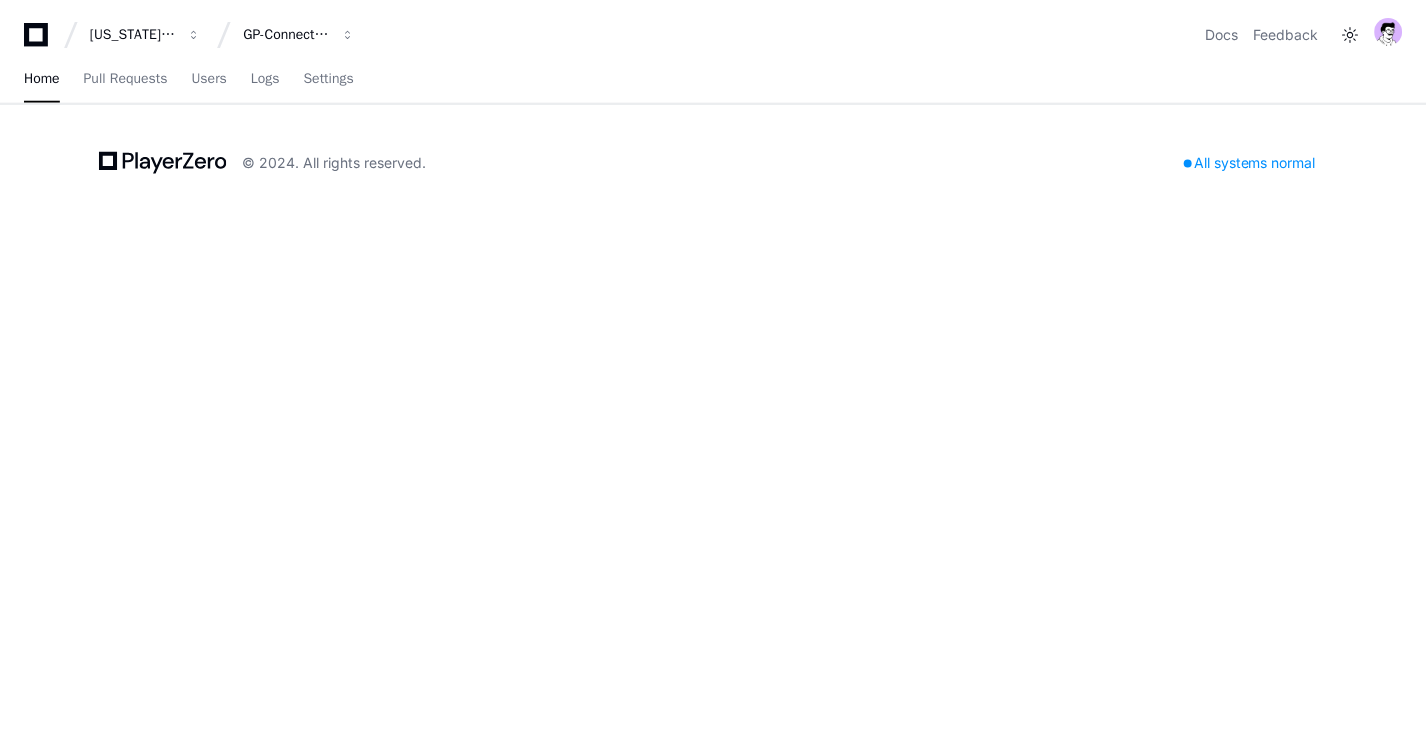 scroll, scrollTop: 0, scrollLeft: 0, axis: both 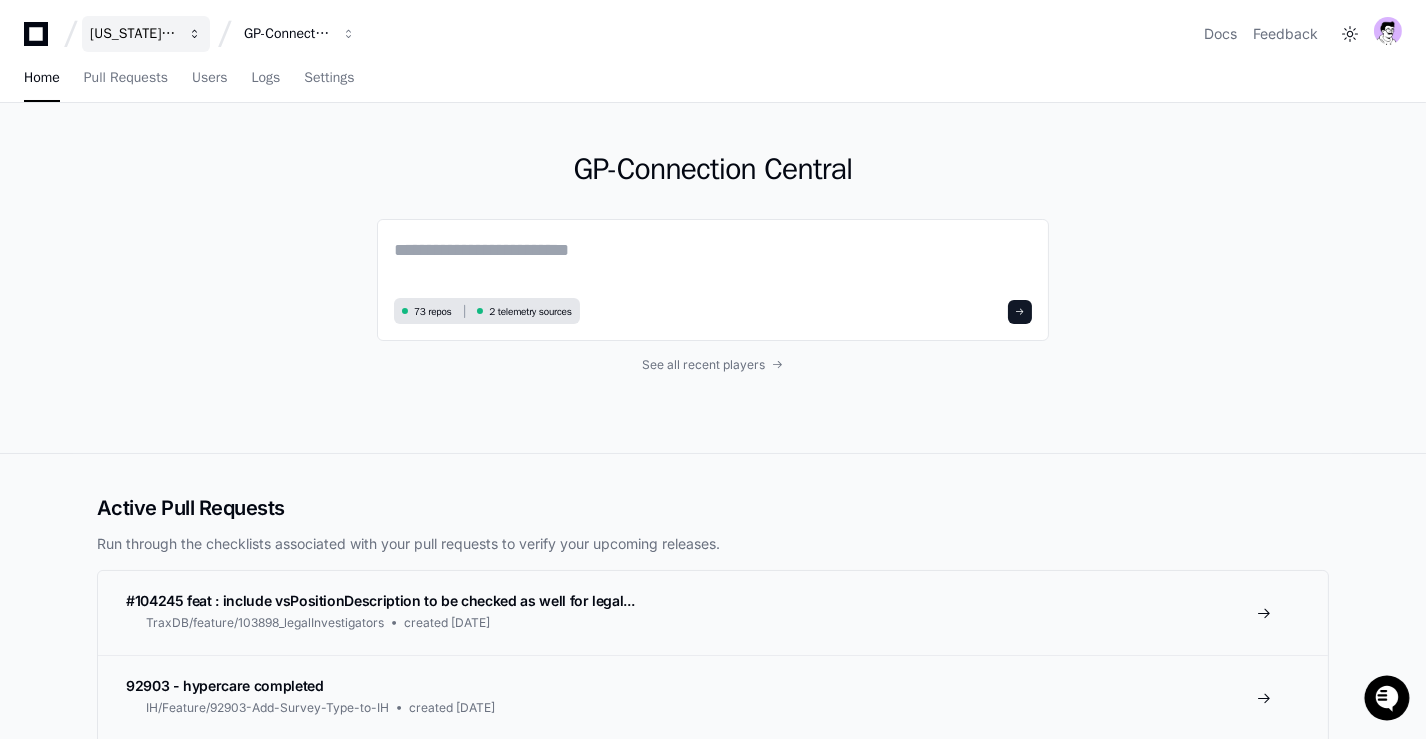 click on "Georgia Pacific" at bounding box center (146, 34) 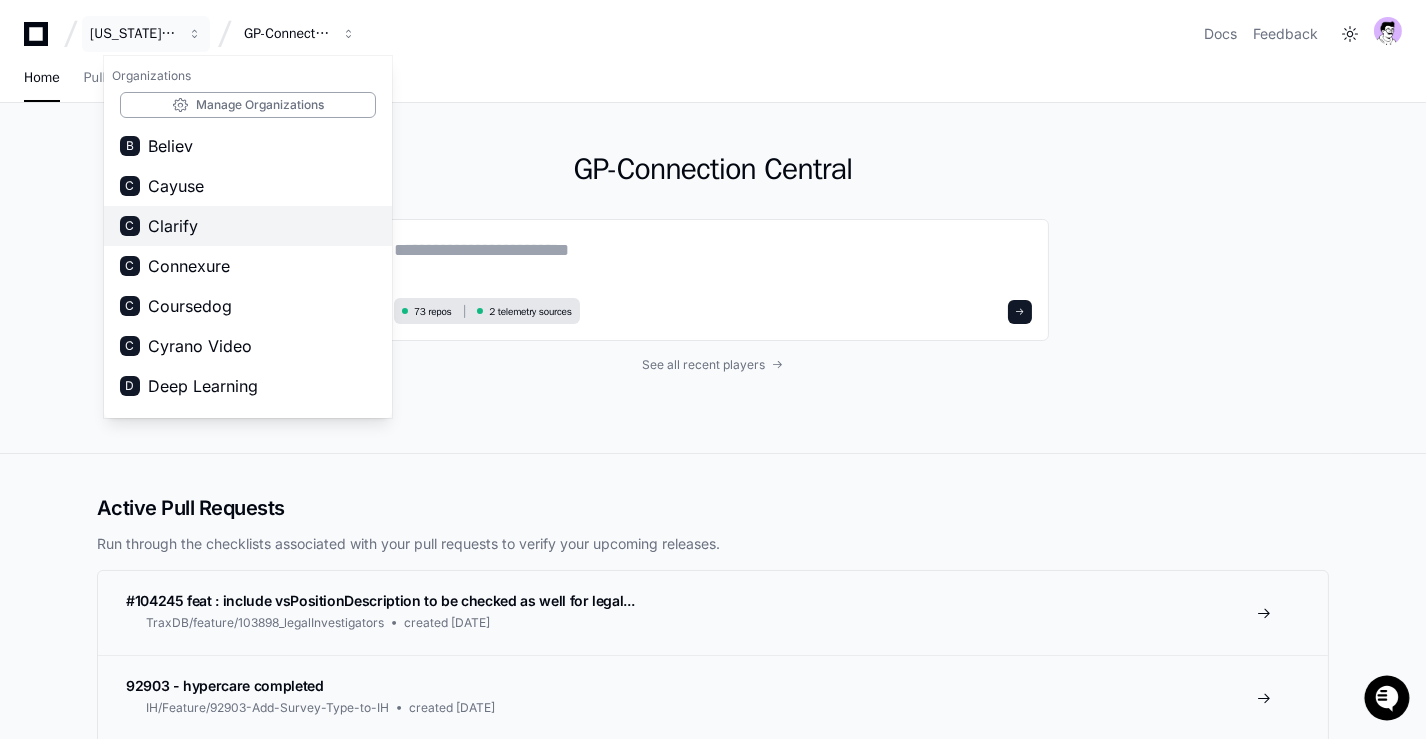 scroll, scrollTop: 1311, scrollLeft: 0, axis: vertical 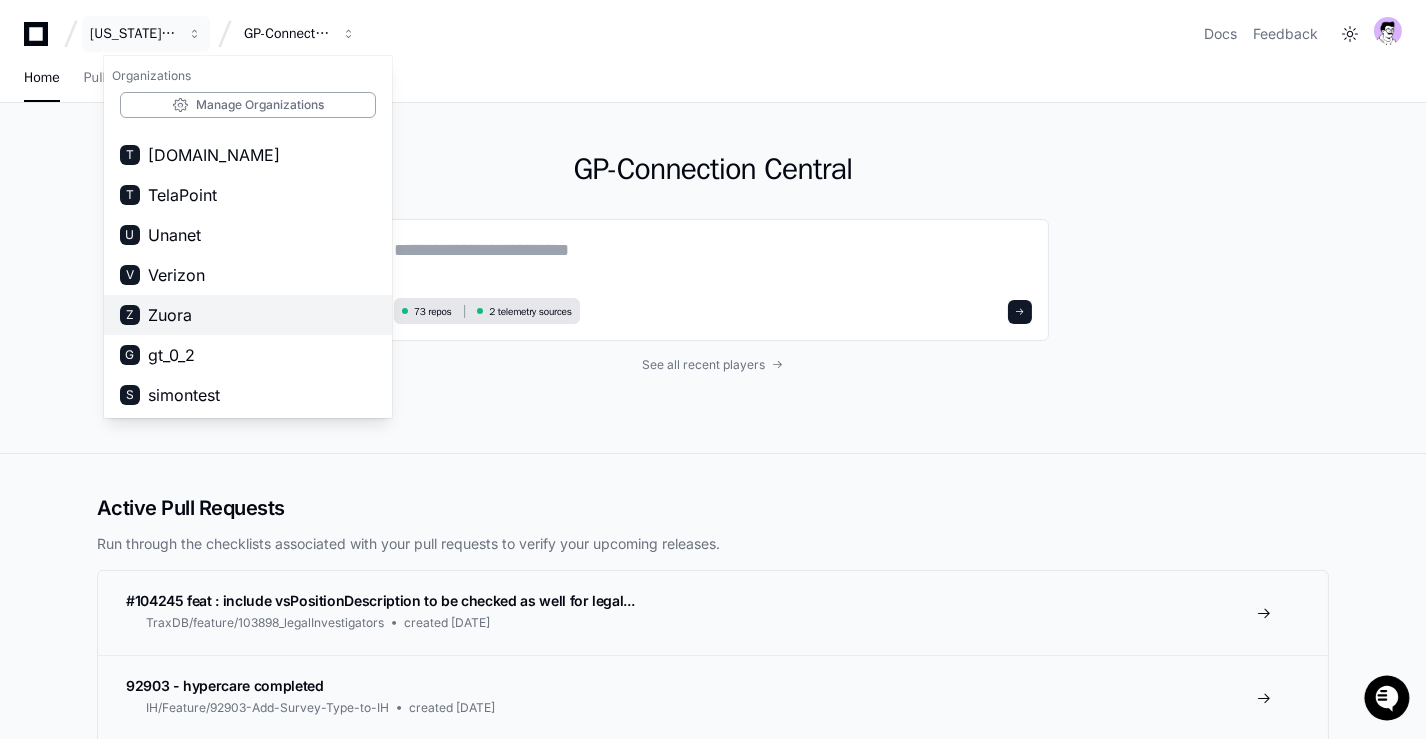click on "Z  Zuora" at bounding box center (248, 315) 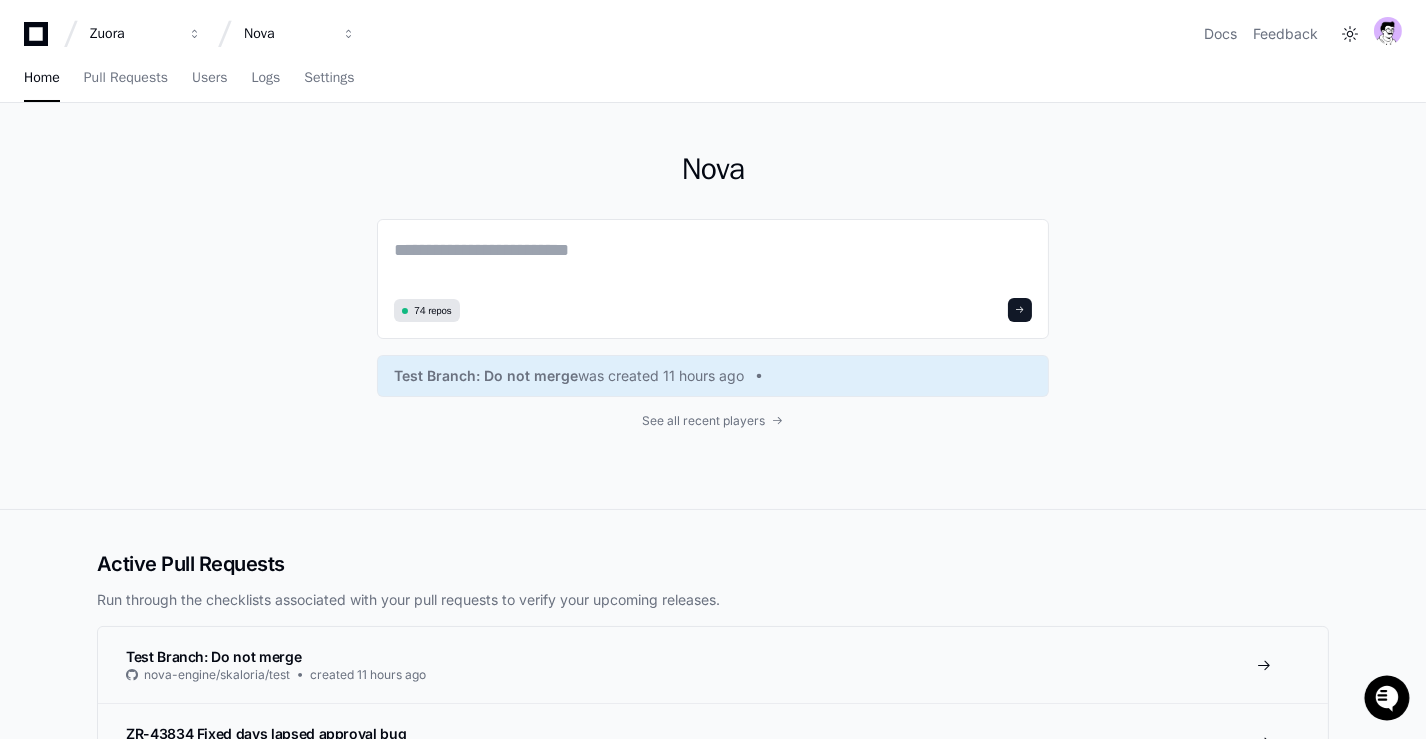 click on "Zuora Nova  Docs  Feedback" at bounding box center (713, 26) 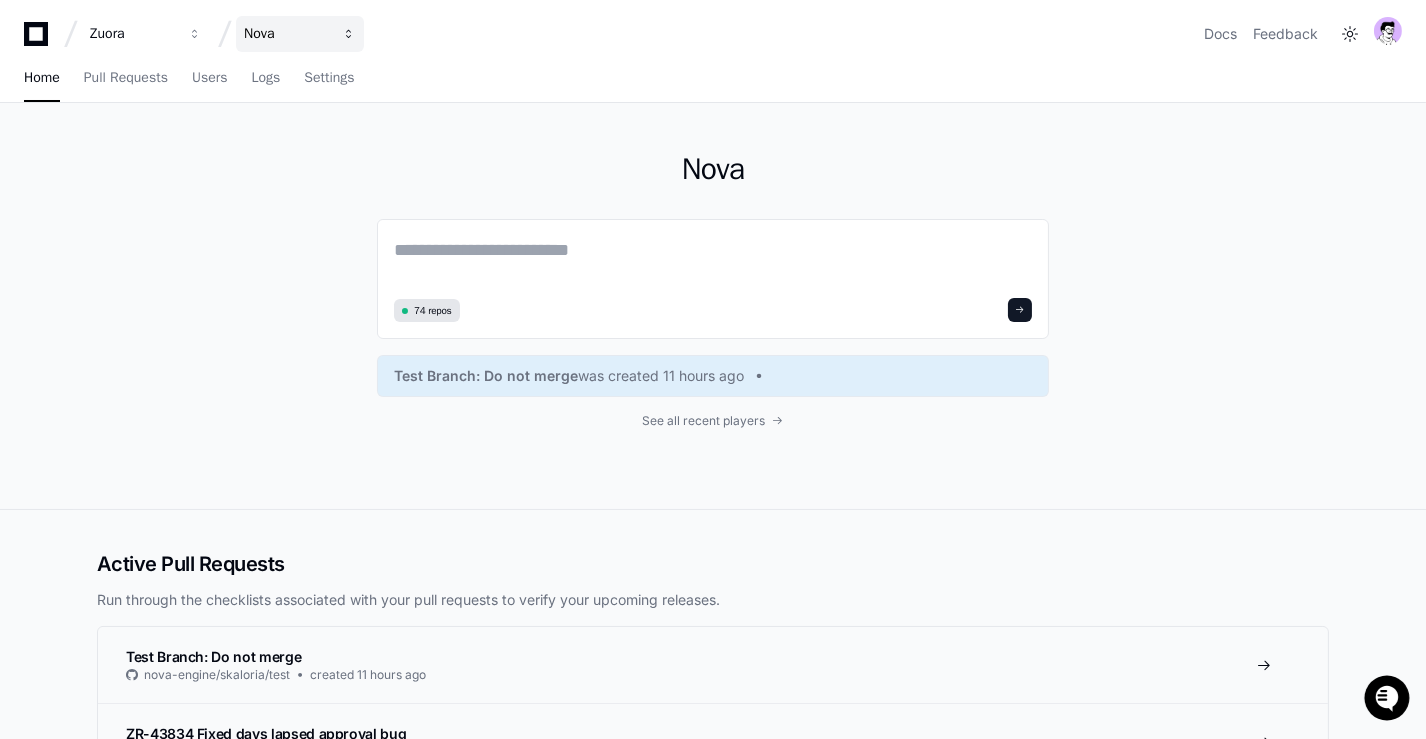 click on "Nova" at bounding box center (133, 34) 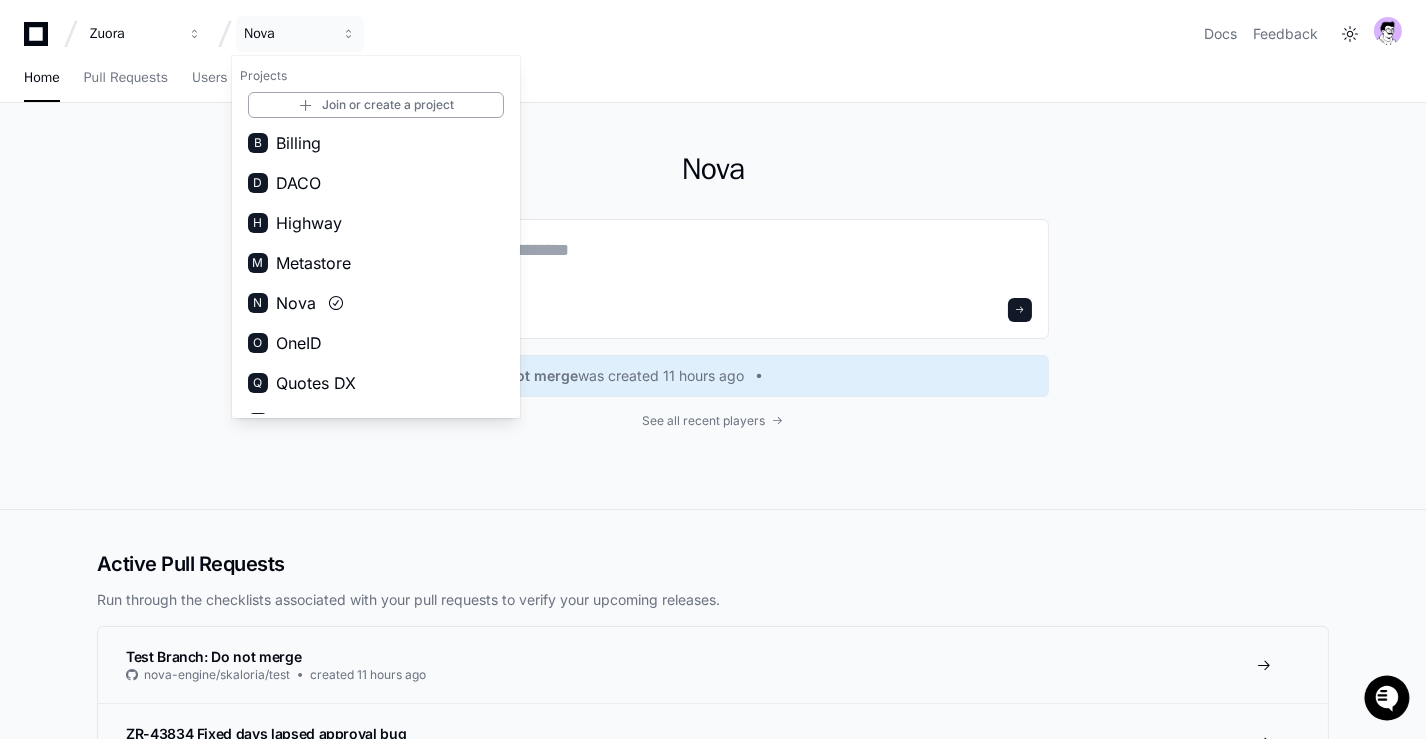 scroll, scrollTop: 0, scrollLeft: 0, axis: both 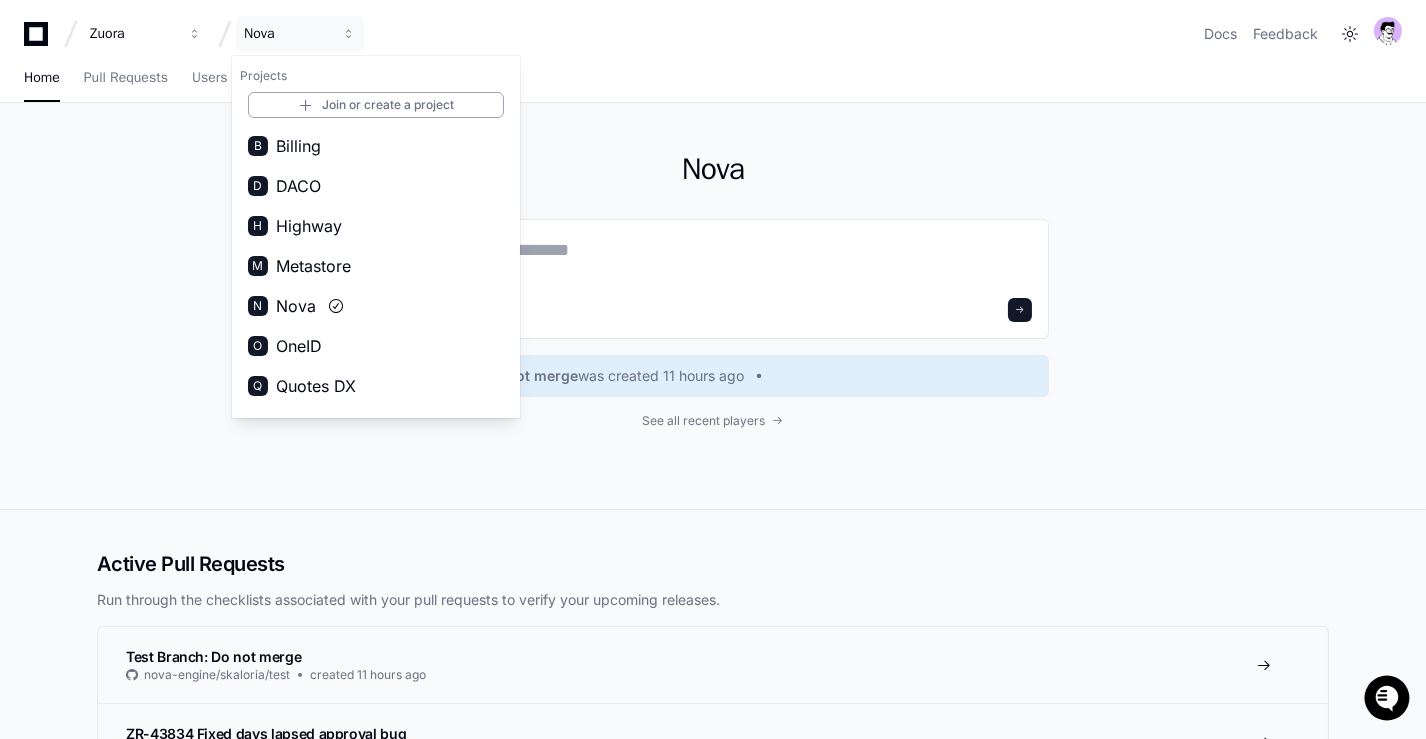 click on "Nova  74 repos Test Branch: Do not merge  was created 11 hours ago See all recent players" 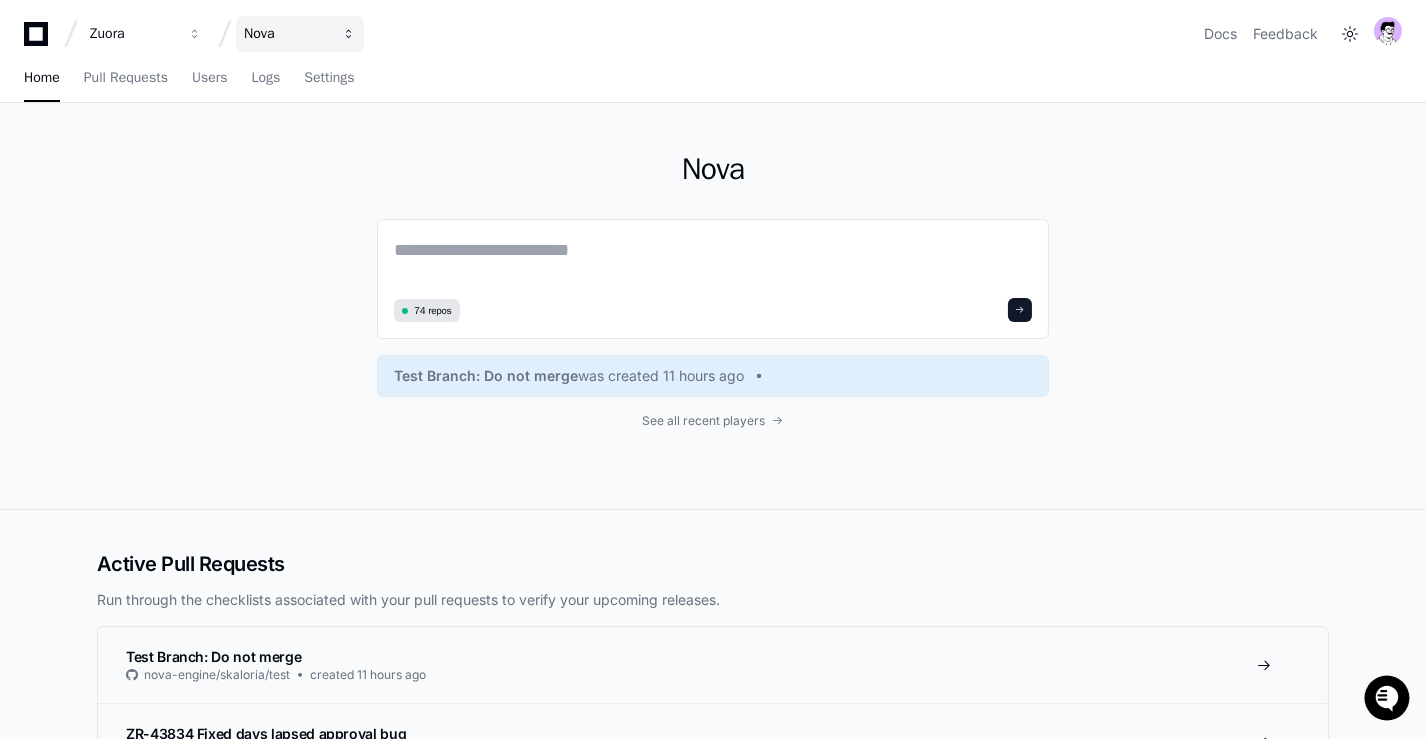 click on "Nova" at bounding box center [133, 34] 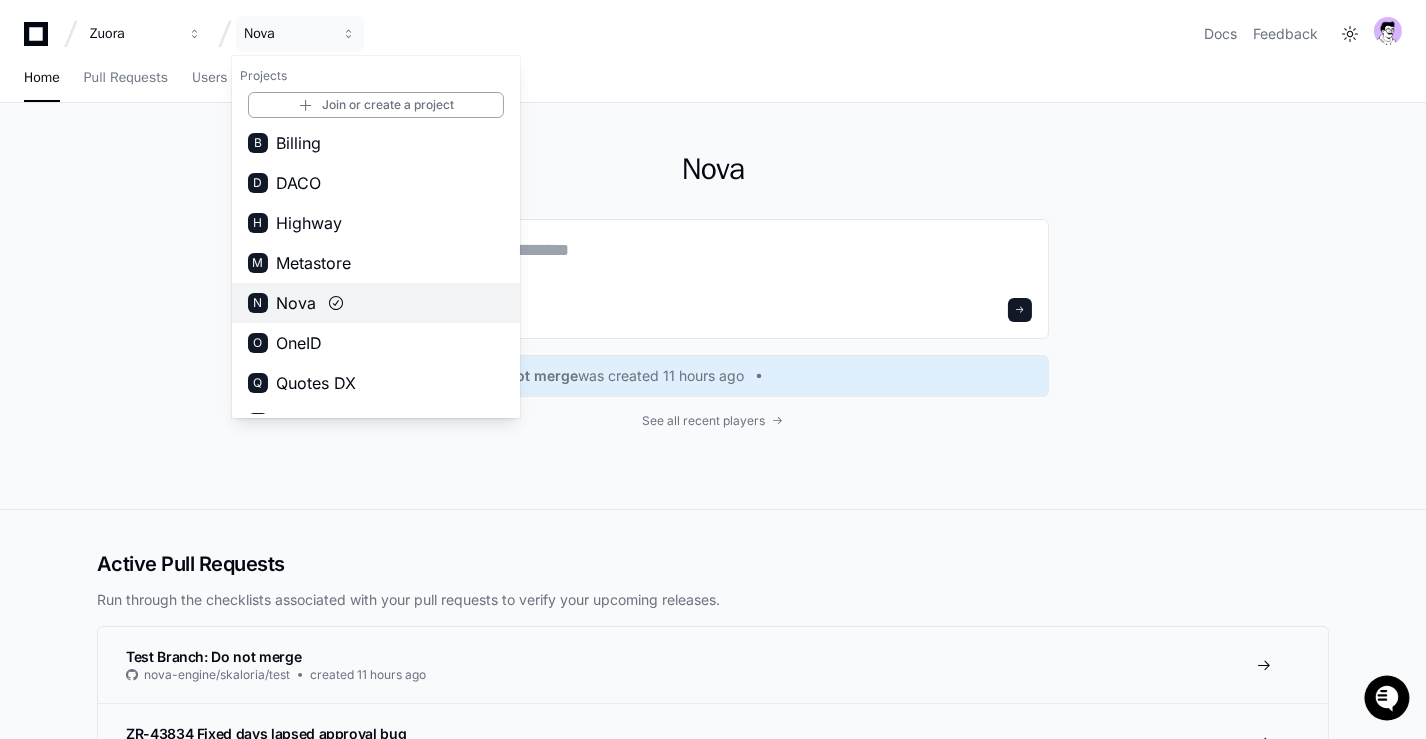 scroll, scrollTop: 0, scrollLeft: 0, axis: both 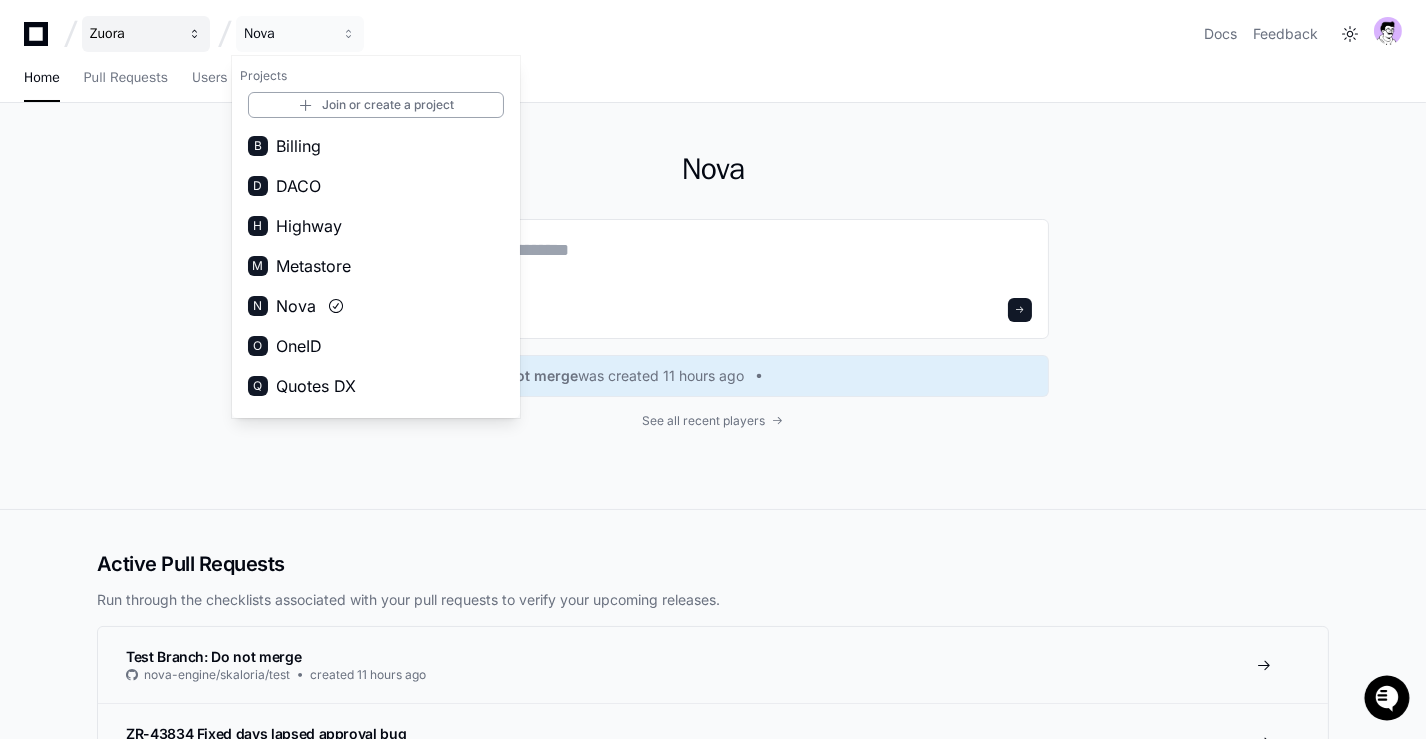 click on "Zuora" at bounding box center [133, 34] 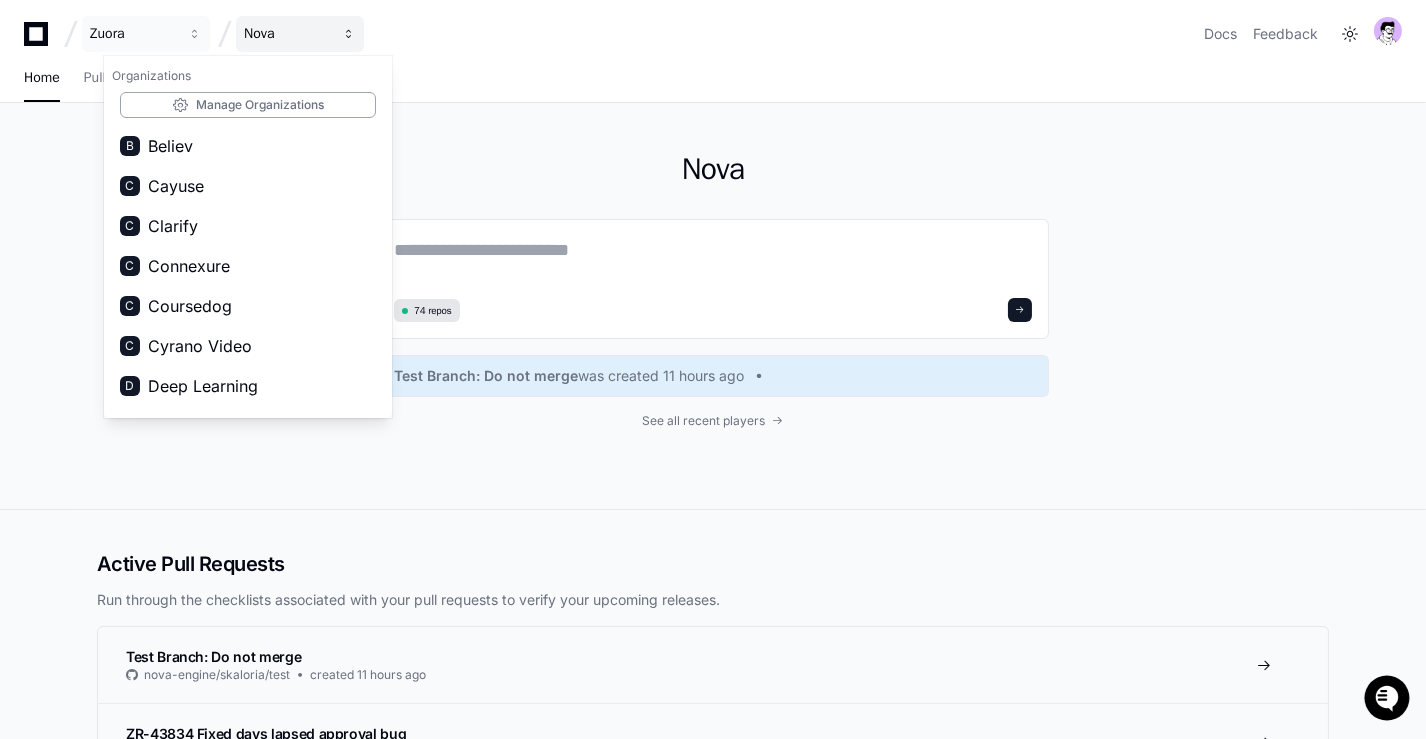 click on "Nova" at bounding box center (133, 34) 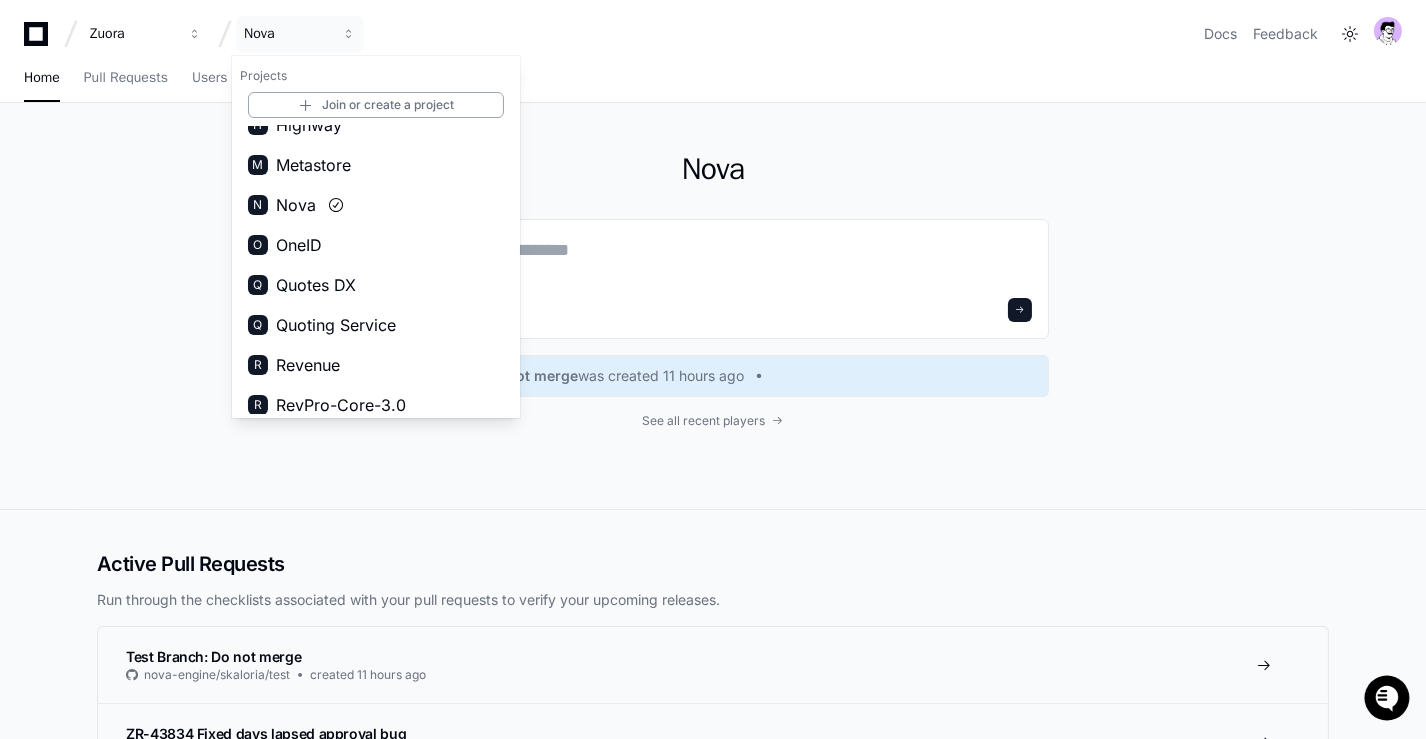 scroll, scrollTop: 151, scrollLeft: 0, axis: vertical 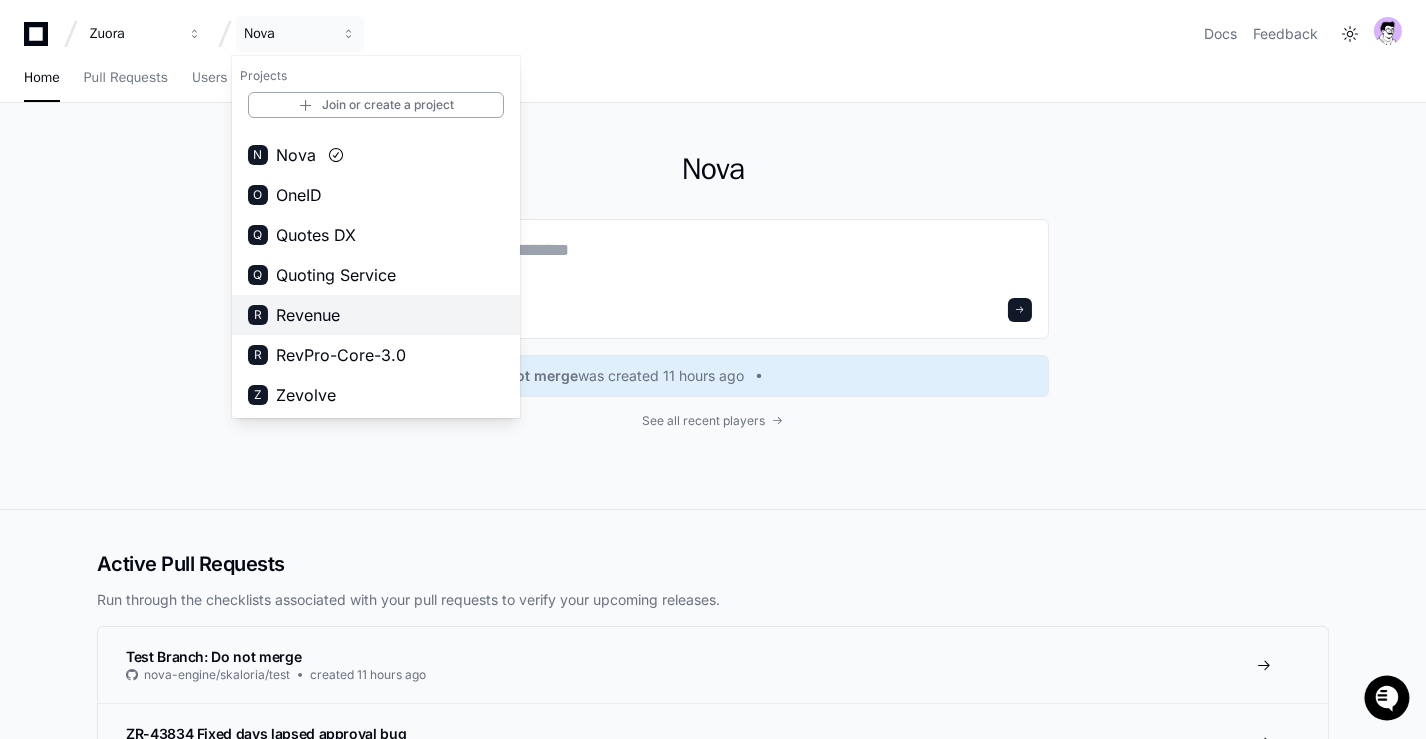 click on "R  Revenue" at bounding box center (376, 315) 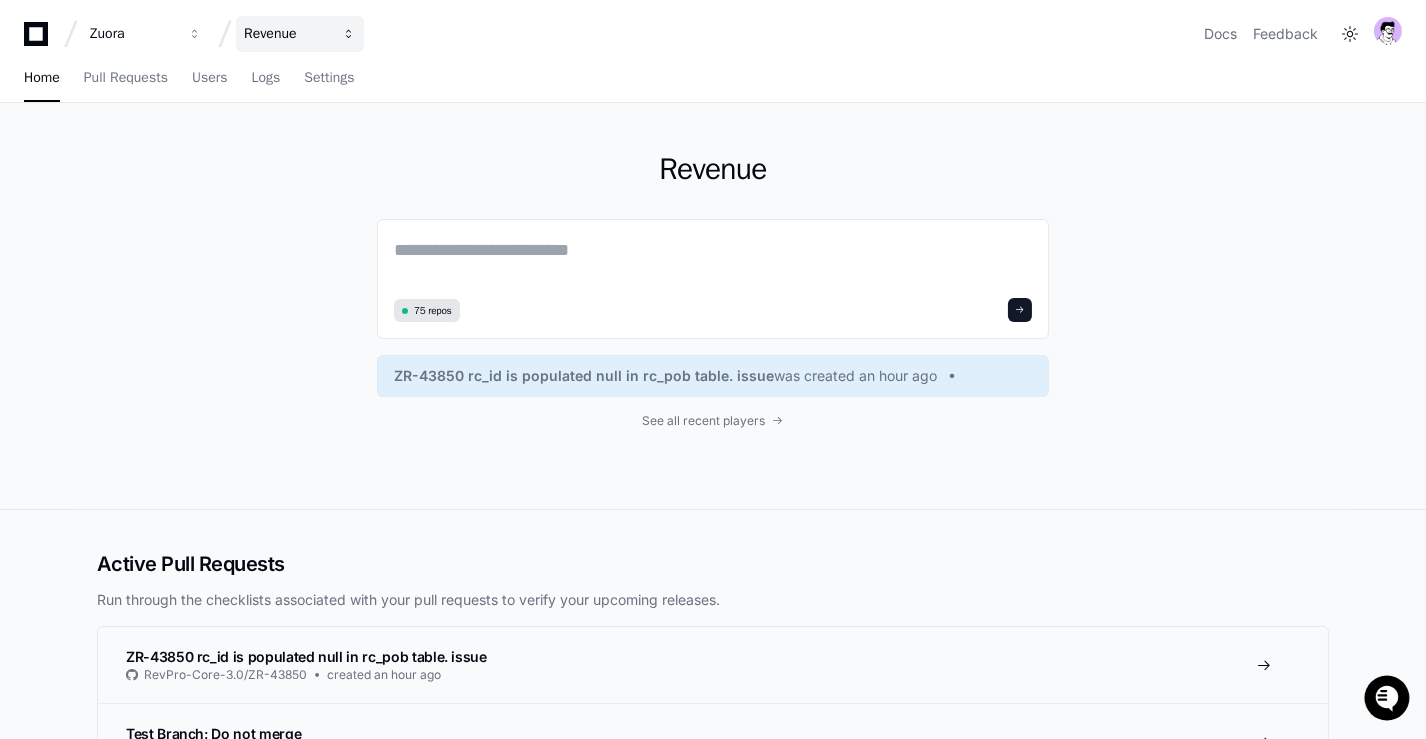 click on "Revenue" at bounding box center (300, 34) 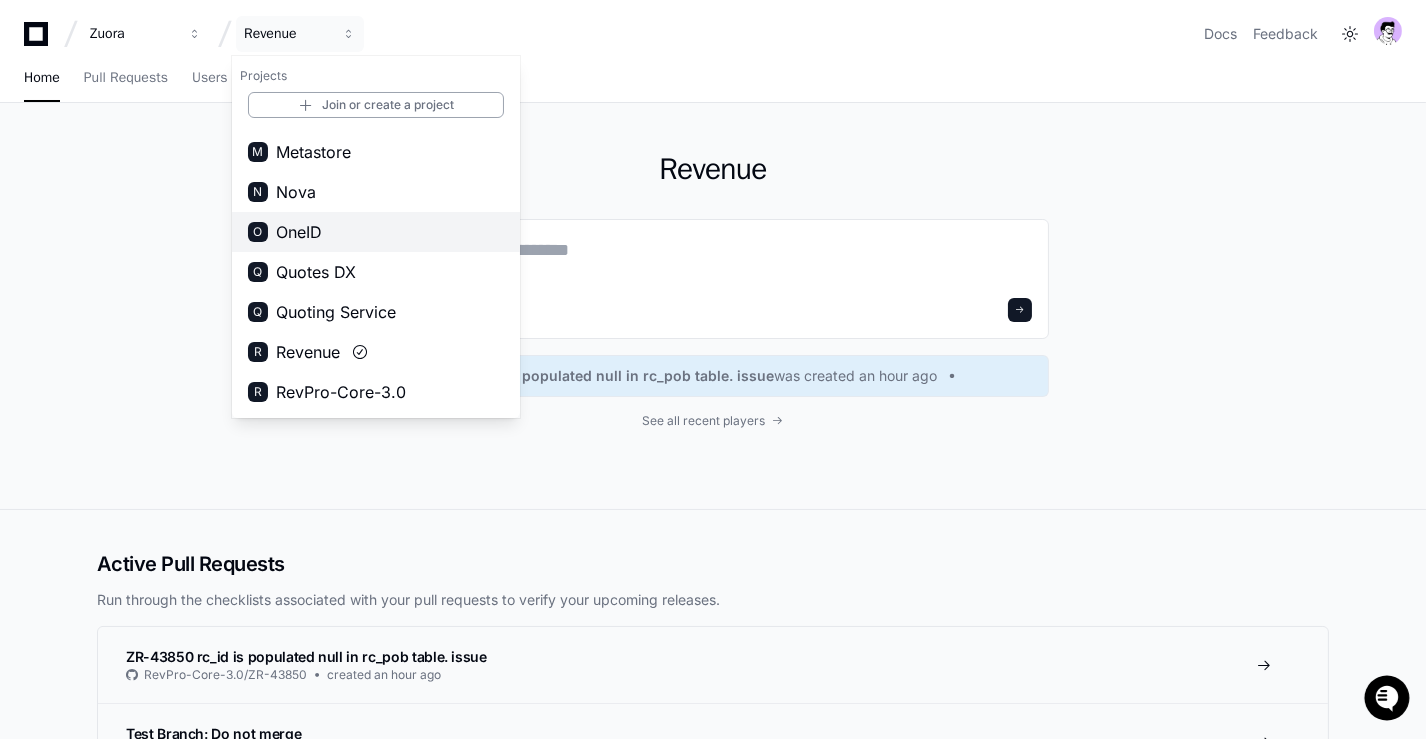 scroll, scrollTop: 151, scrollLeft: 0, axis: vertical 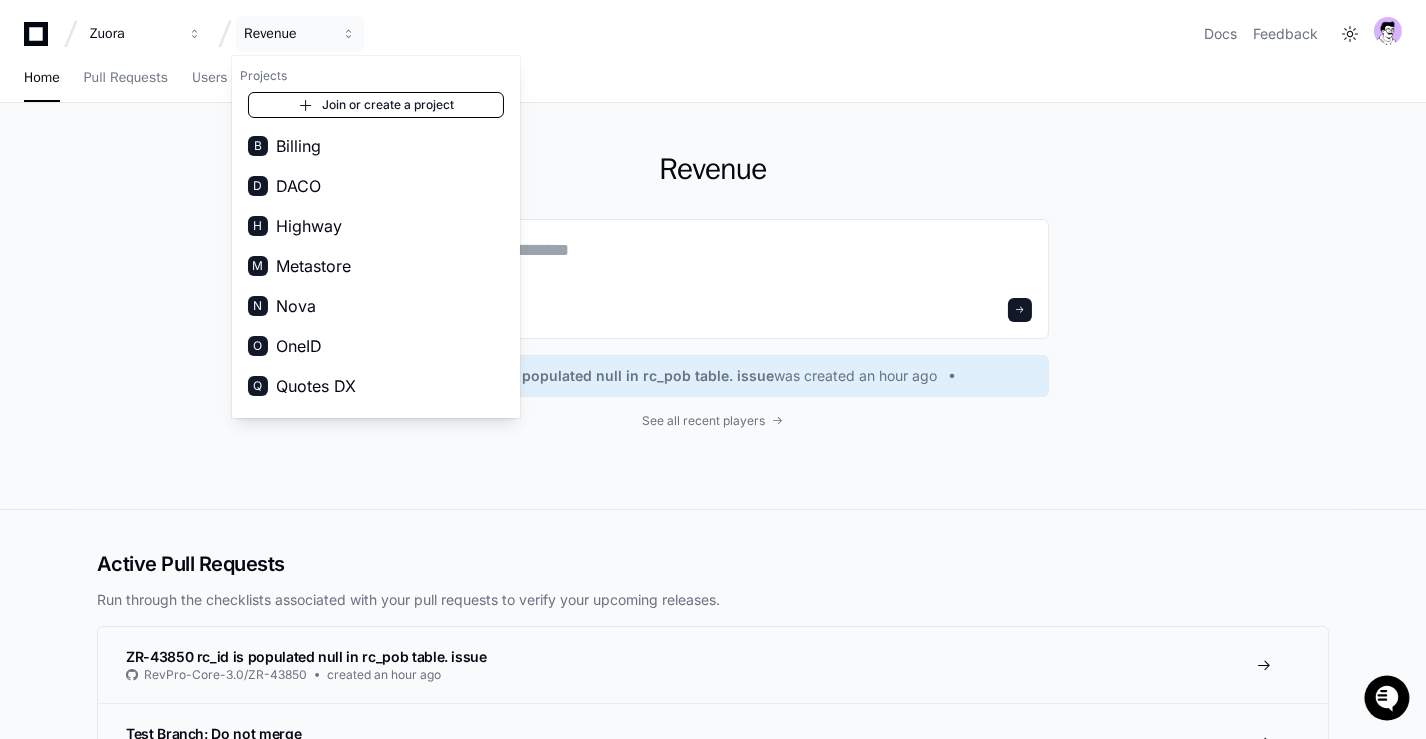 click on "Join or create a project" at bounding box center [376, 105] 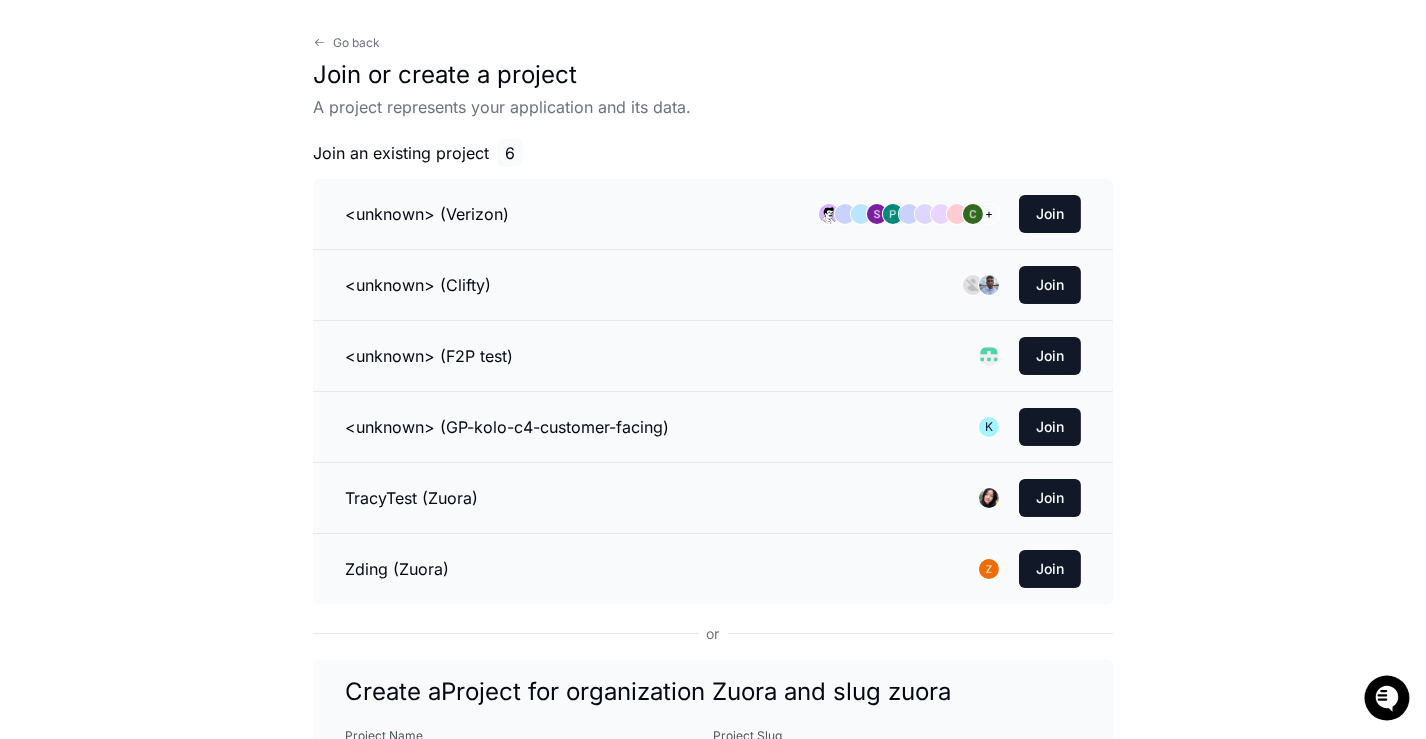 scroll, scrollTop: 372, scrollLeft: 0, axis: vertical 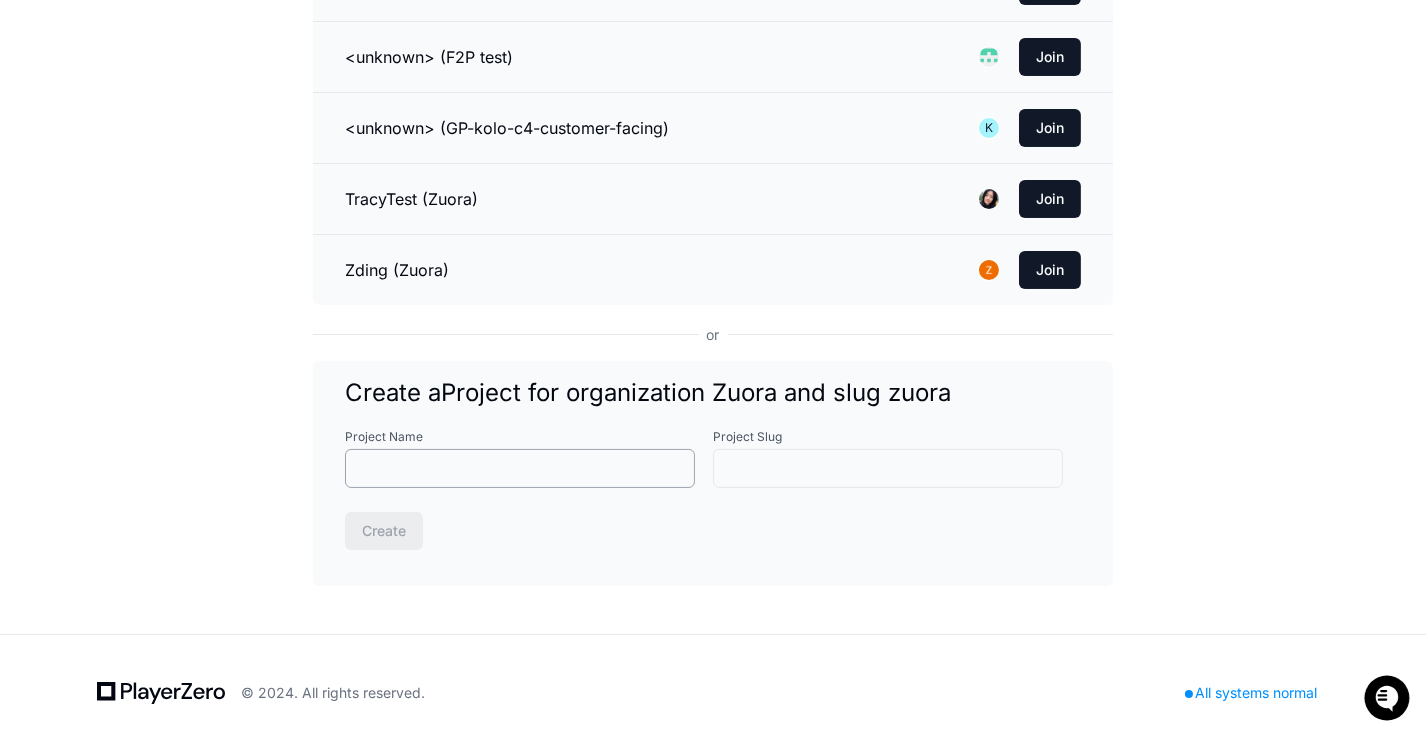 click 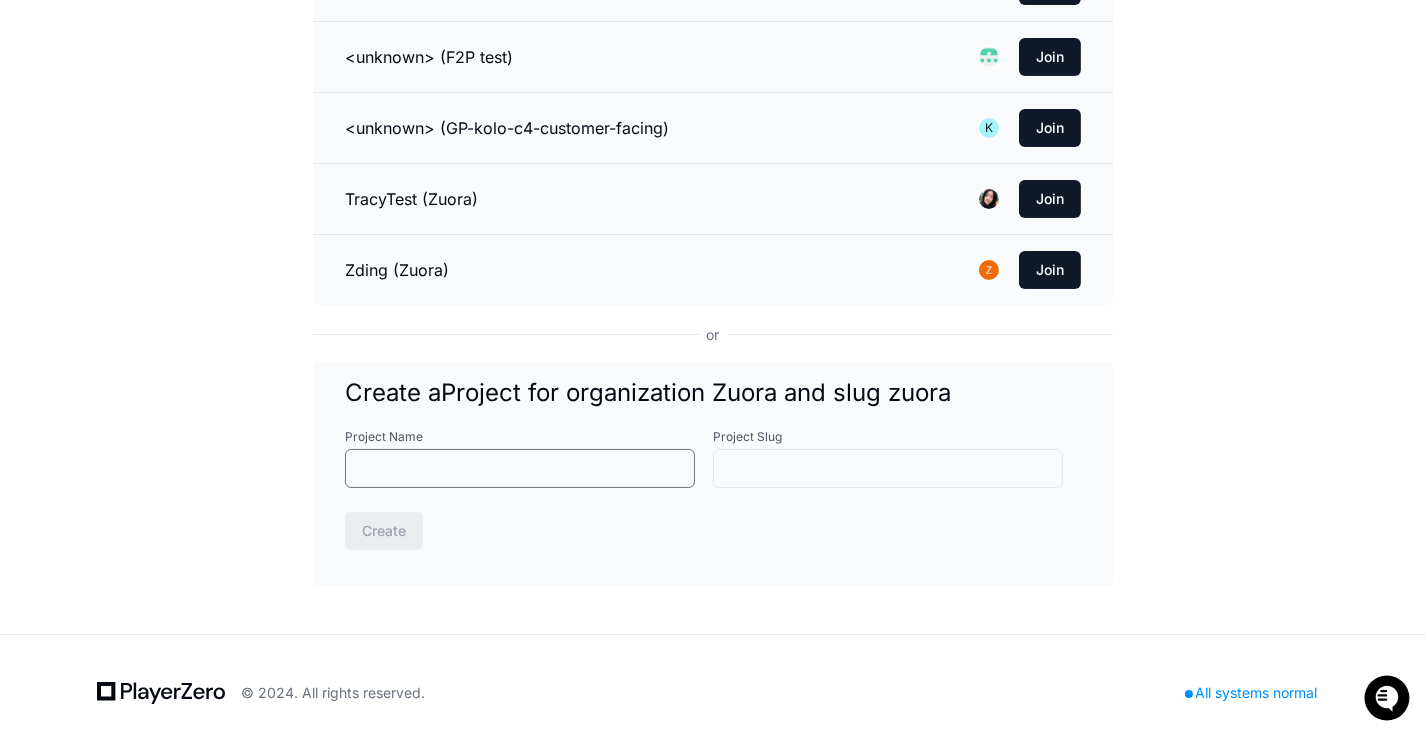 type on "*" 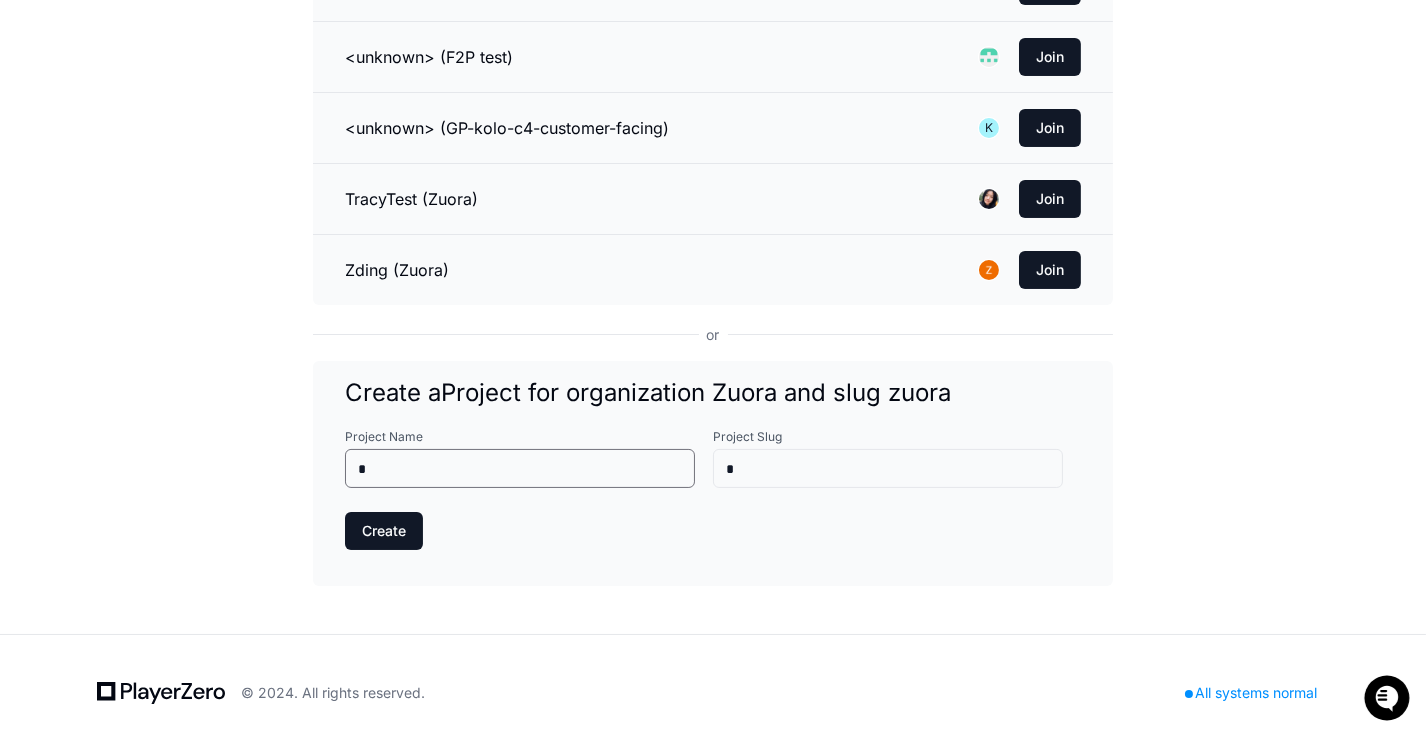 type on "**" 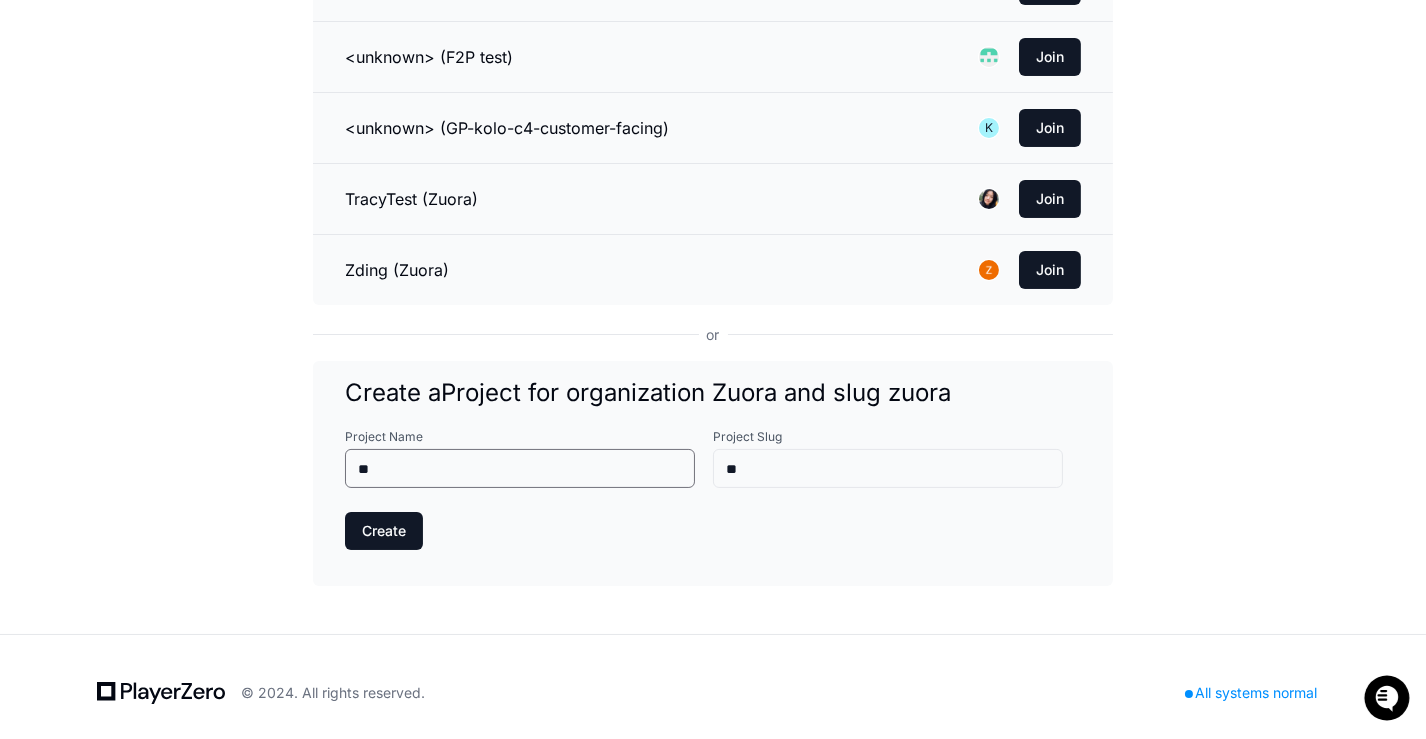 type on "***" 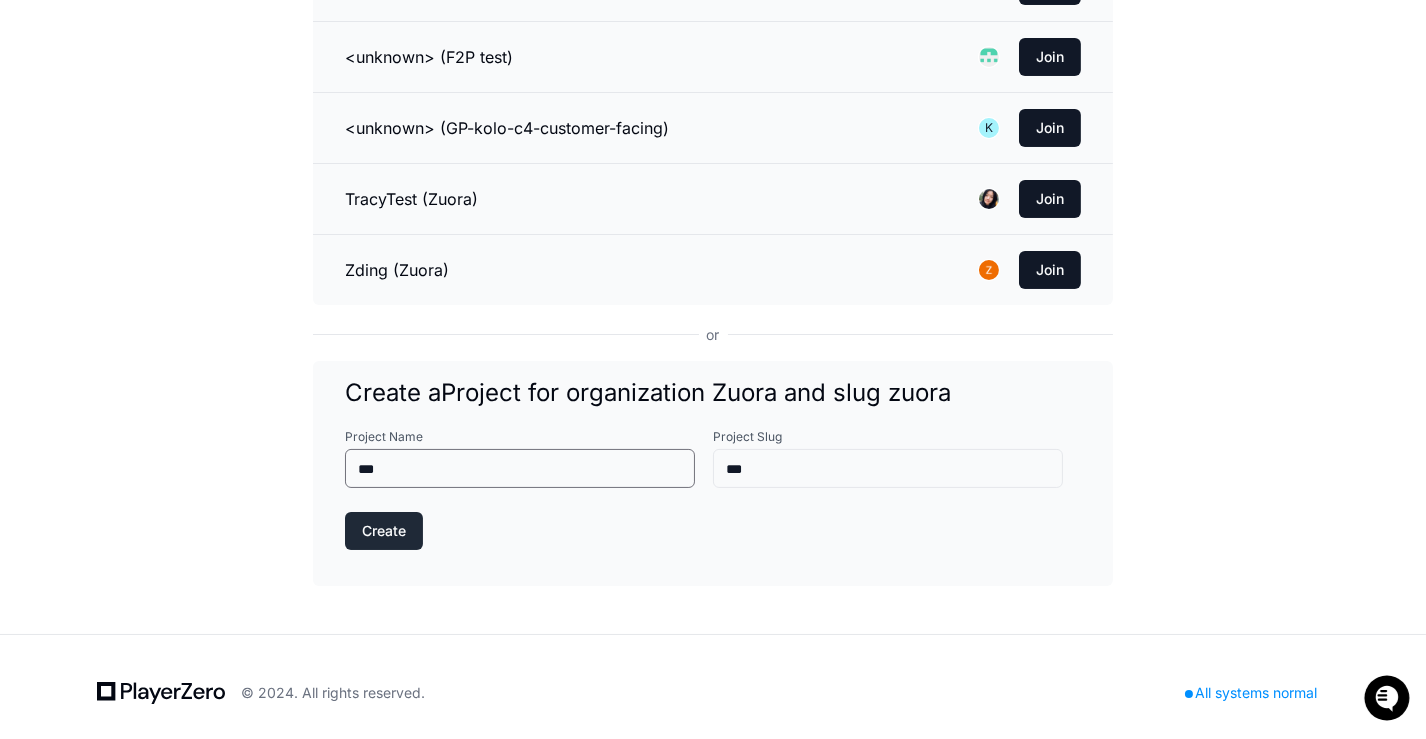 type on "***" 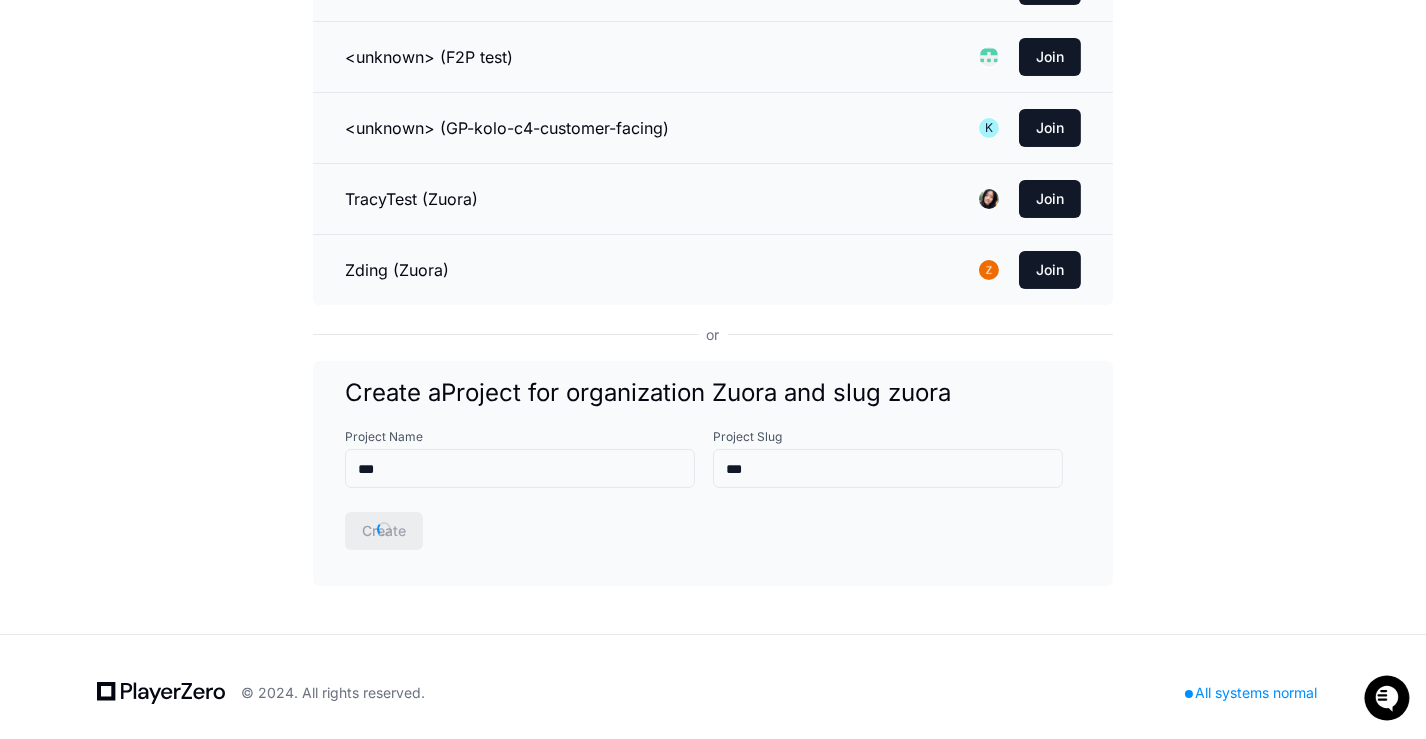 scroll, scrollTop: 0, scrollLeft: 0, axis: both 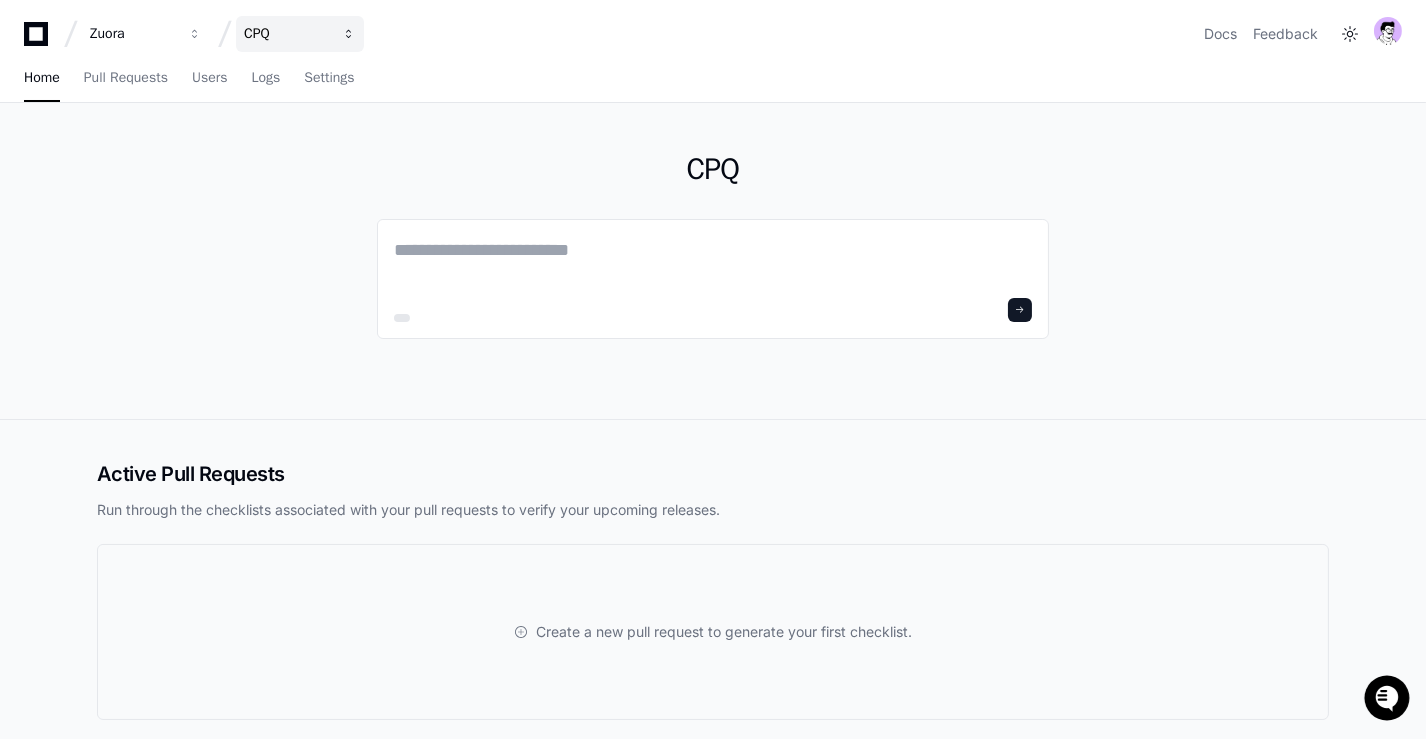 click on "CPQ" at bounding box center [133, 34] 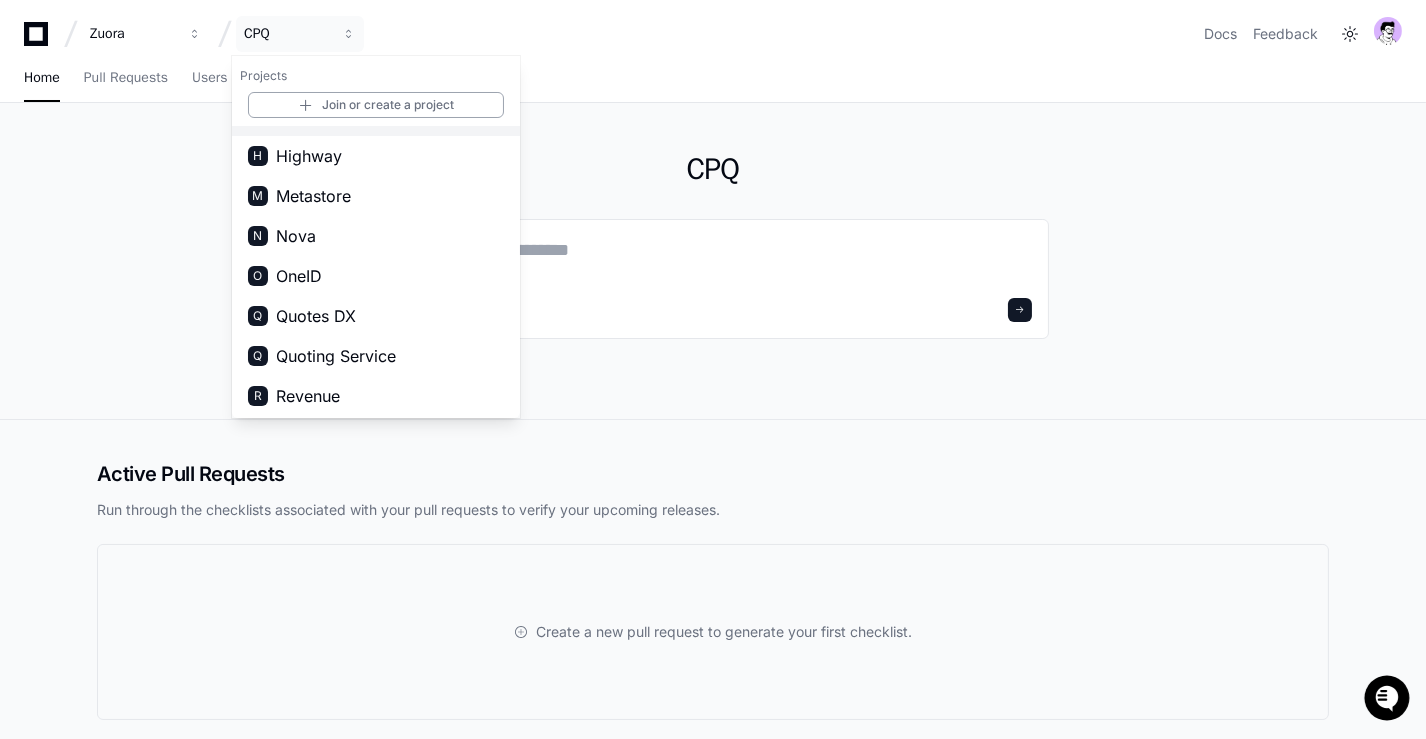 scroll, scrollTop: 0, scrollLeft: 0, axis: both 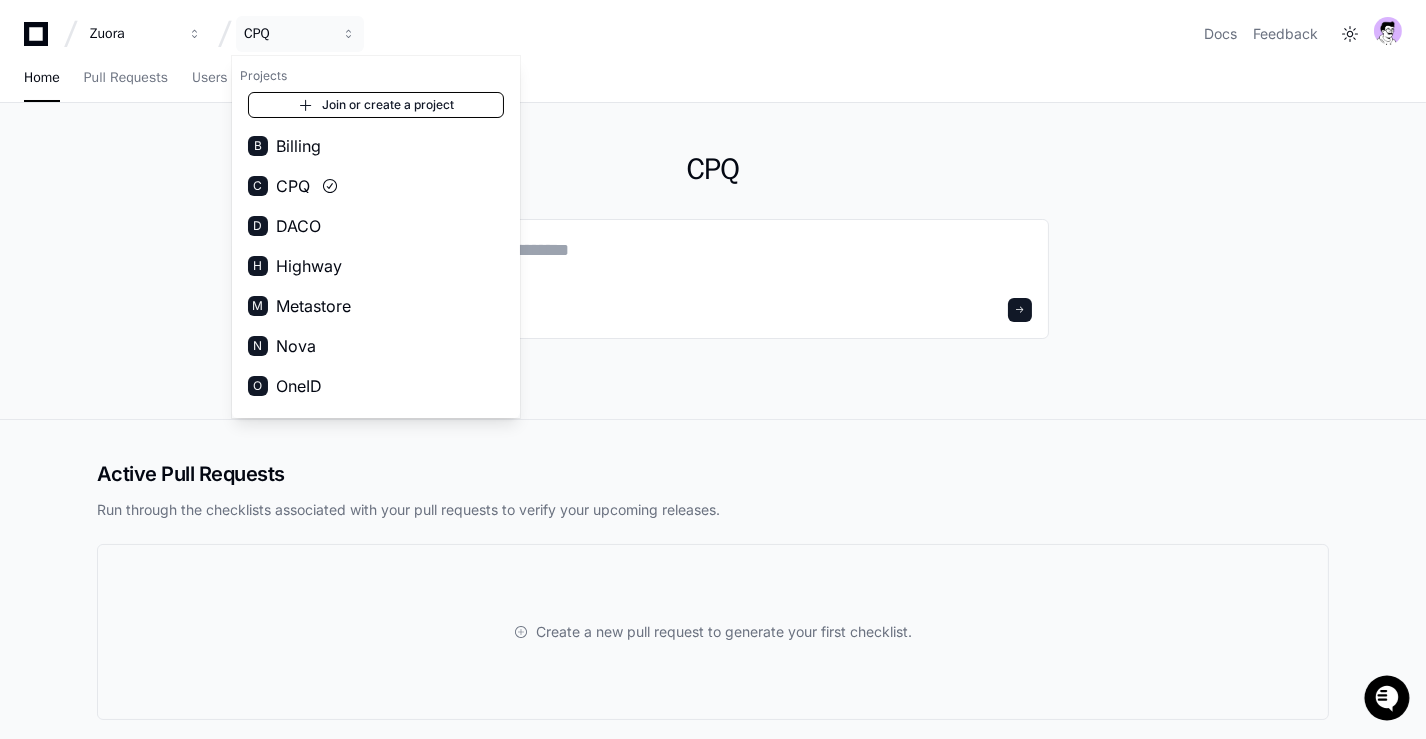 click on "Join or create a project" at bounding box center (376, 105) 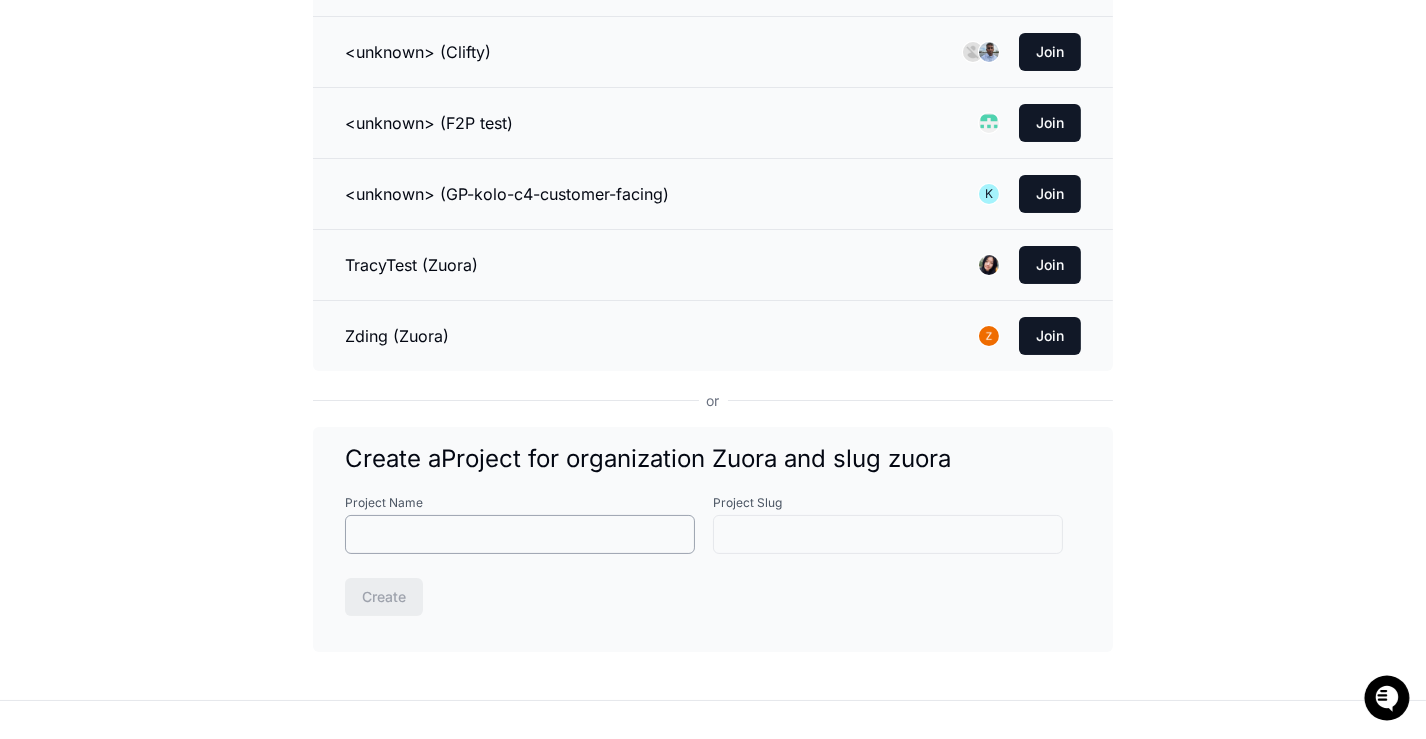 scroll, scrollTop: 318, scrollLeft: 0, axis: vertical 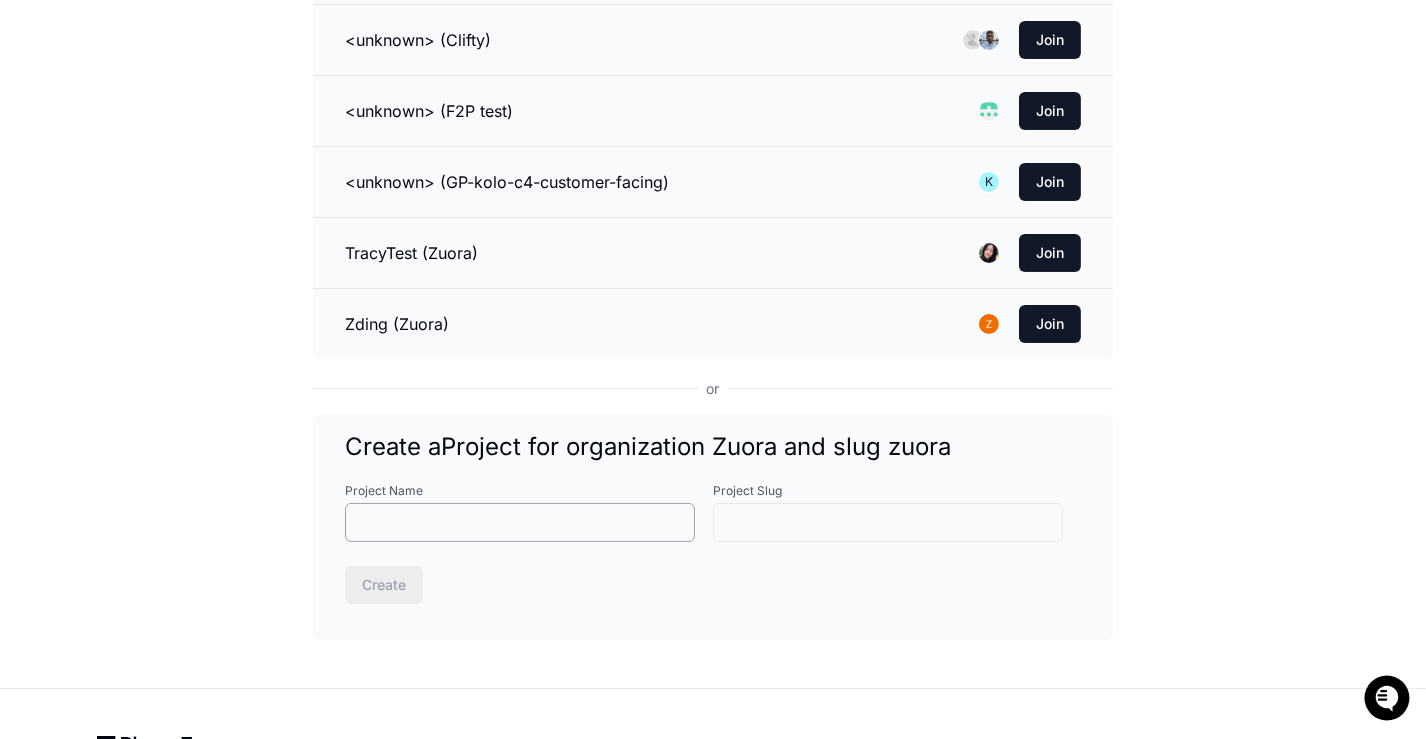 click on "Project Name" at bounding box center [520, 523] 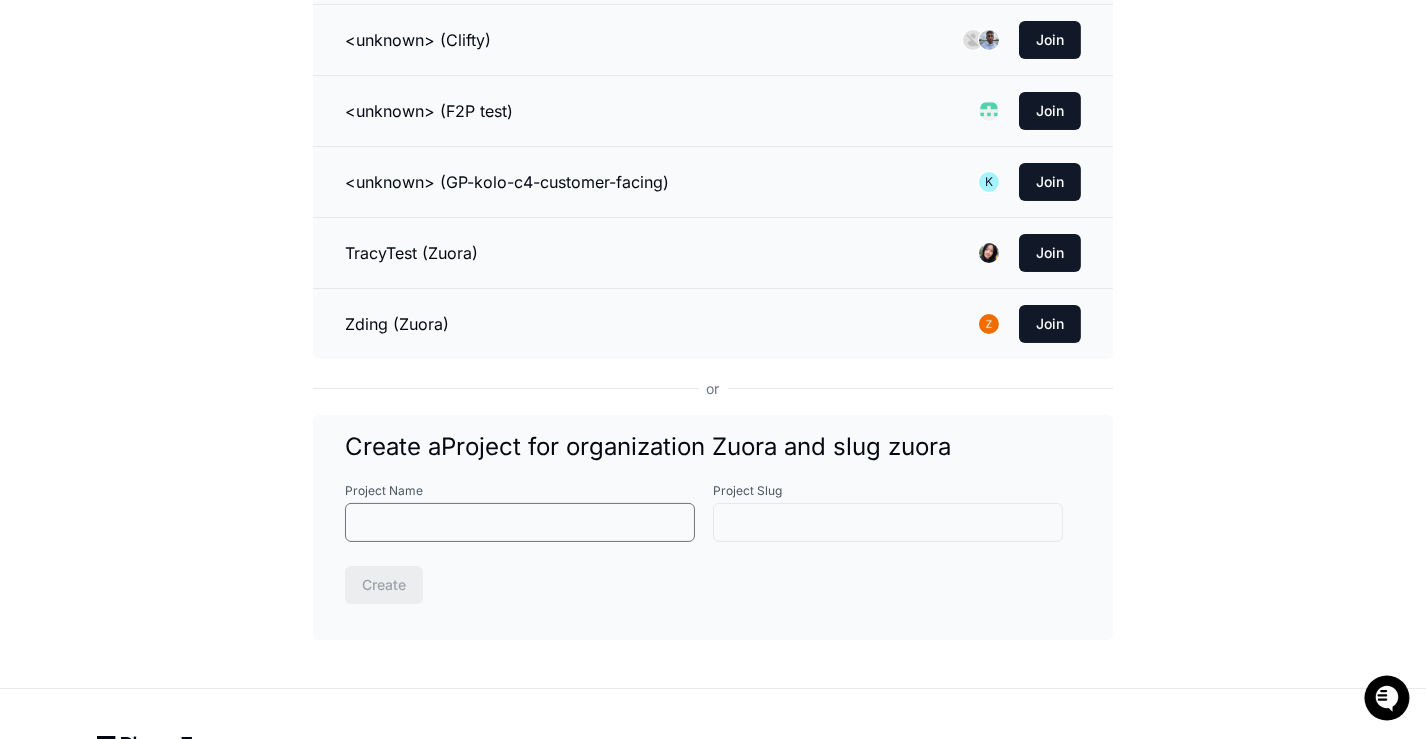 paste on "*******" 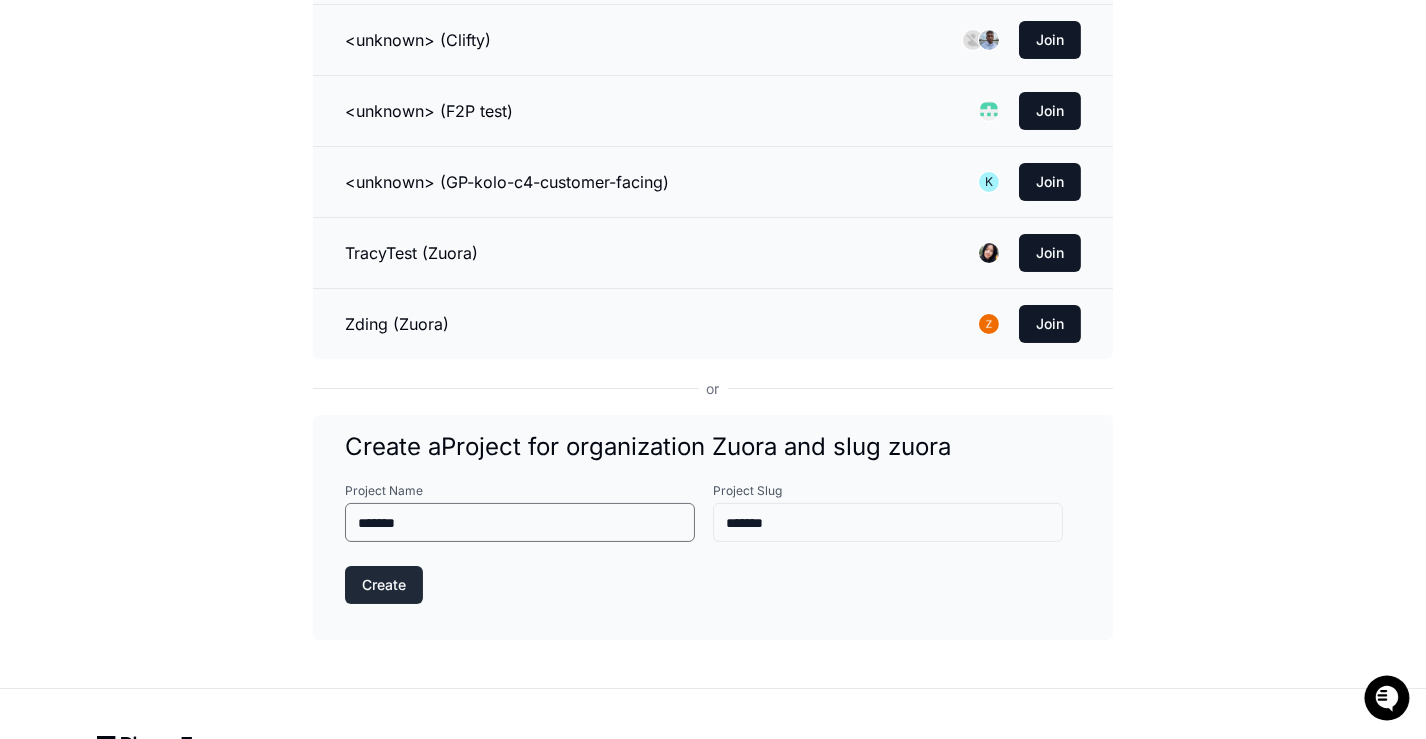 type on "*******" 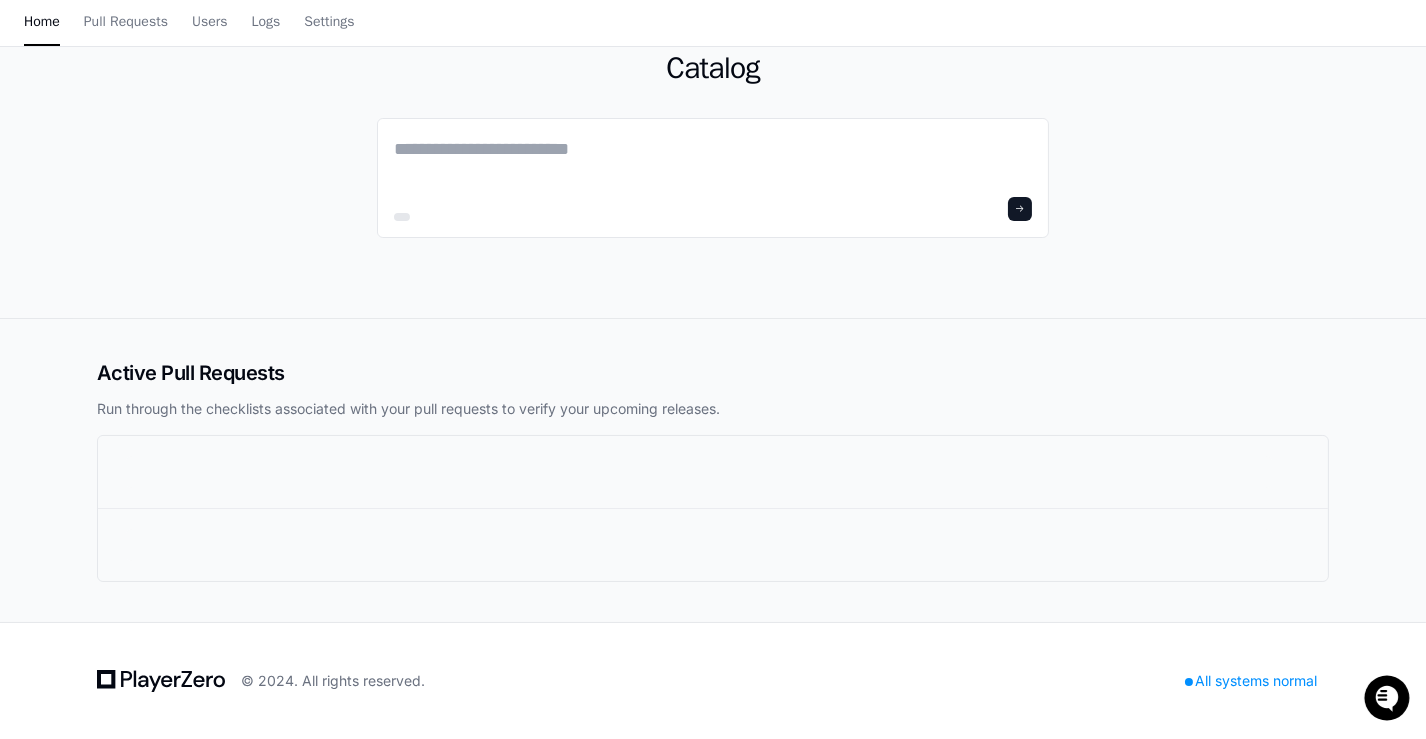 scroll, scrollTop: 0, scrollLeft: 0, axis: both 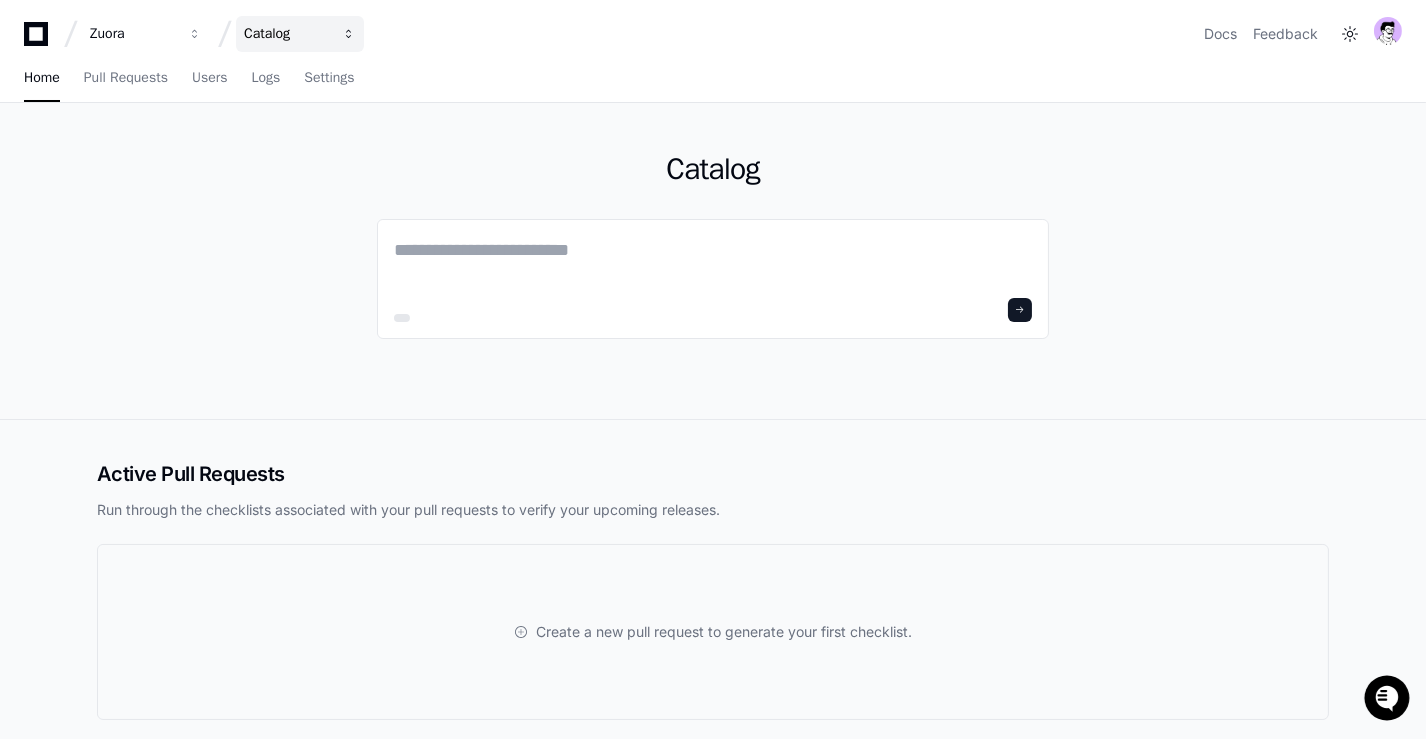 click on "Catalog" at bounding box center [133, 34] 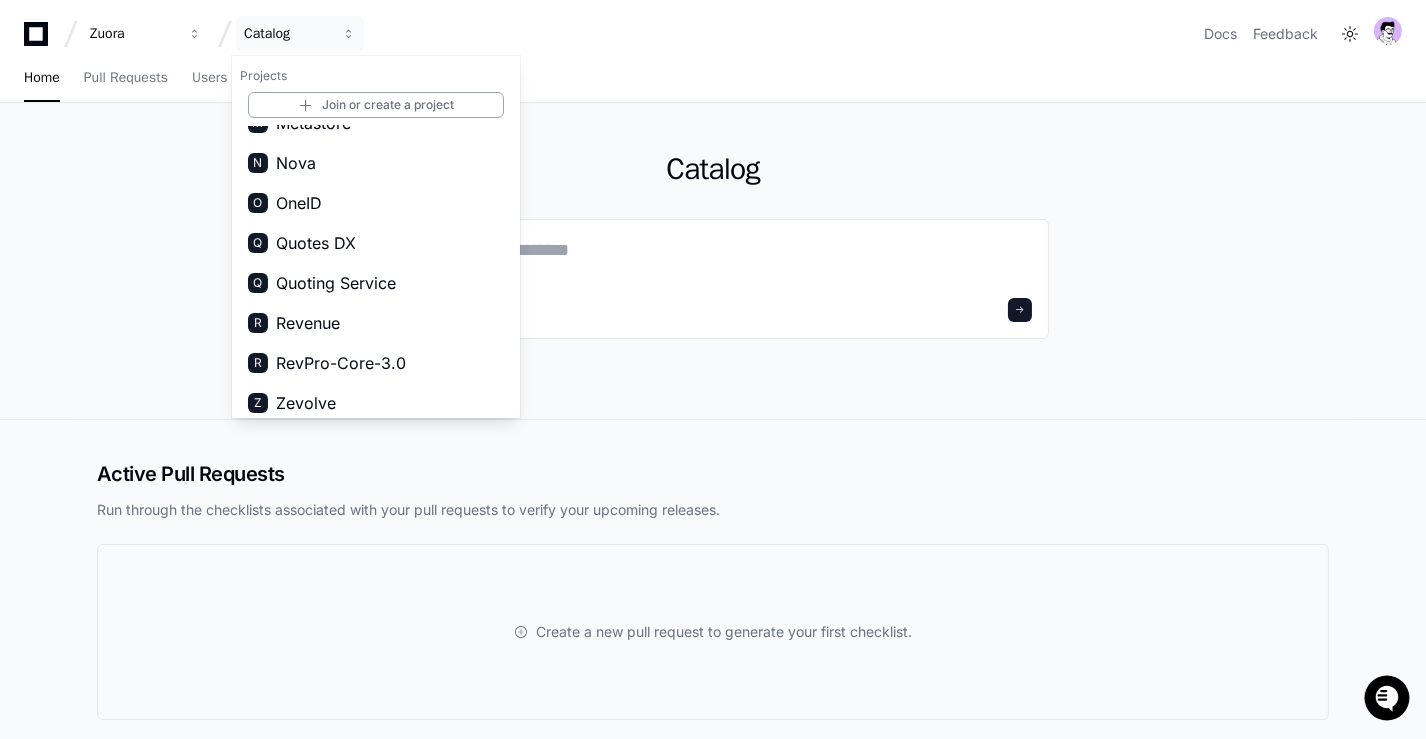 scroll, scrollTop: 231, scrollLeft: 0, axis: vertical 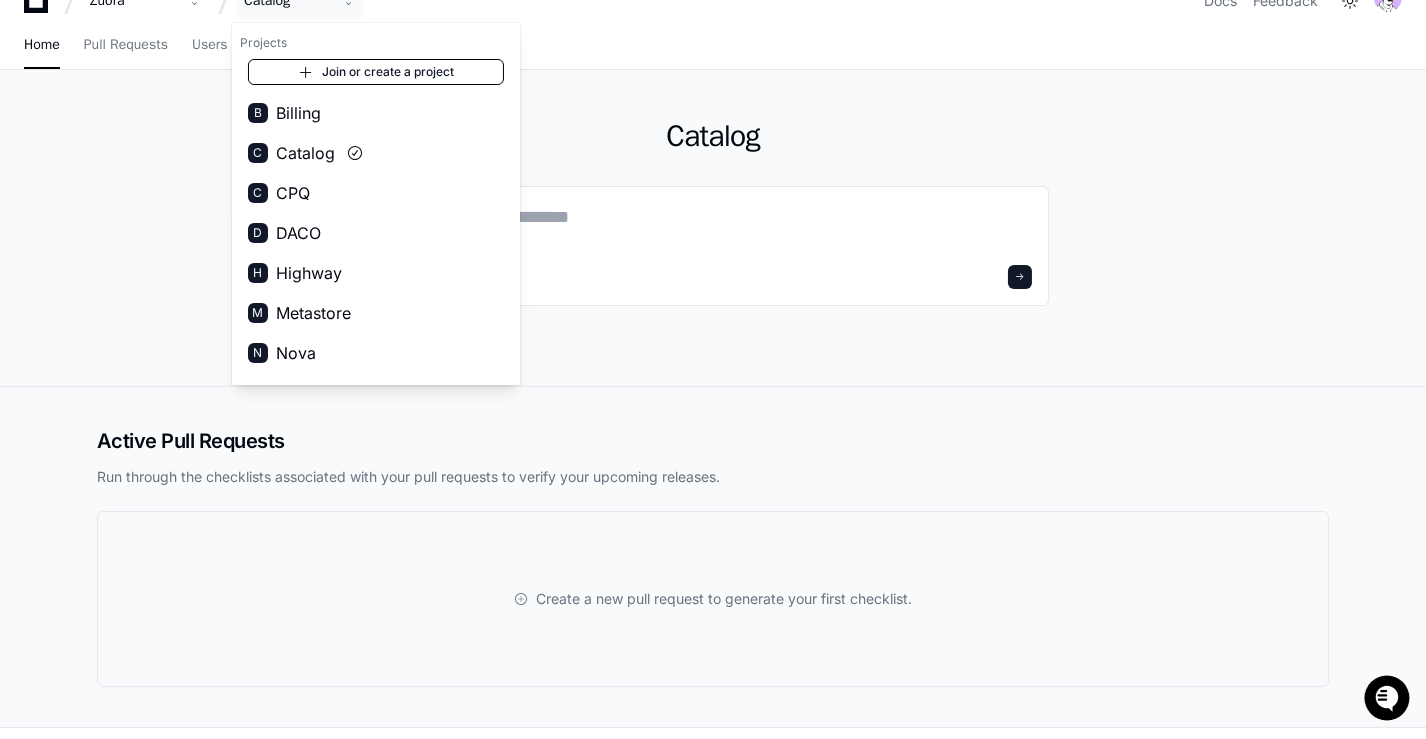 click on "Join or create a project" at bounding box center (376, 72) 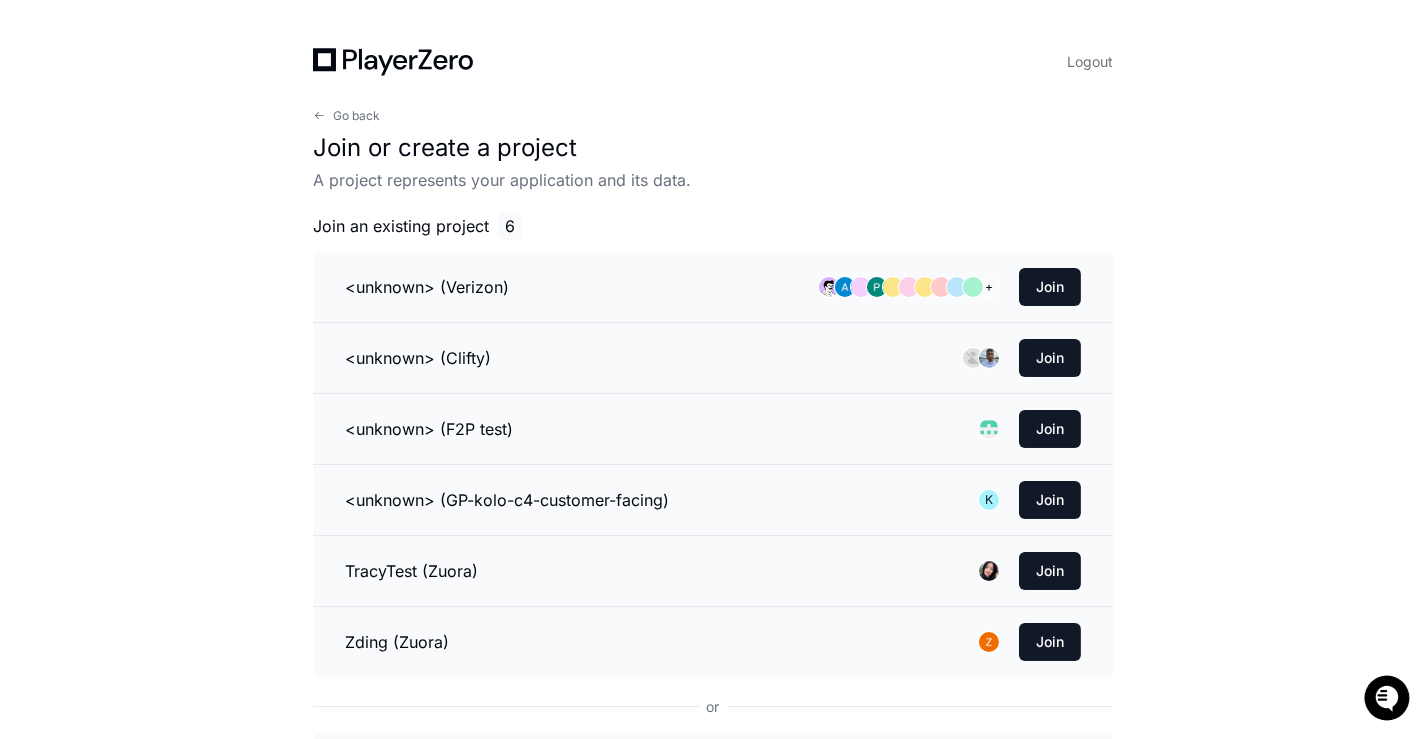 scroll, scrollTop: 372, scrollLeft: 0, axis: vertical 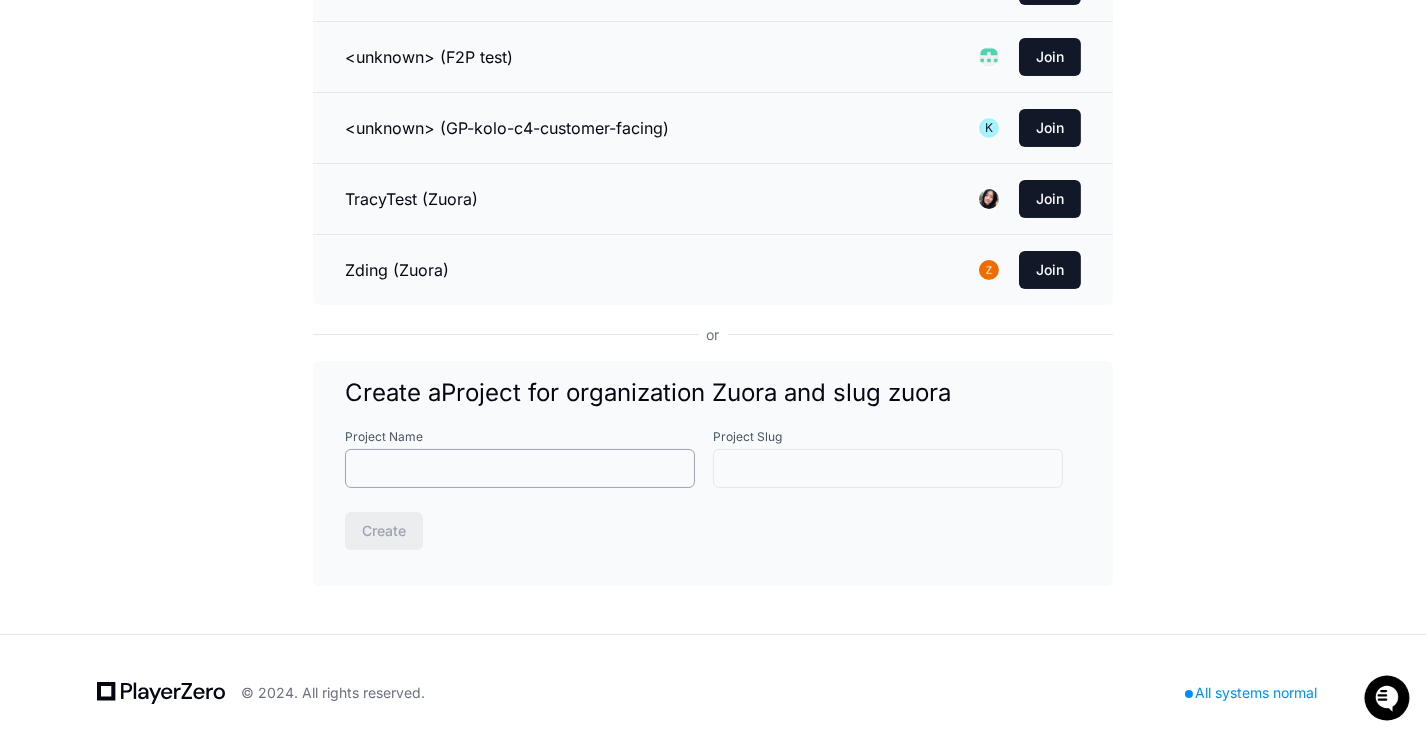 click on "Project Name" 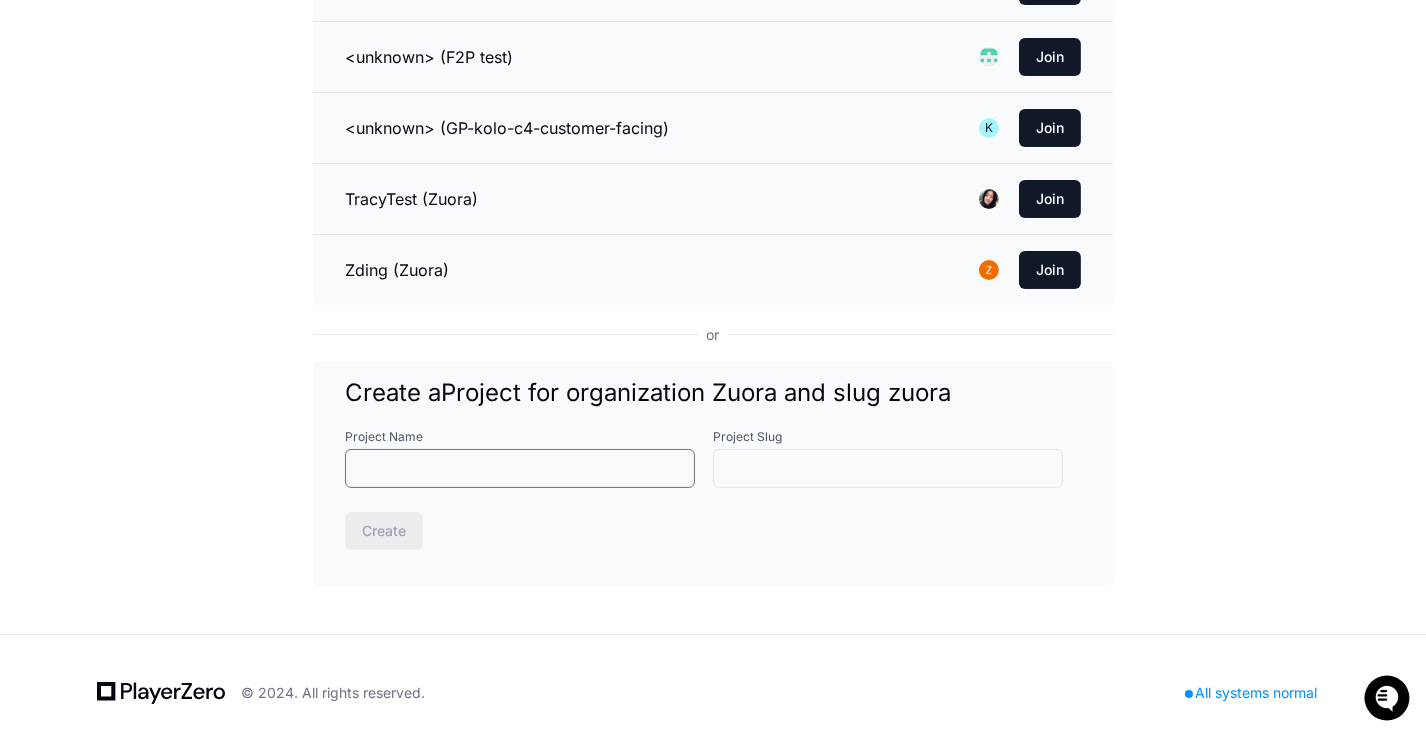 paste on "********" 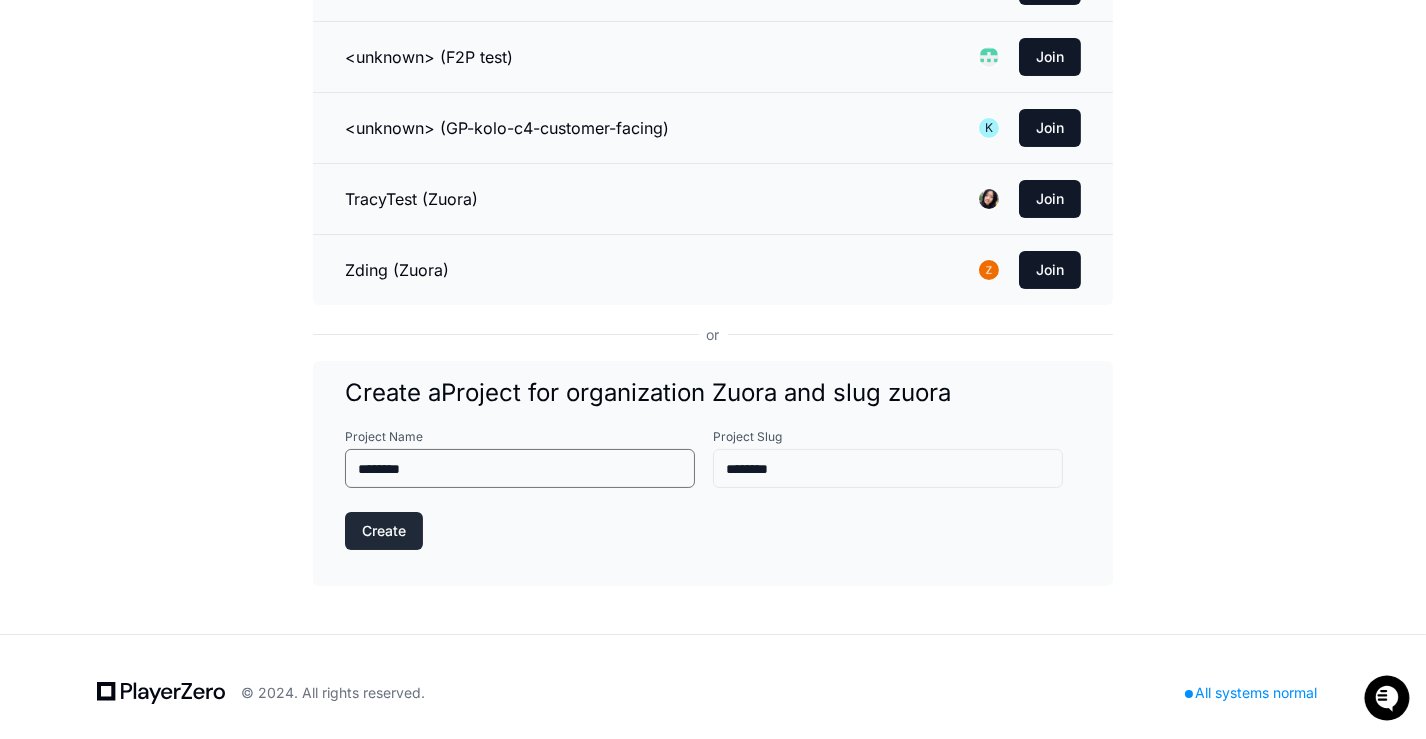 type on "********" 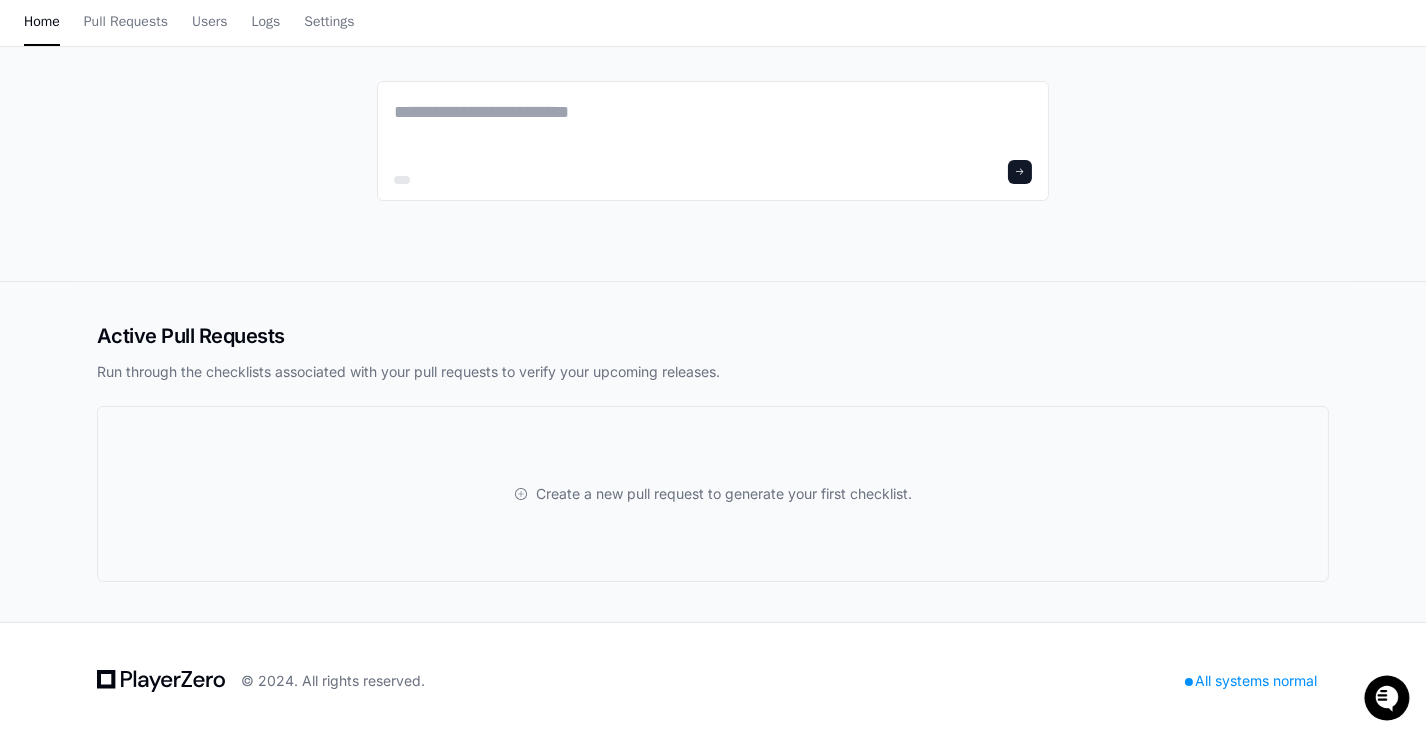 scroll, scrollTop: 0, scrollLeft: 0, axis: both 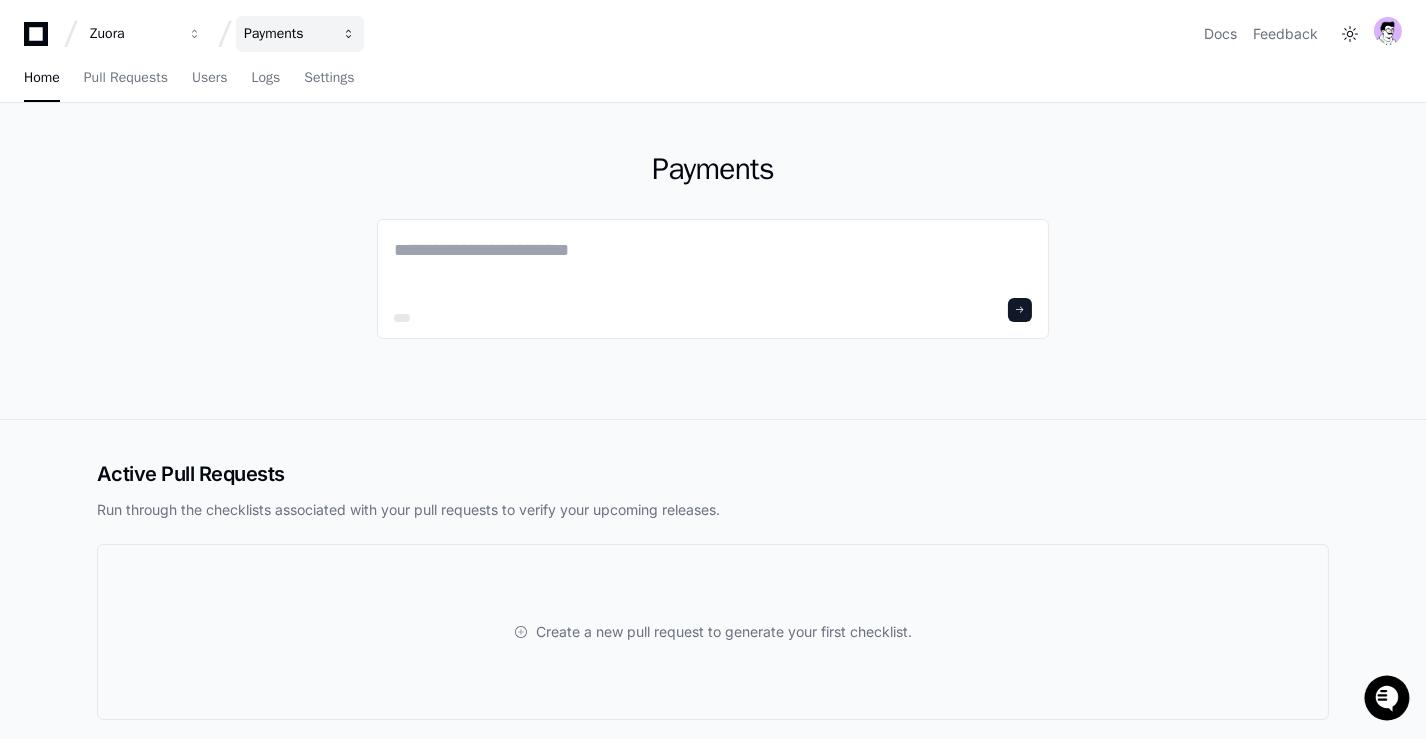 click on "Payments" at bounding box center (133, 34) 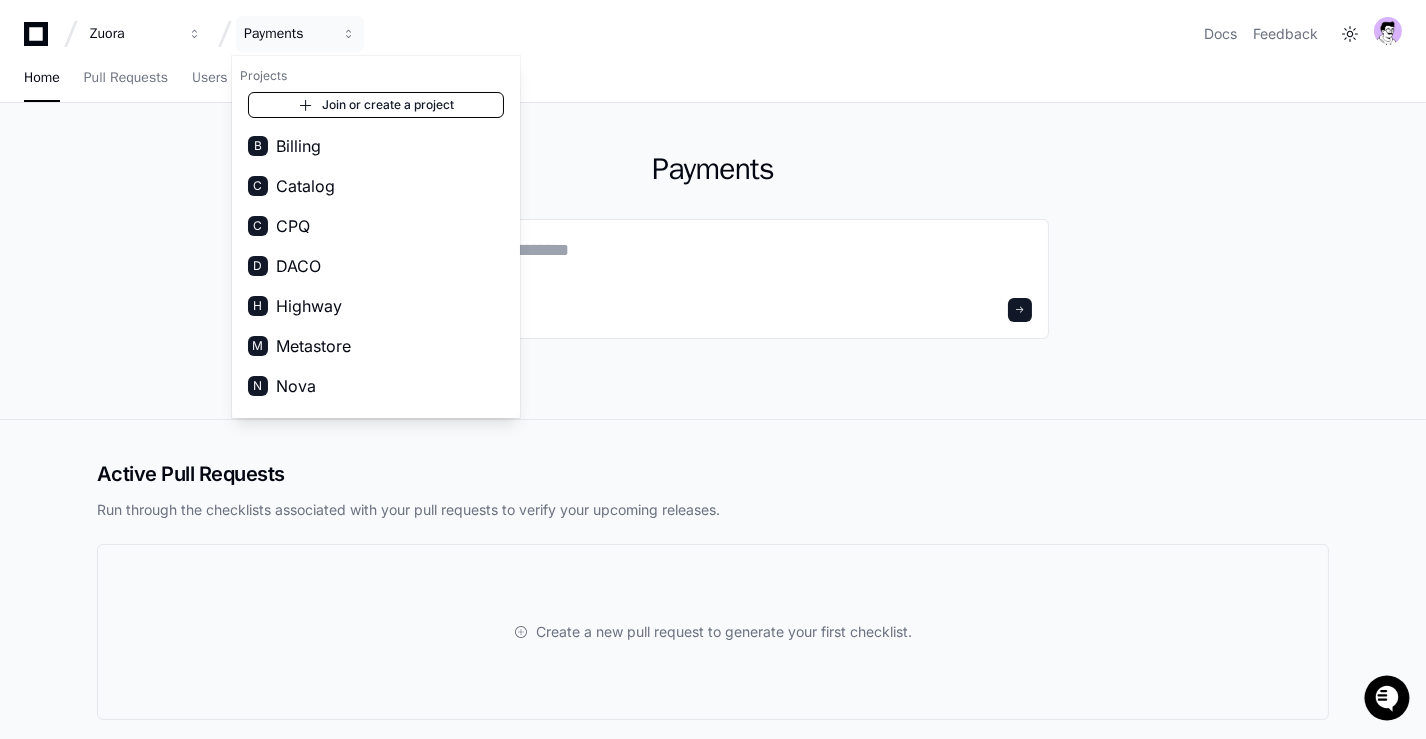 click on "Join or create a project" at bounding box center (376, 105) 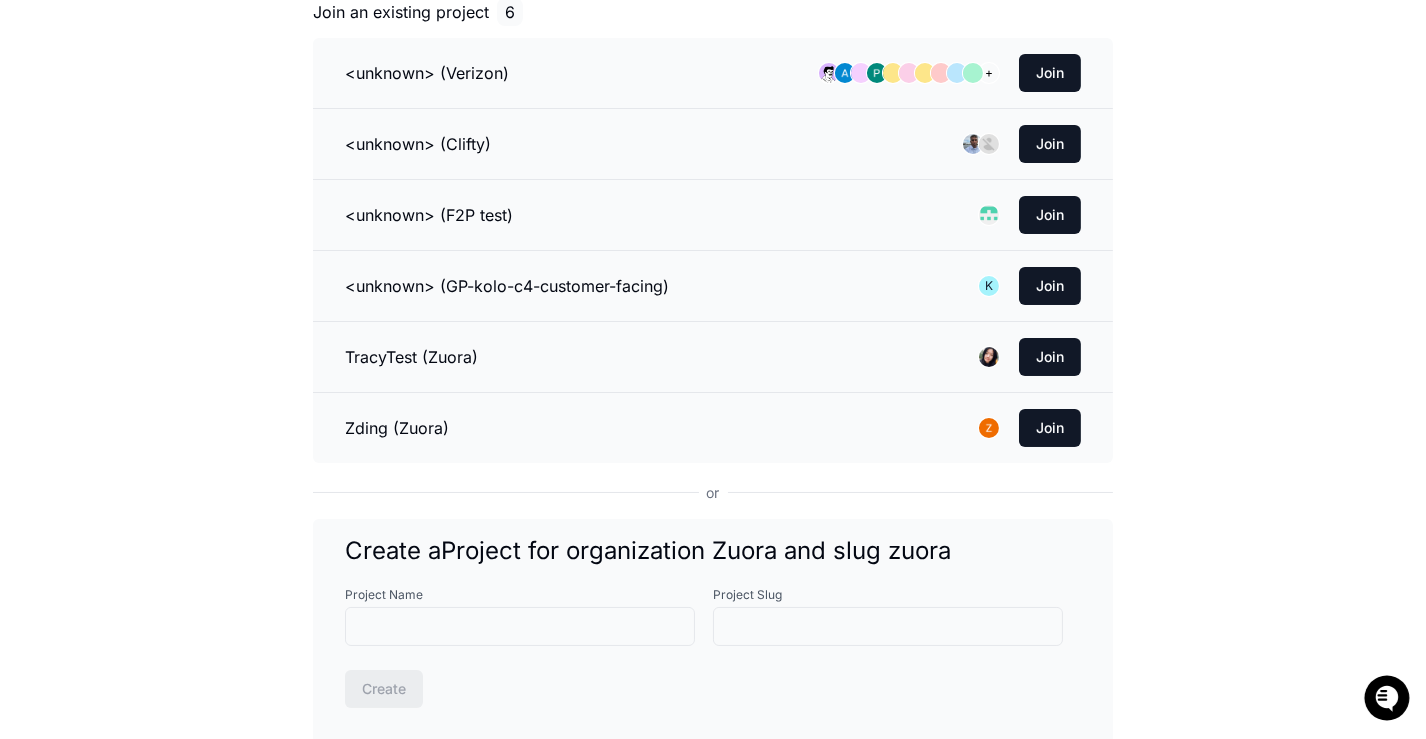 scroll, scrollTop: 372, scrollLeft: 0, axis: vertical 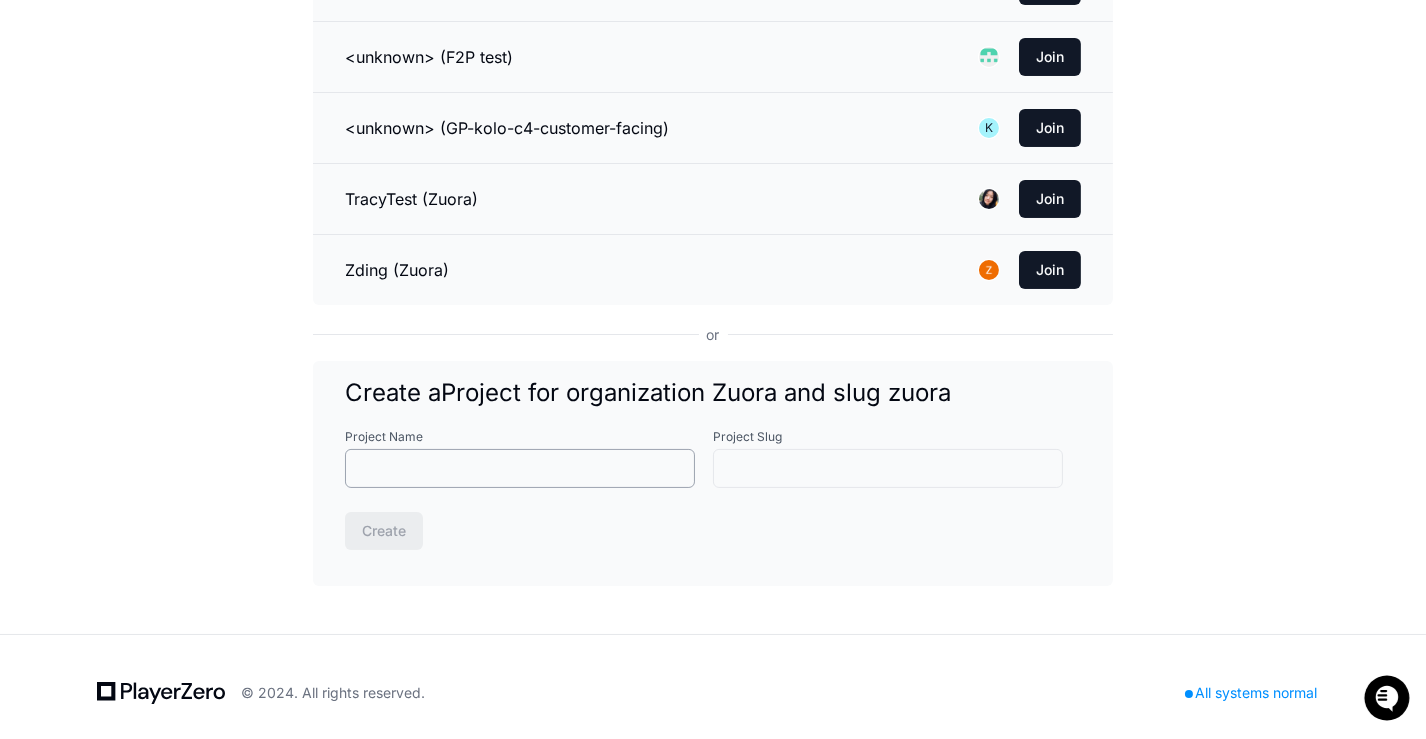 click on "Project Name" at bounding box center [520, 469] 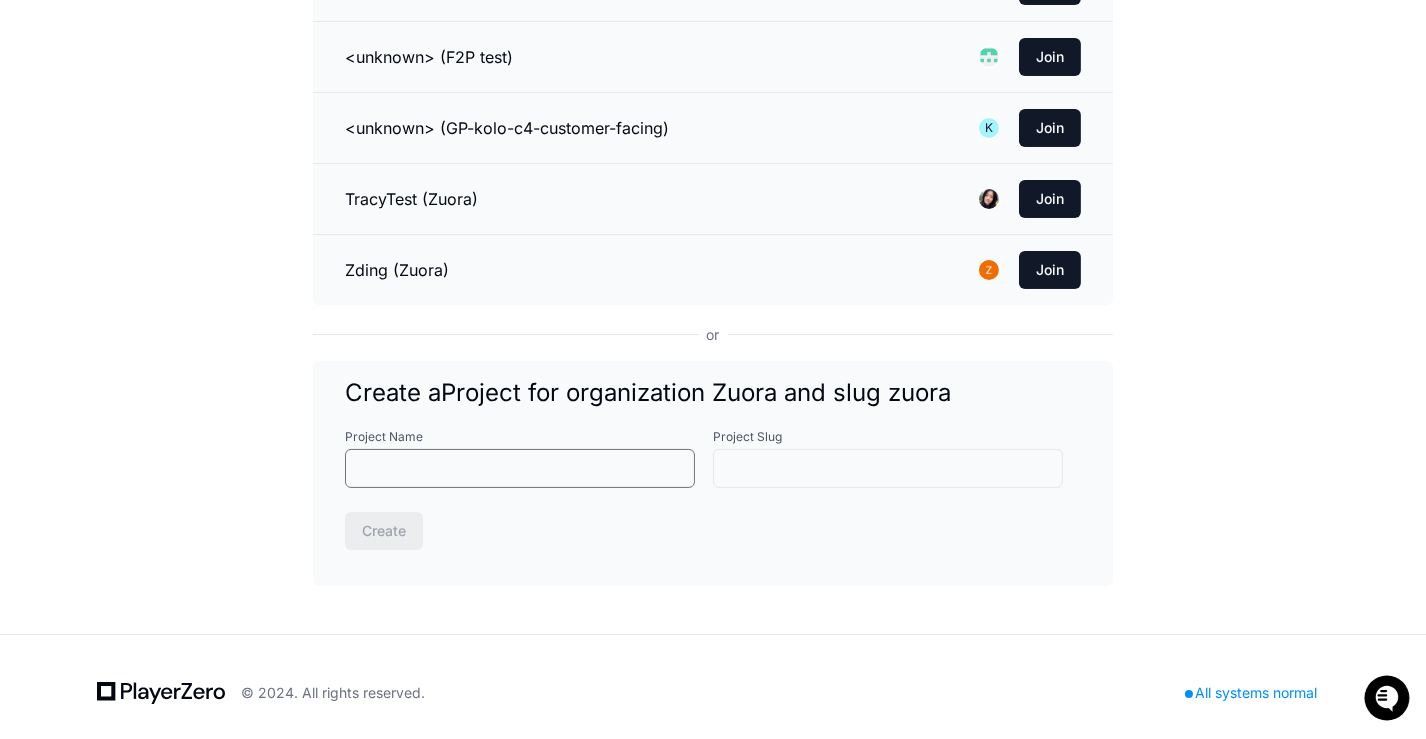 paste on "**********" 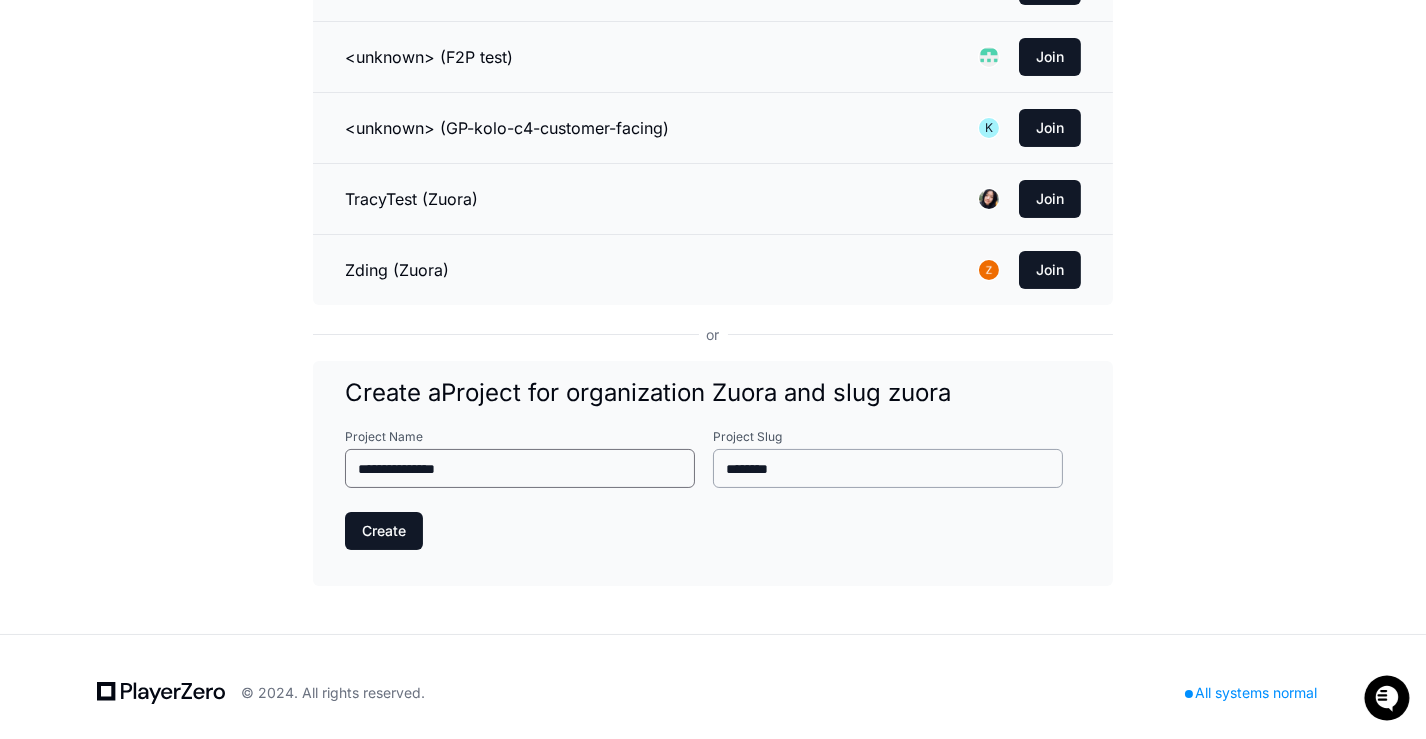 type on "**********" 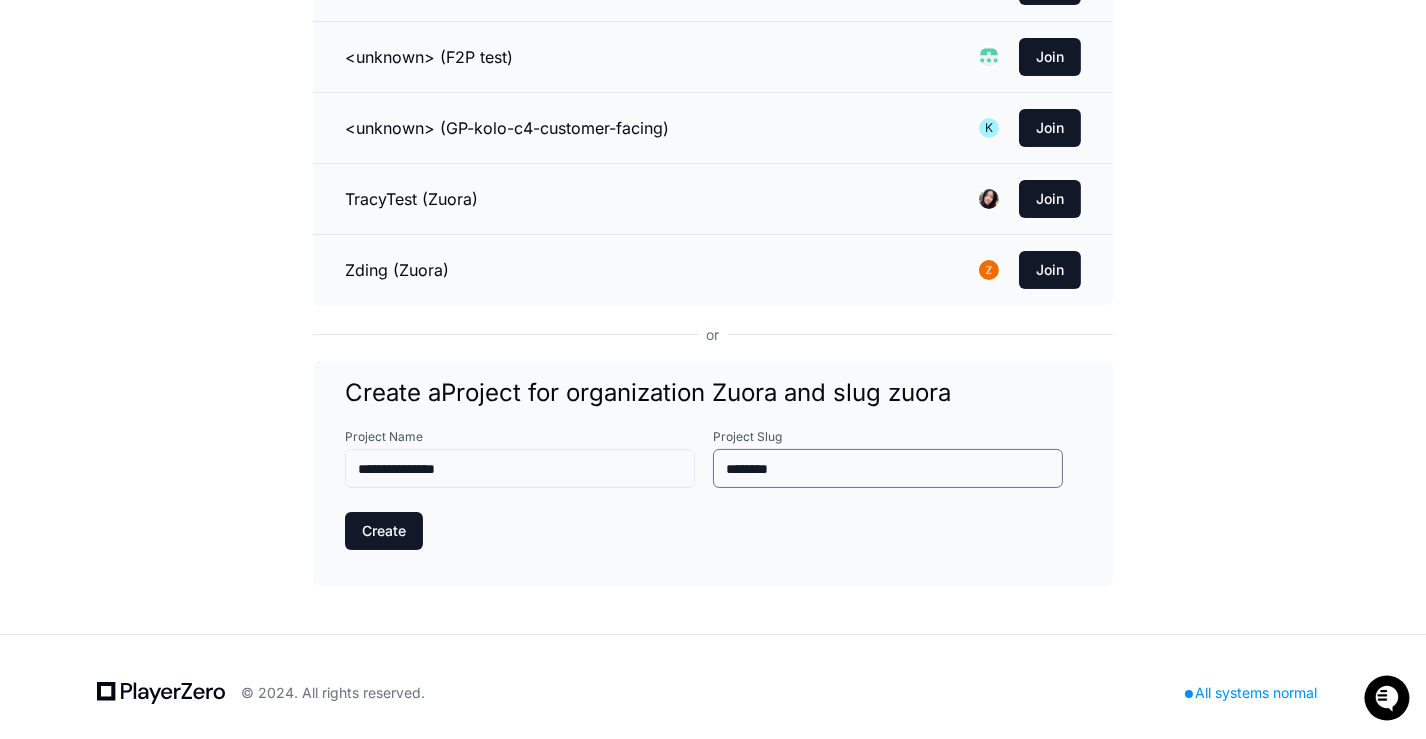 click on "********" at bounding box center [888, 469] 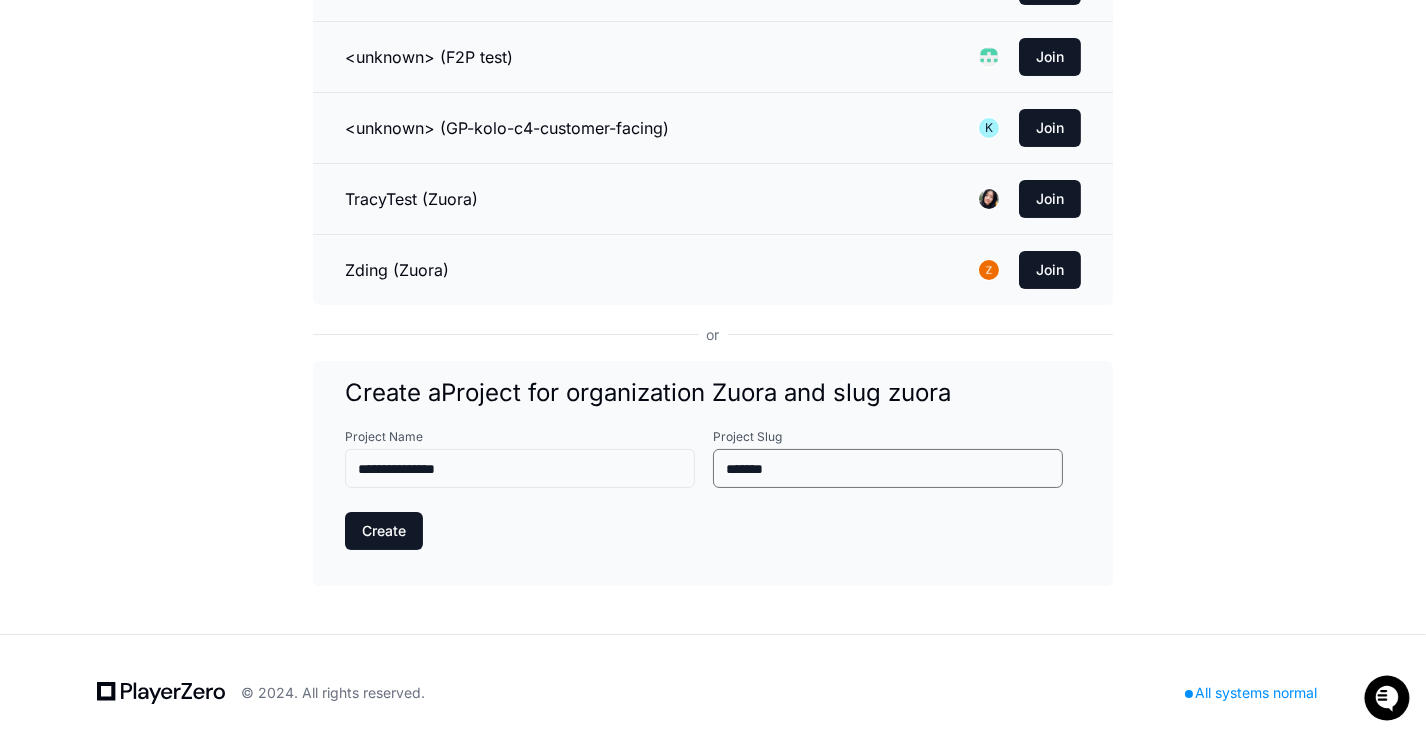 type on "*******" 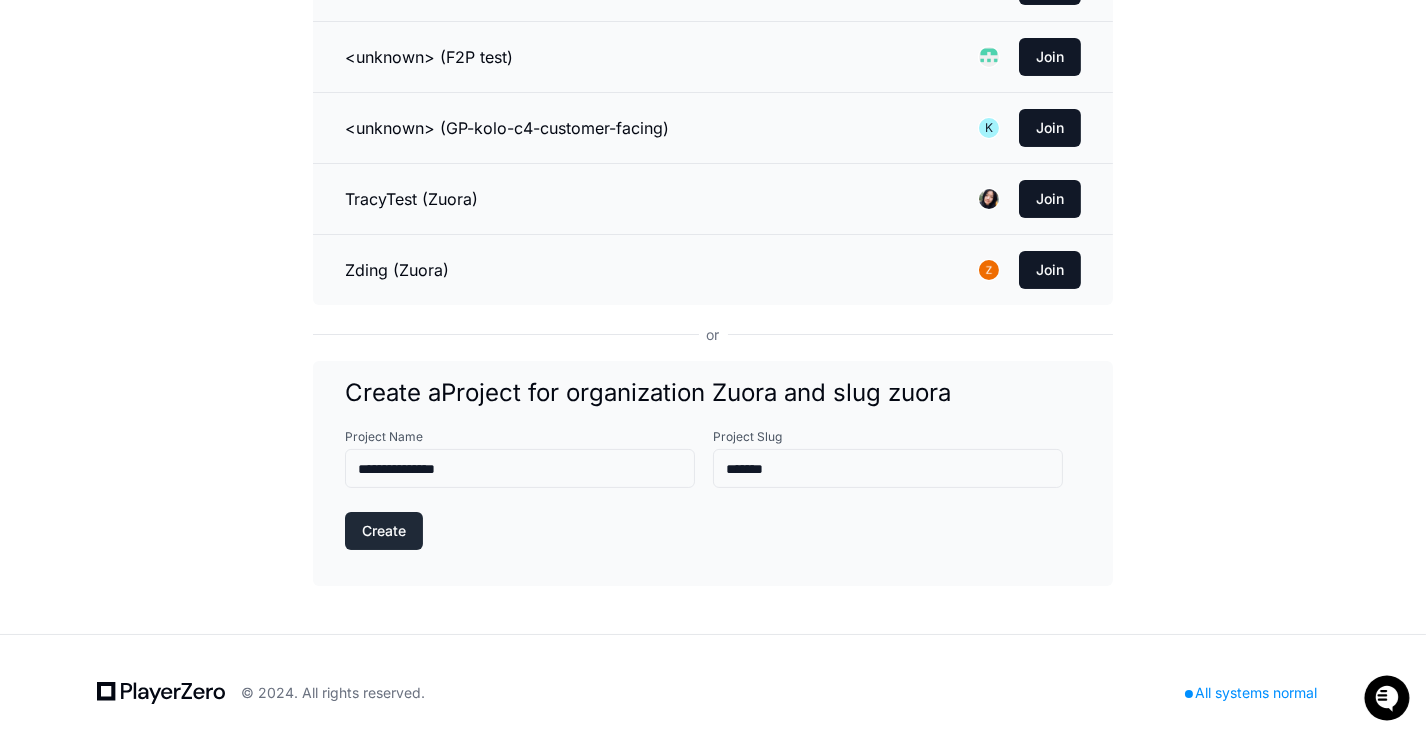 click on "Create" 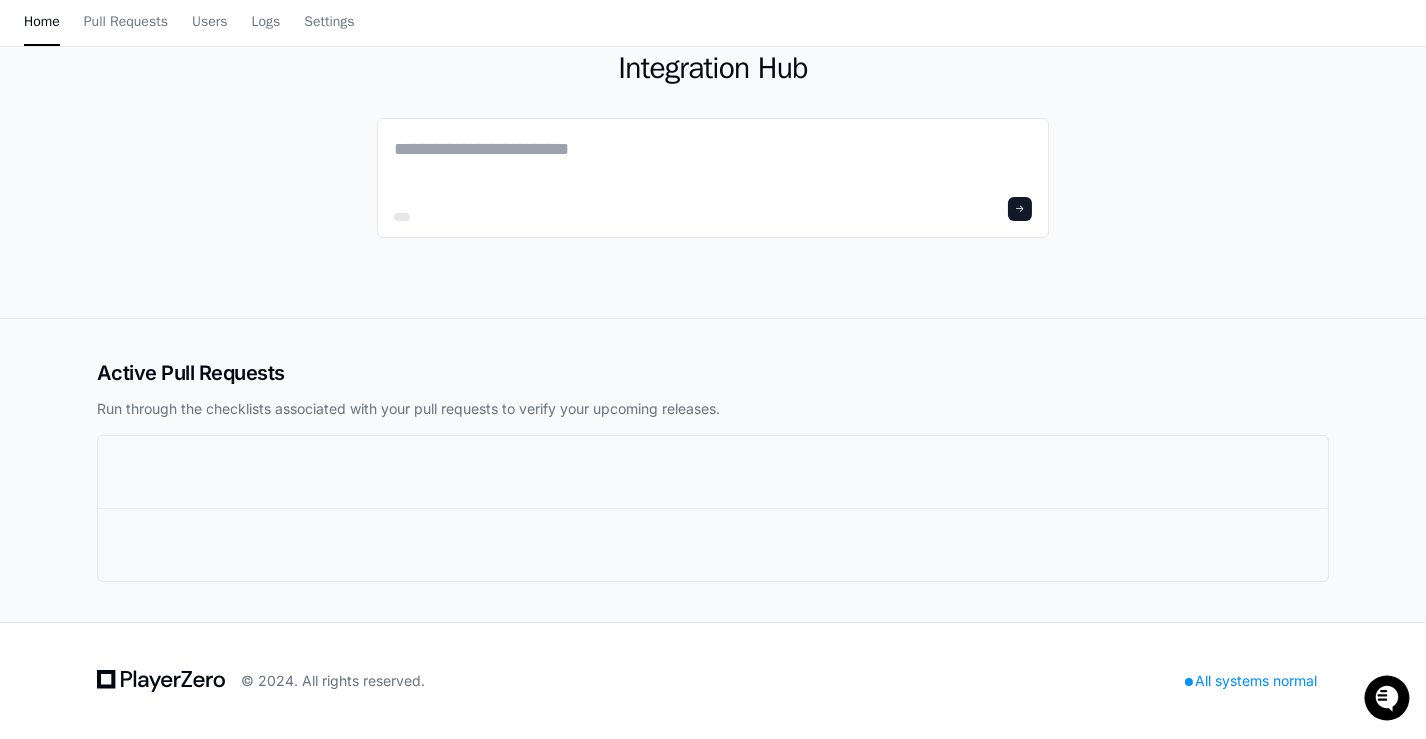 scroll, scrollTop: 0, scrollLeft: 0, axis: both 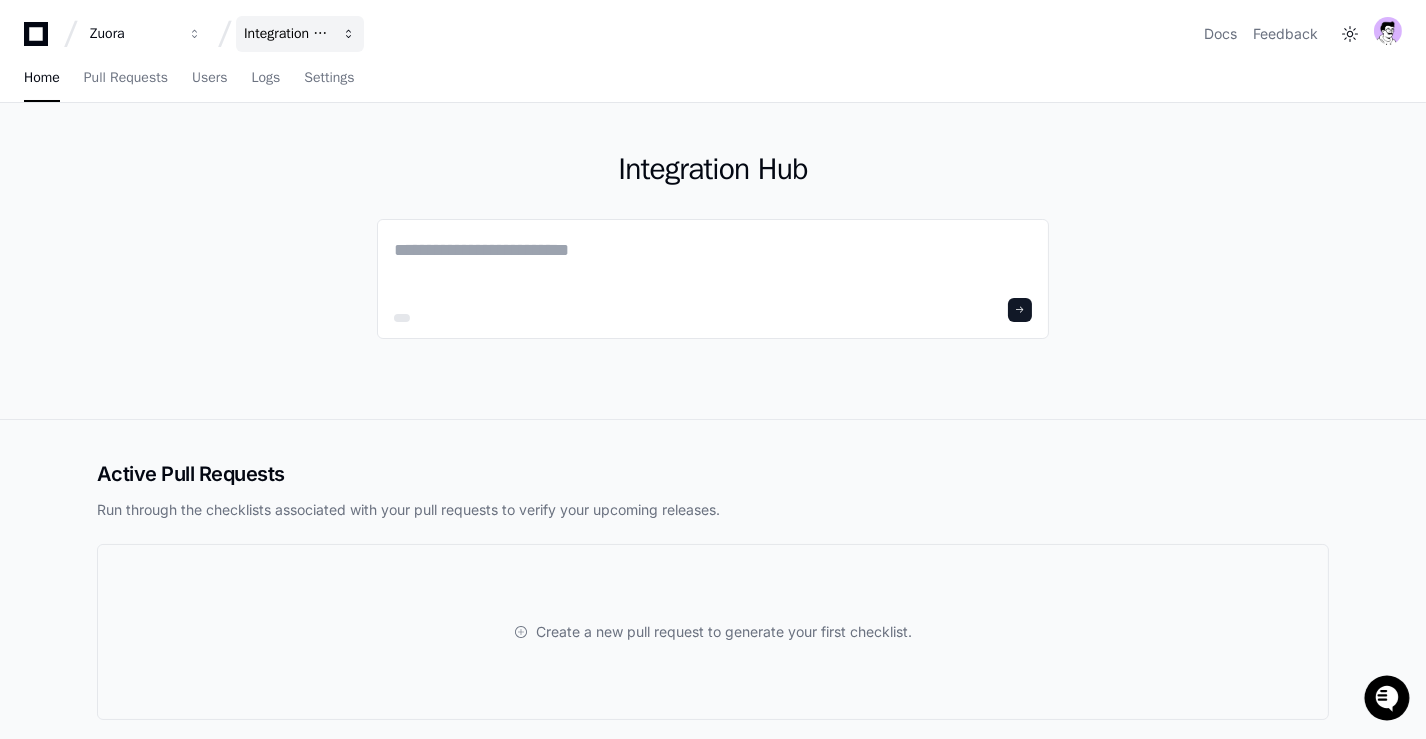 click on "Integration Hub" at bounding box center (133, 34) 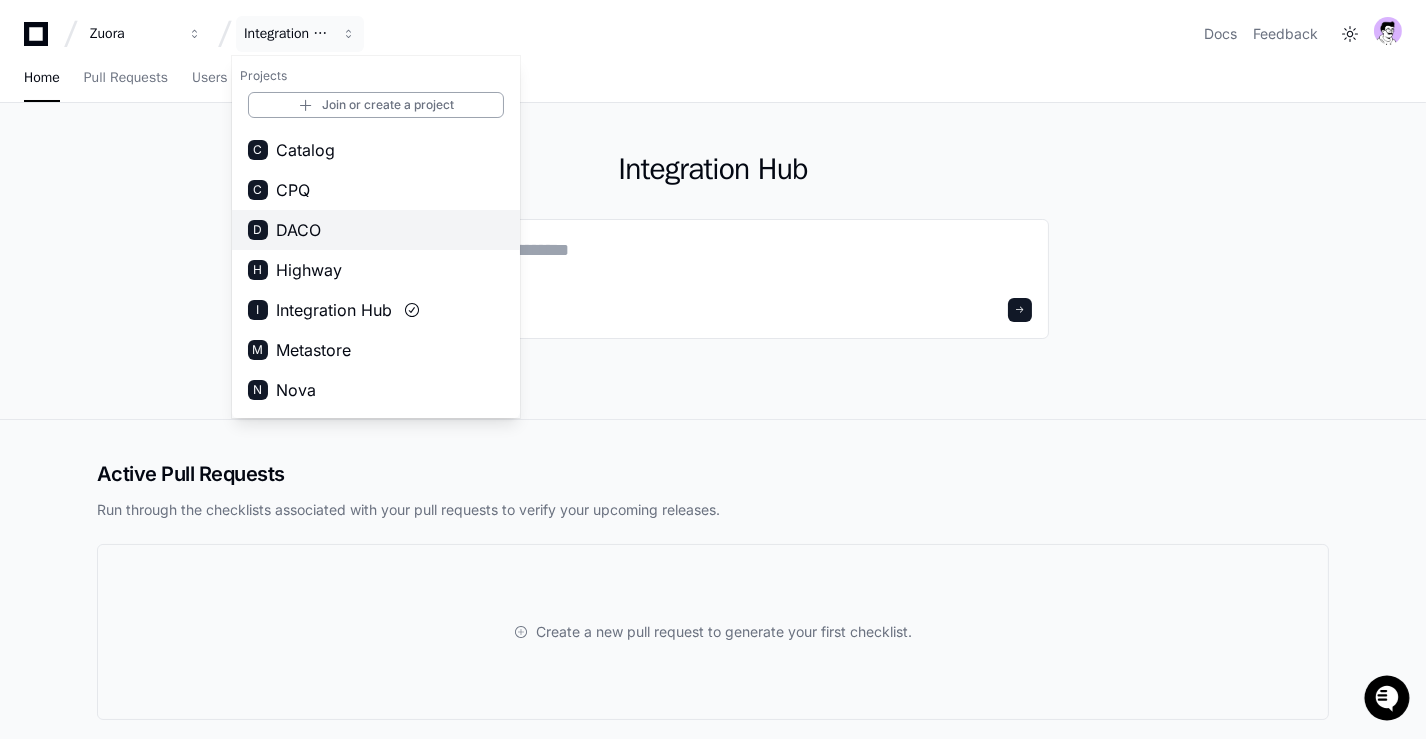 scroll, scrollTop: 0, scrollLeft: 0, axis: both 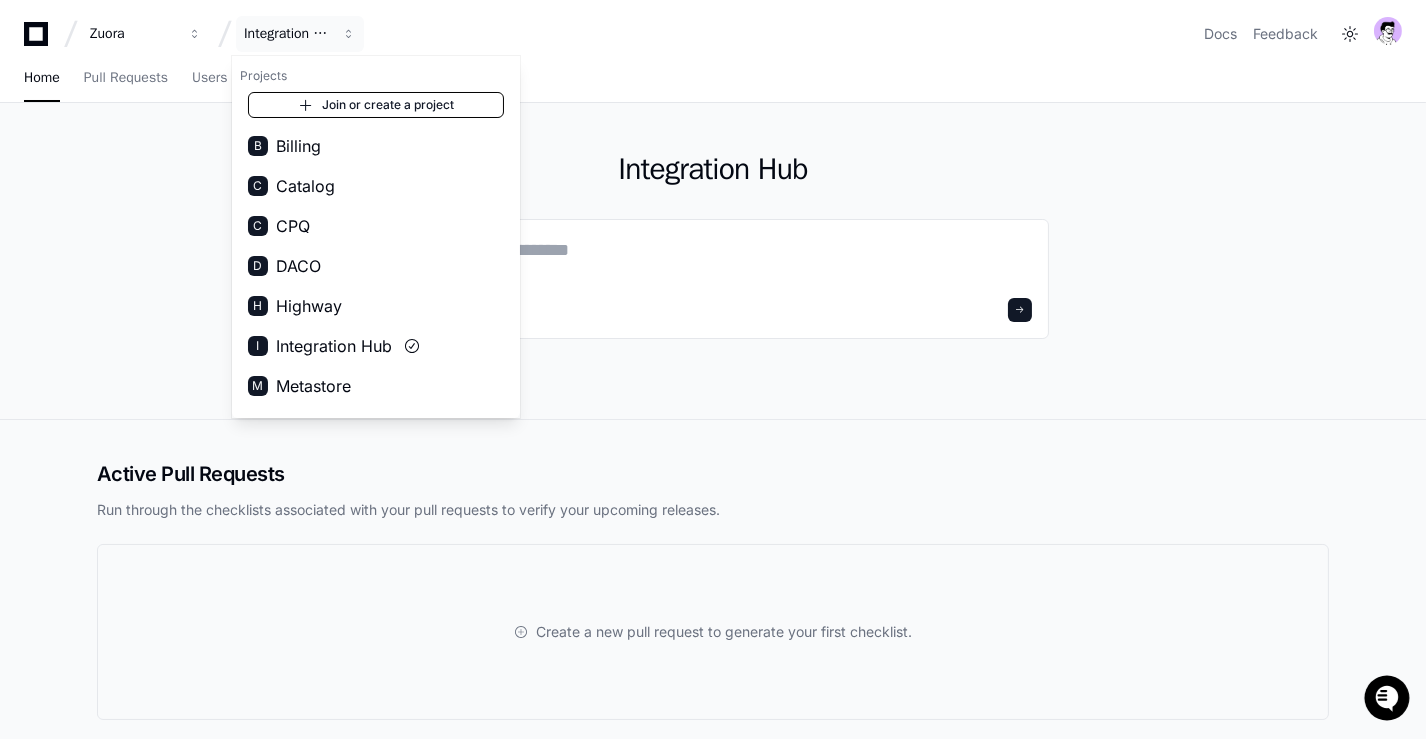 click on "Join or create a project" at bounding box center (376, 105) 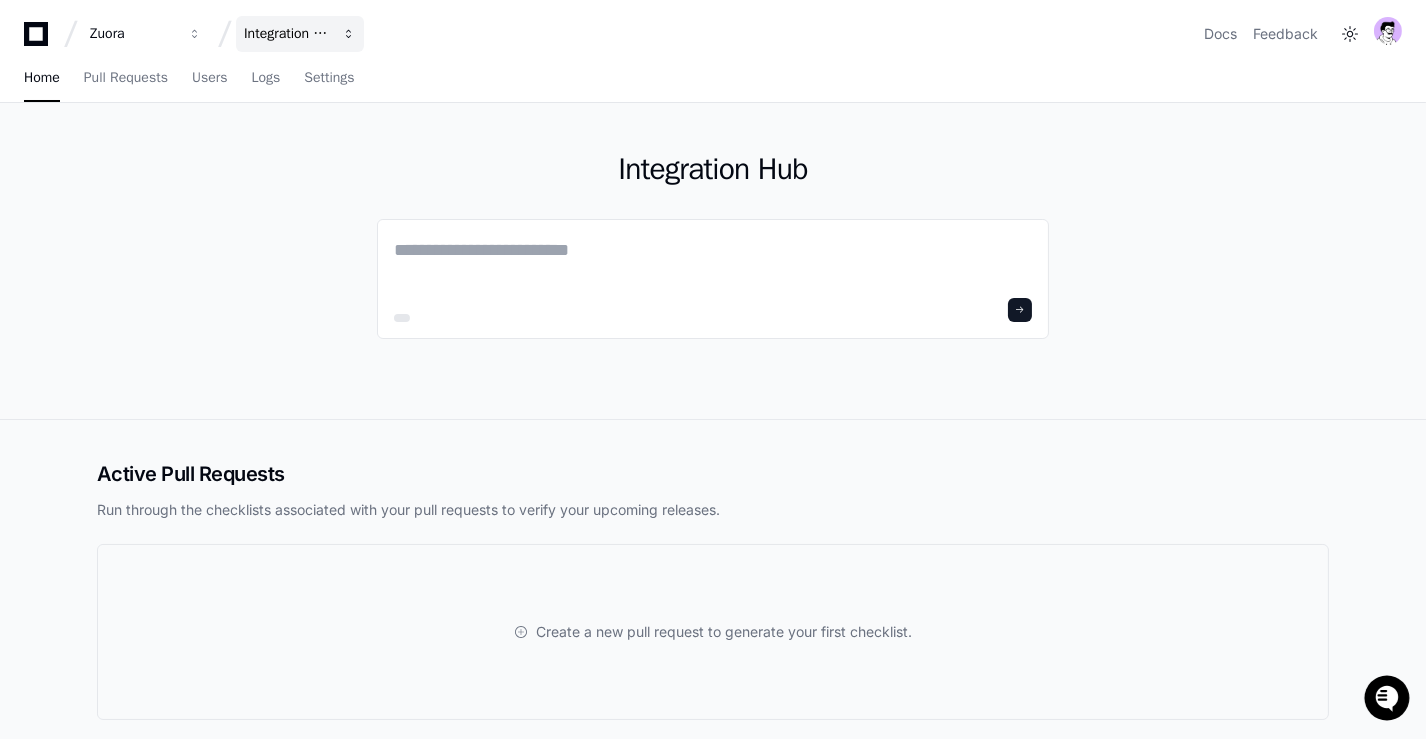 click on "Integration Hub" at bounding box center (133, 34) 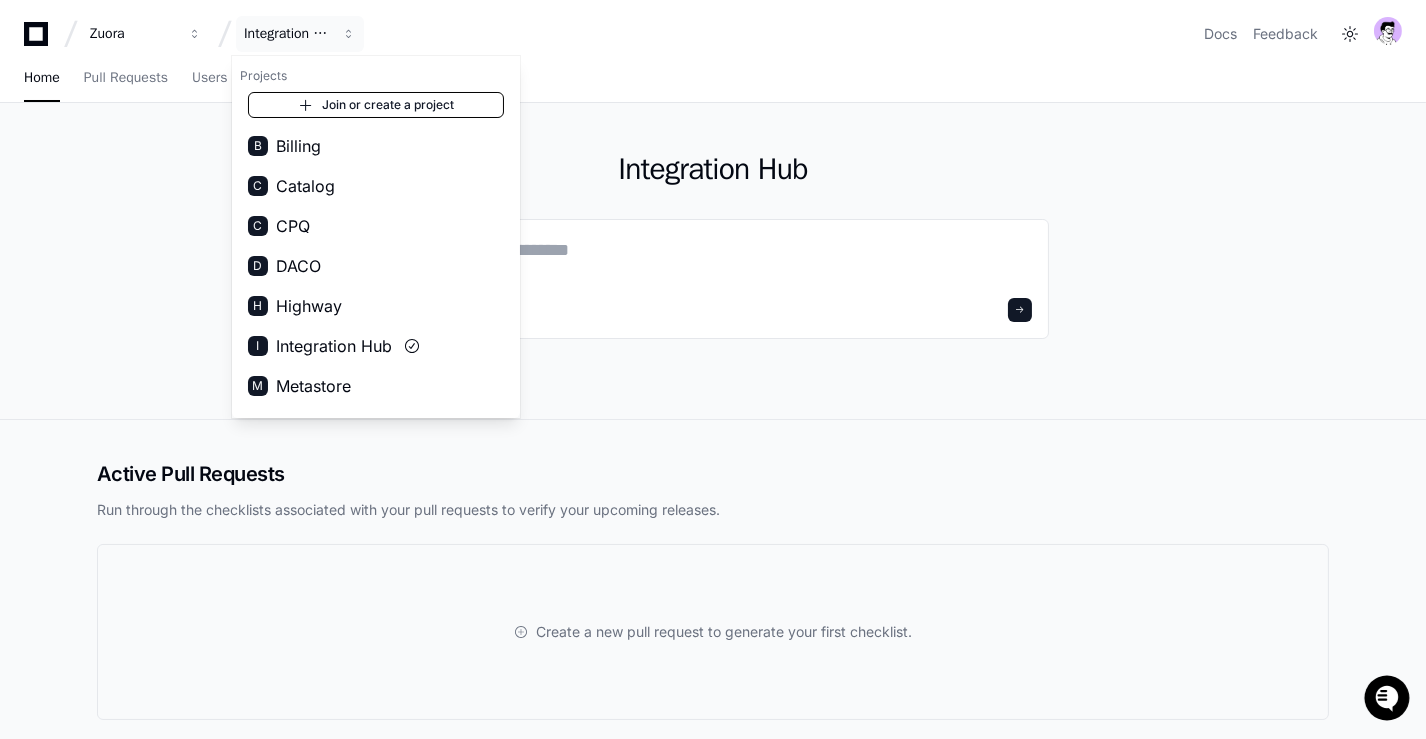 click on "Join or create a project" at bounding box center [376, 105] 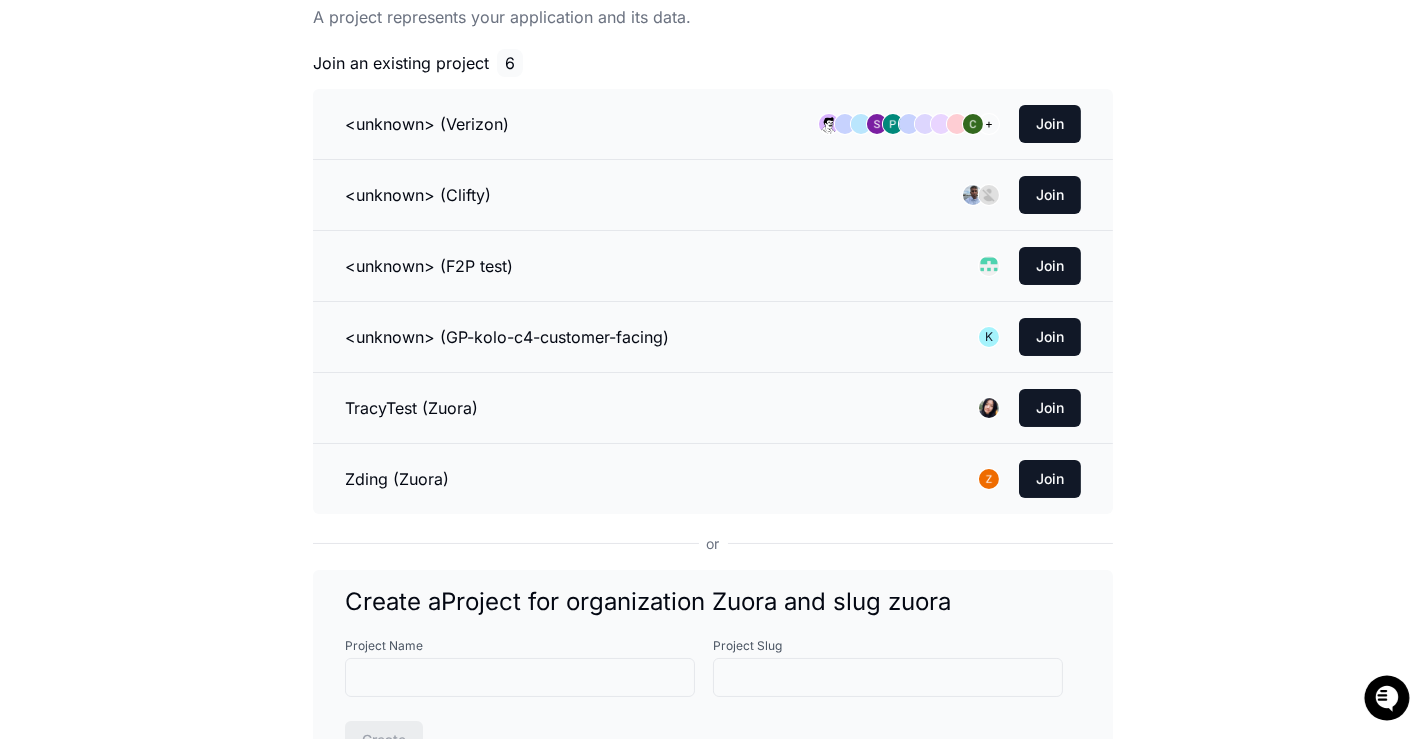 scroll, scrollTop: 372, scrollLeft: 0, axis: vertical 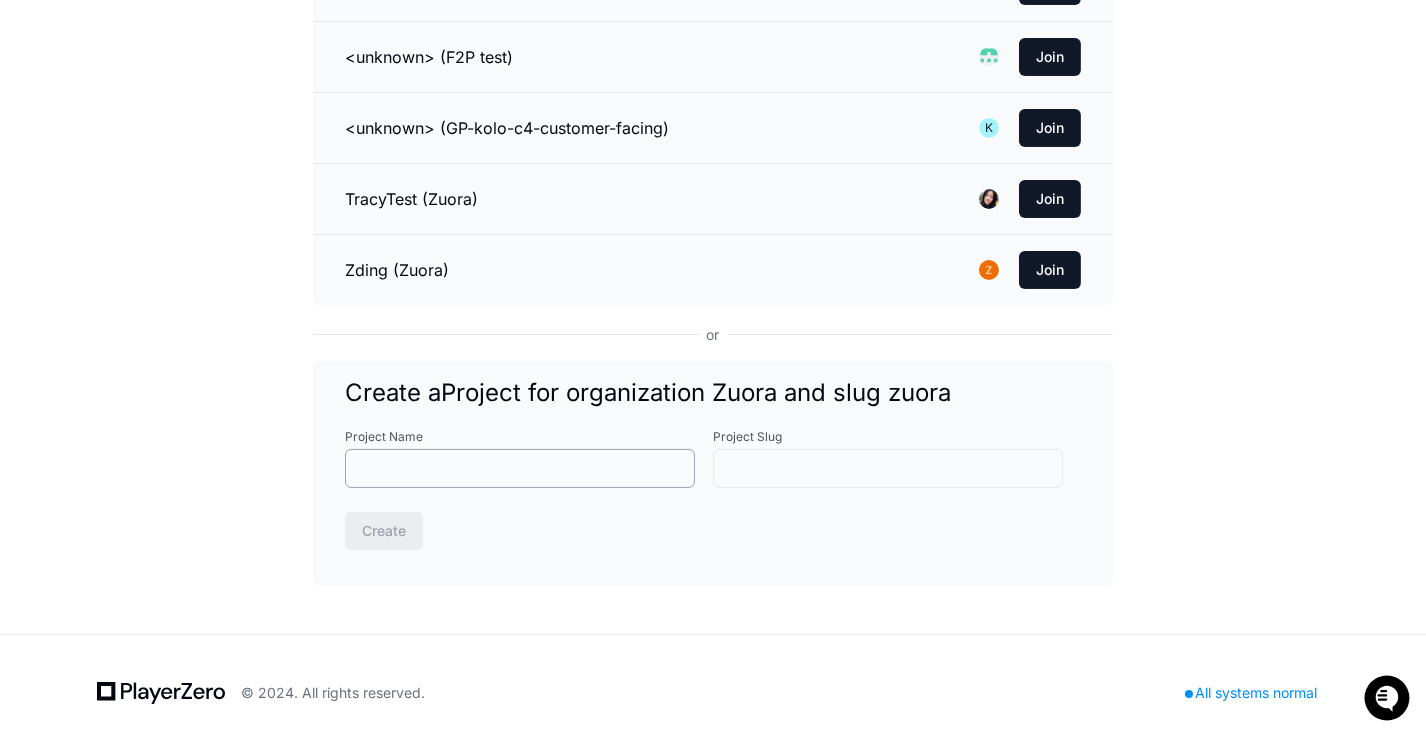 click 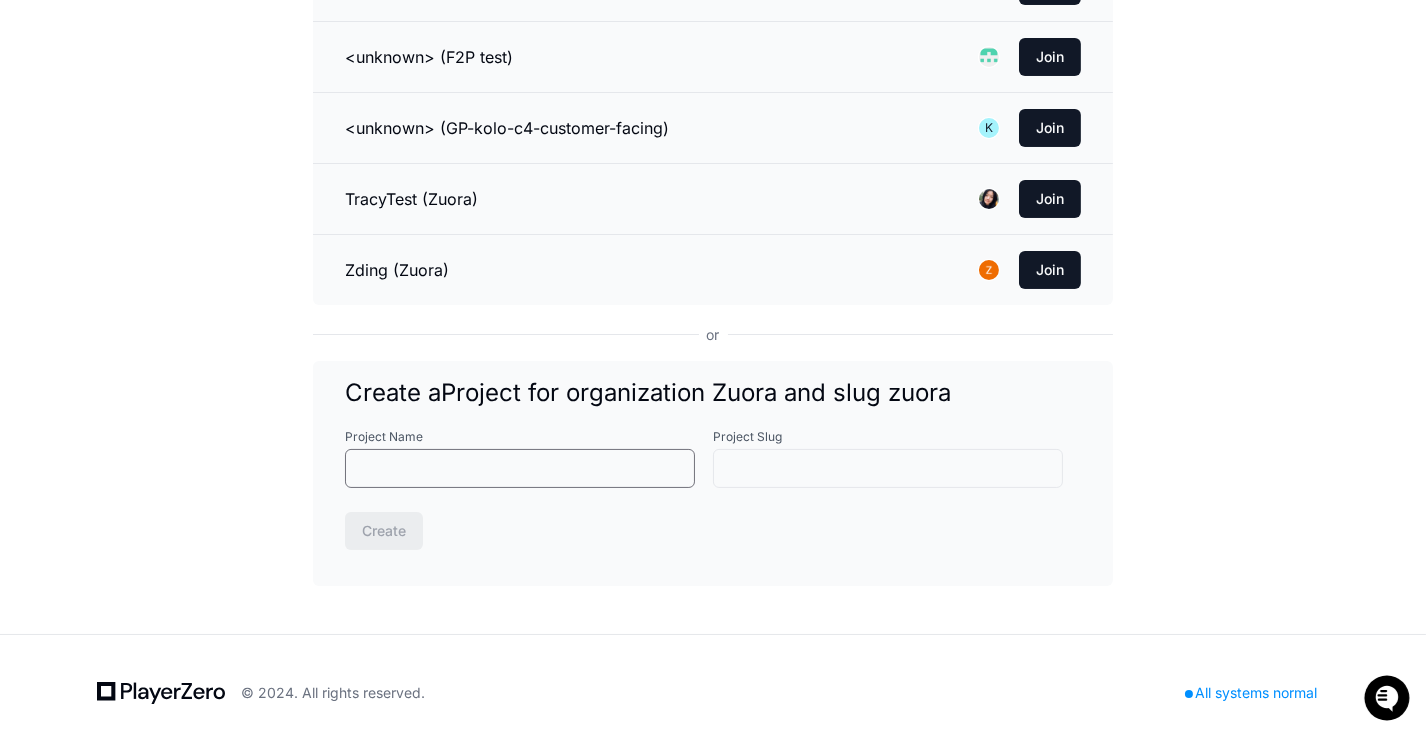 paste on "**********" 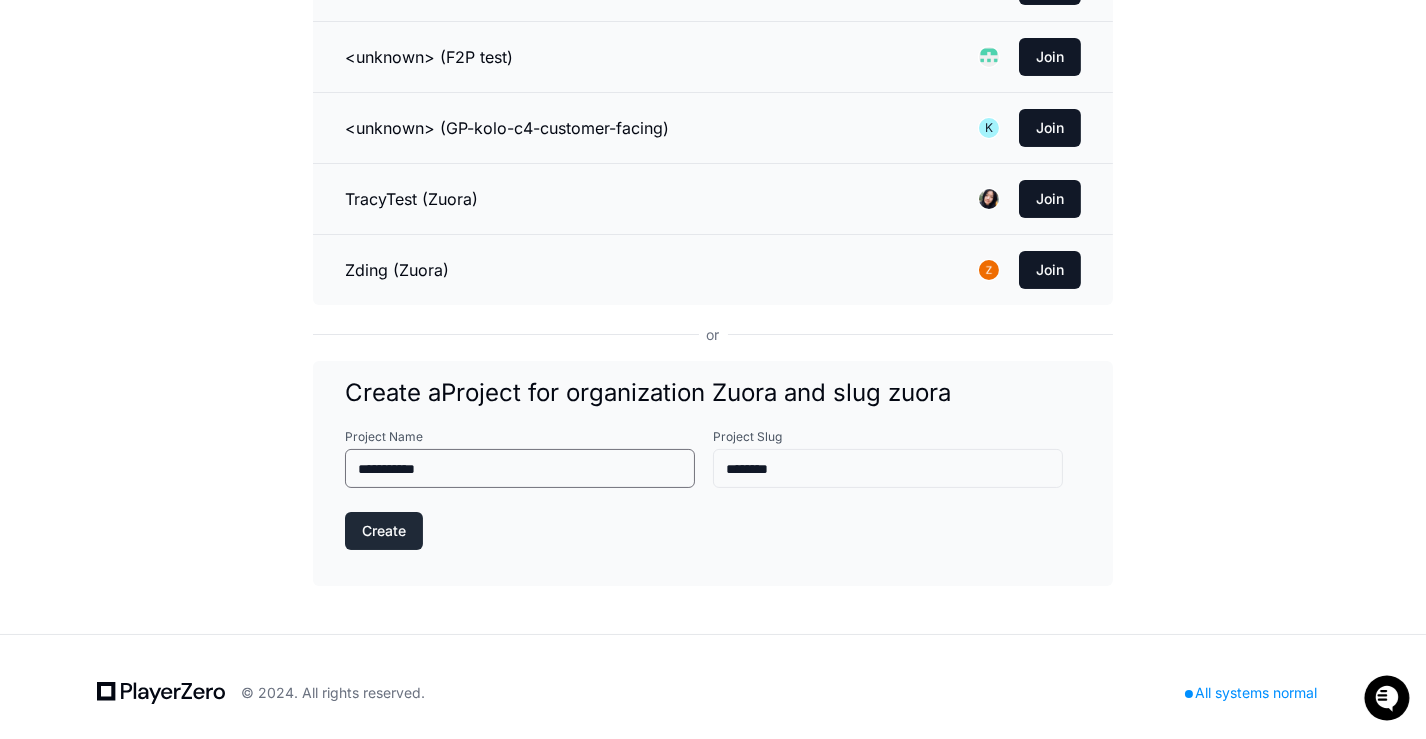 type on "**********" 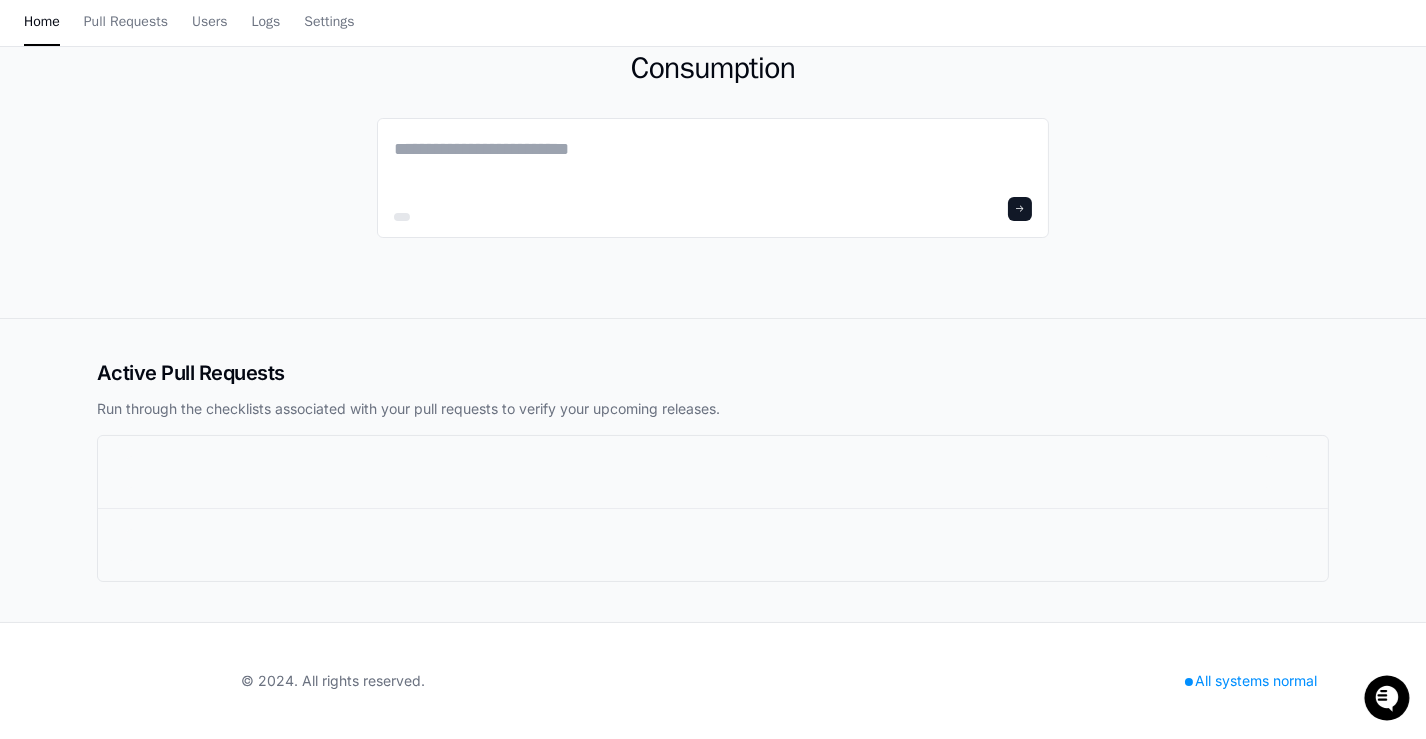 scroll, scrollTop: 0, scrollLeft: 0, axis: both 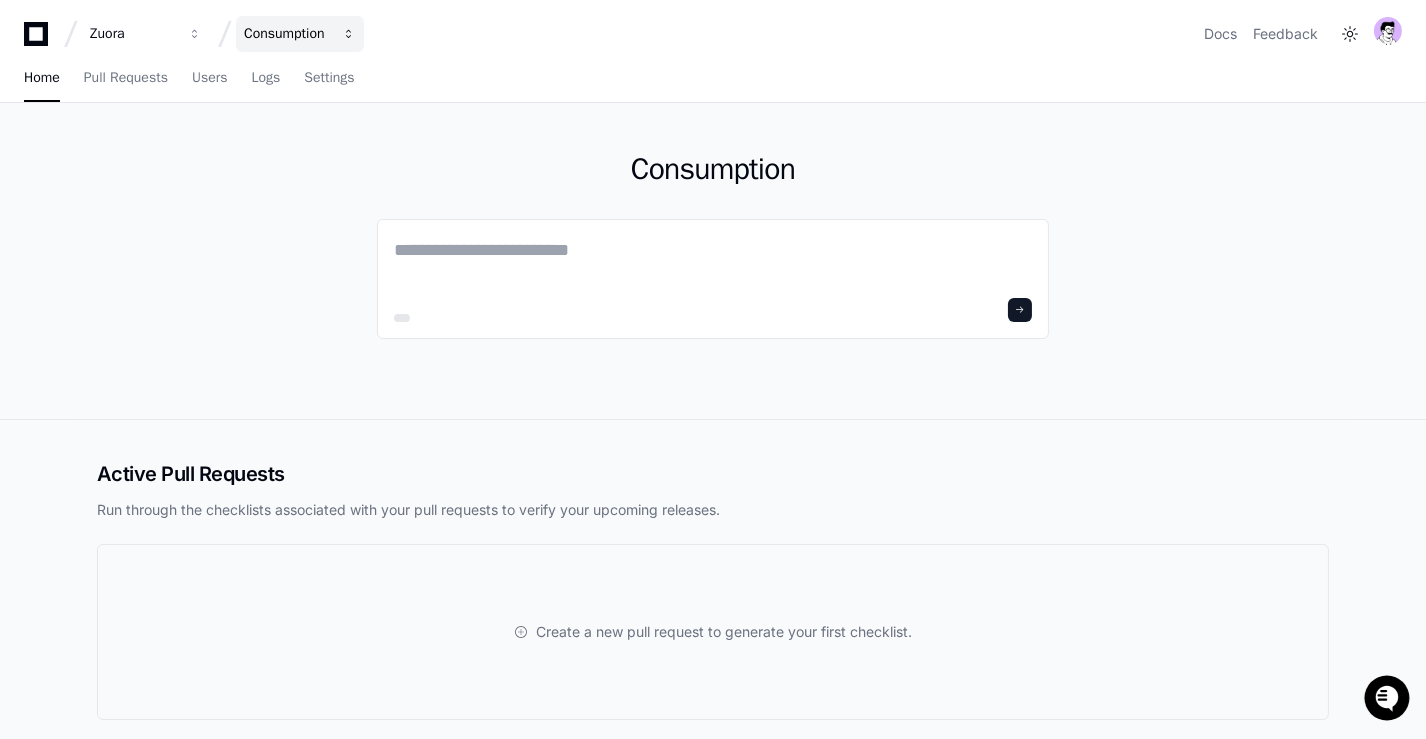 click on "Consumption" at bounding box center (300, 34) 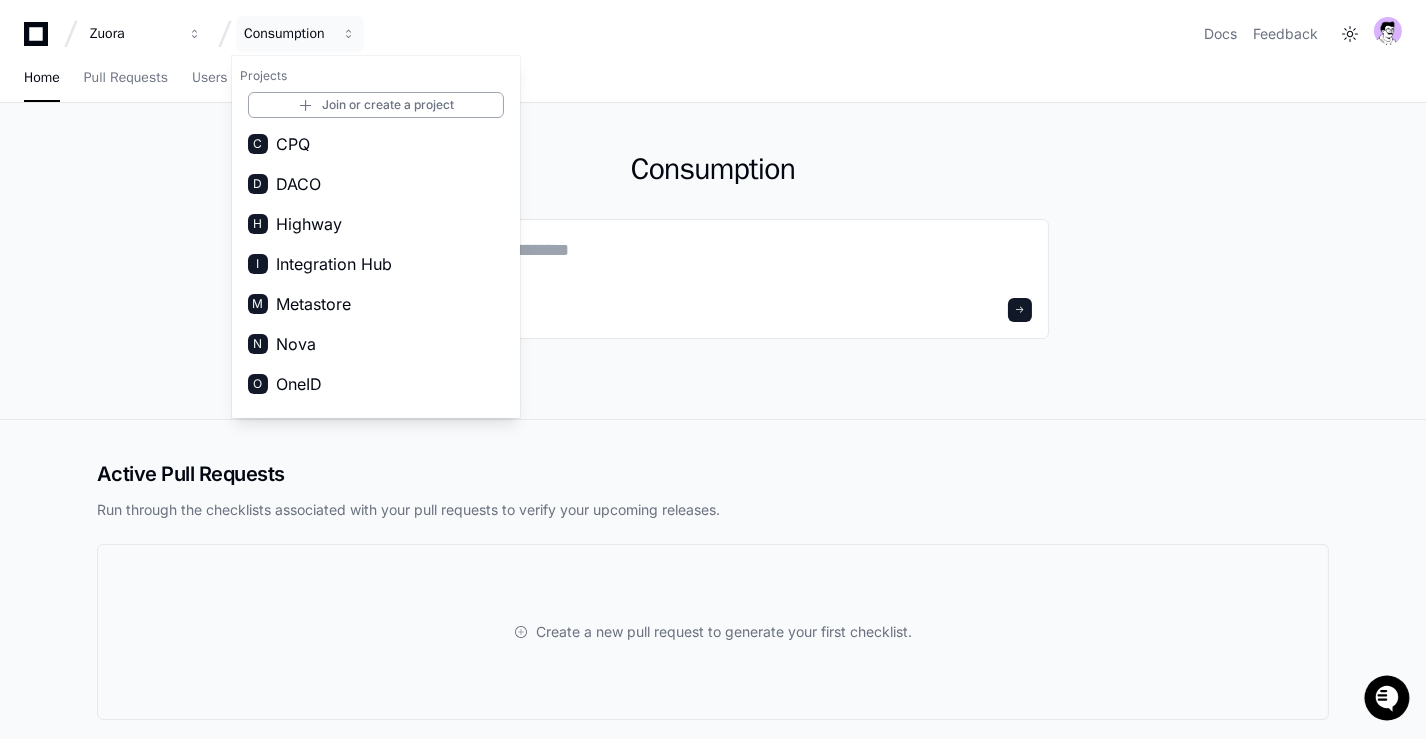 scroll, scrollTop: 0, scrollLeft: 0, axis: both 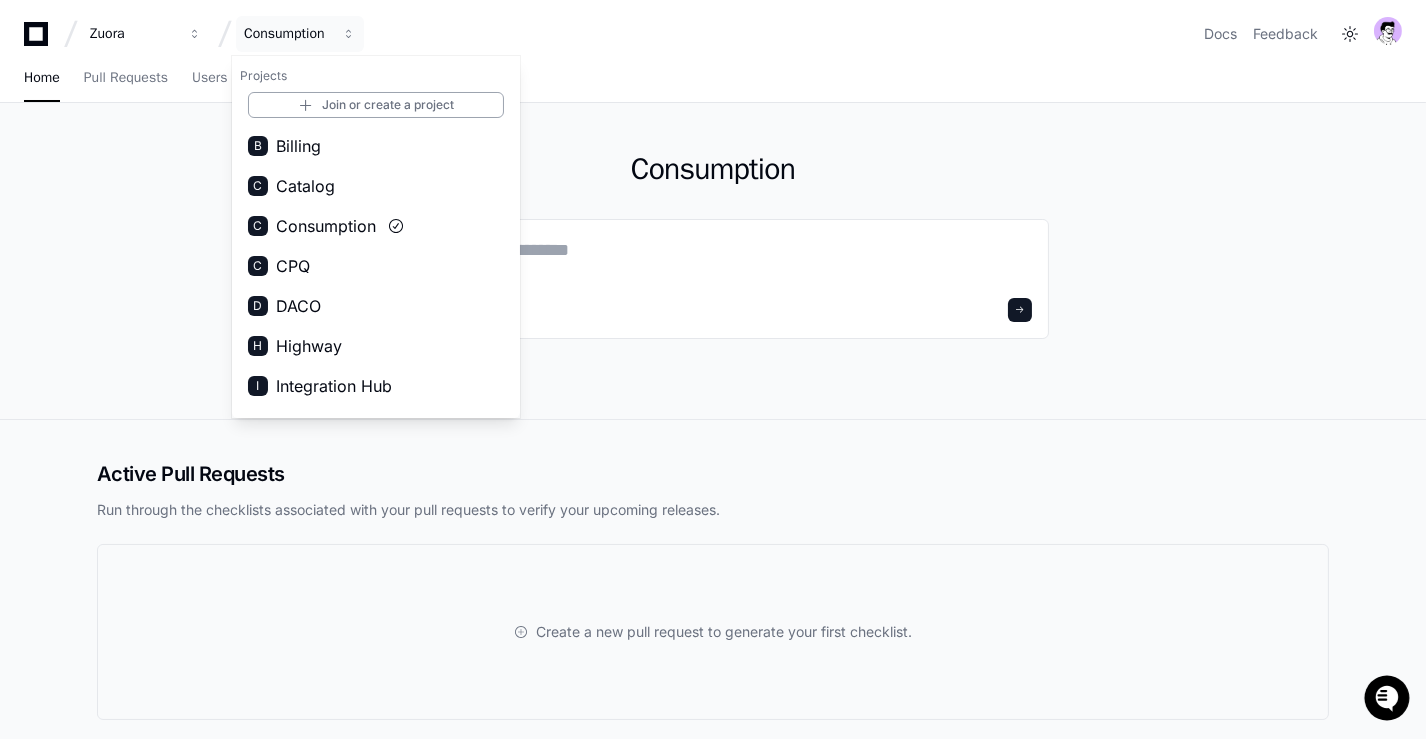 click on "Consumption" 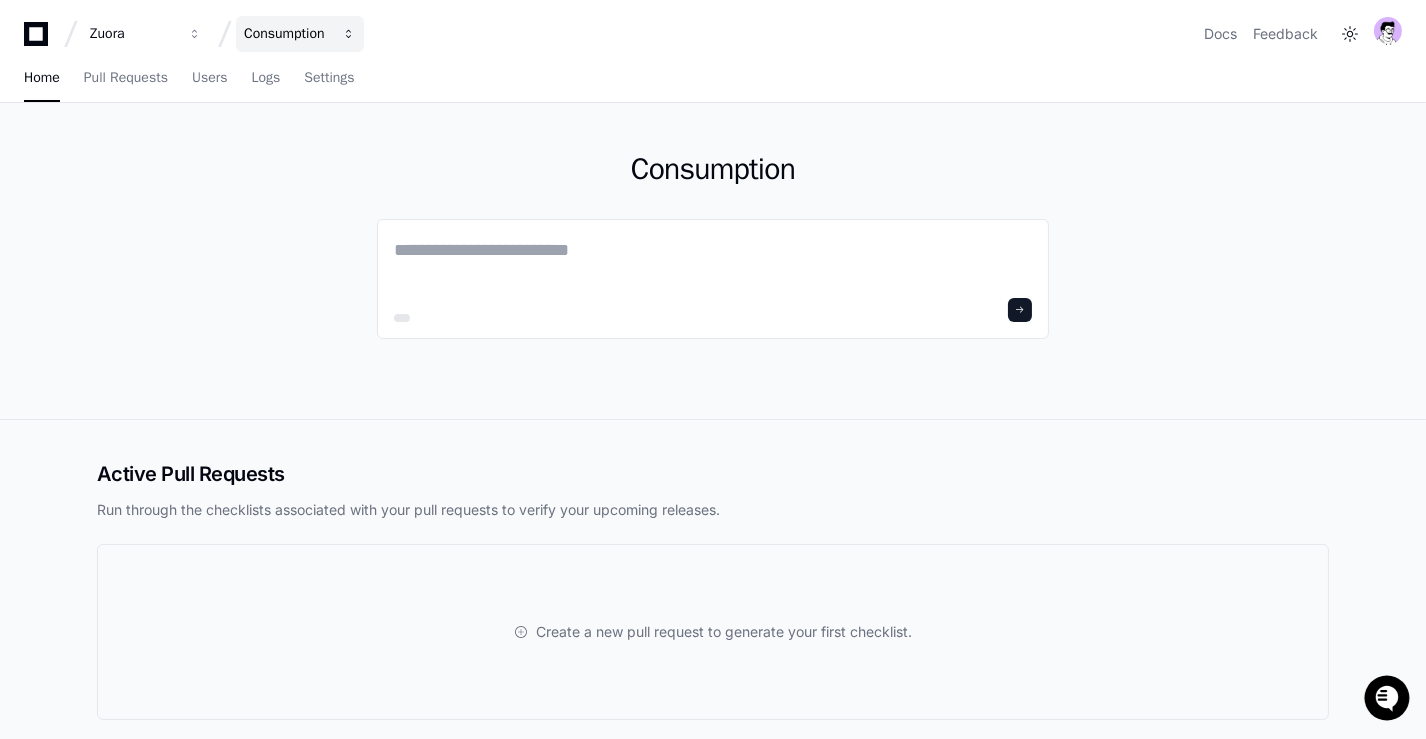 click on "Consumption" at bounding box center (300, 34) 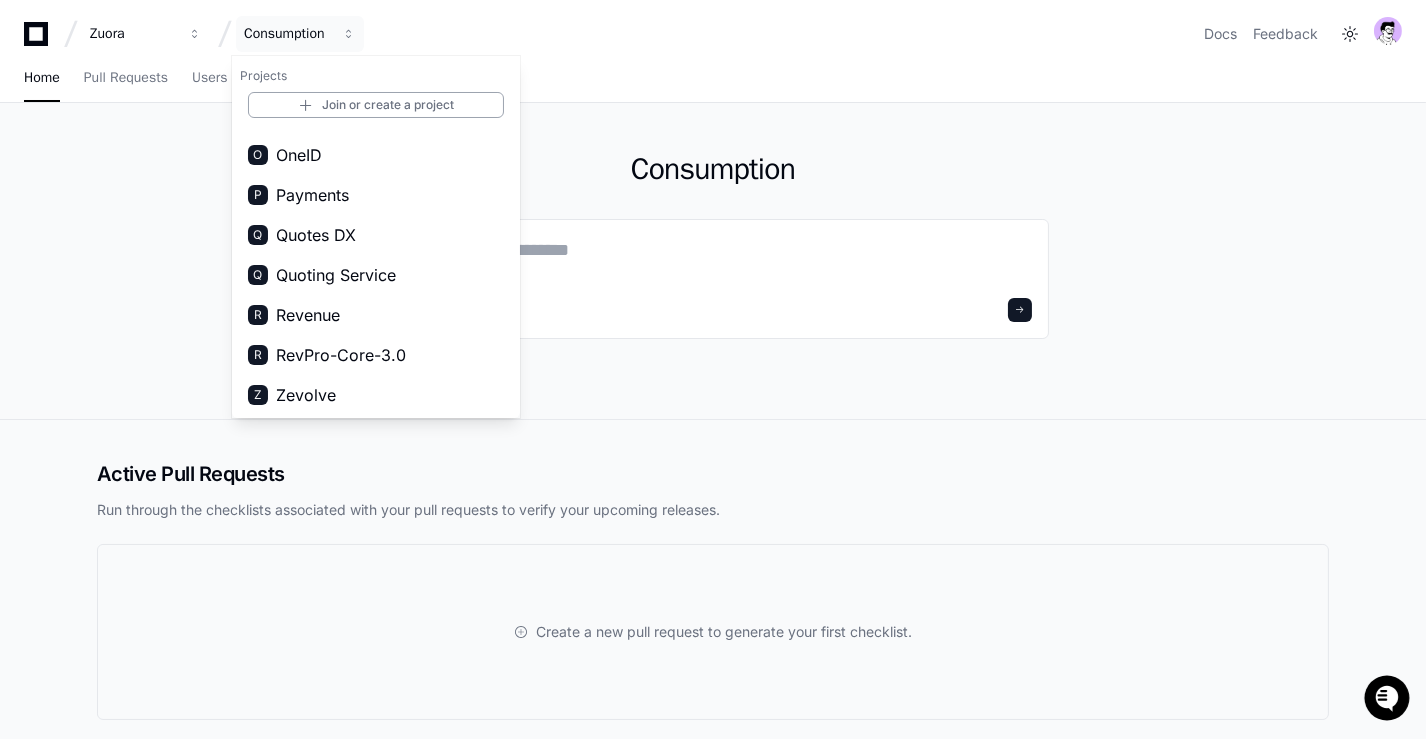 scroll, scrollTop: 0, scrollLeft: 0, axis: both 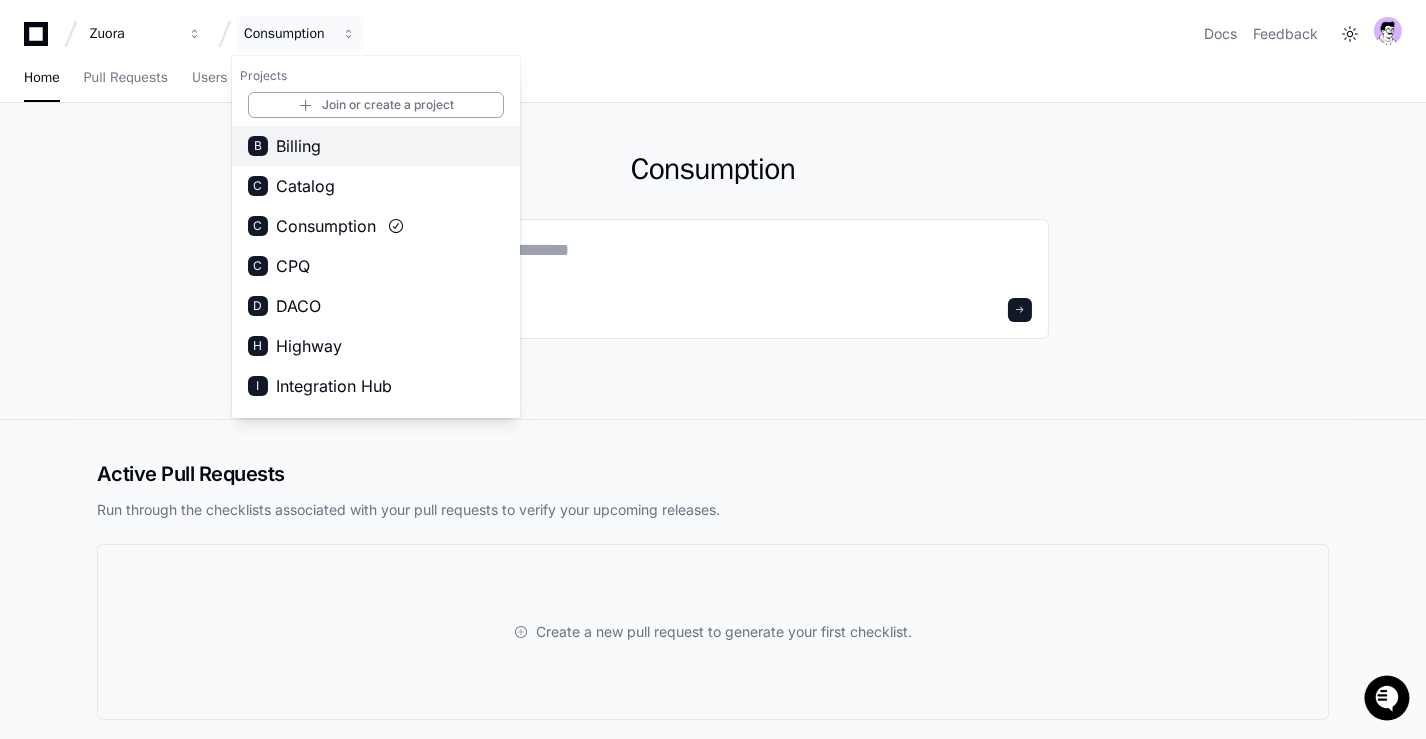 click on "B  Billing" at bounding box center (376, 146) 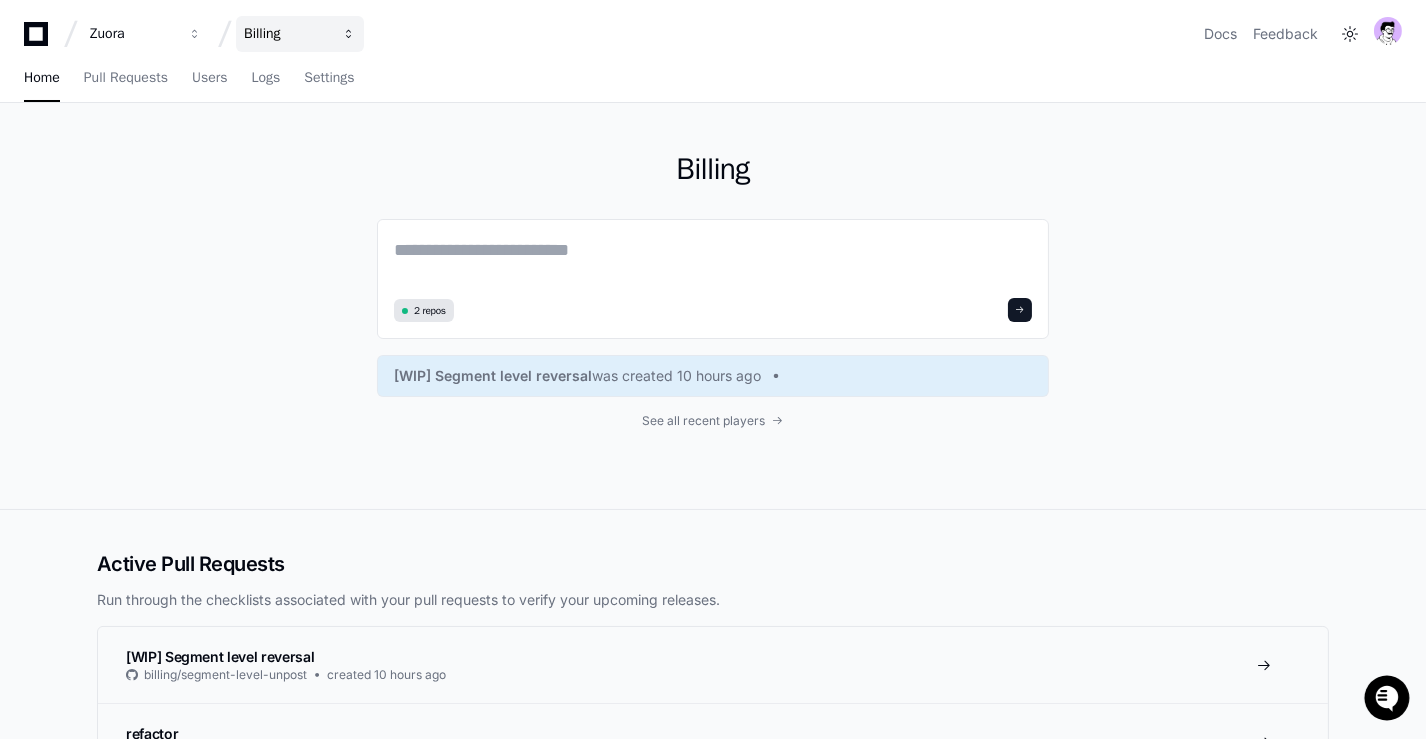 click on "Billing" at bounding box center (300, 34) 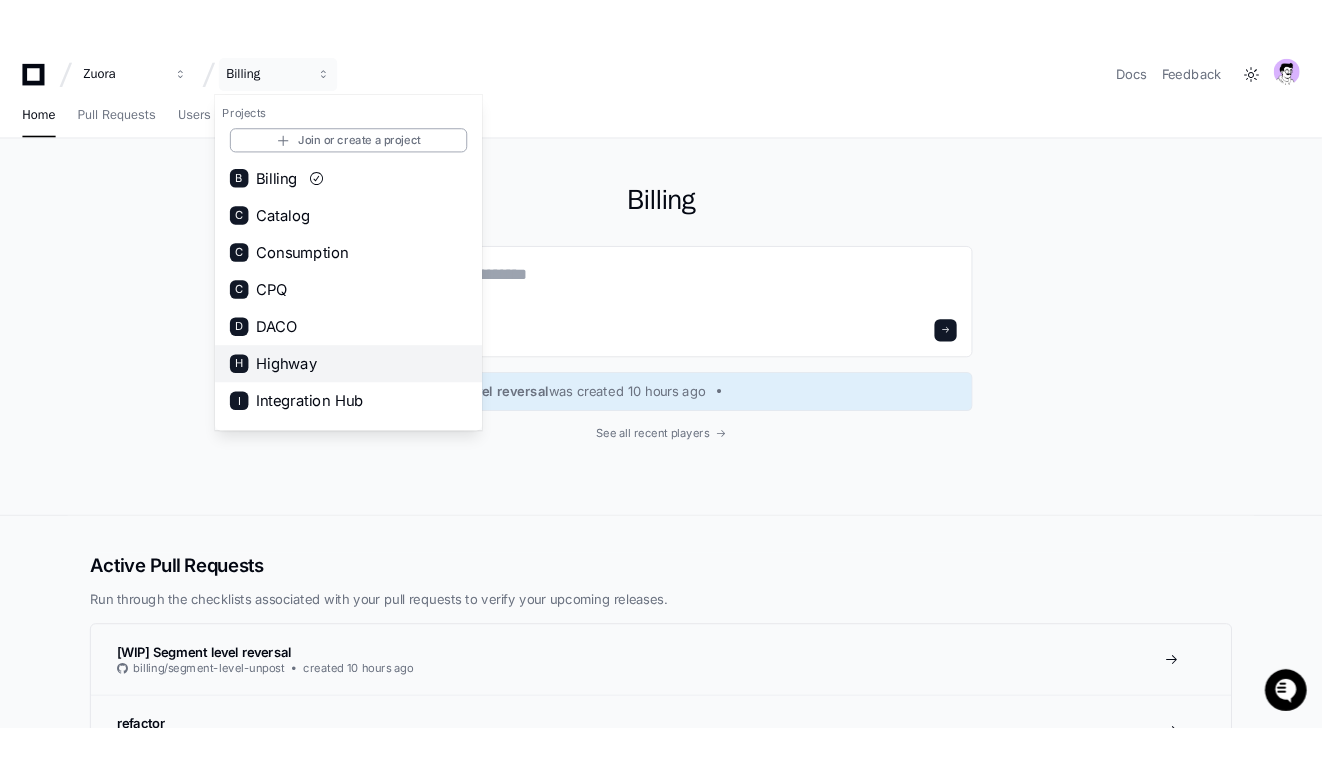 scroll, scrollTop: 351, scrollLeft: 0, axis: vertical 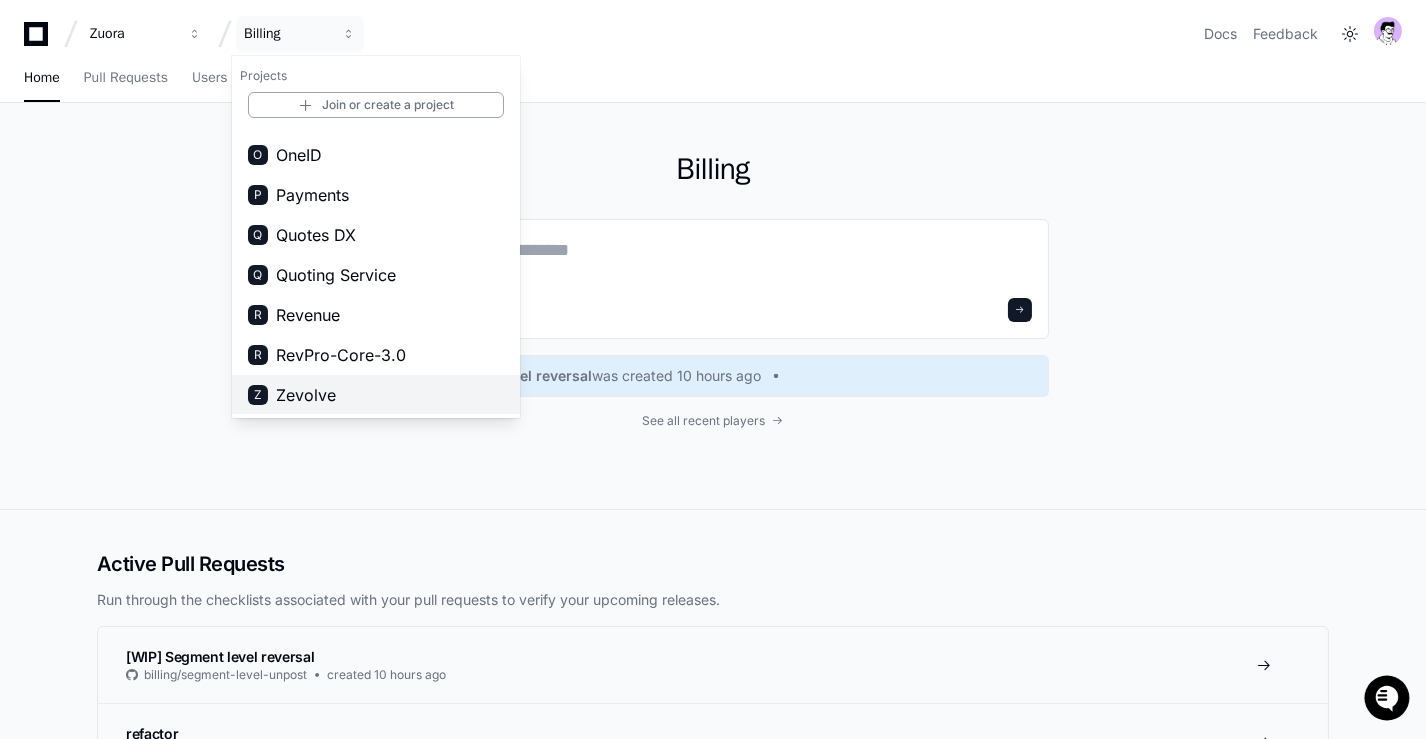 click on "Zevolve" at bounding box center (306, 395) 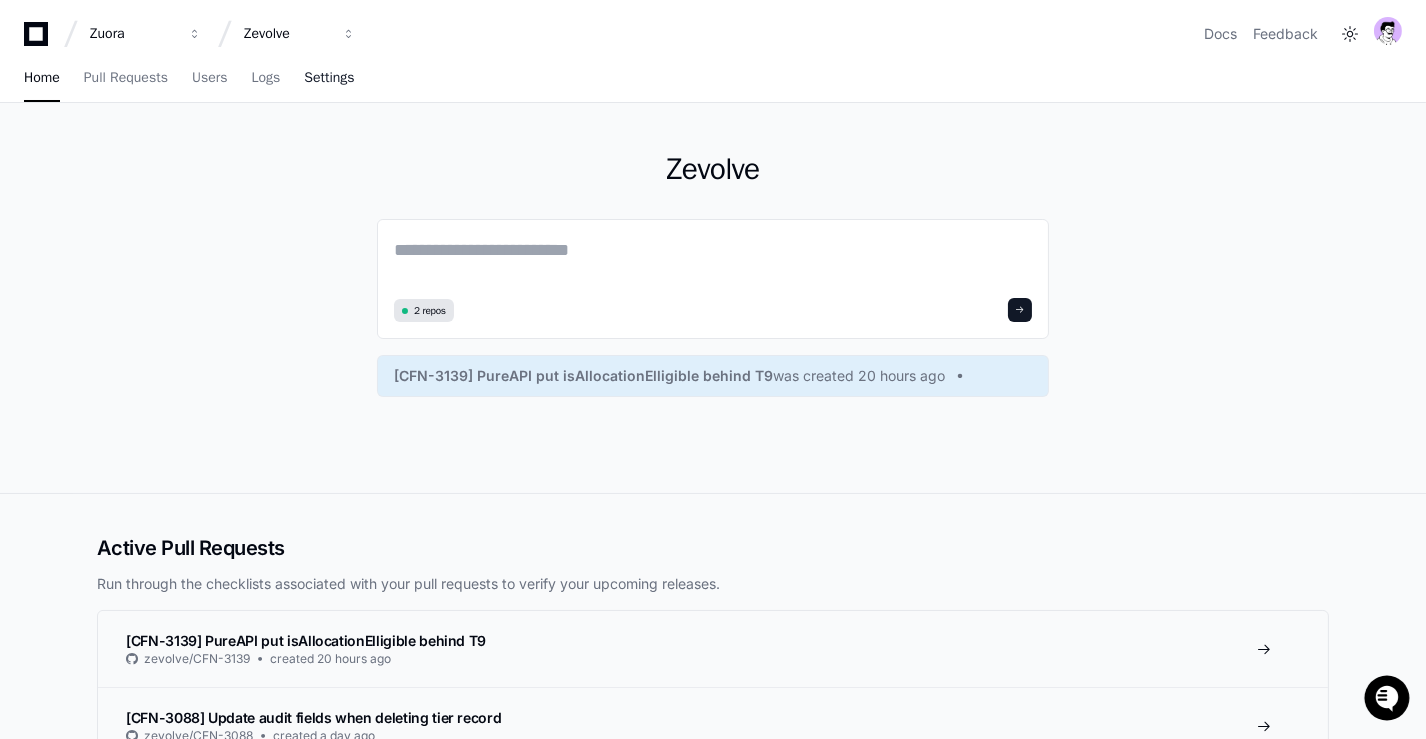 click on "Settings" at bounding box center [329, 79] 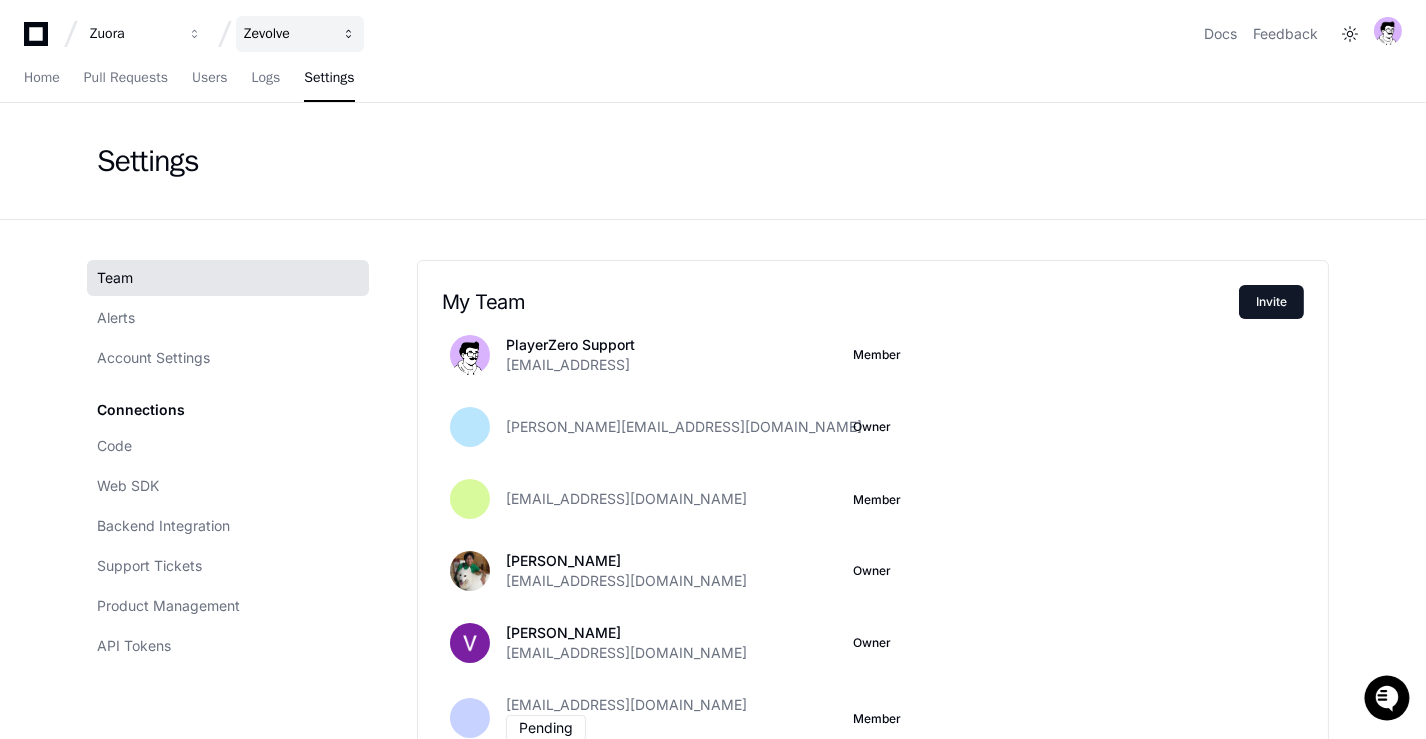click on "Zevolve" at bounding box center (133, 34) 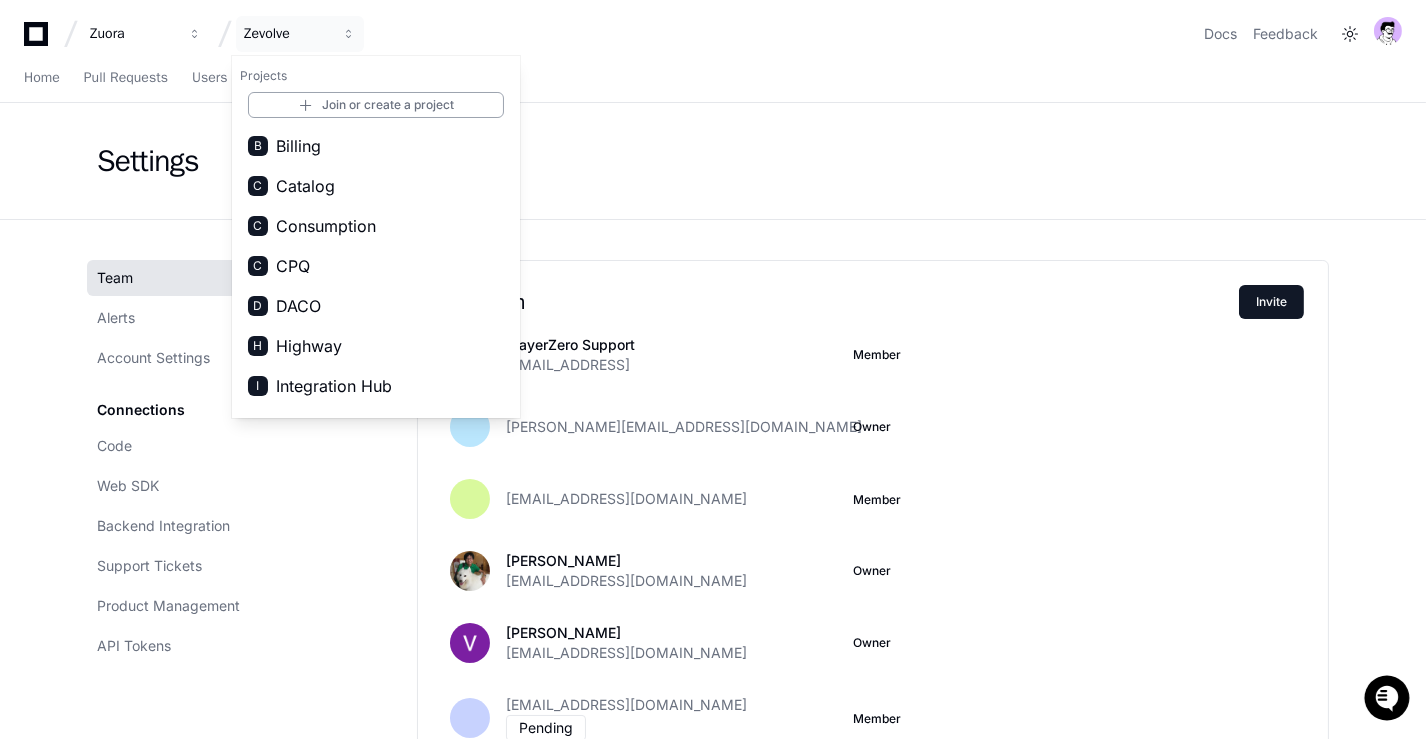 click on "Settings" 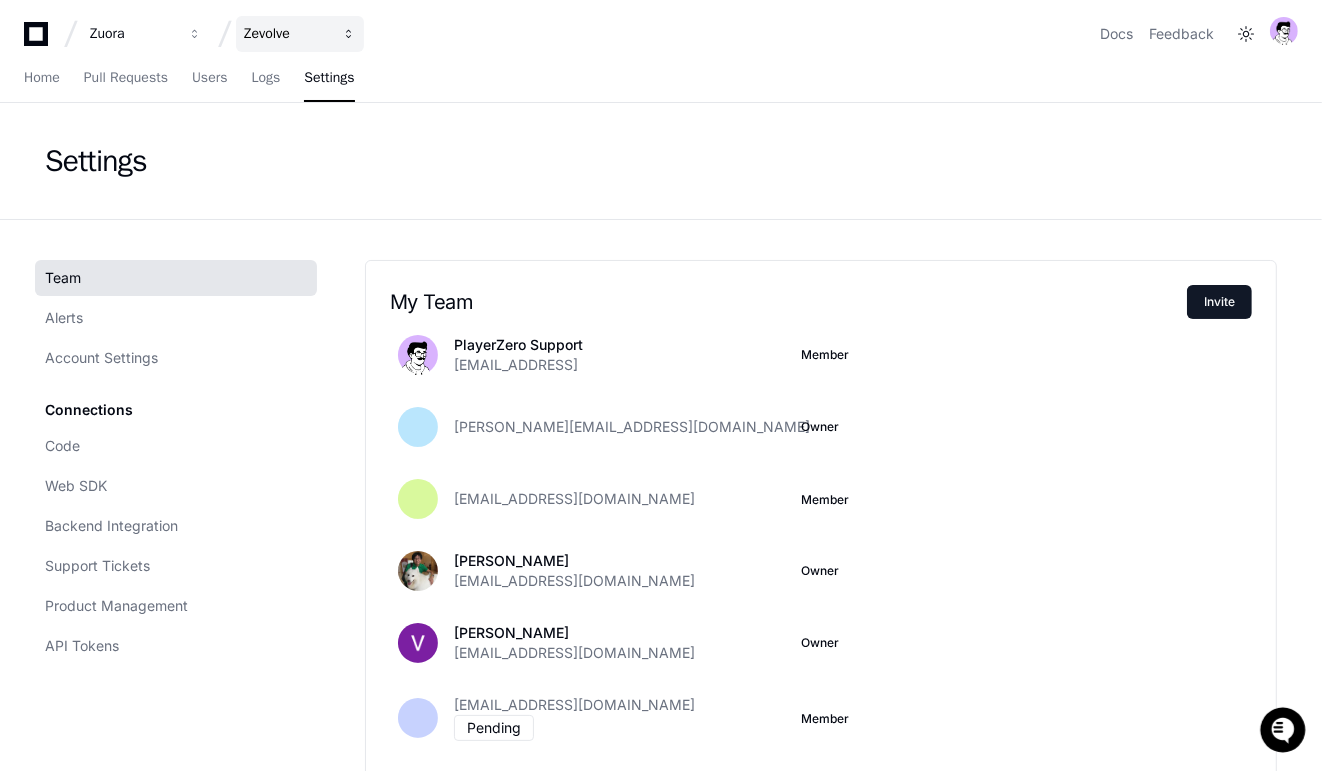 click on "Zevolve" at bounding box center (300, 34) 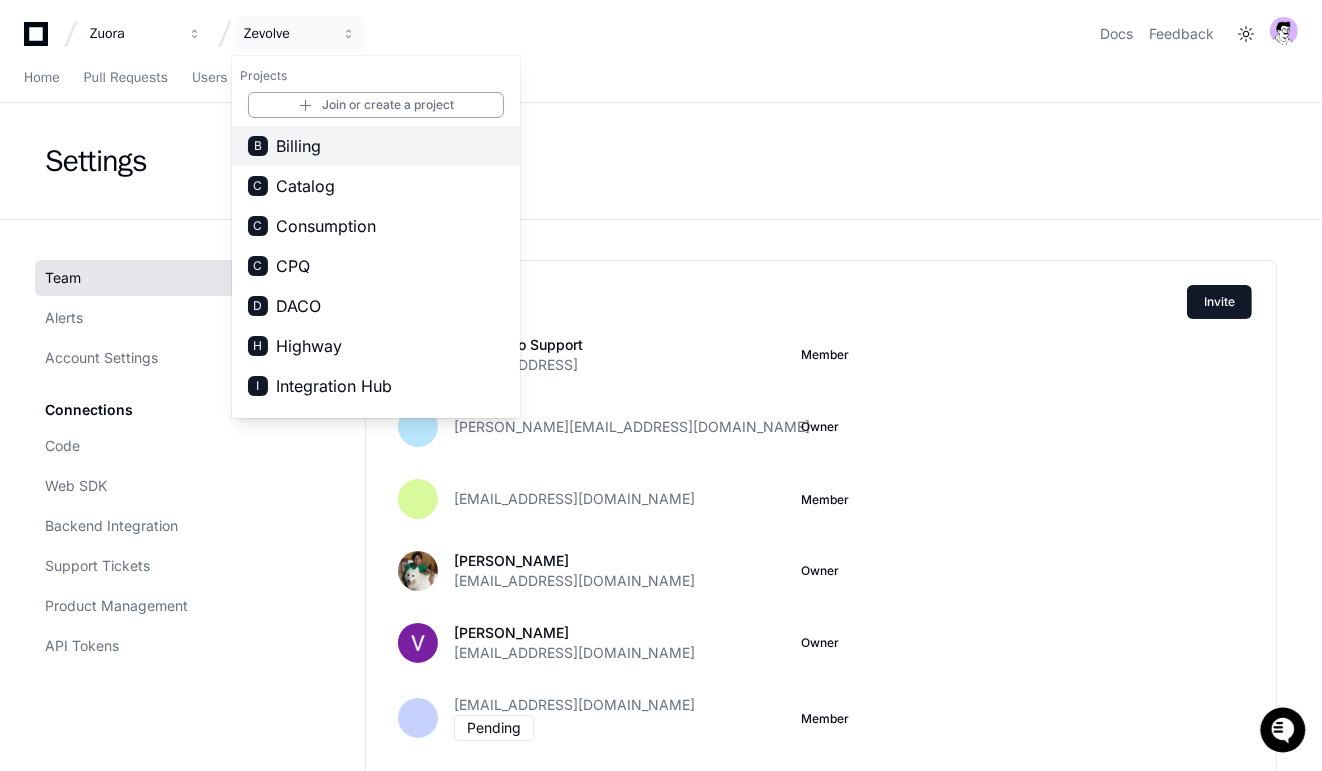click on "B  Billing" at bounding box center [376, 146] 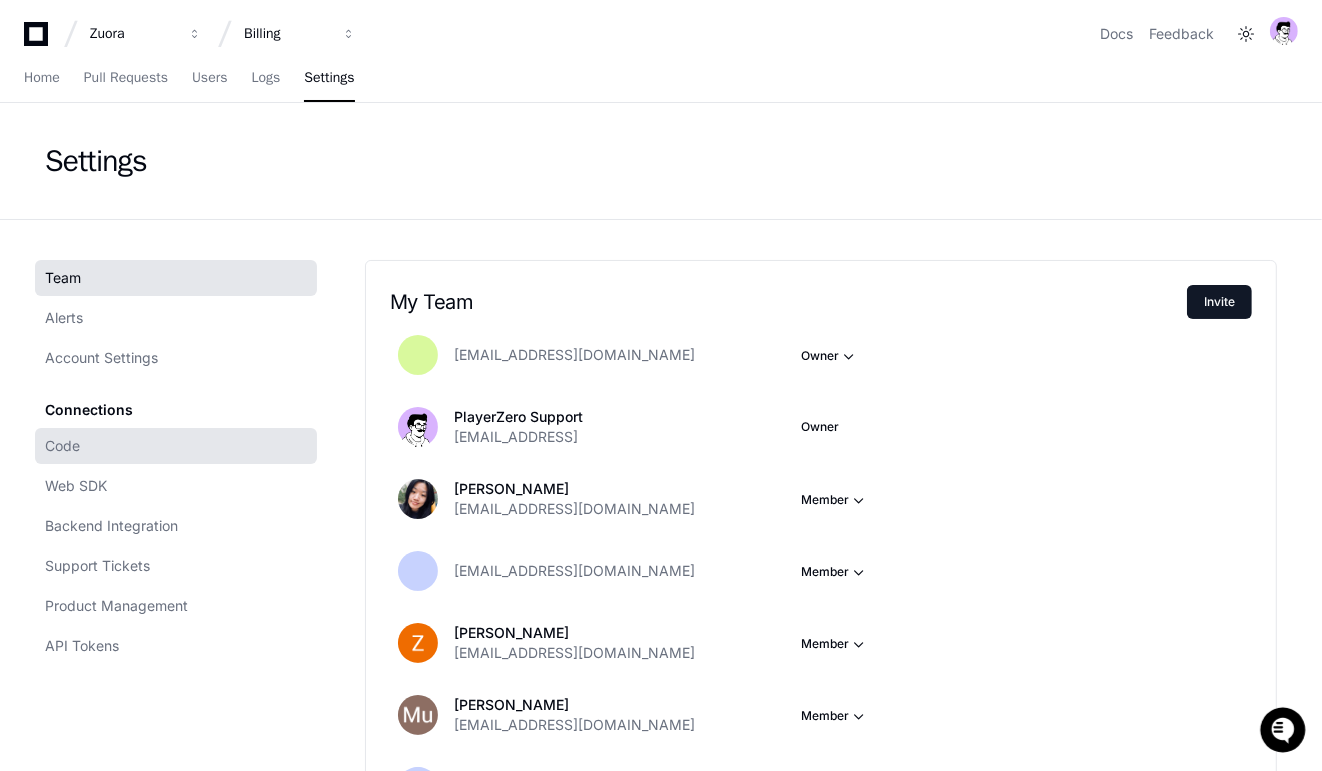 click on "Code" 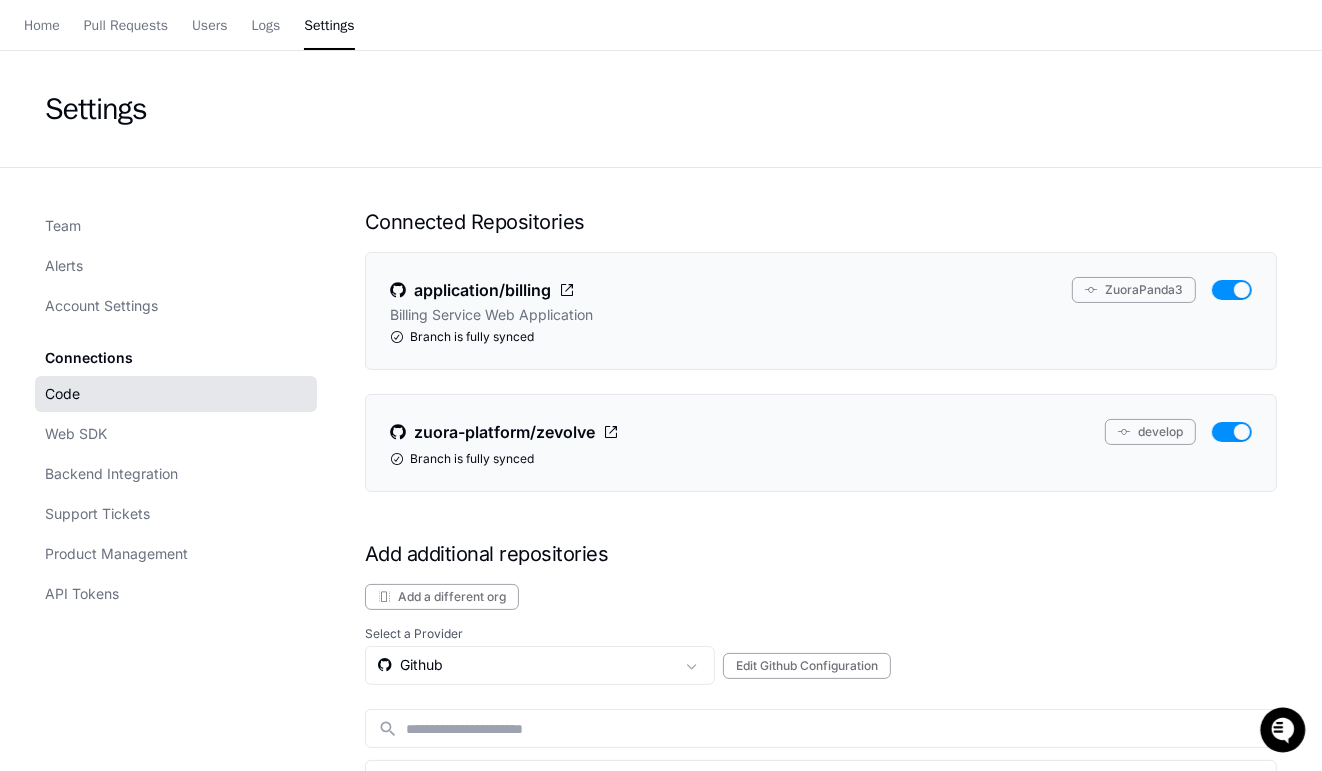 scroll, scrollTop: 217, scrollLeft: 0, axis: vertical 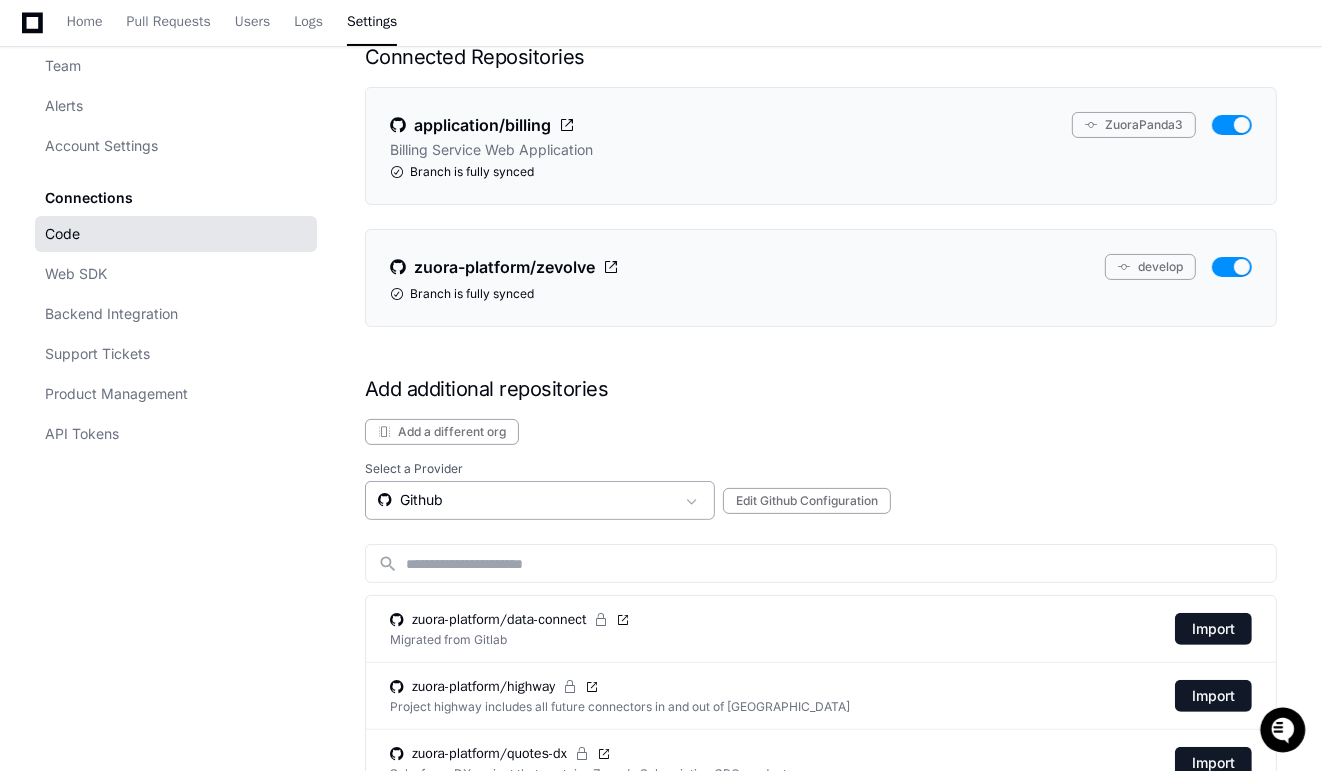 click on "Github" at bounding box center [526, 500] 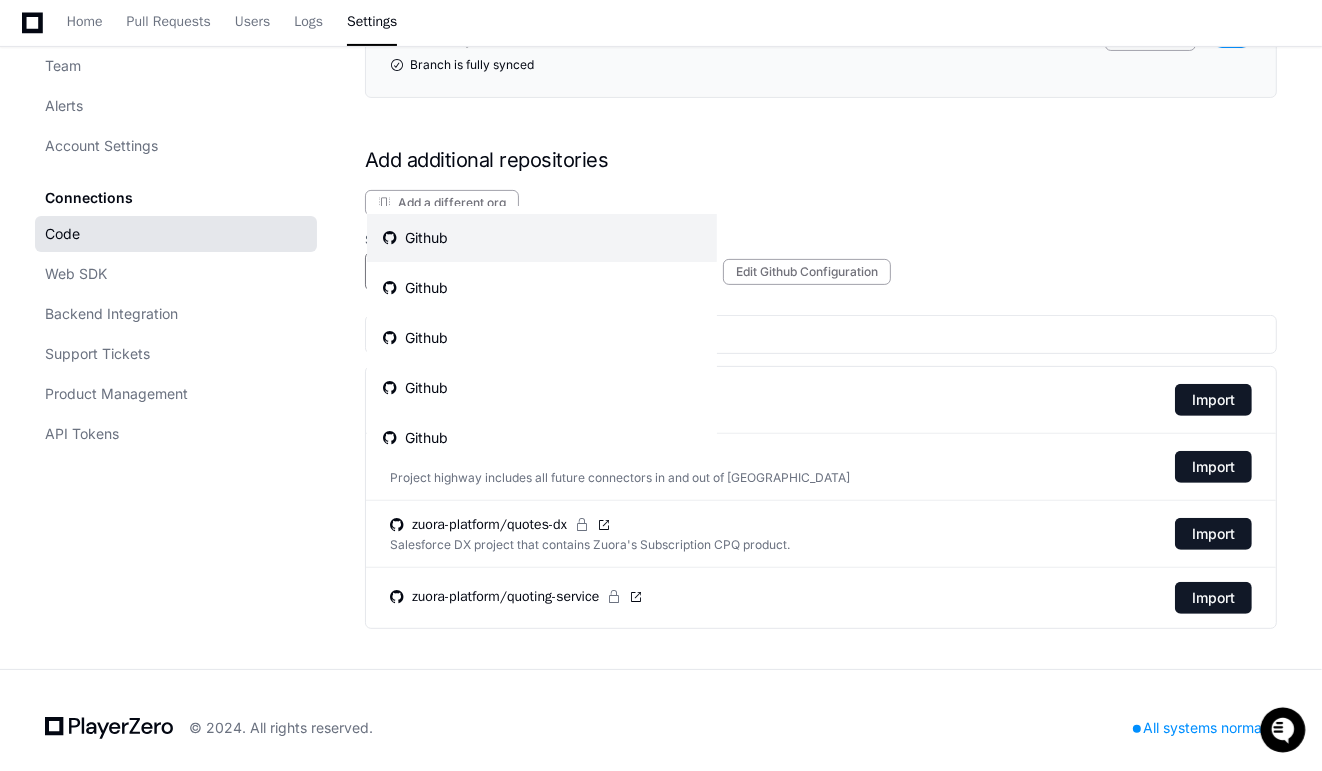 scroll, scrollTop: 461, scrollLeft: 0, axis: vertical 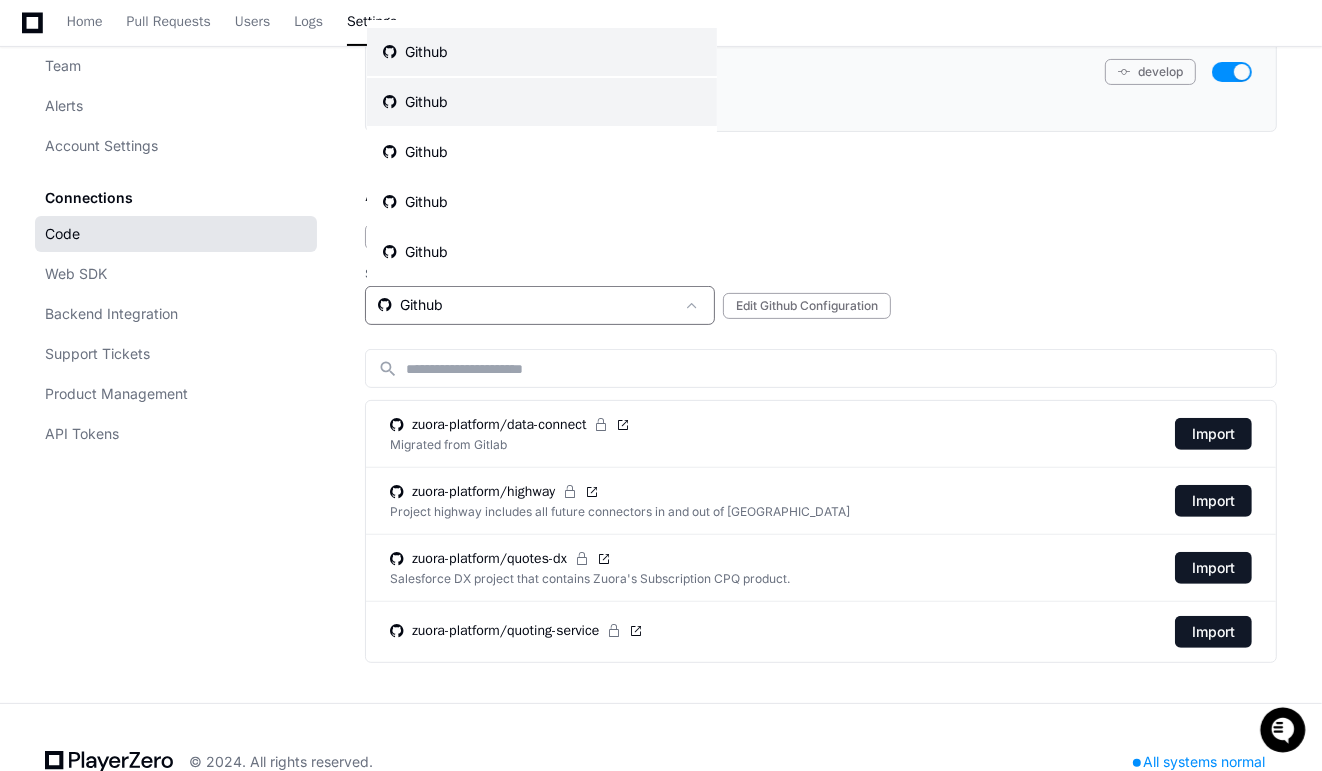 click on "Github" at bounding box center [542, 102] 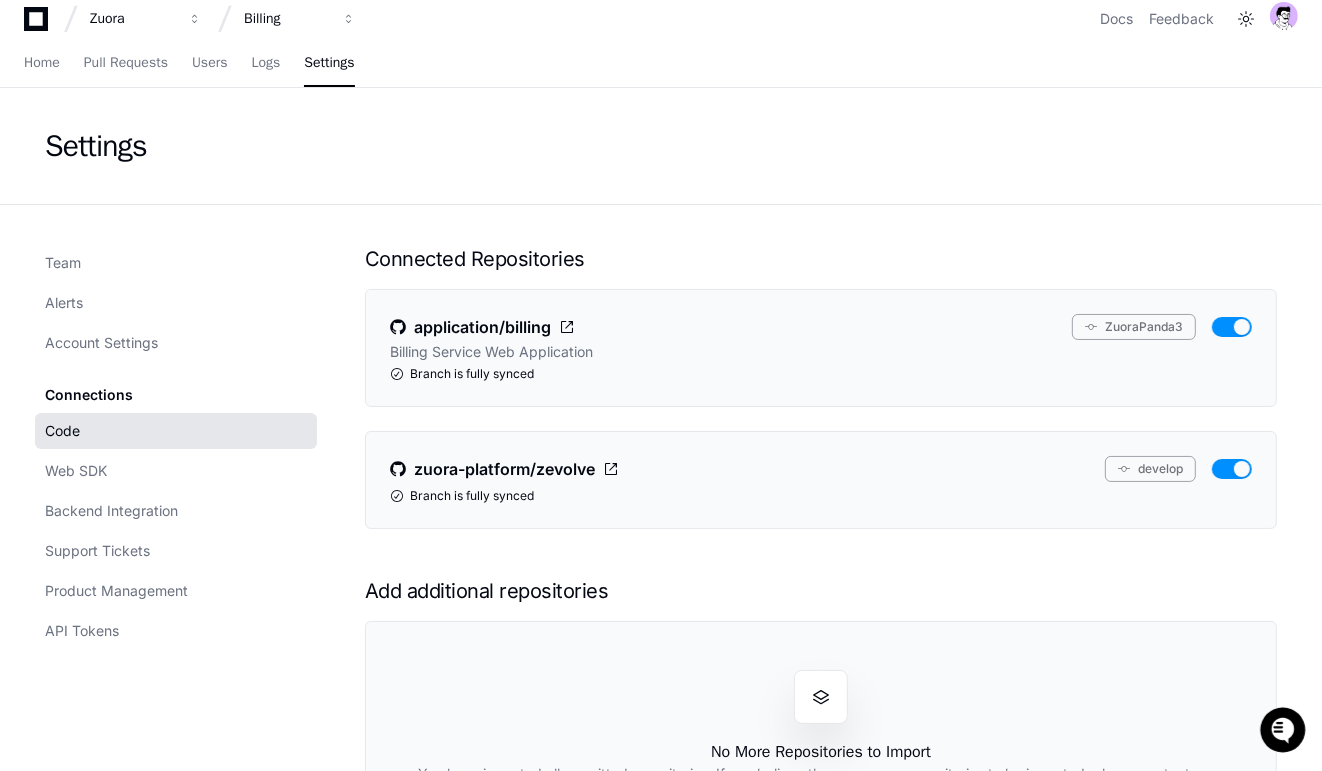 scroll, scrollTop: 0, scrollLeft: 0, axis: both 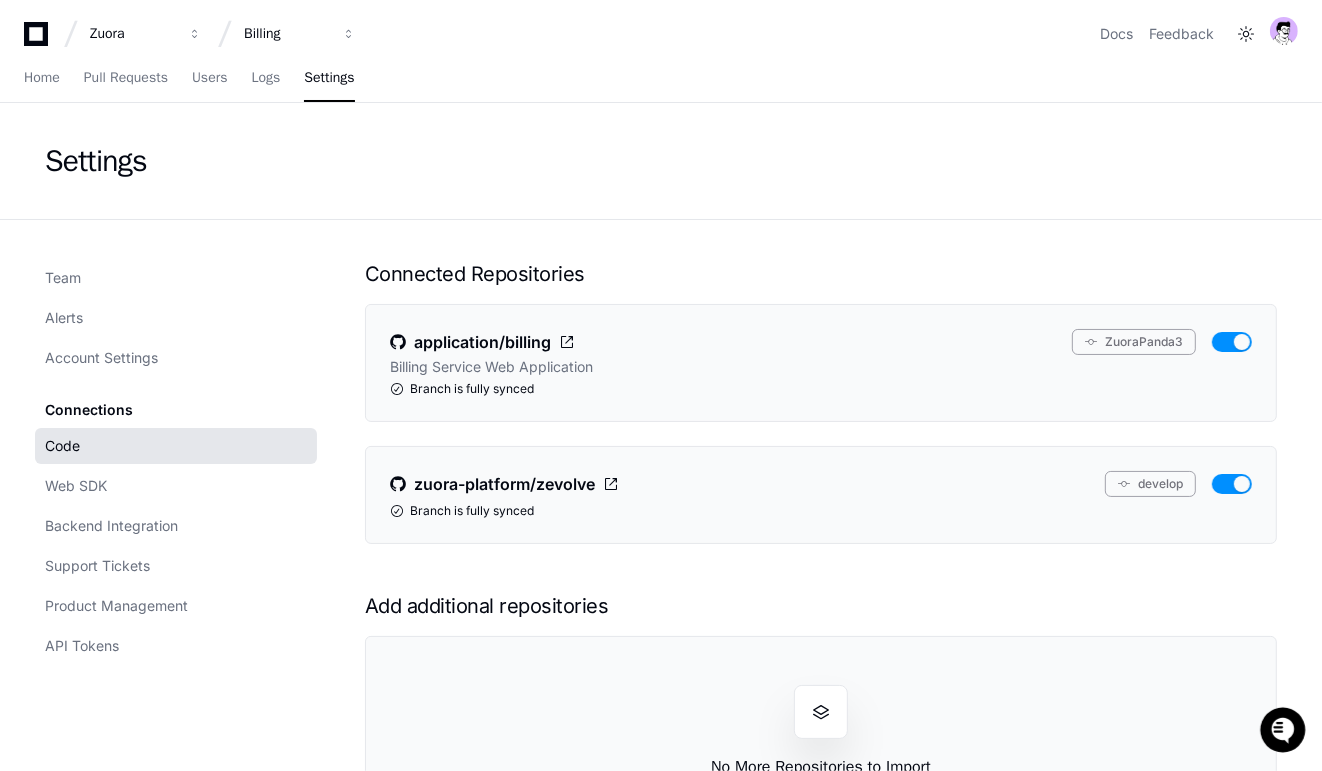 click on "Code" 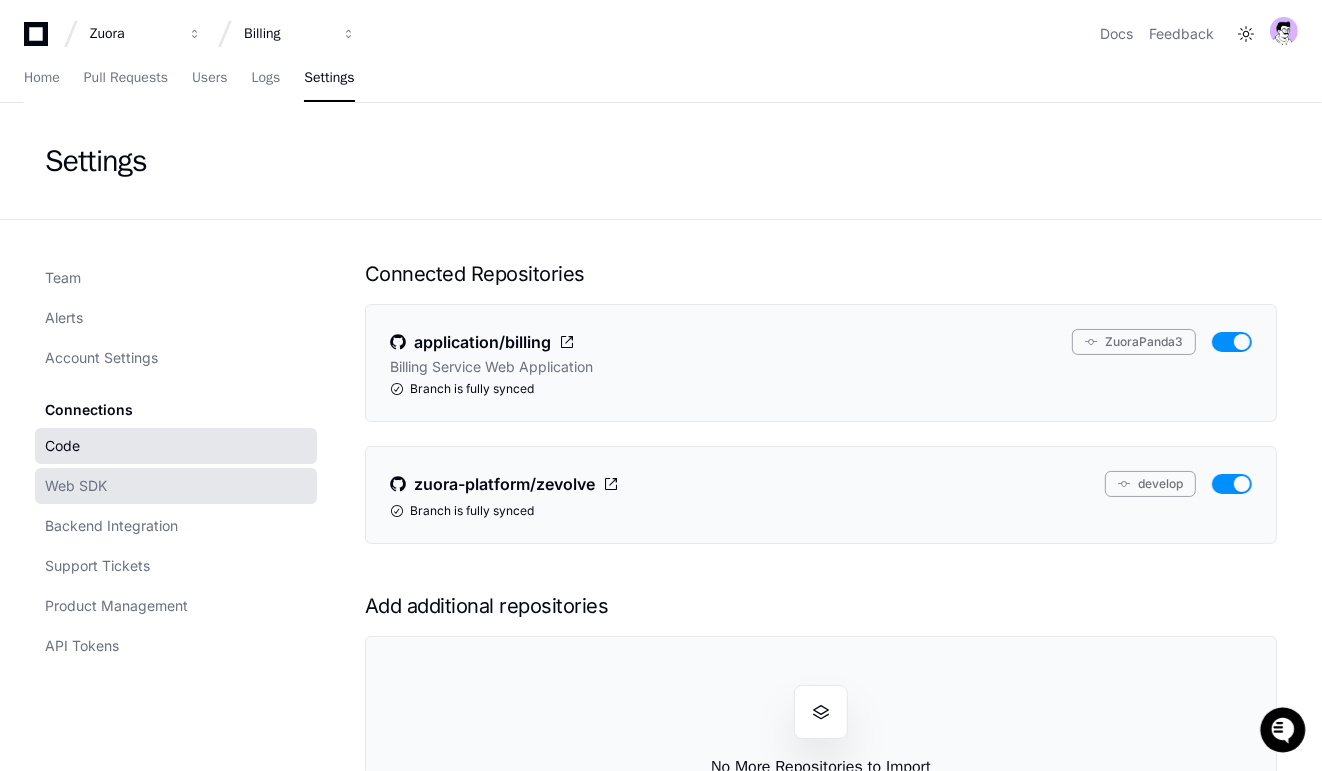click on "Web SDK" 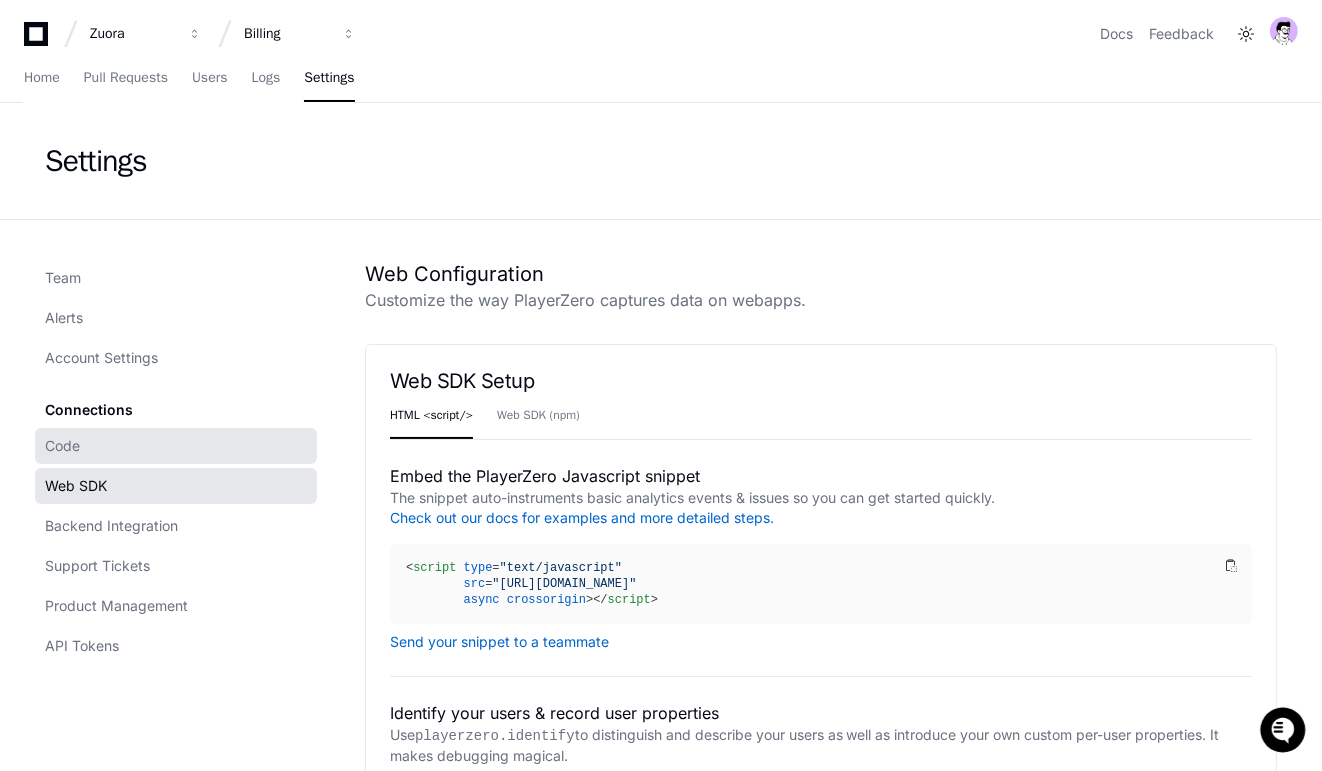 click on "Code" 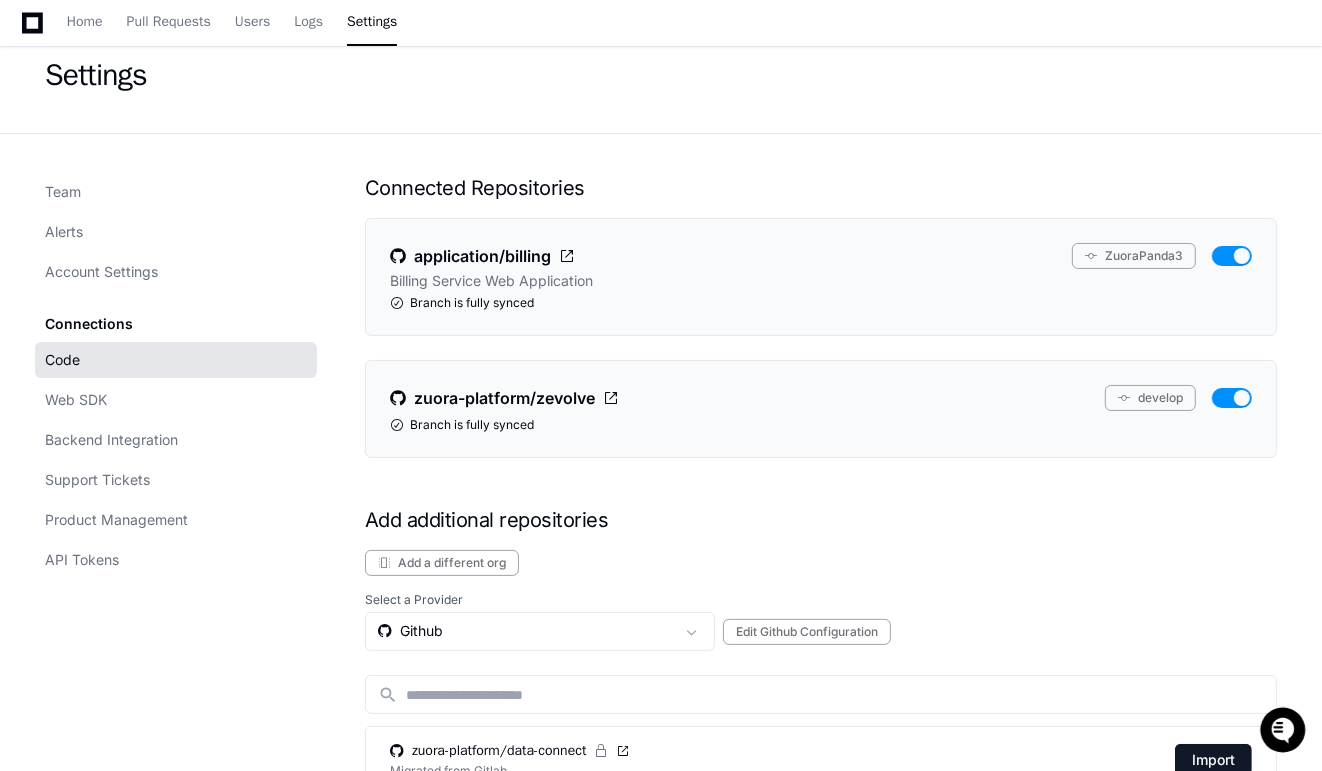 scroll, scrollTop: 425, scrollLeft: 0, axis: vertical 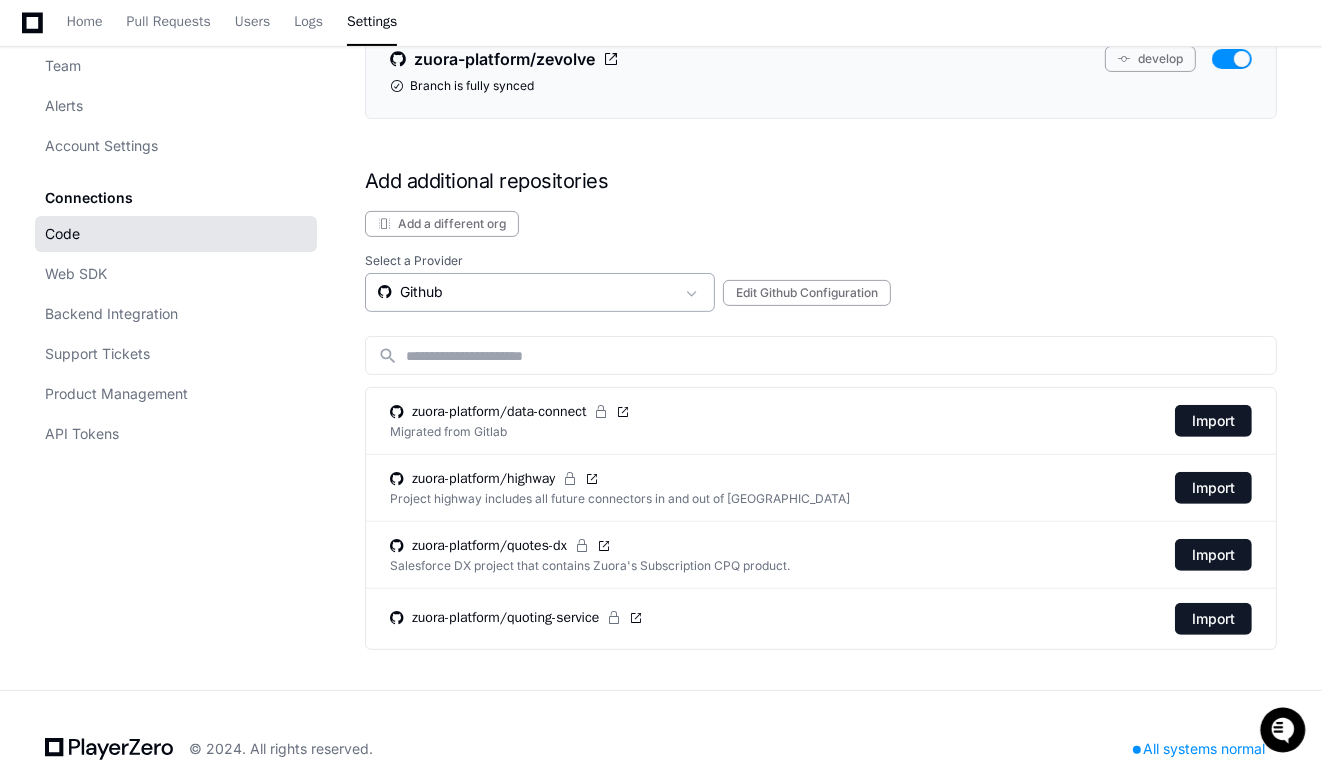 click on "Github" at bounding box center [526, 292] 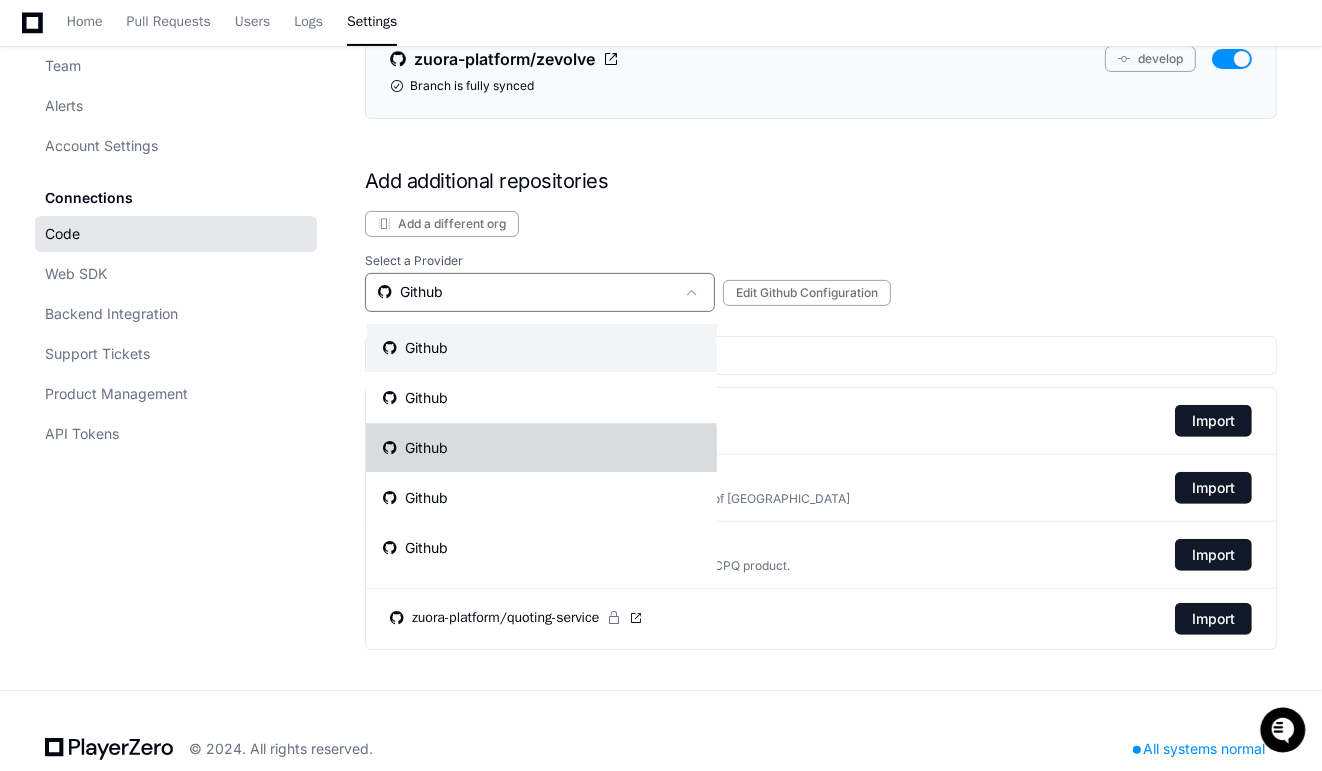 click on "Github" at bounding box center (415, 448) 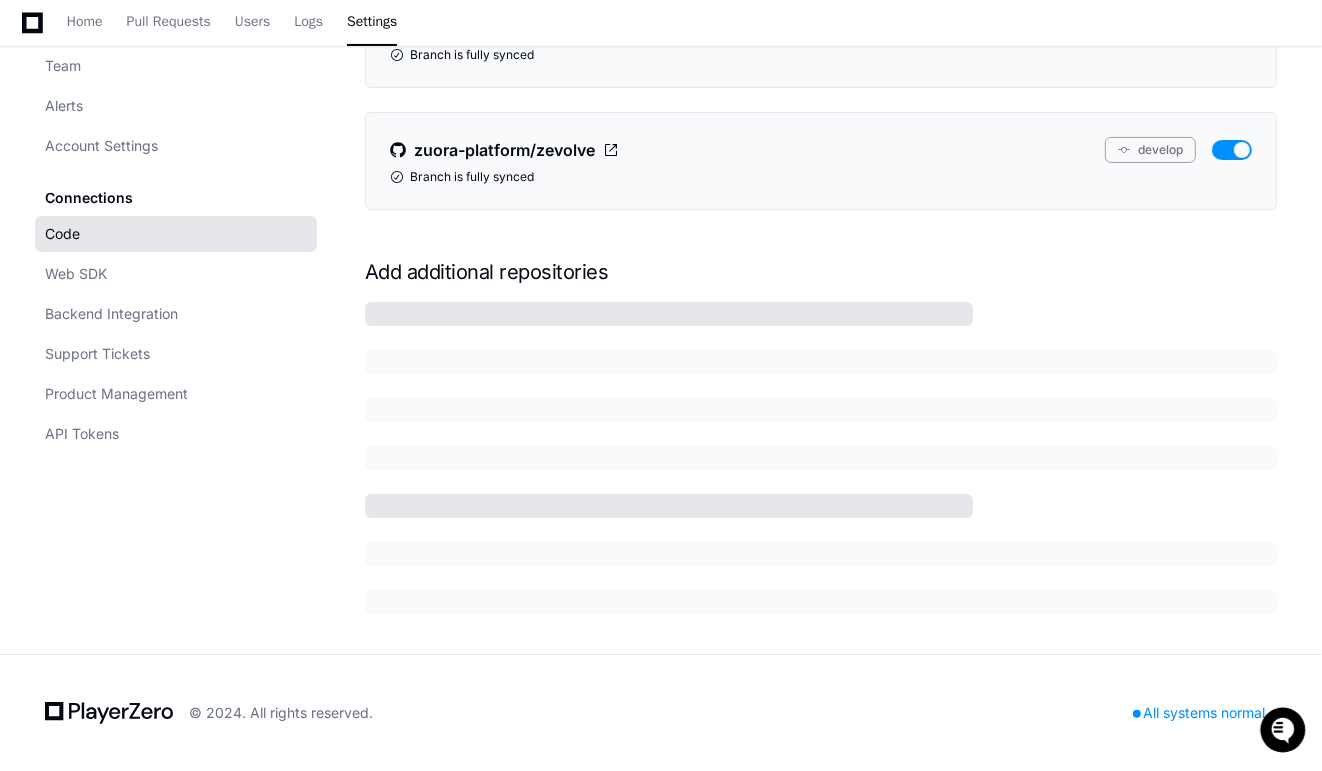 scroll, scrollTop: 326, scrollLeft: 0, axis: vertical 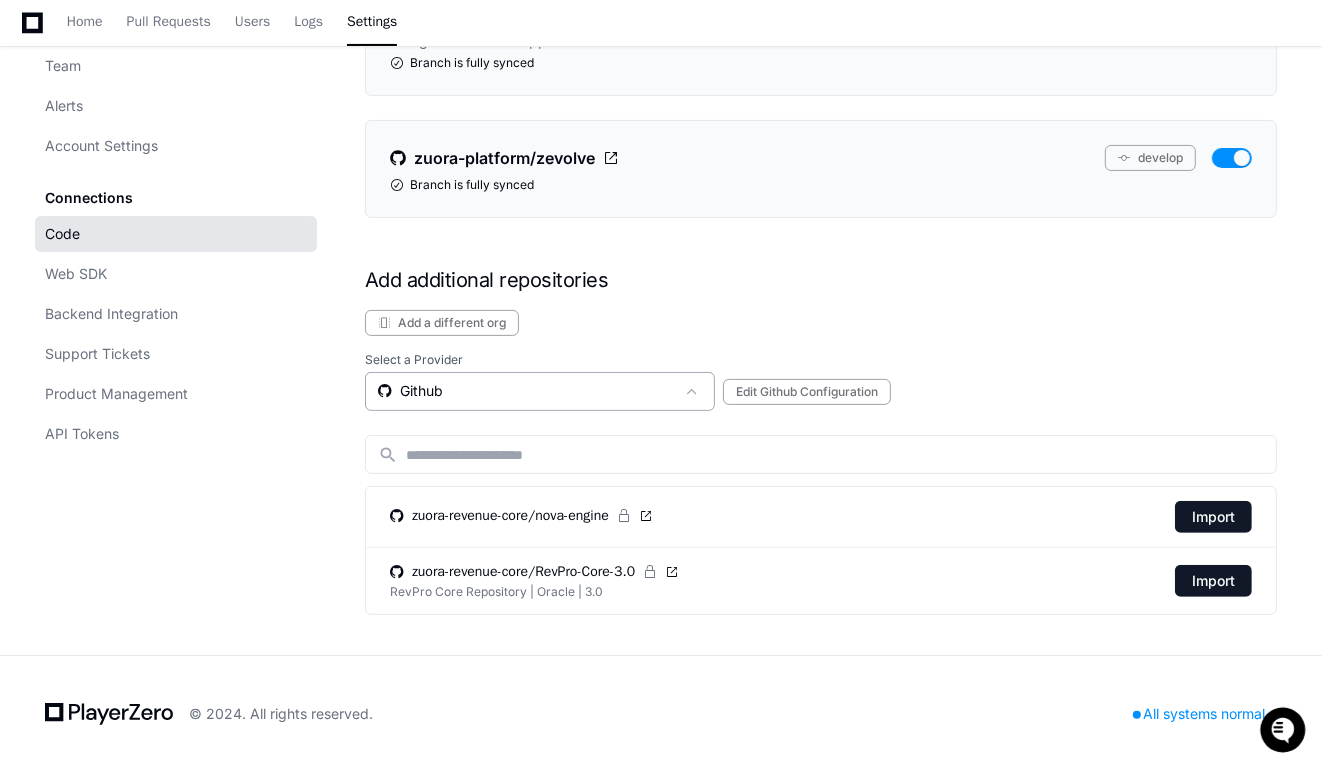 click on "Github" 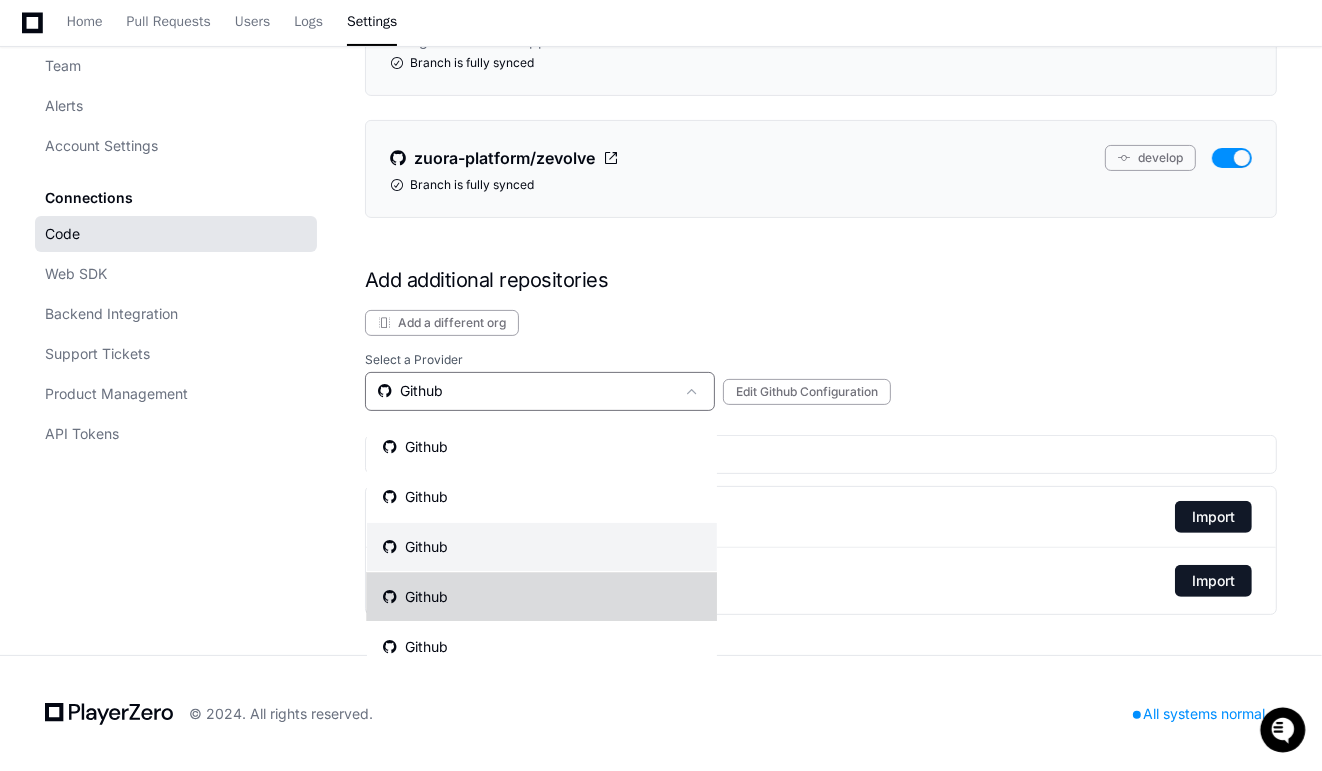 click on "Github" at bounding box center [542, 597] 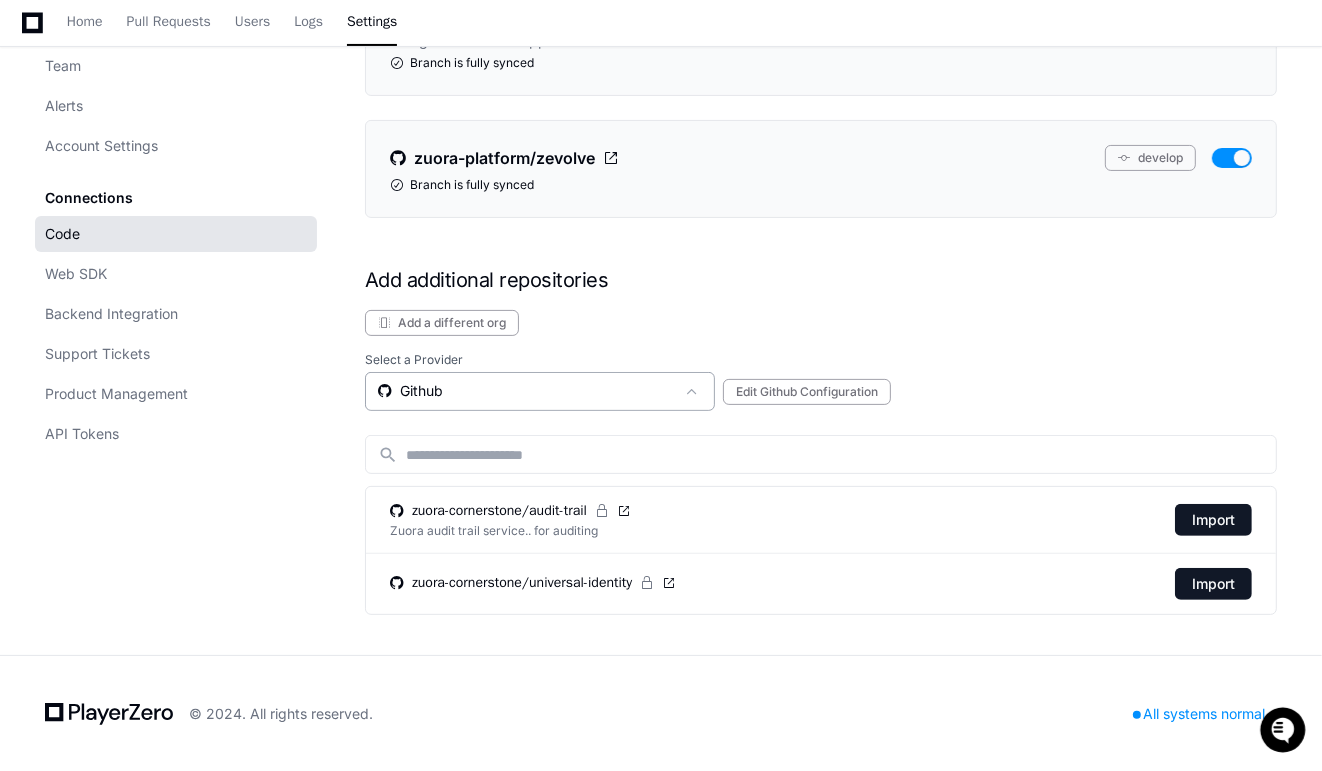 click on "Github" at bounding box center [526, 391] 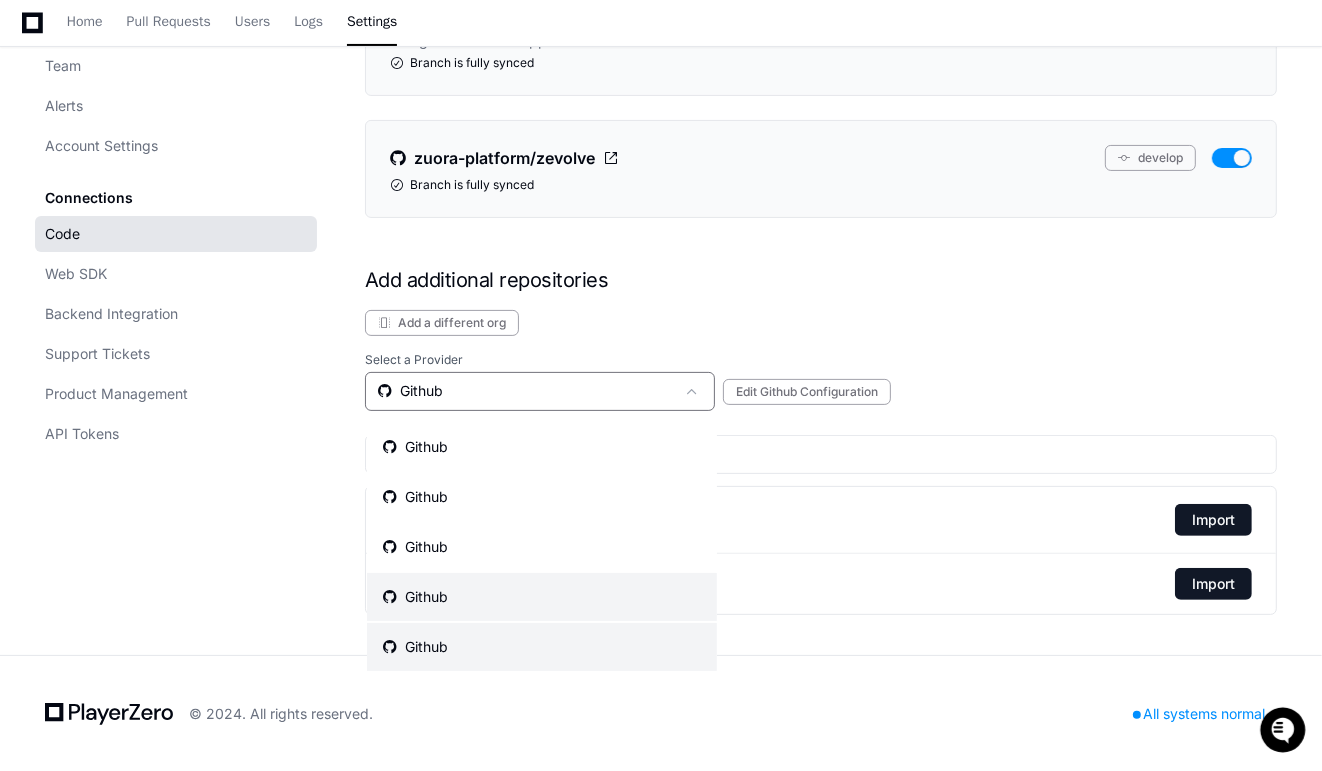 click on "Github" at bounding box center [542, 647] 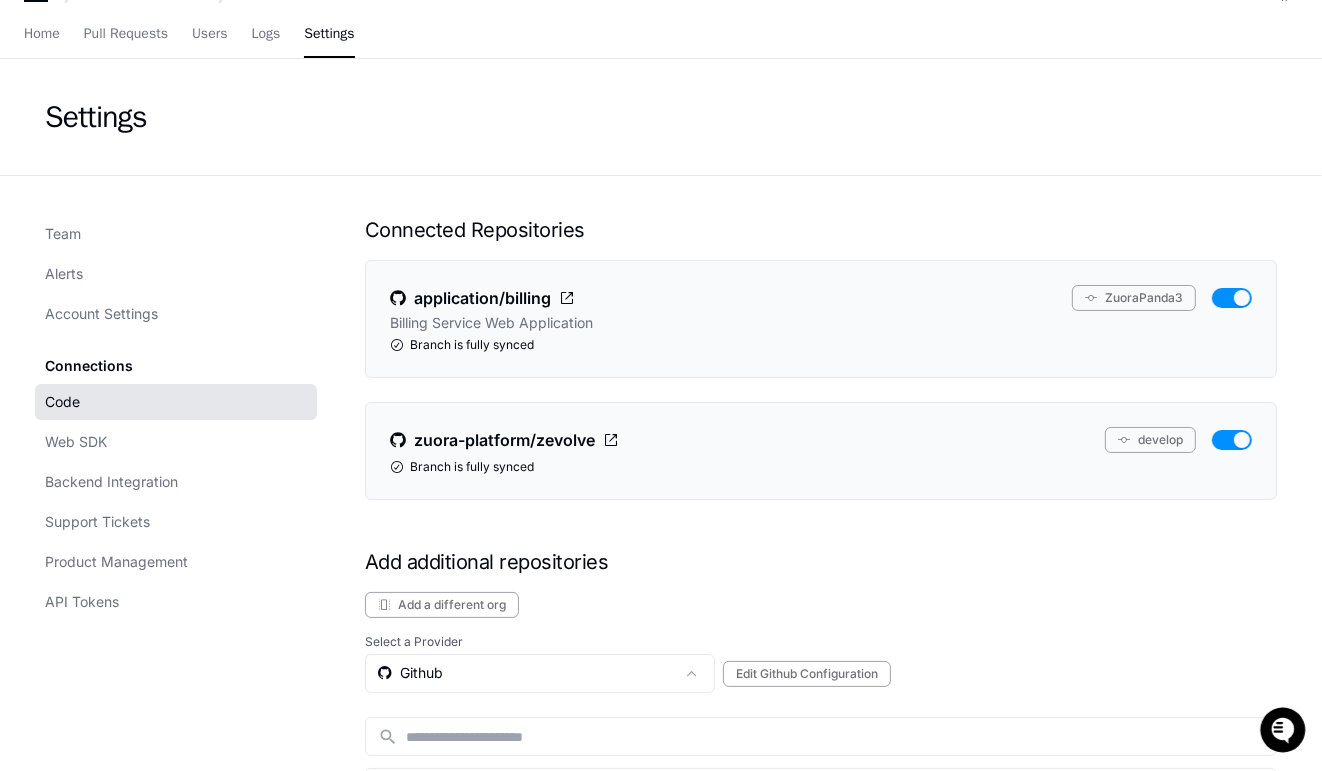scroll, scrollTop: 45, scrollLeft: 0, axis: vertical 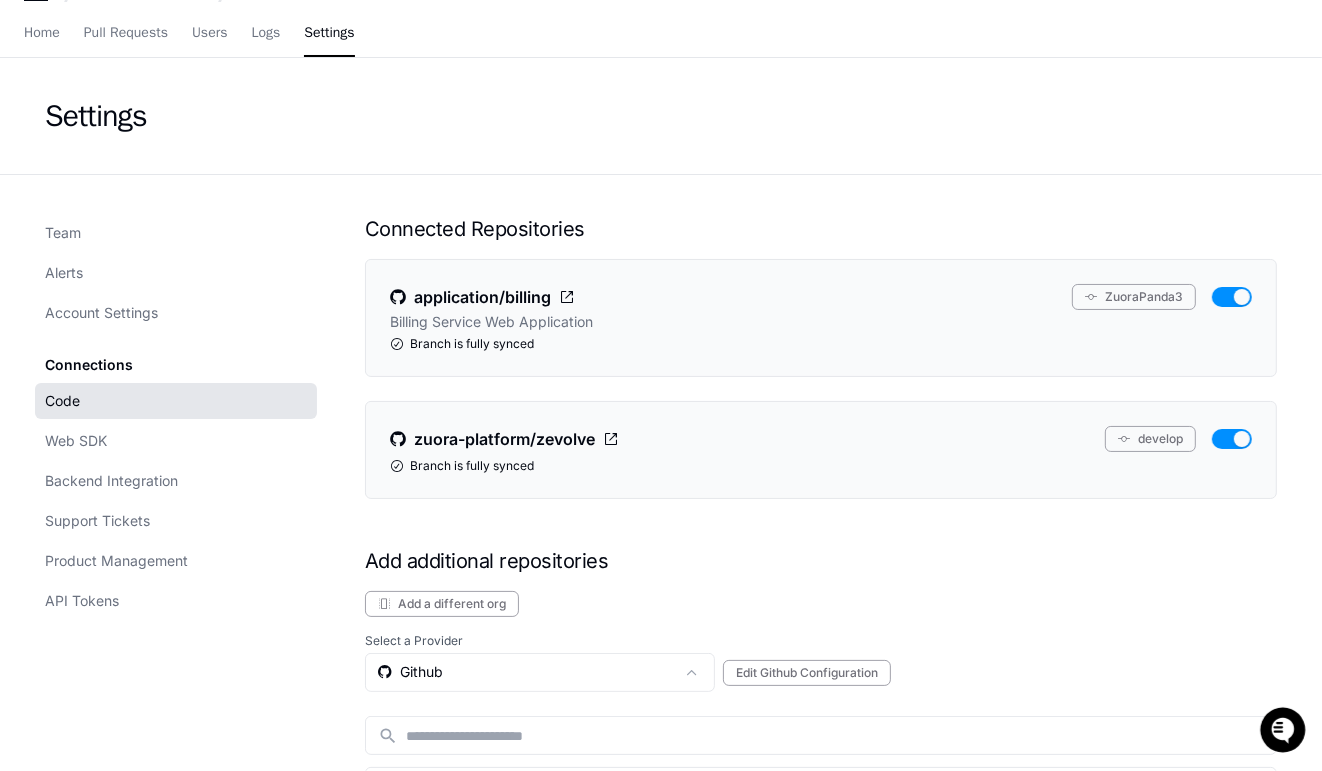 click on "develop" 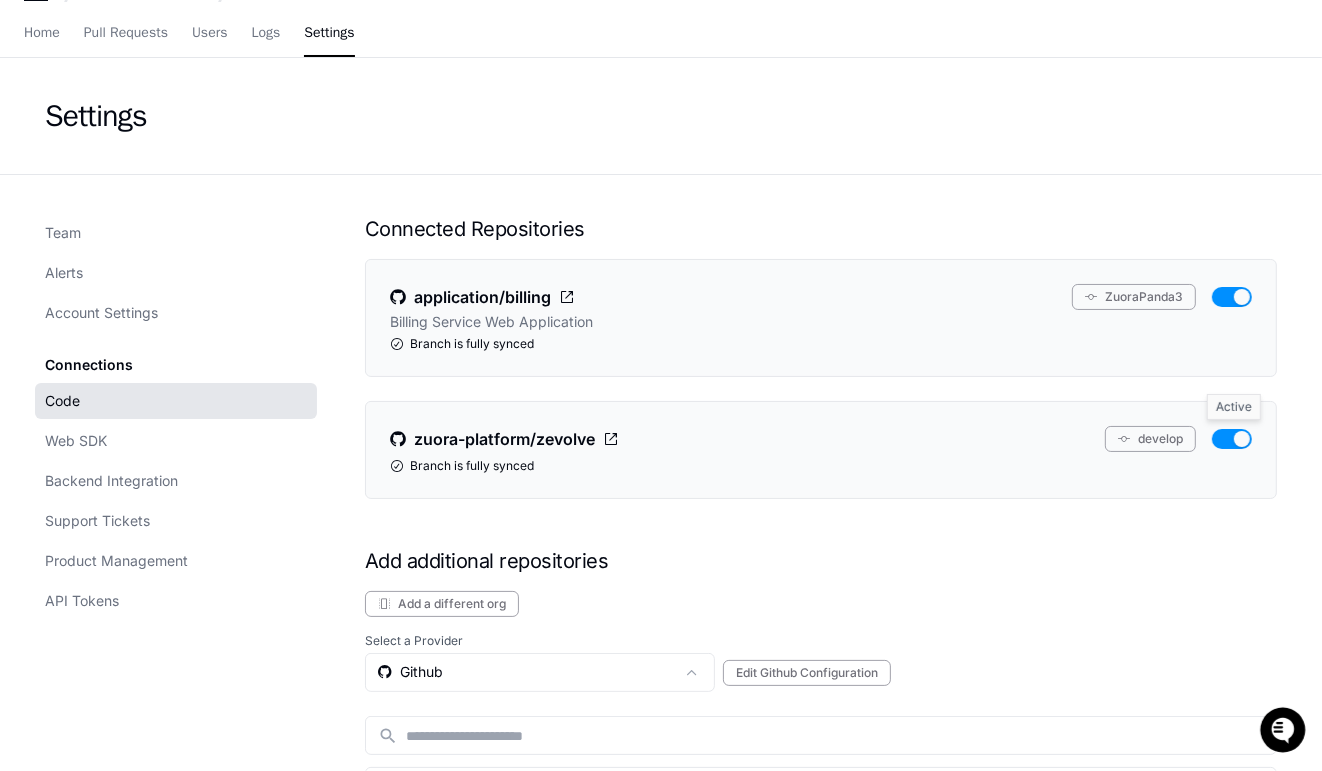 click 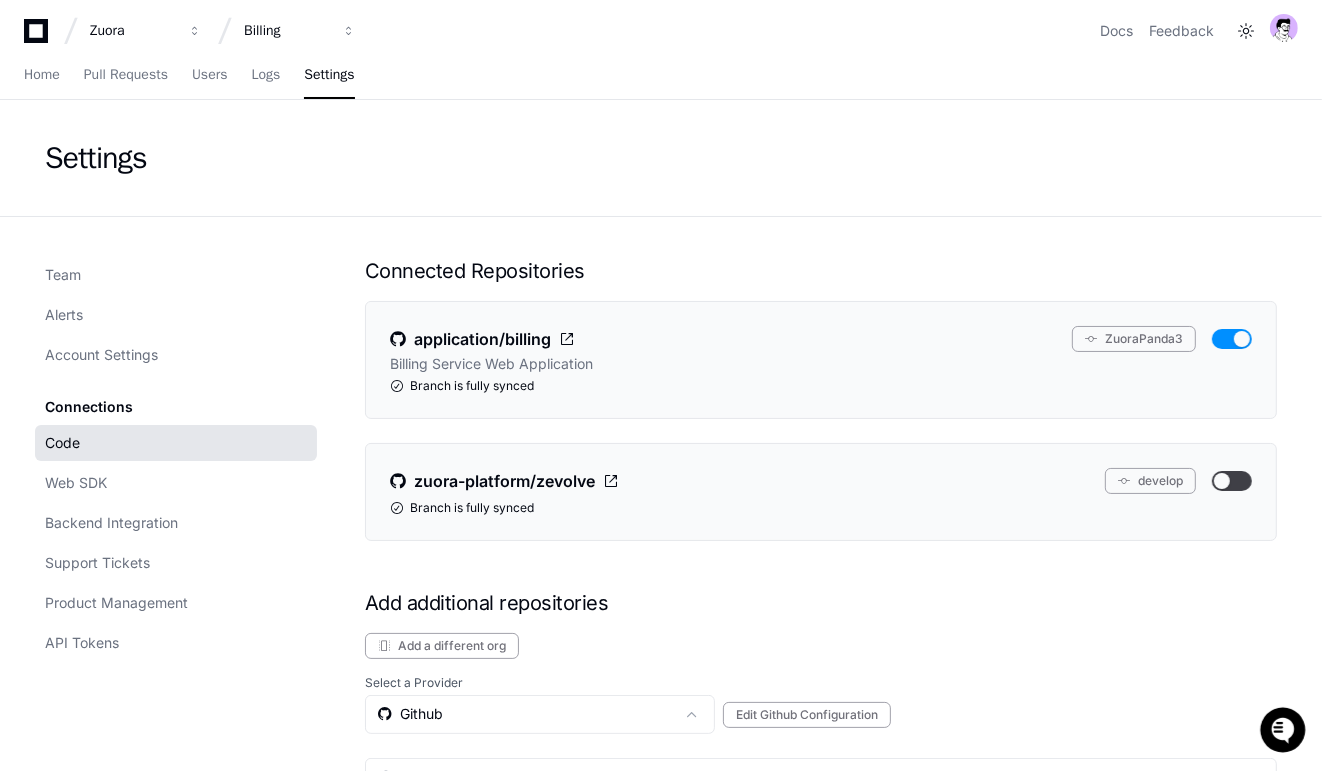 scroll, scrollTop: 0, scrollLeft: 0, axis: both 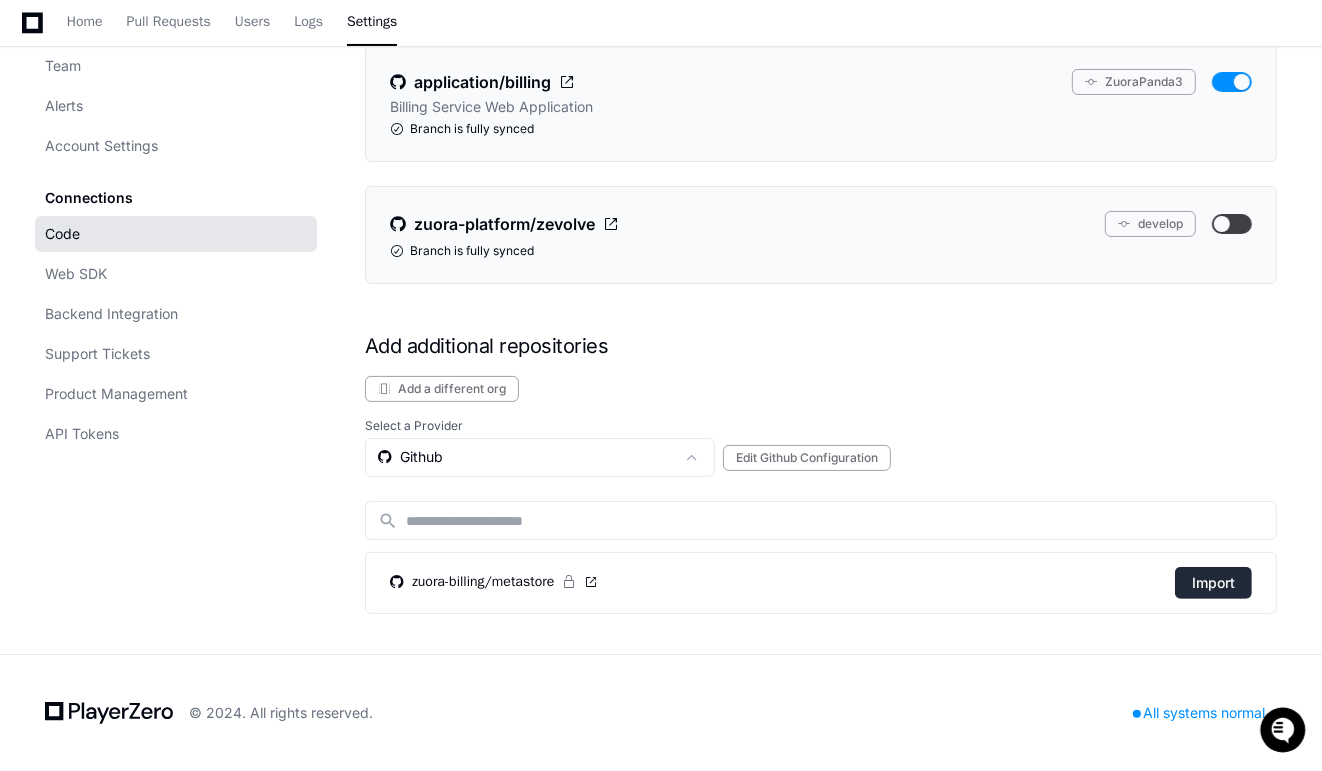 click on "Import" 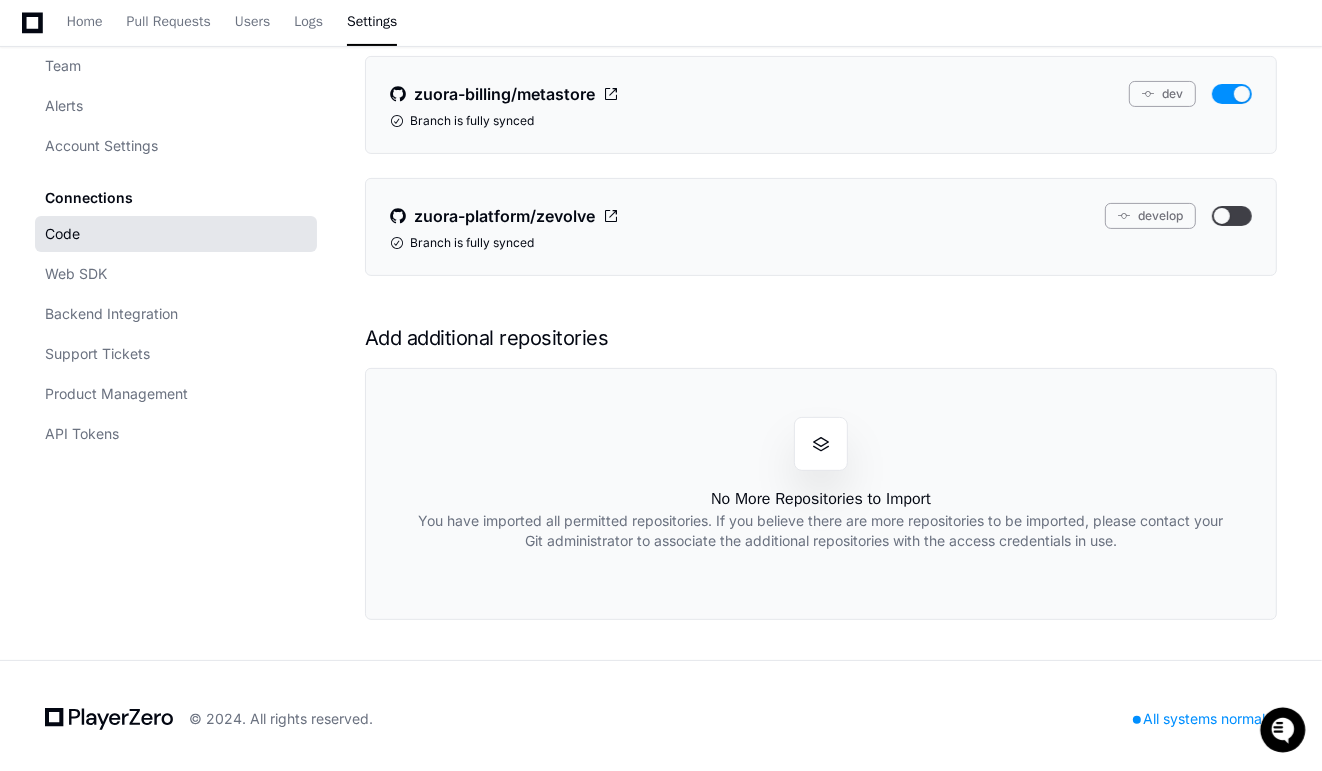 scroll, scrollTop: 396, scrollLeft: 0, axis: vertical 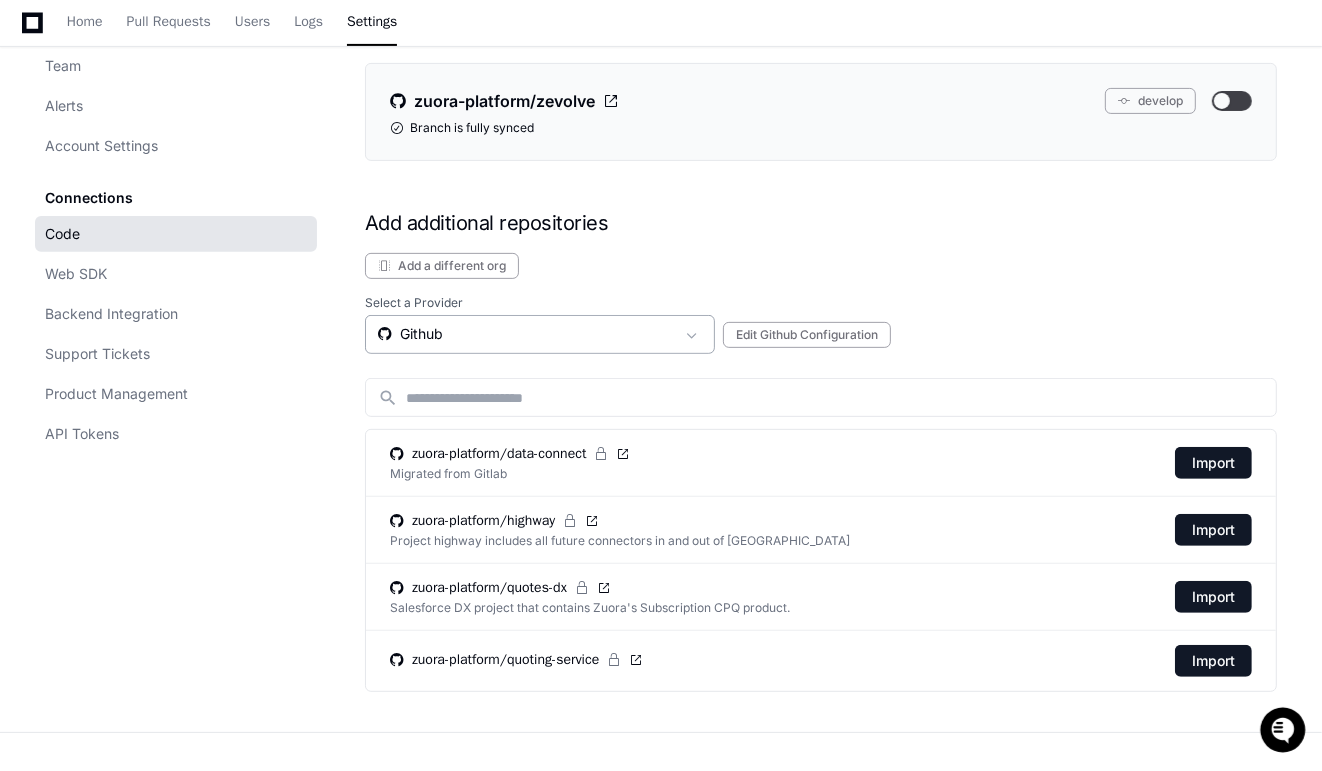 click on "Github" at bounding box center (526, 334) 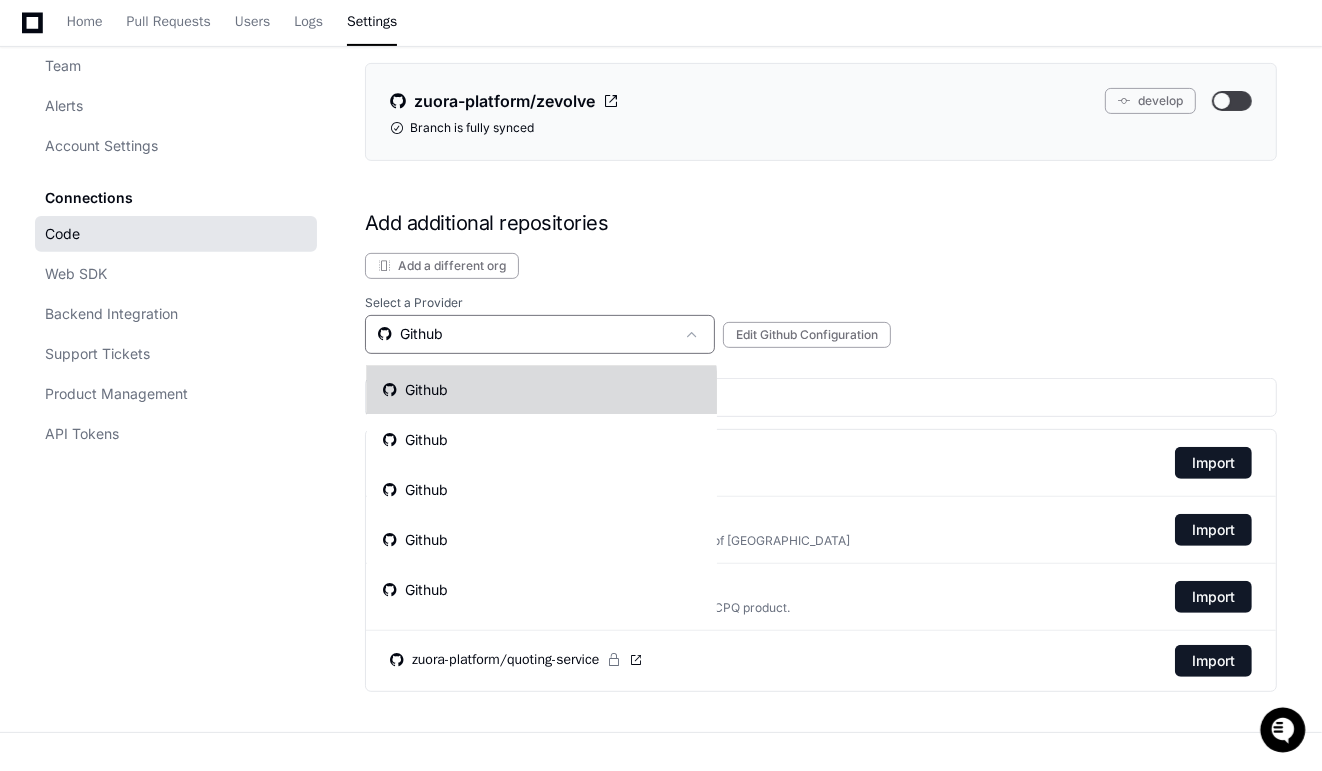 click on "Github" at bounding box center (542, 390) 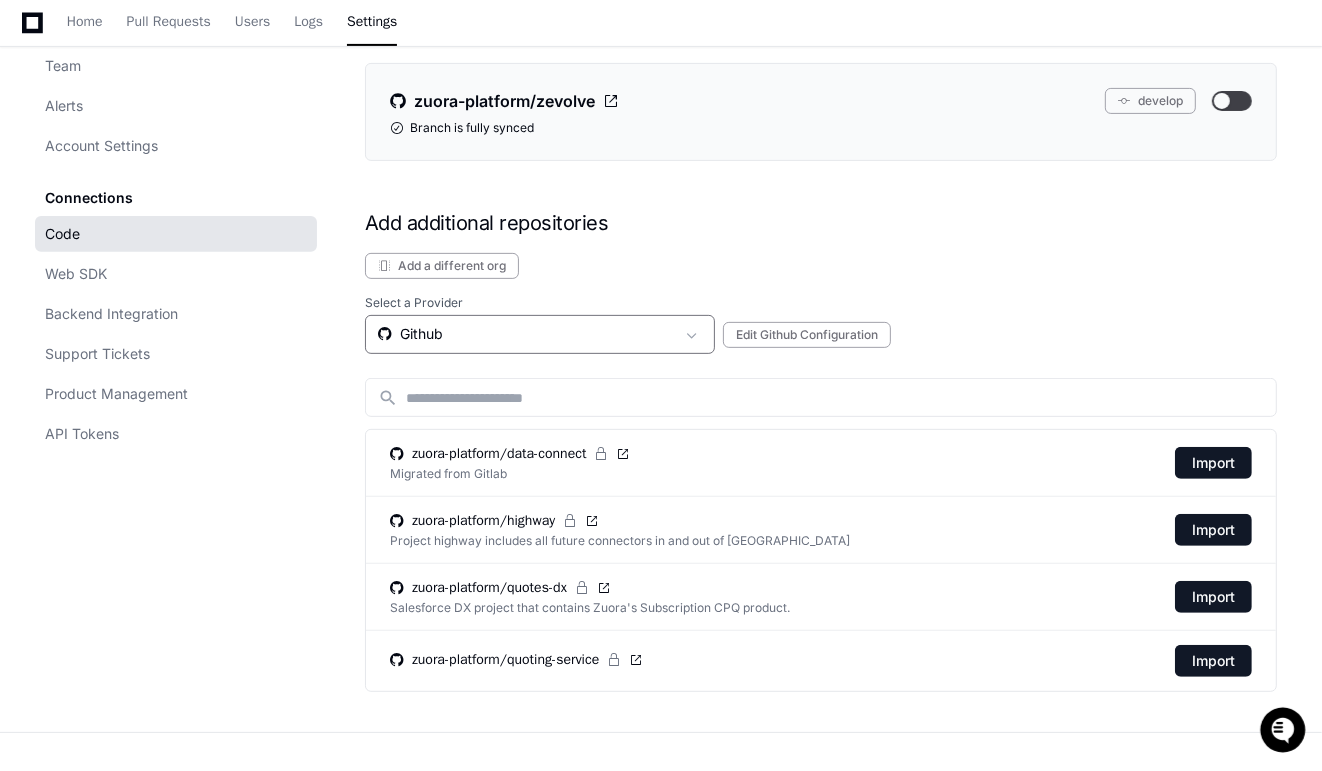 click on "Github" at bounding box center [526, 334] 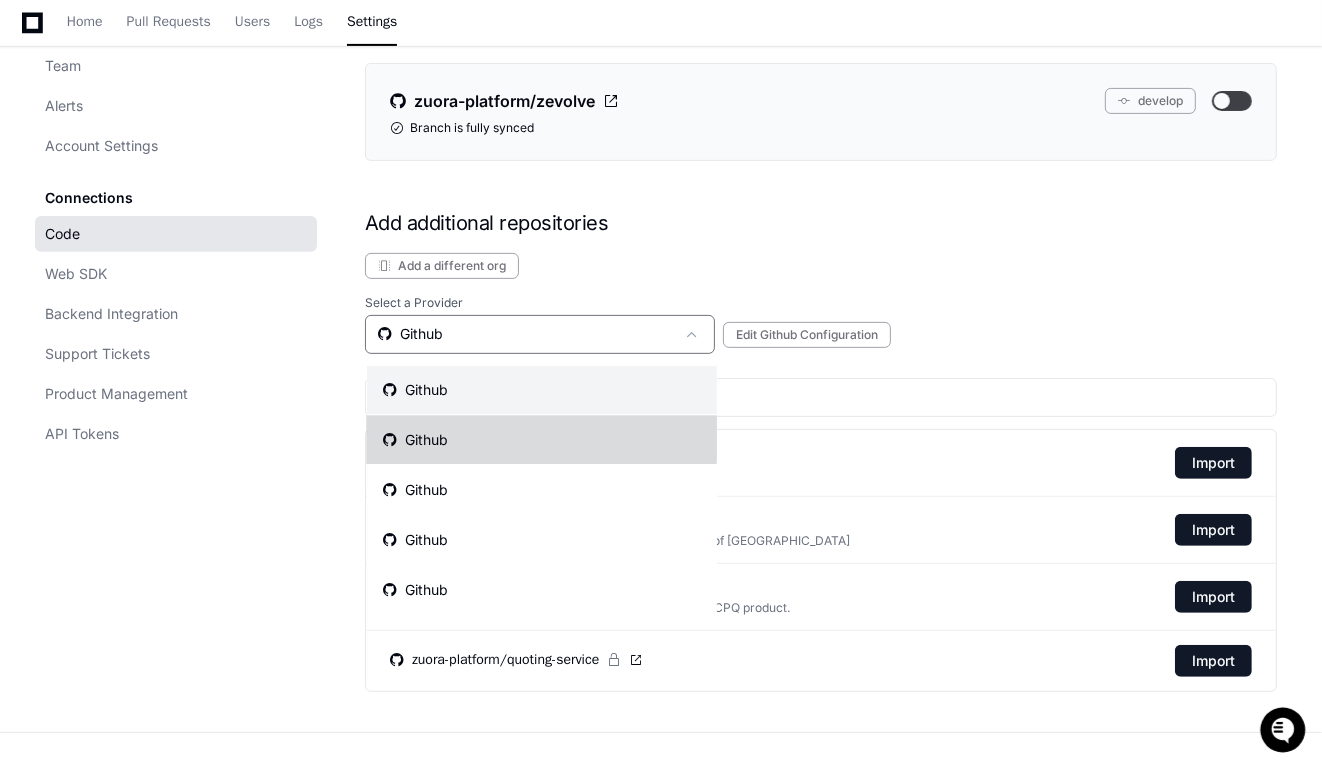 click on "Github" at bounding box center (415, 440) 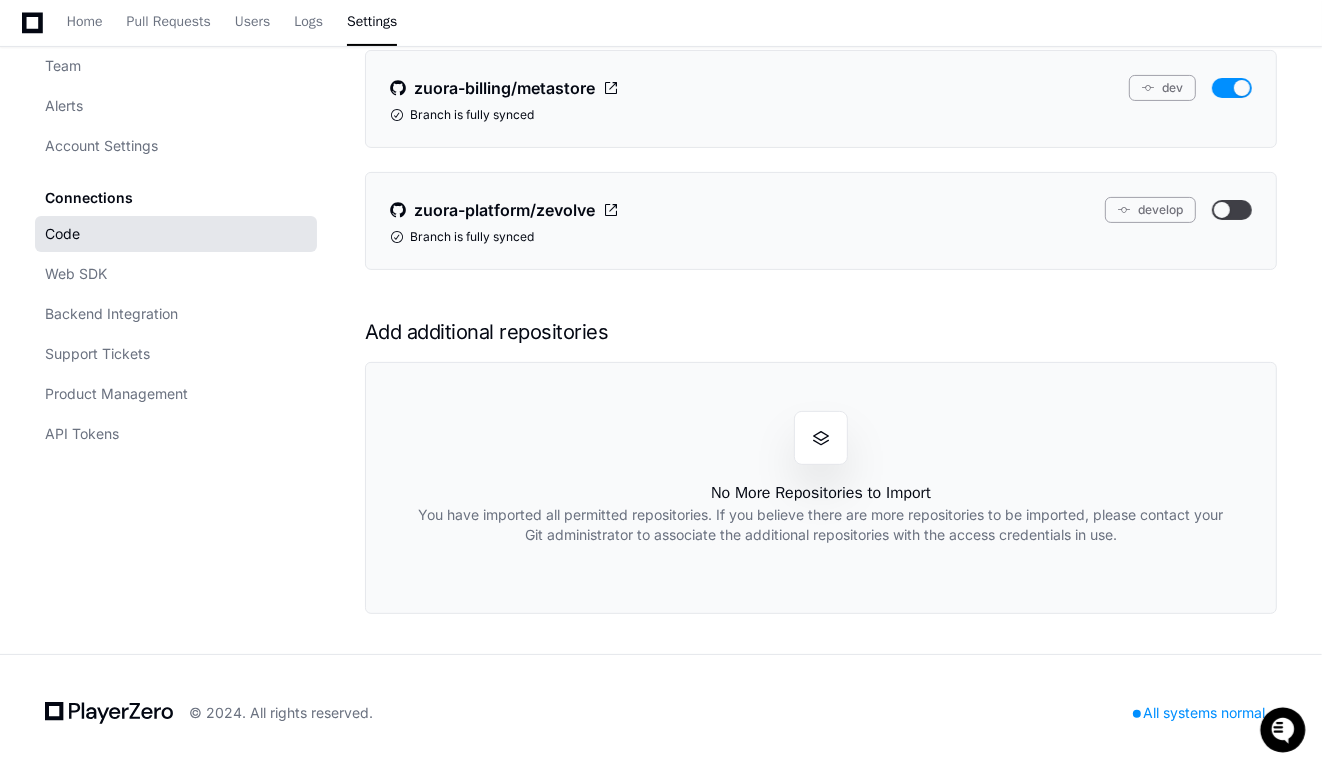 scroll, scrollTop: 396, scrollLeft: 0, axis: vertical 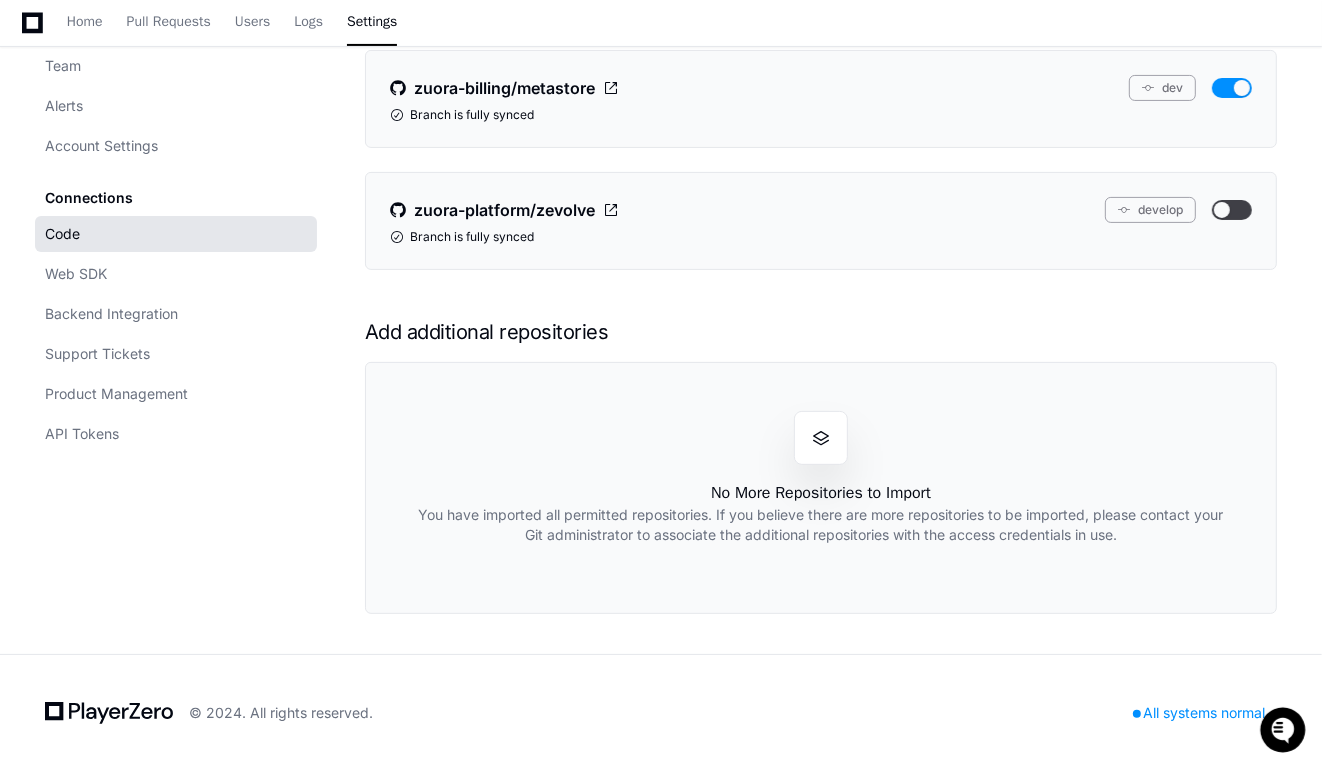 click on "Code" 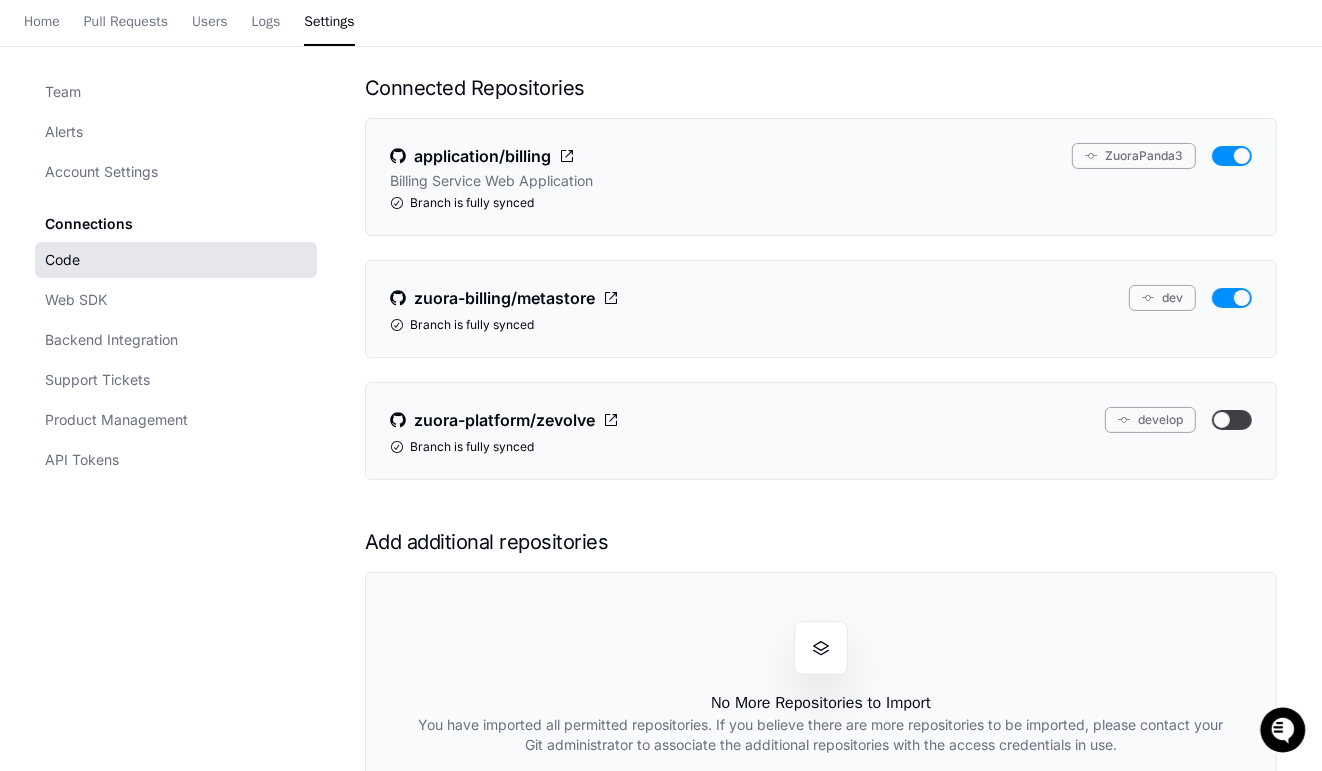 scroll, scrollTop: 396, scrollLeft: 0, axis: vertical 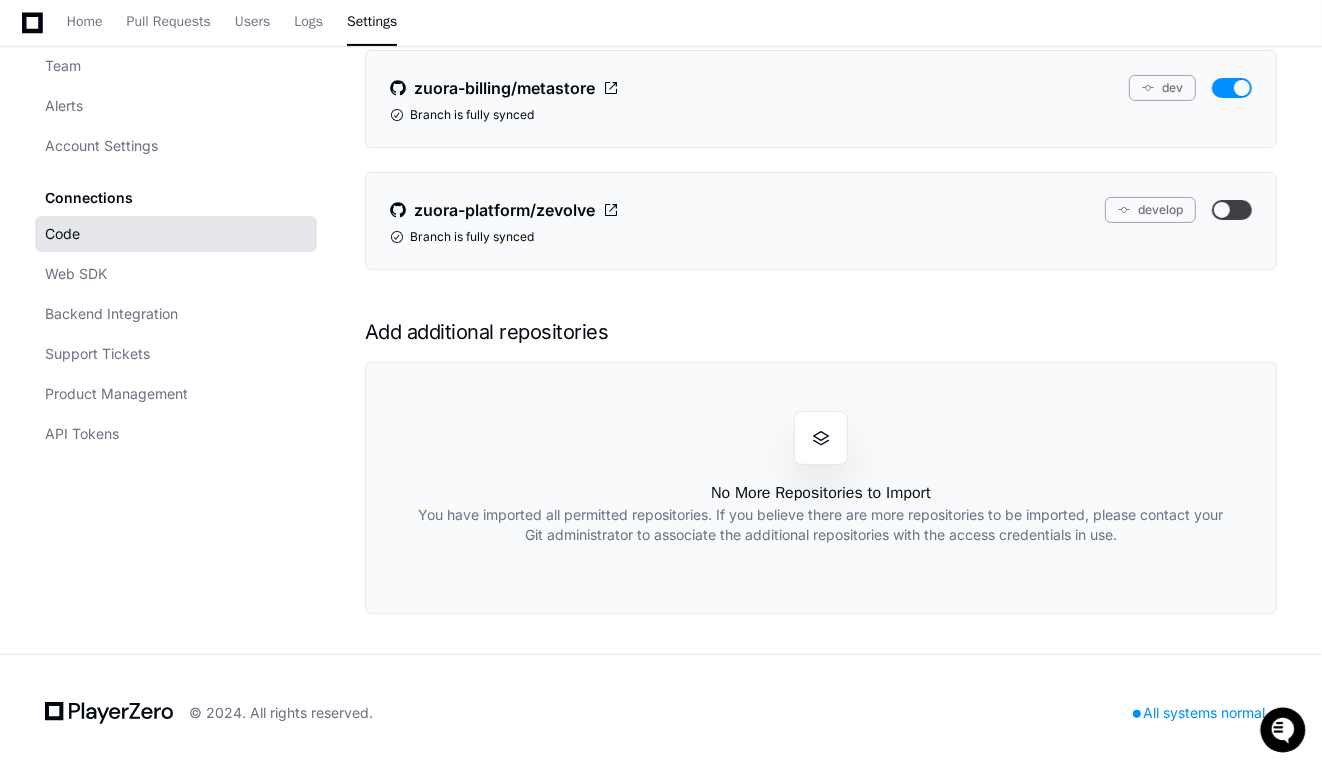click on "Code" 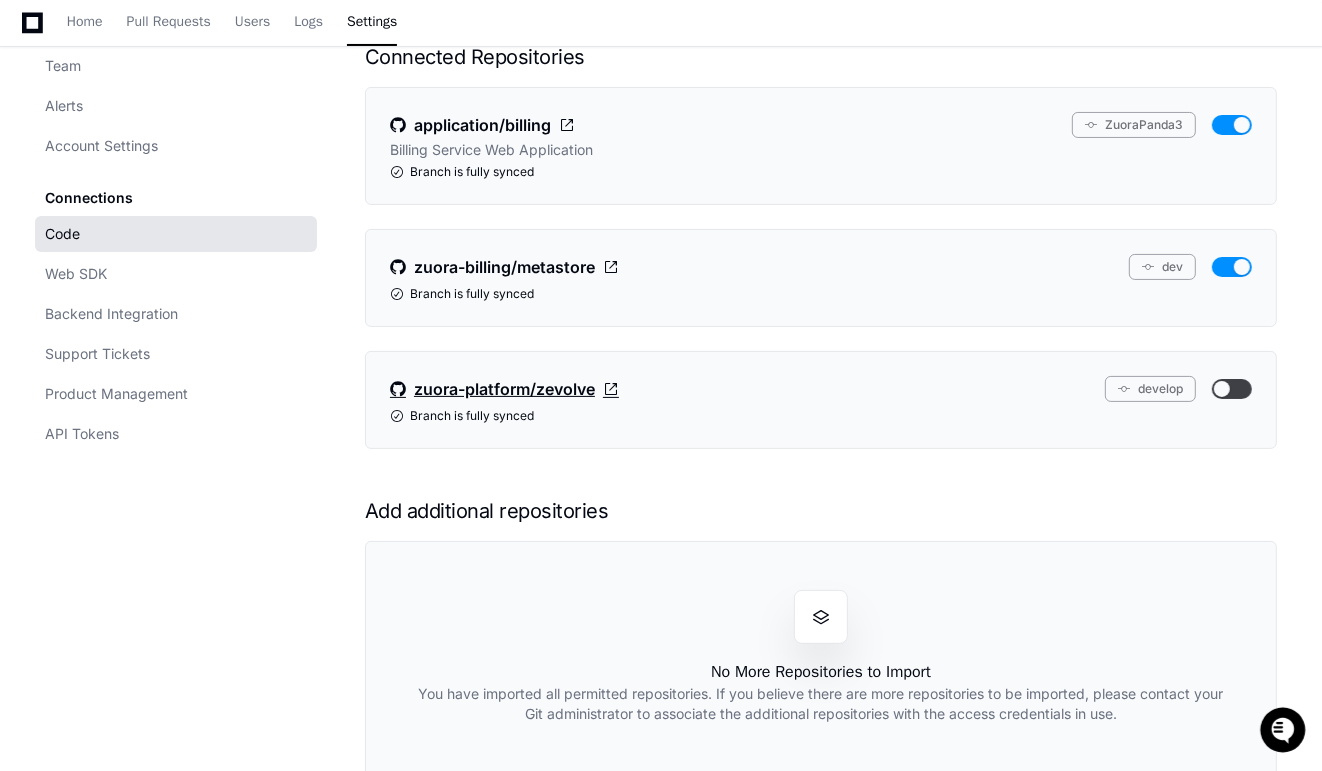 scroll, scrollTop: 396, scrollLeft: 0, axis: vertical 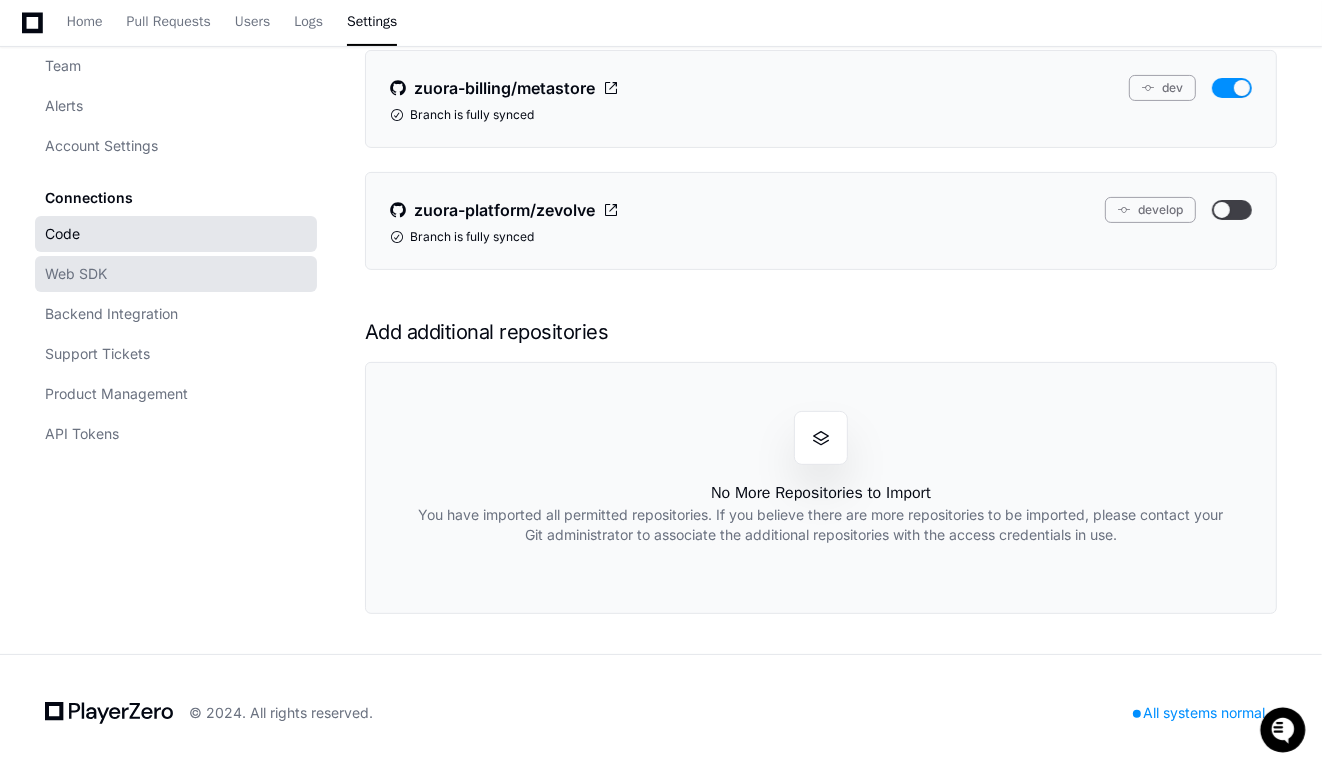 click on "Web SDK" 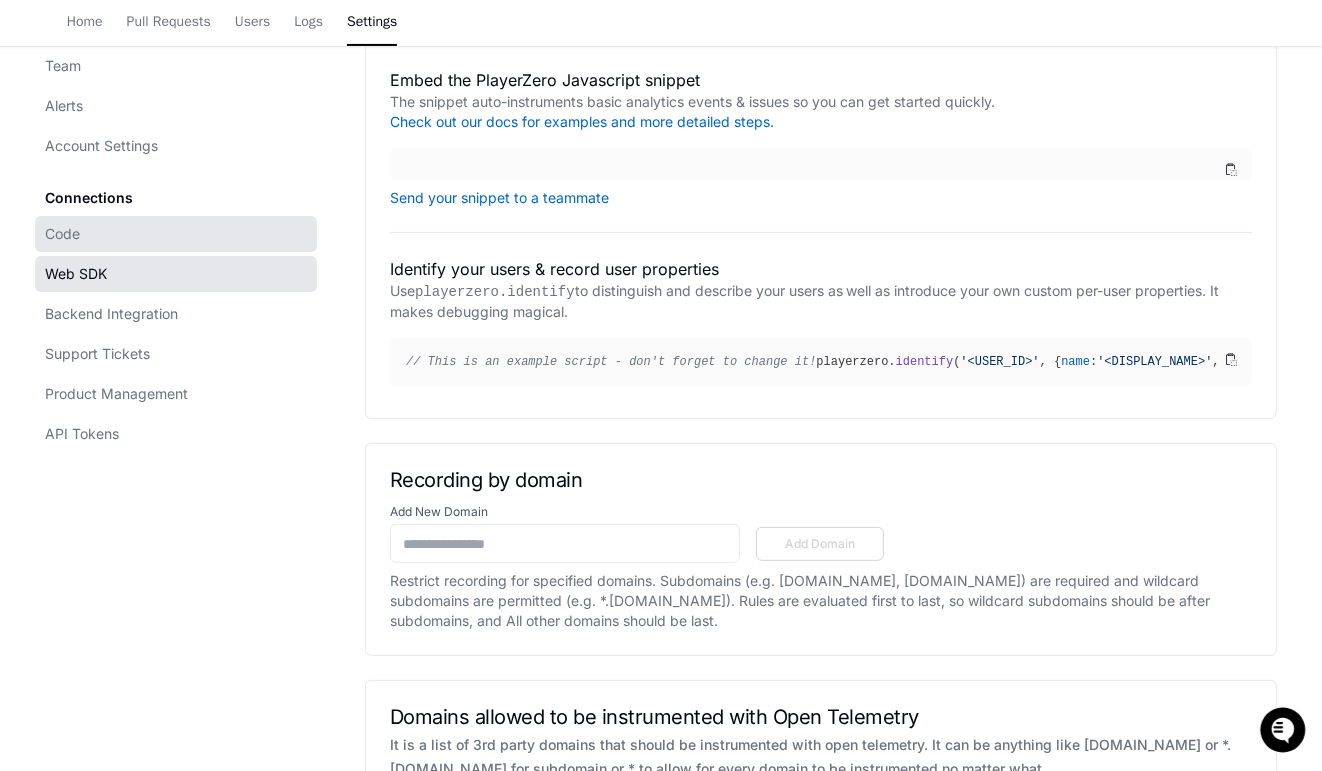scroll, scrollTop: 0, scrollLeft: 0, axis: both 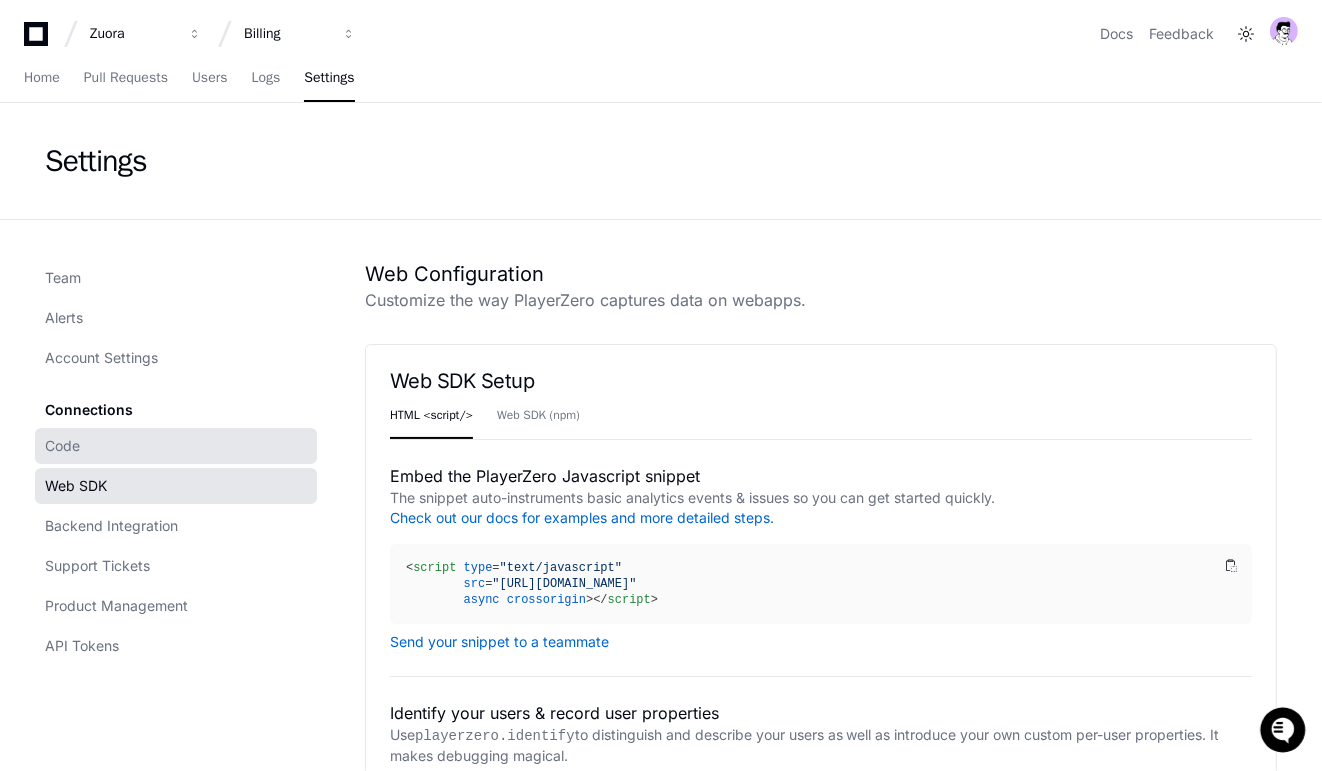 click on "Code" 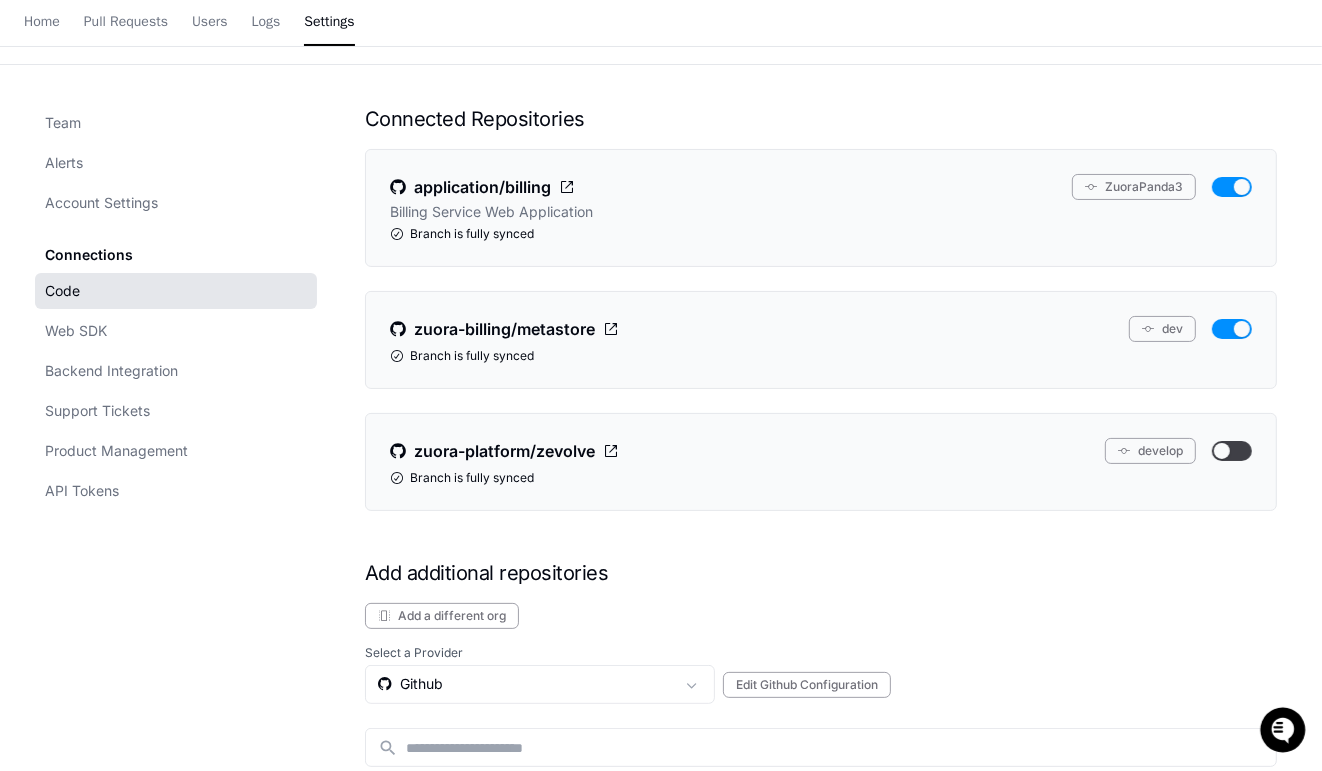 scroll, scrollTop: 488, scrollLeft: 0, axis: vertical 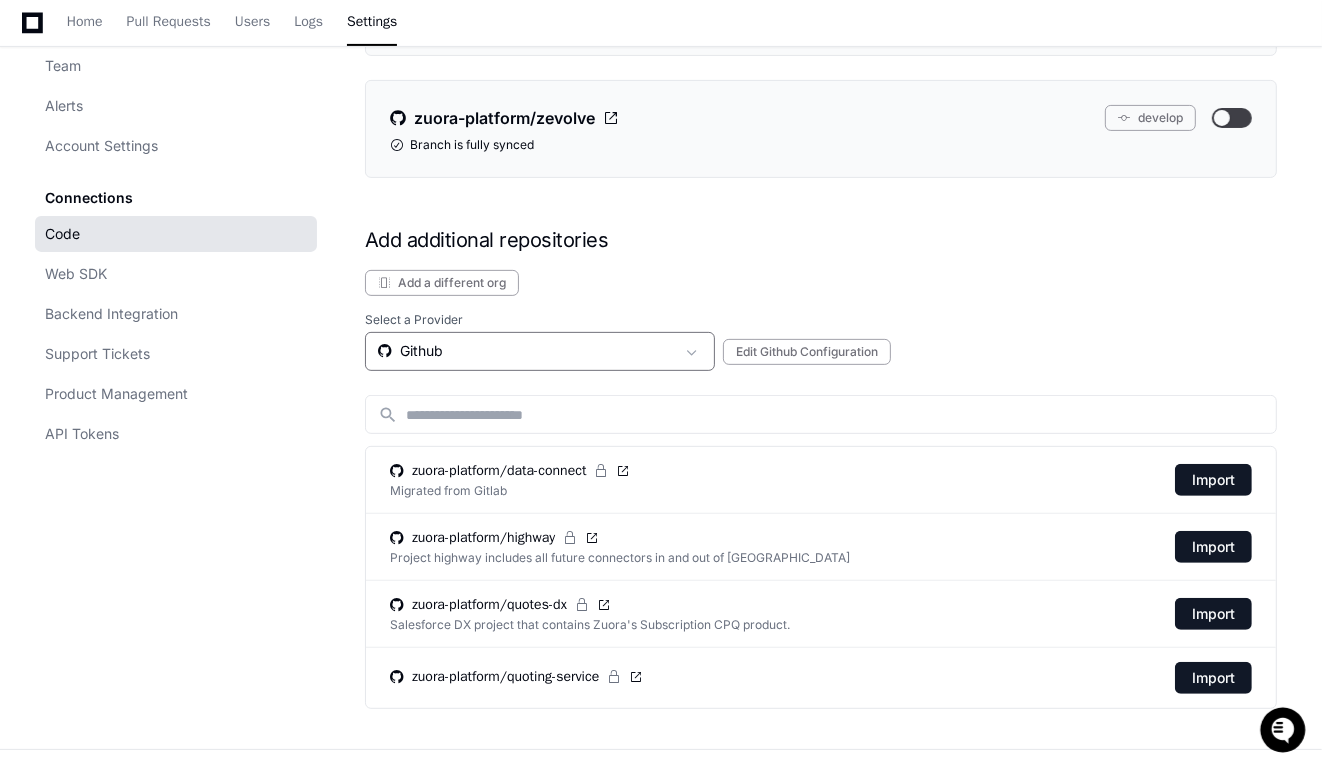 click on "Github" at bounding box center [526, 351] 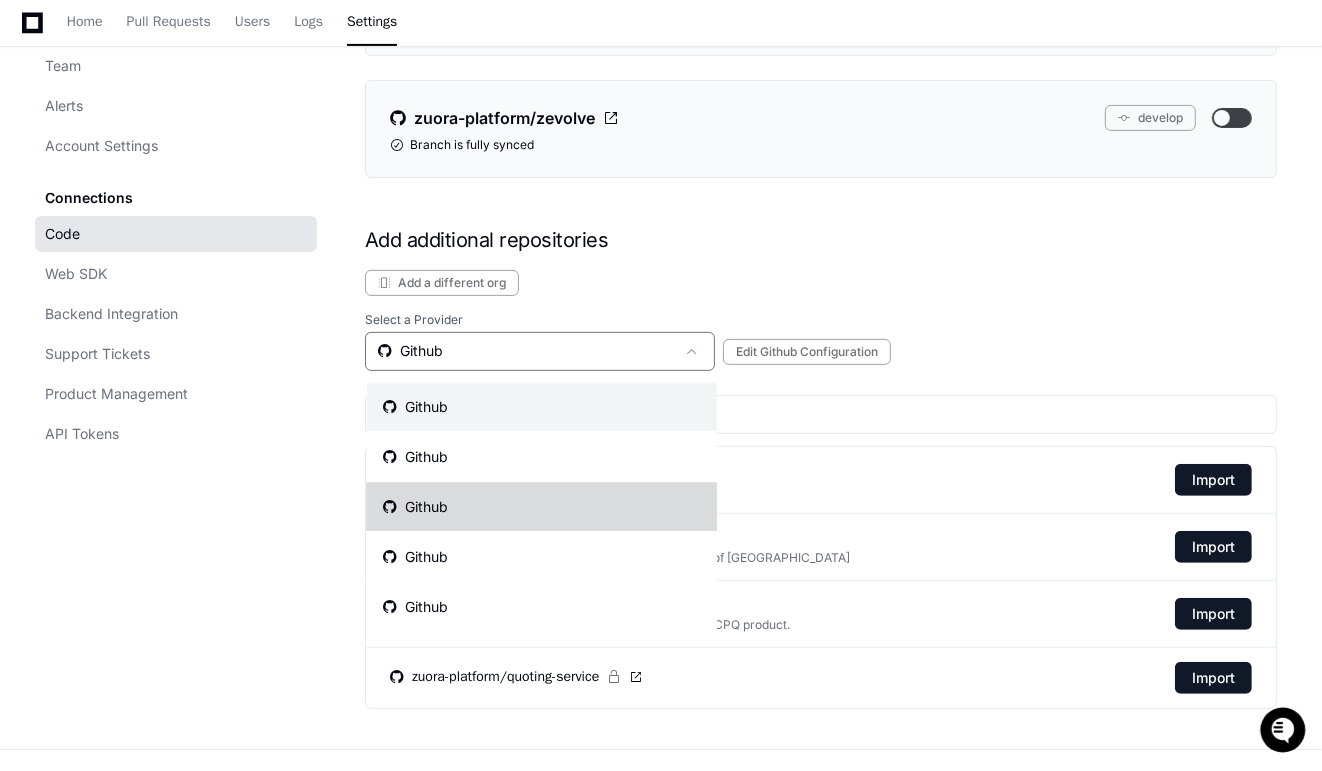 click on "Github" at bounding box center (542, 507) 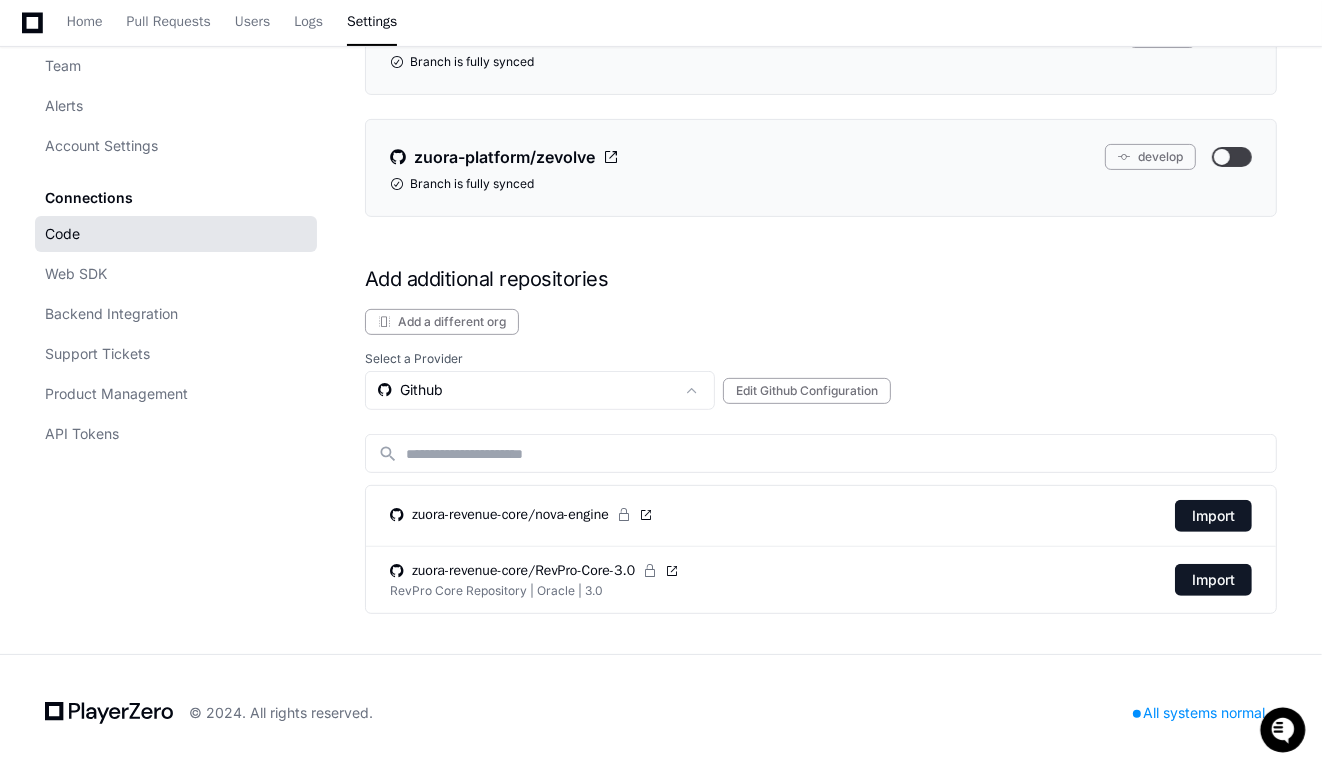 scroll, scrollTop: 448, scrollLeft: 0, axis: vertical 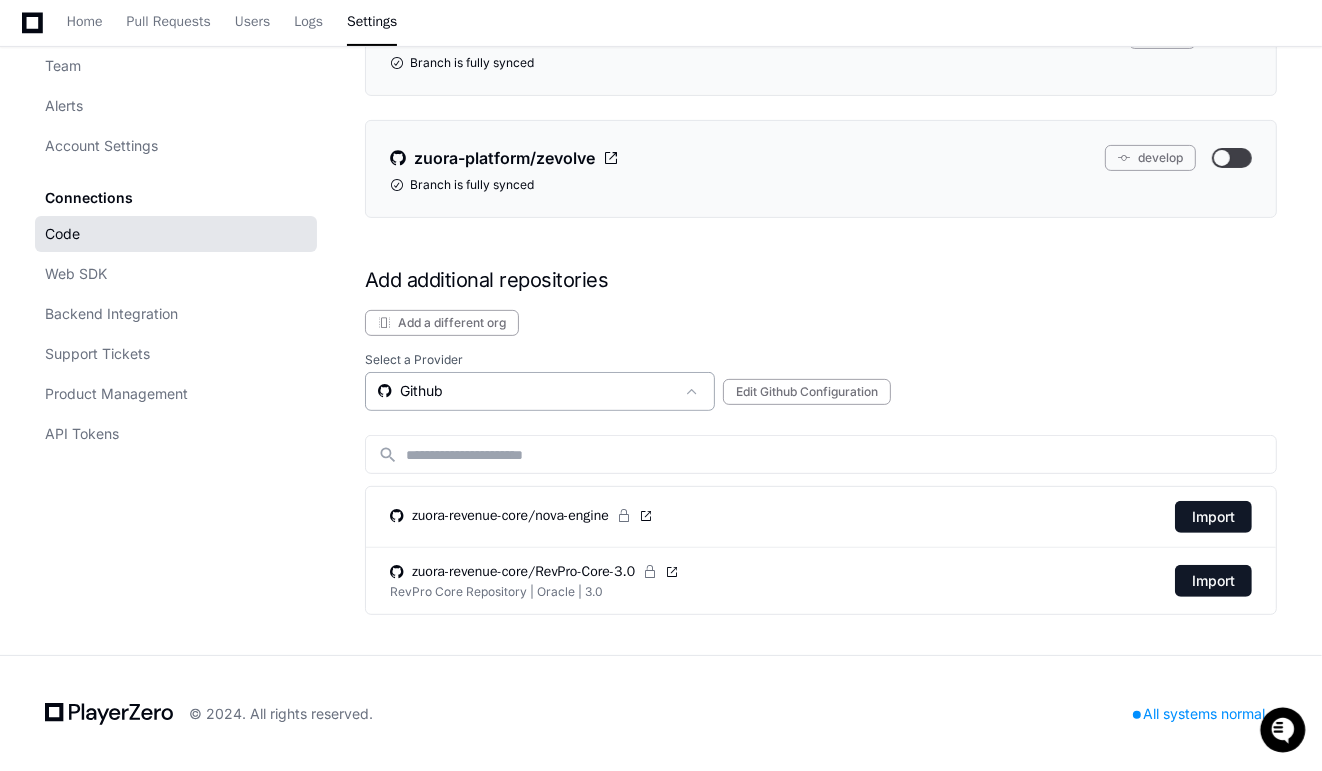 click on "Github" at bounding box center [526, 391] 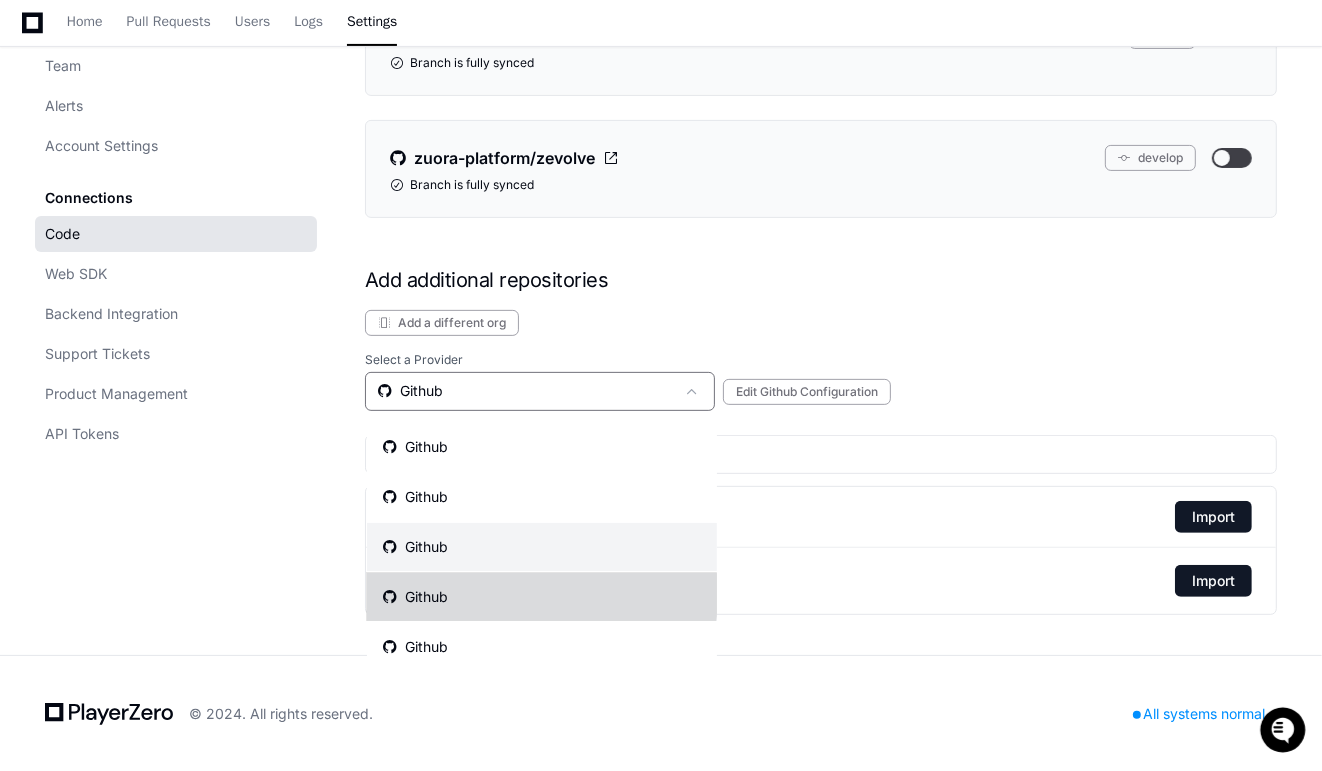 click on "Github" at bounding box center (542, 597) 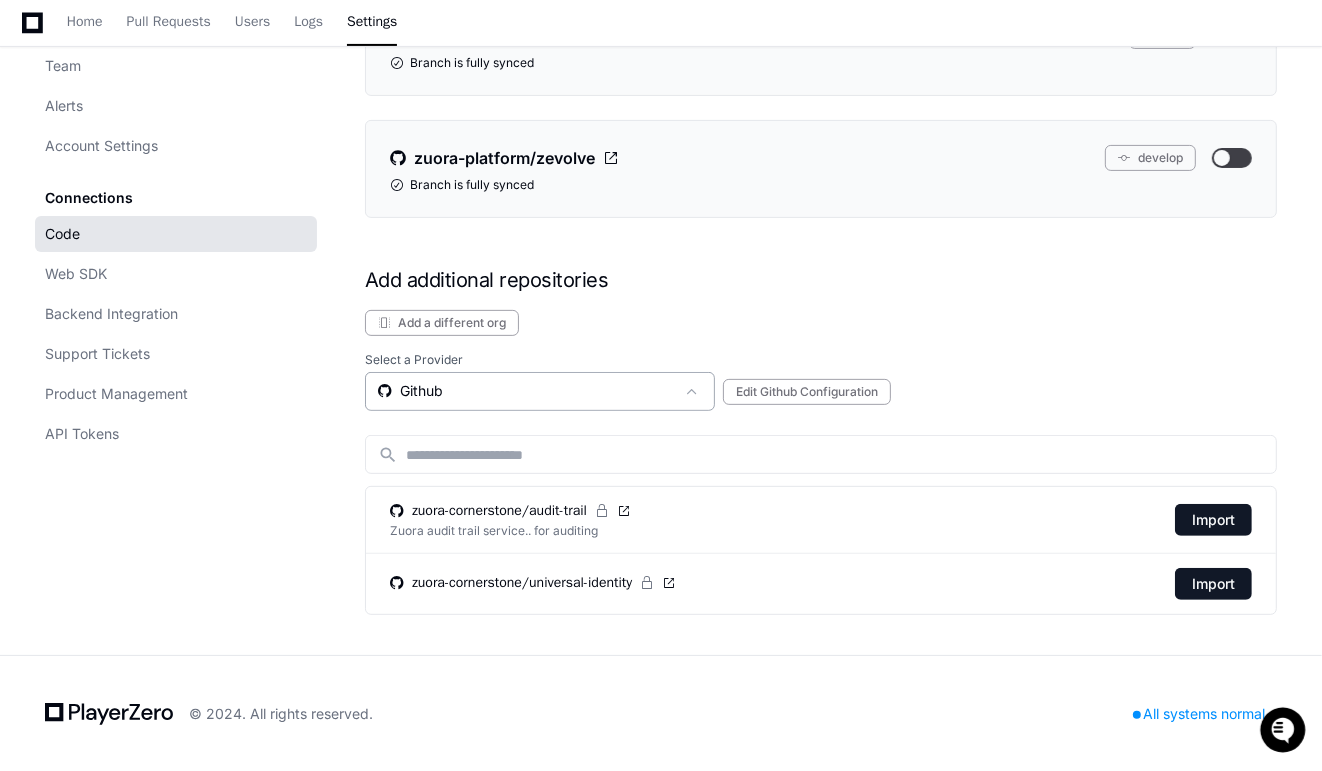 click on "Github" at bounding box center [526, 391] 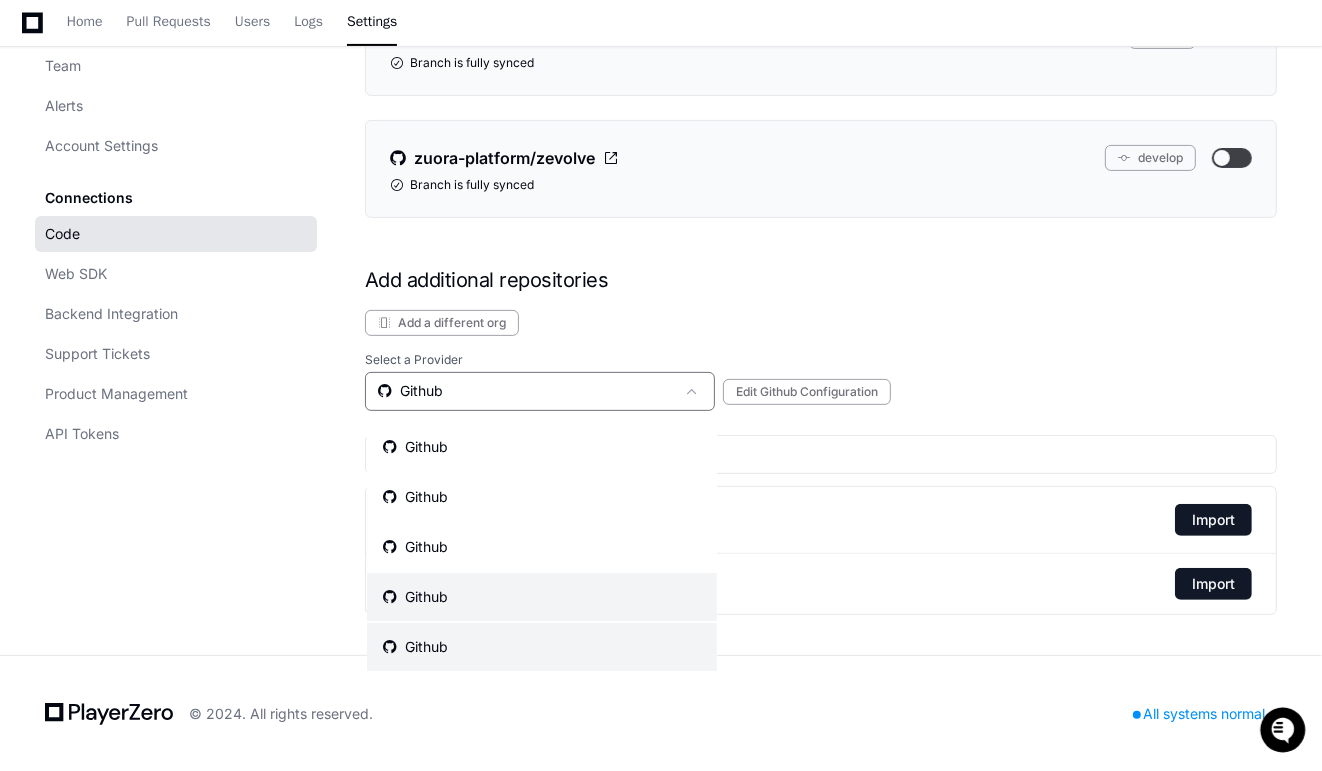 click on "Github" at bounding box center [542, 647] 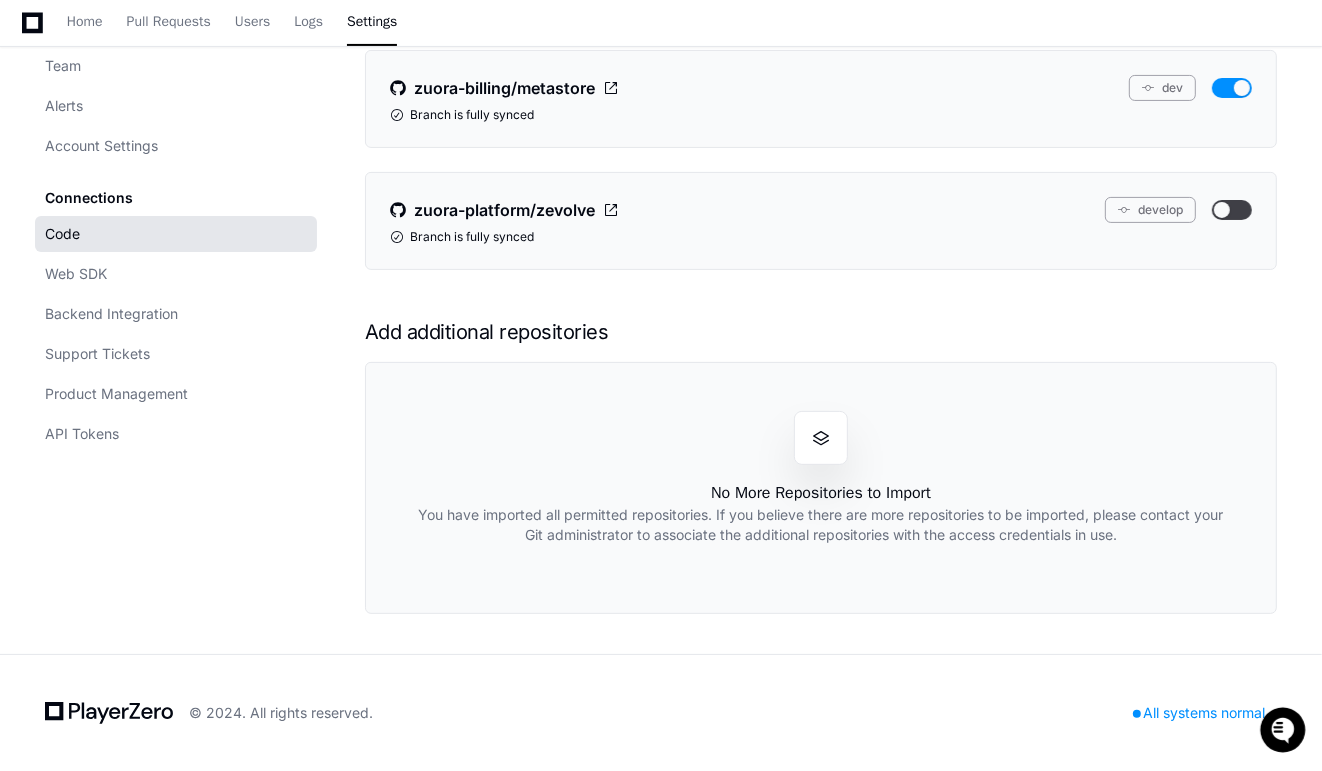scroll, scrollTop: 0, scrollLeft: 0, axis: both 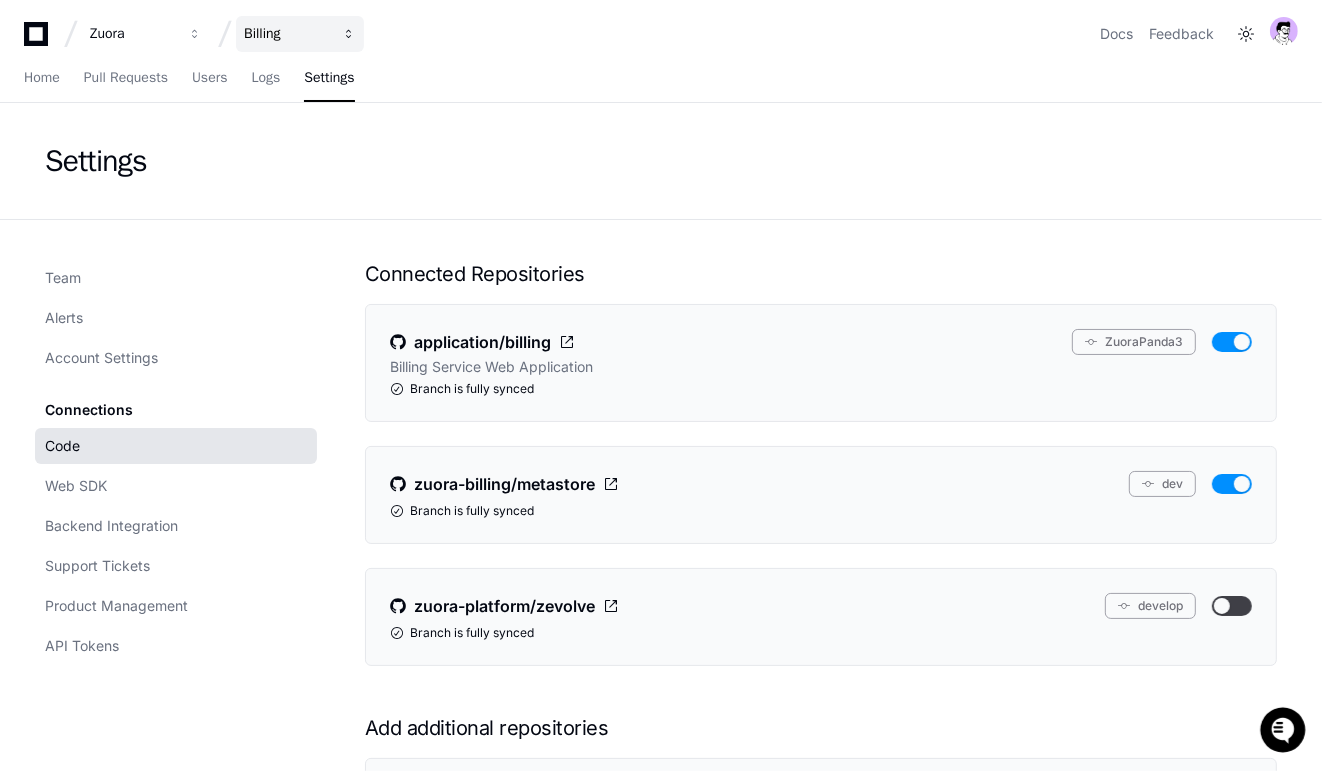 click on "Billing" at bounding box center [133, 34] 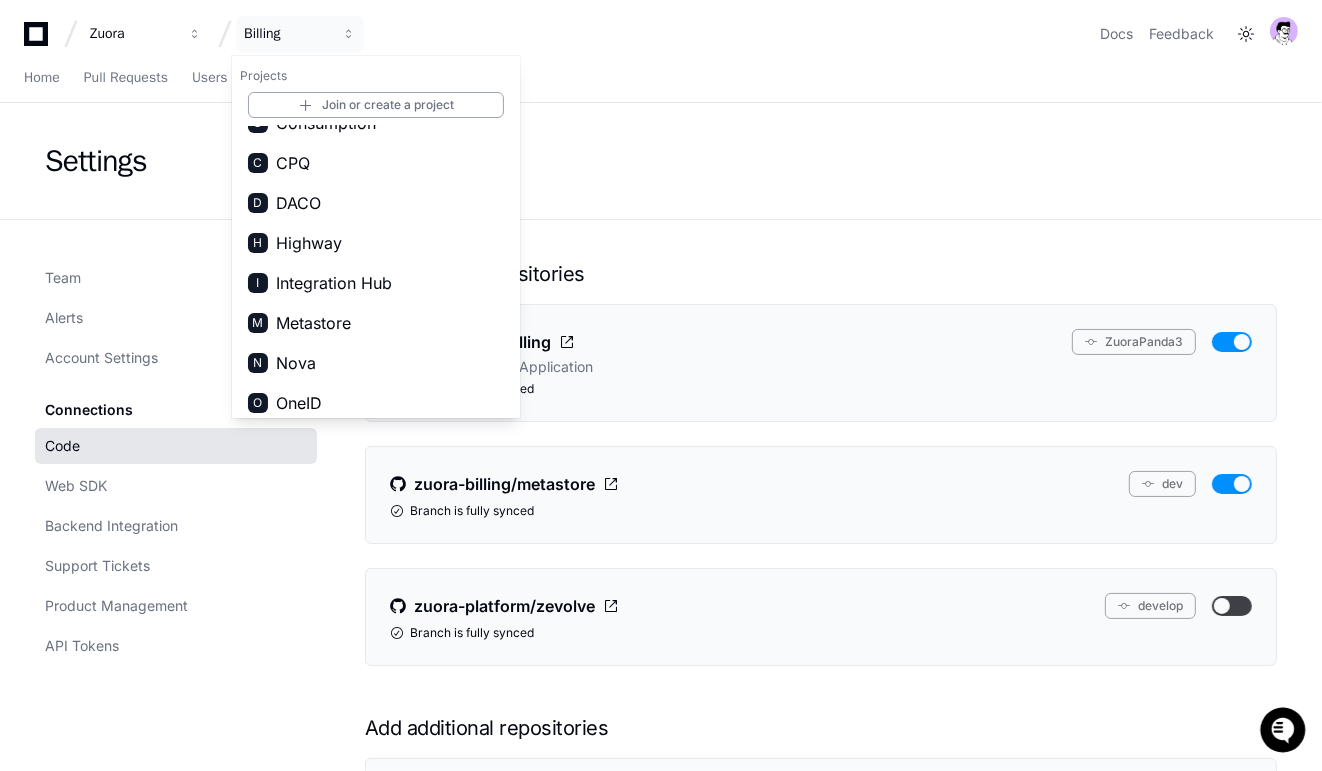 scroll, scrollTop: 351, scrollLeft: 0, axis: vertical 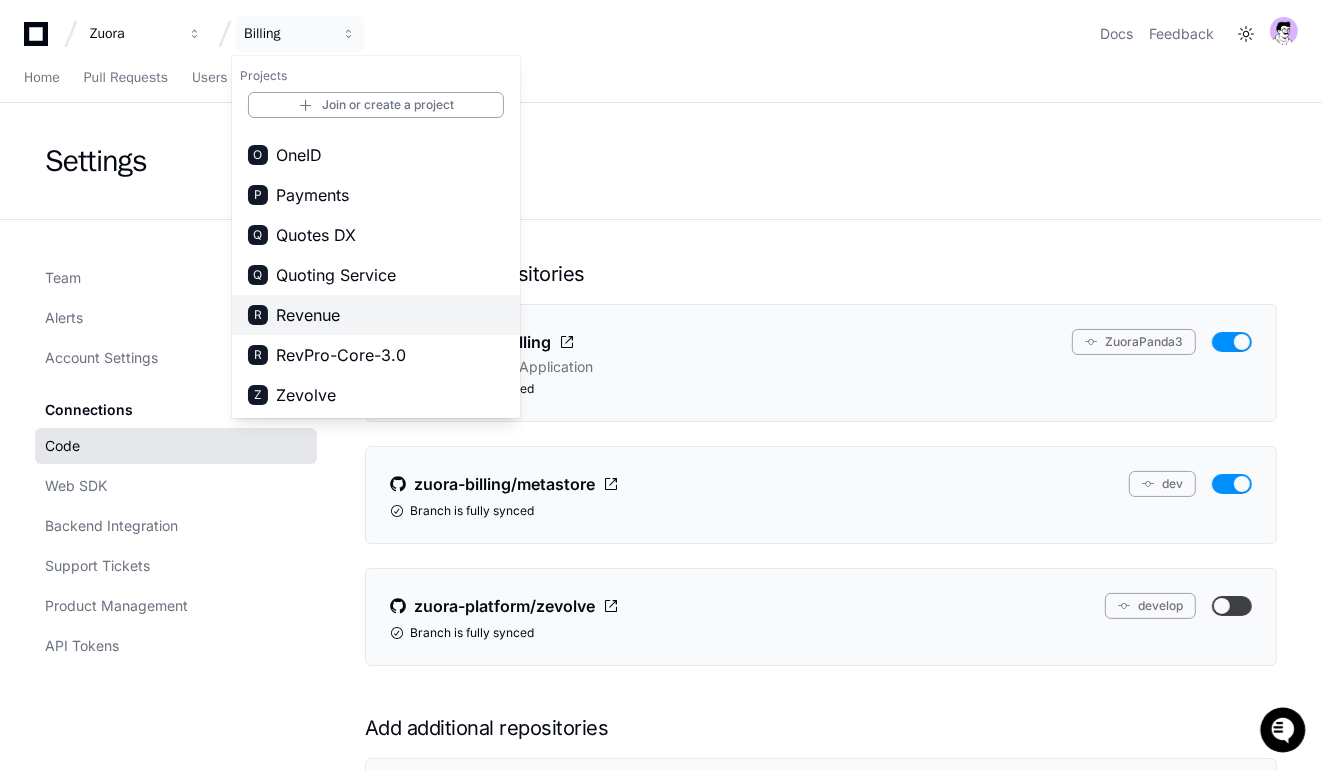 click on "R  Revenue" at bounding box center (376, 315) 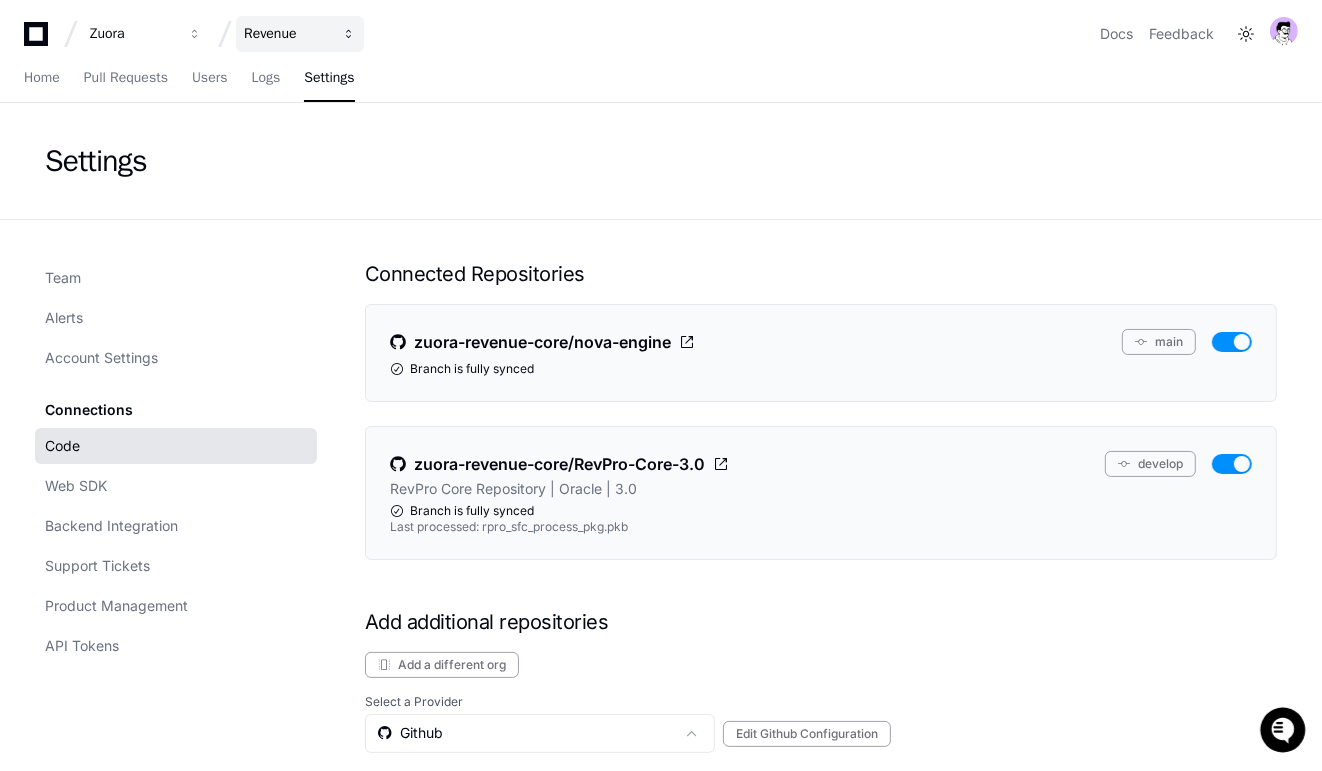 click on "Revenue" at bounding box center (133, 34) 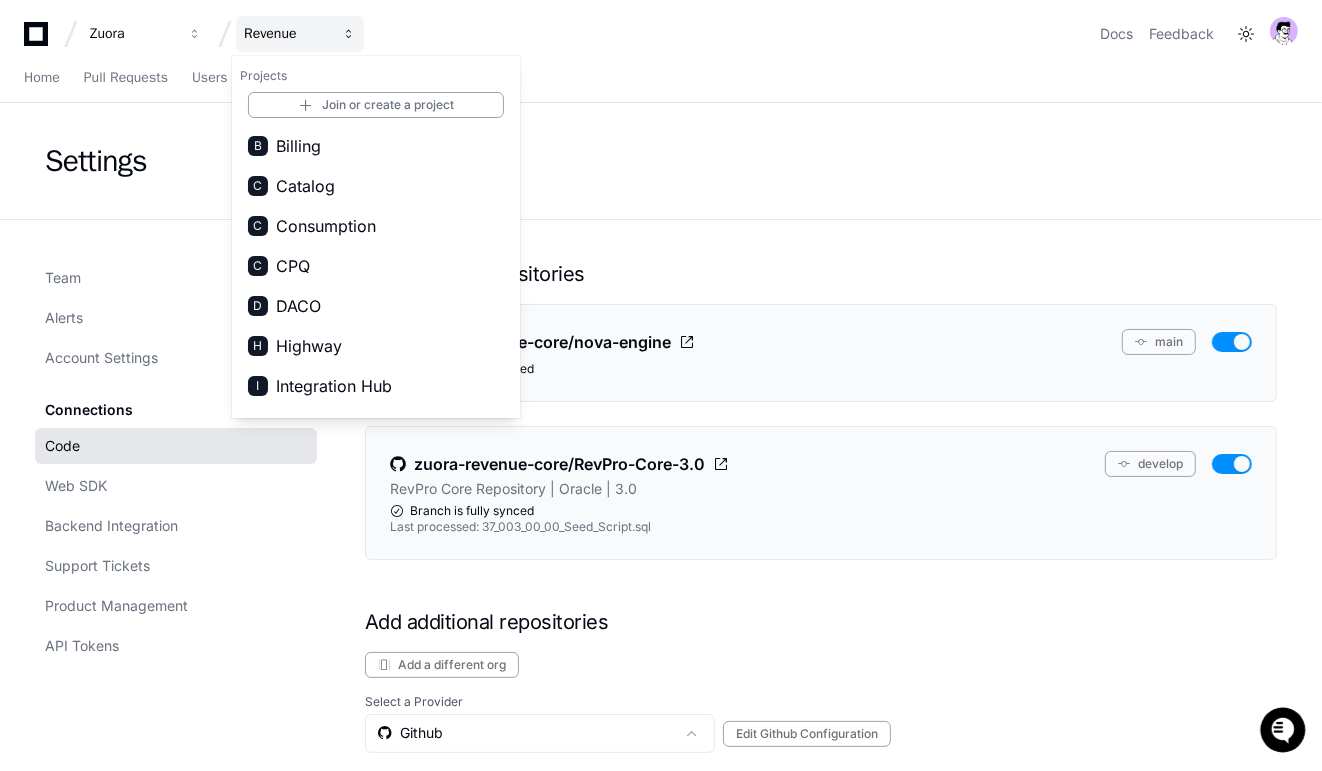 click on "Revenue" at bounding box center [300, 34] 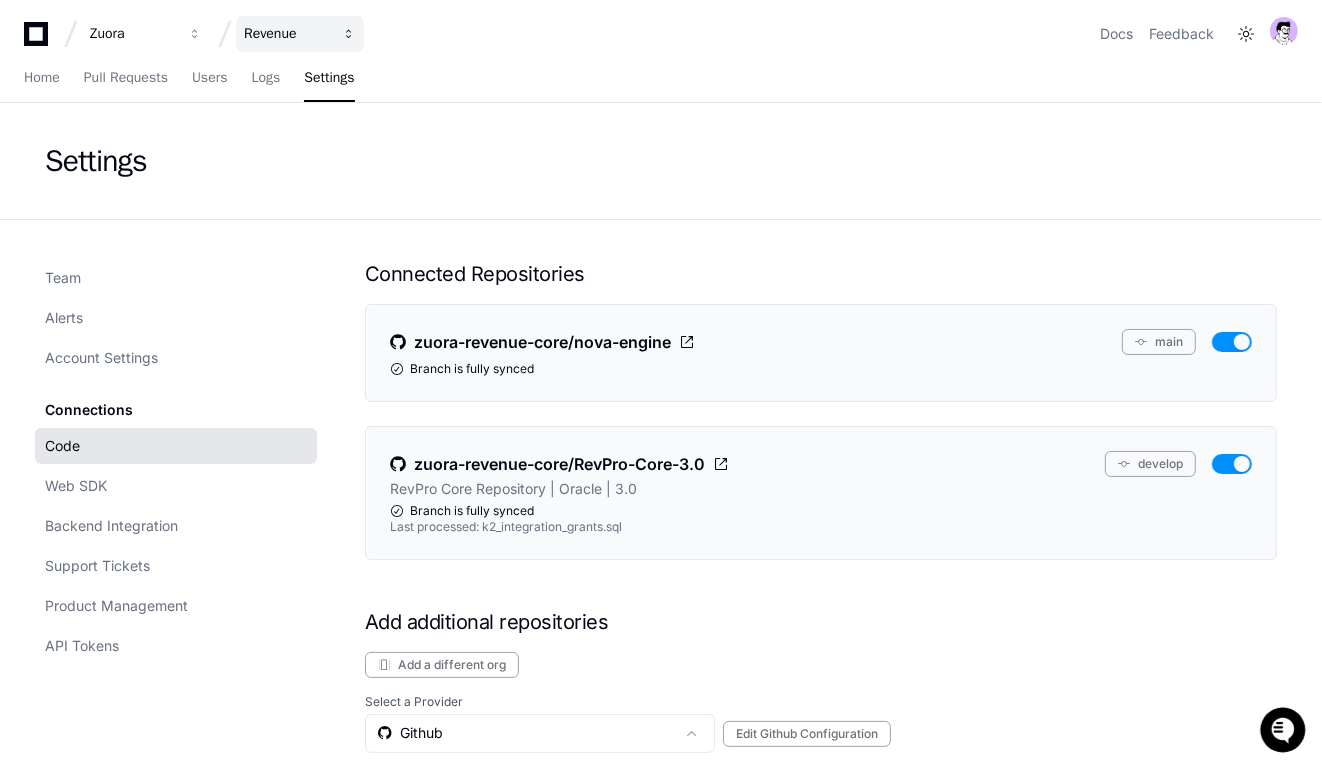 click on "Revenue" at bounding box center [300, 34] 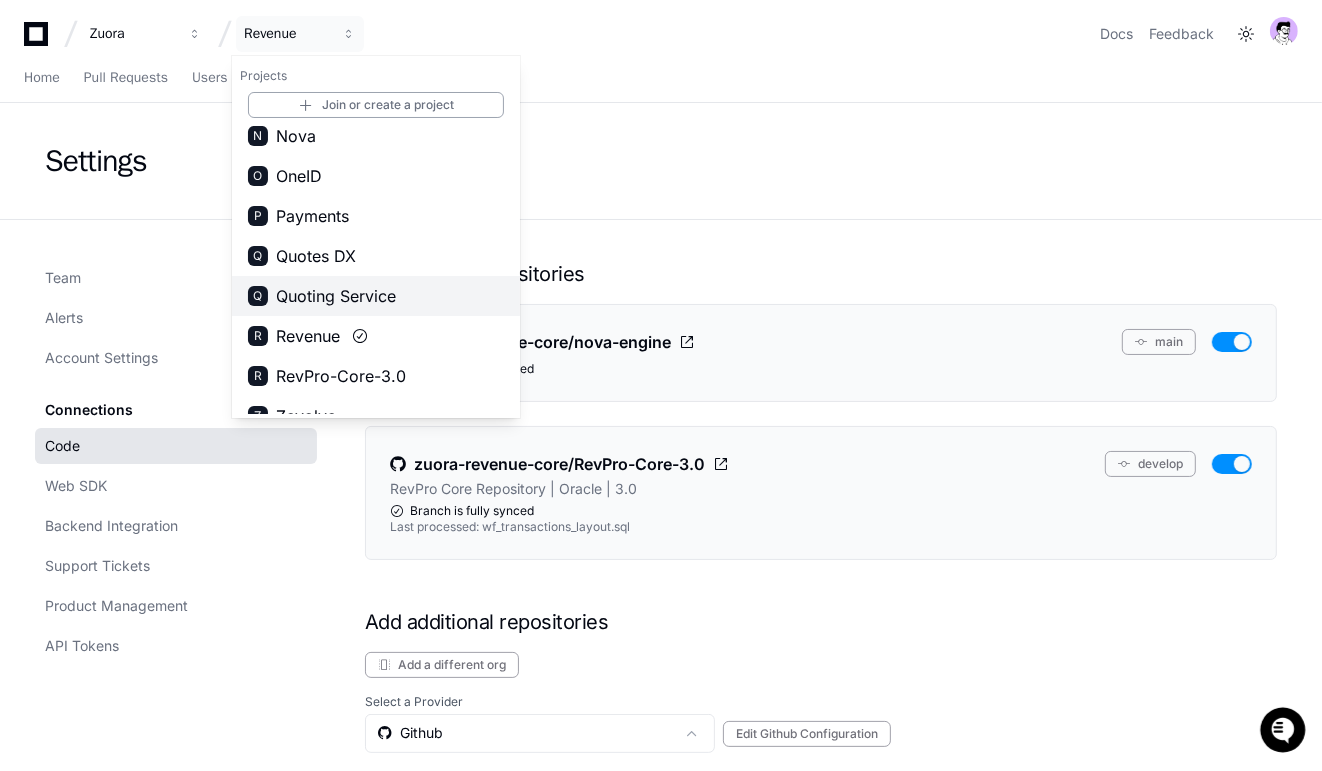 scroll, scrollTop: 308, scrollLeft: 0, axis: vertical 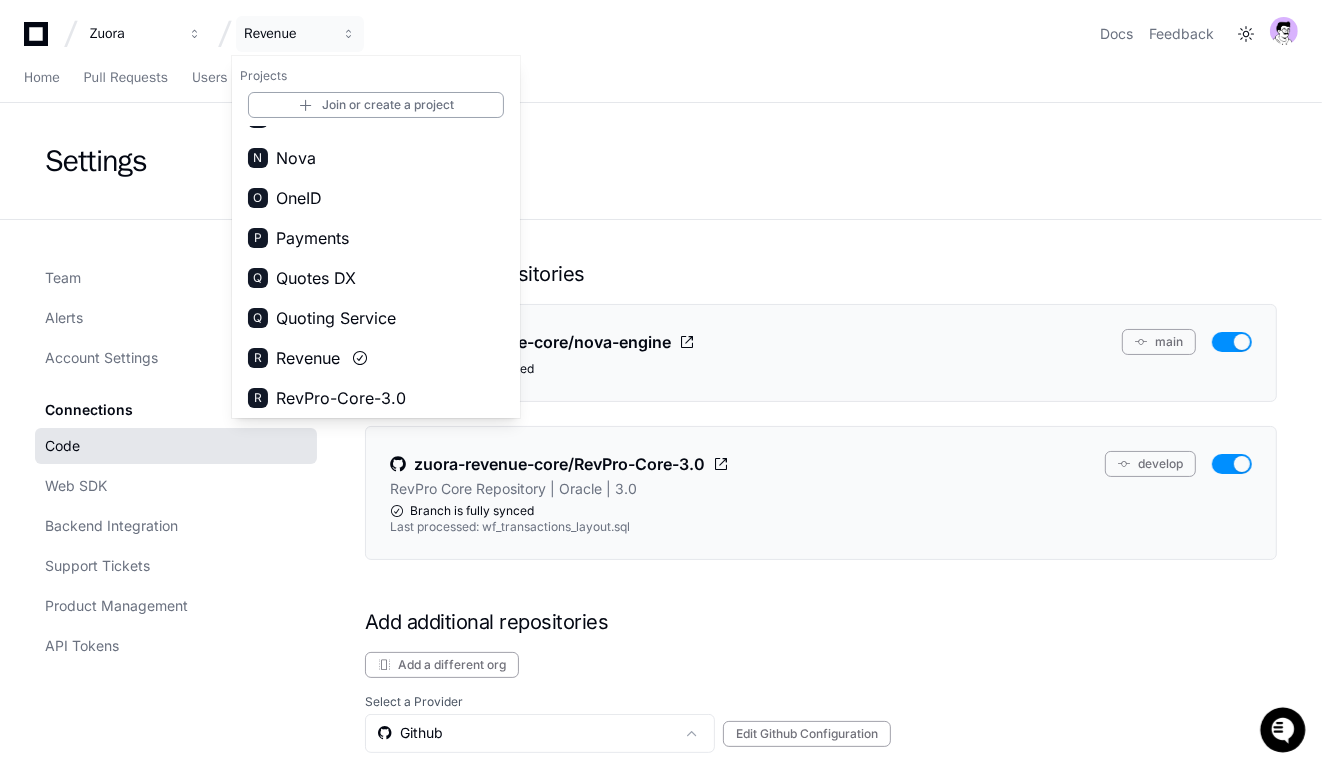click on "Settings" 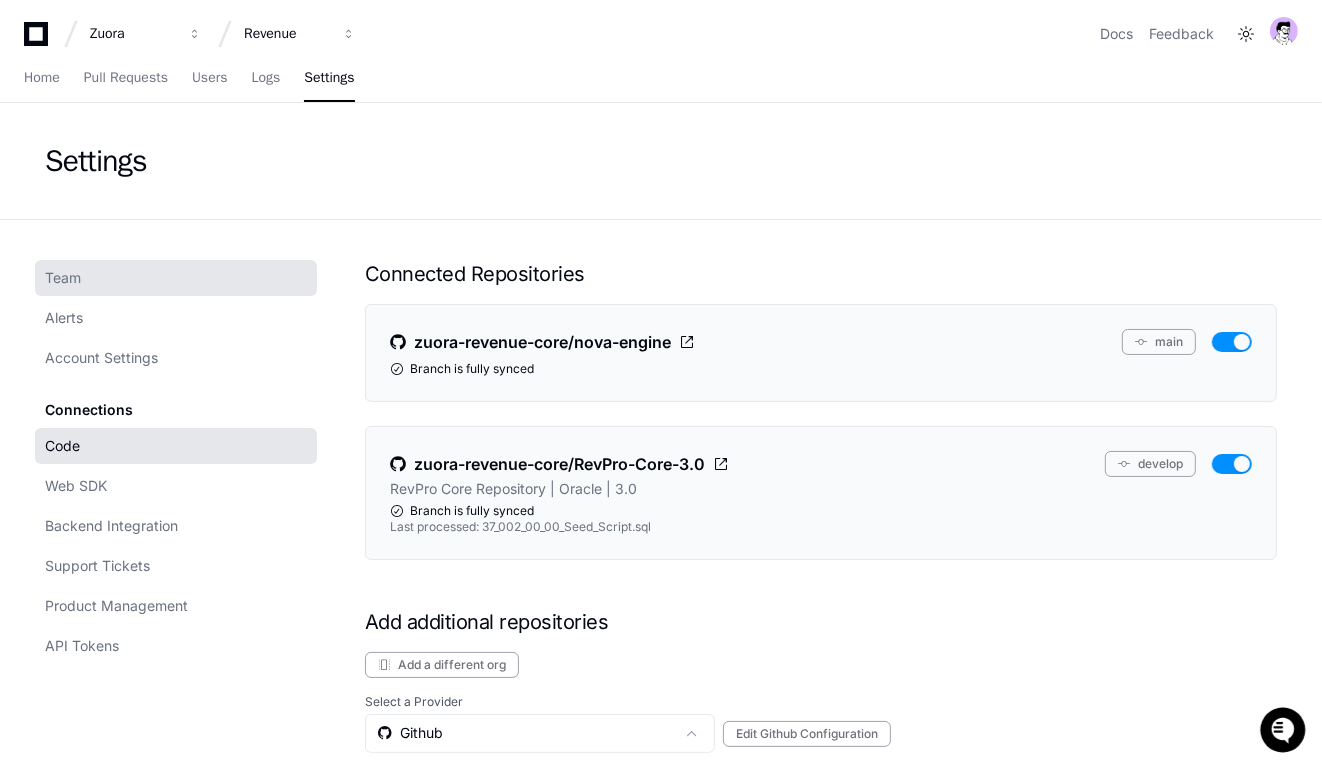 click on "Team" 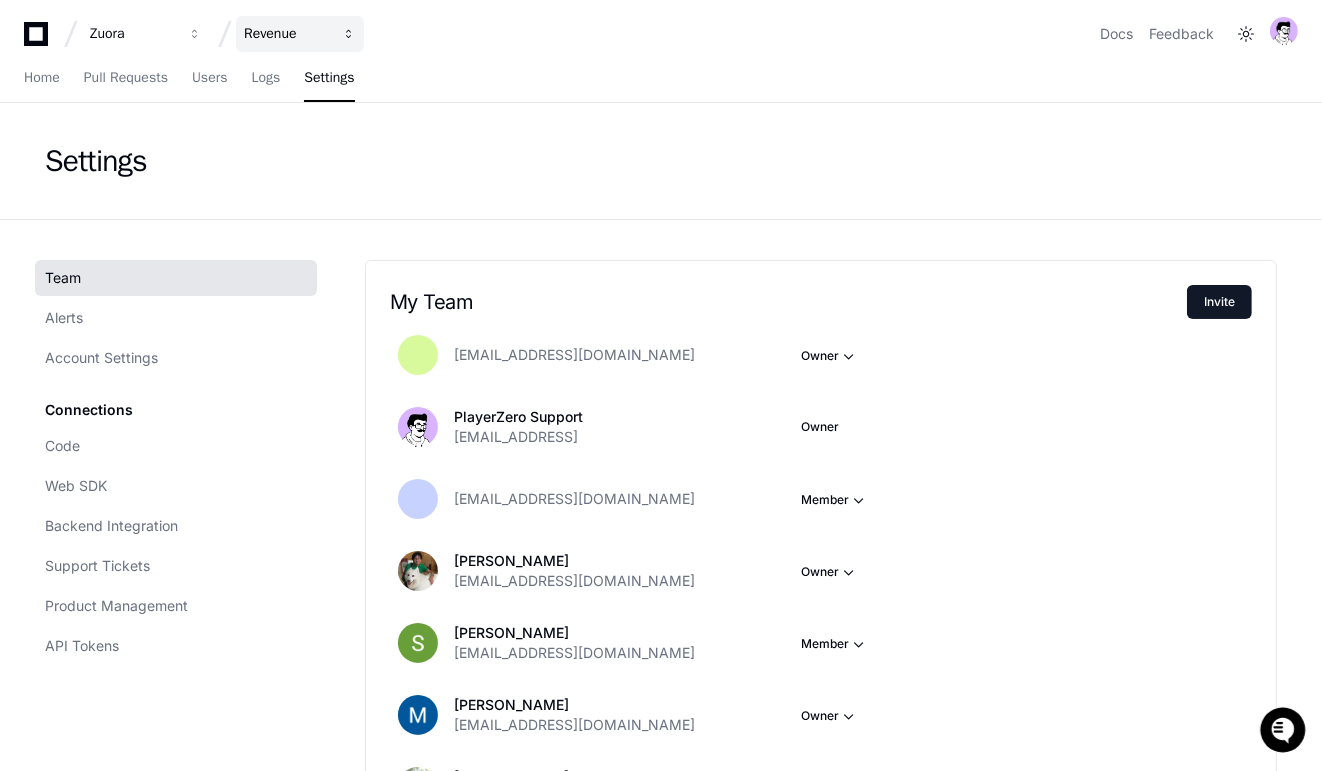 click on "Revenue" at bounding box center [133, 34] 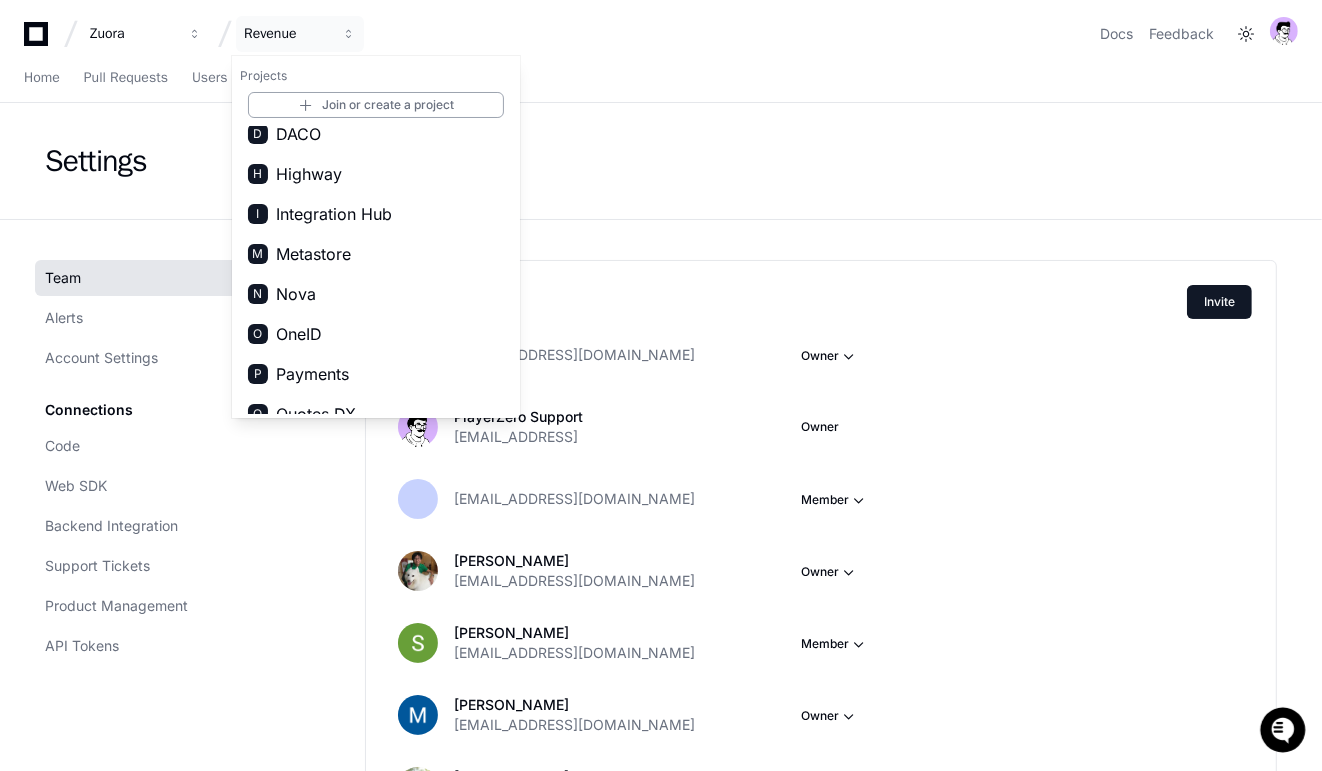 scroll, scrollTop: 351, scrollLeft: 0, axis: vertical 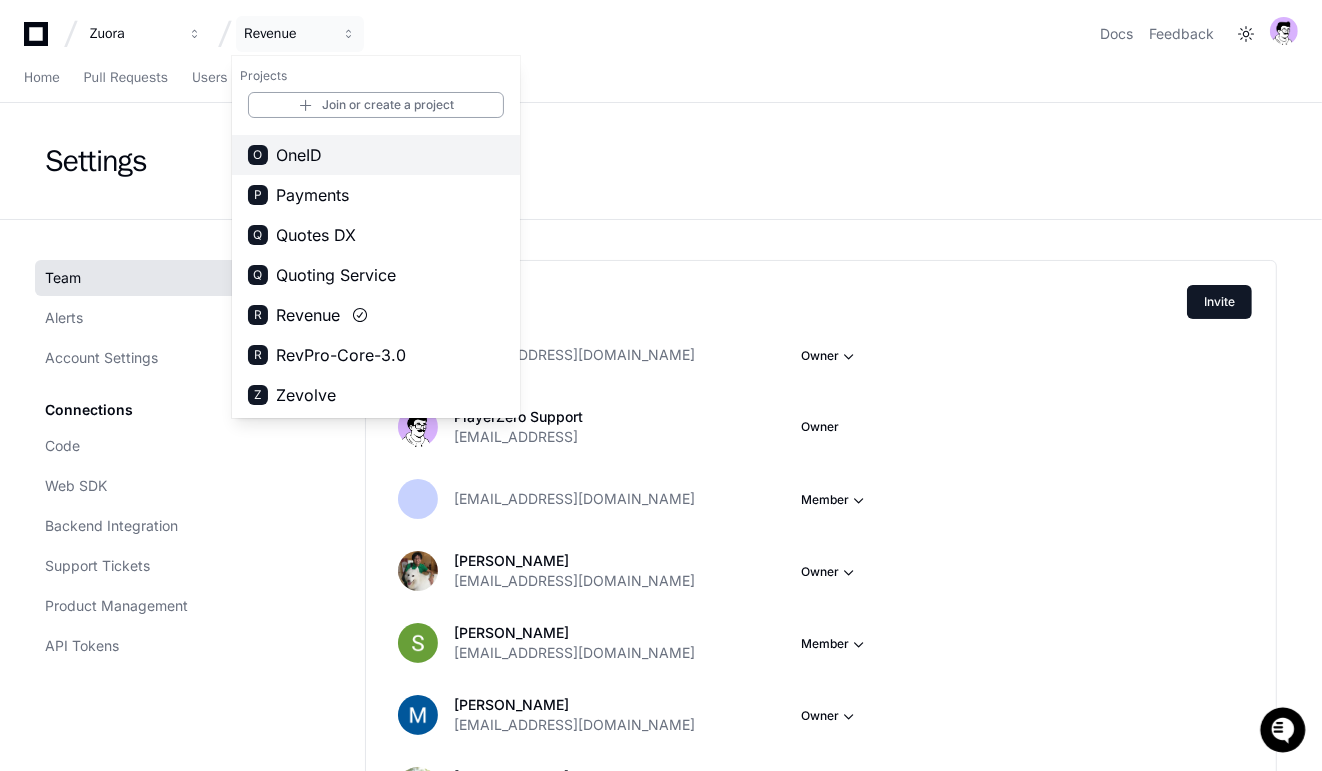 click on "OneID" at bounding box center (299, 155) 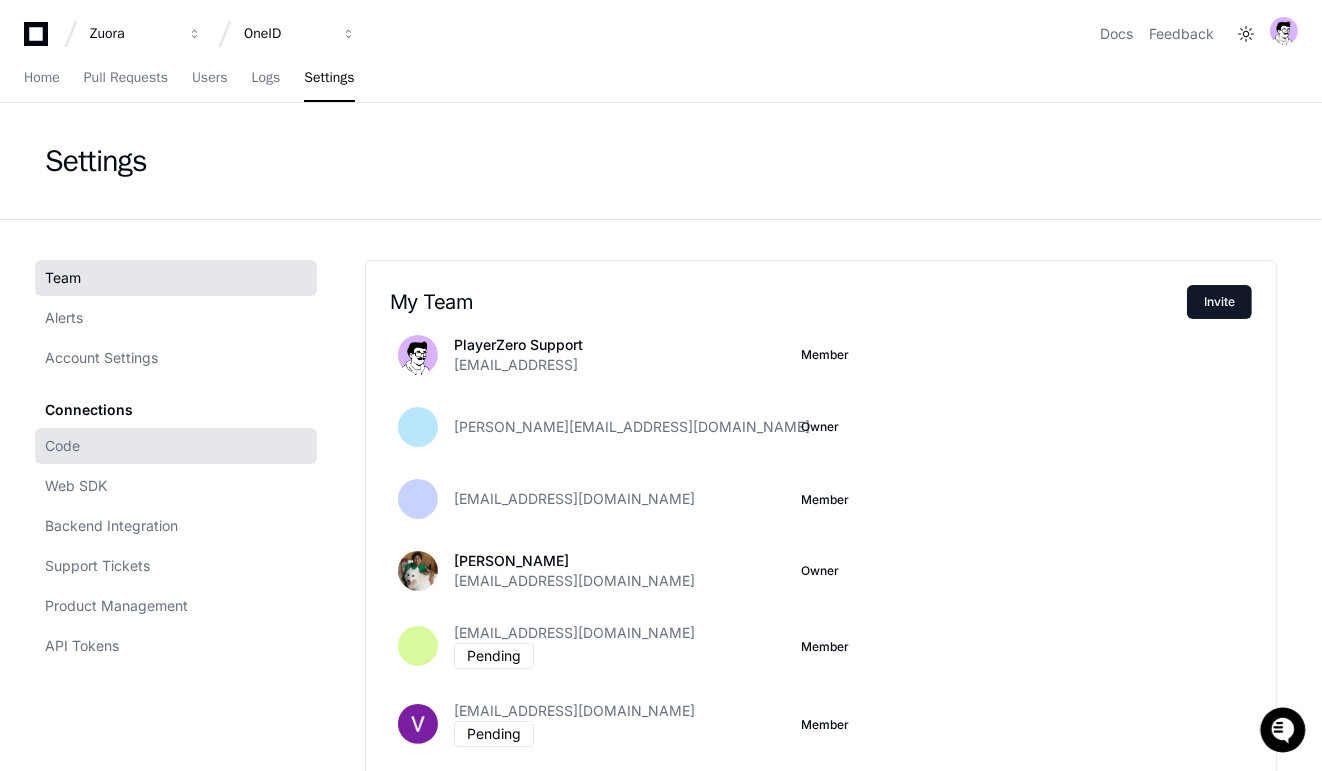 click on "Code" 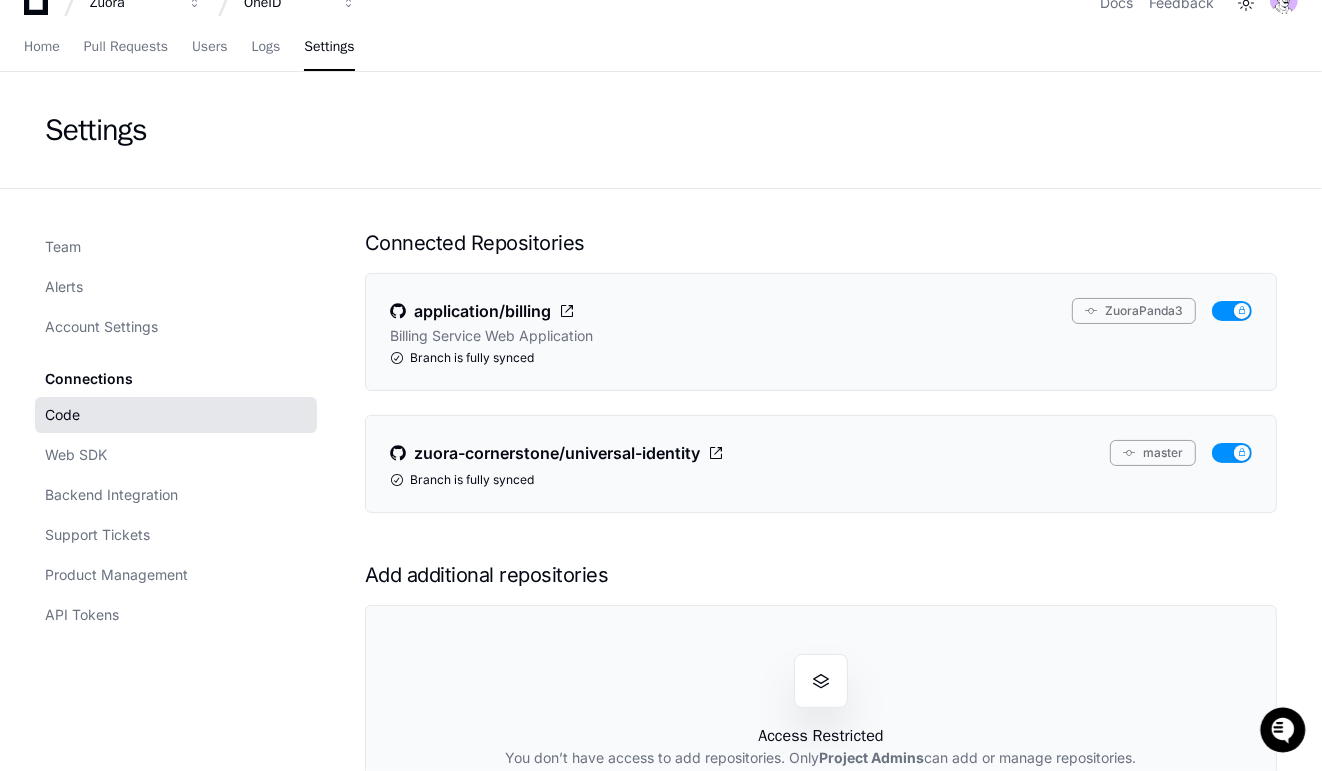scroll, scrollTop: 35, scrollLeft: 0, axis: vertical 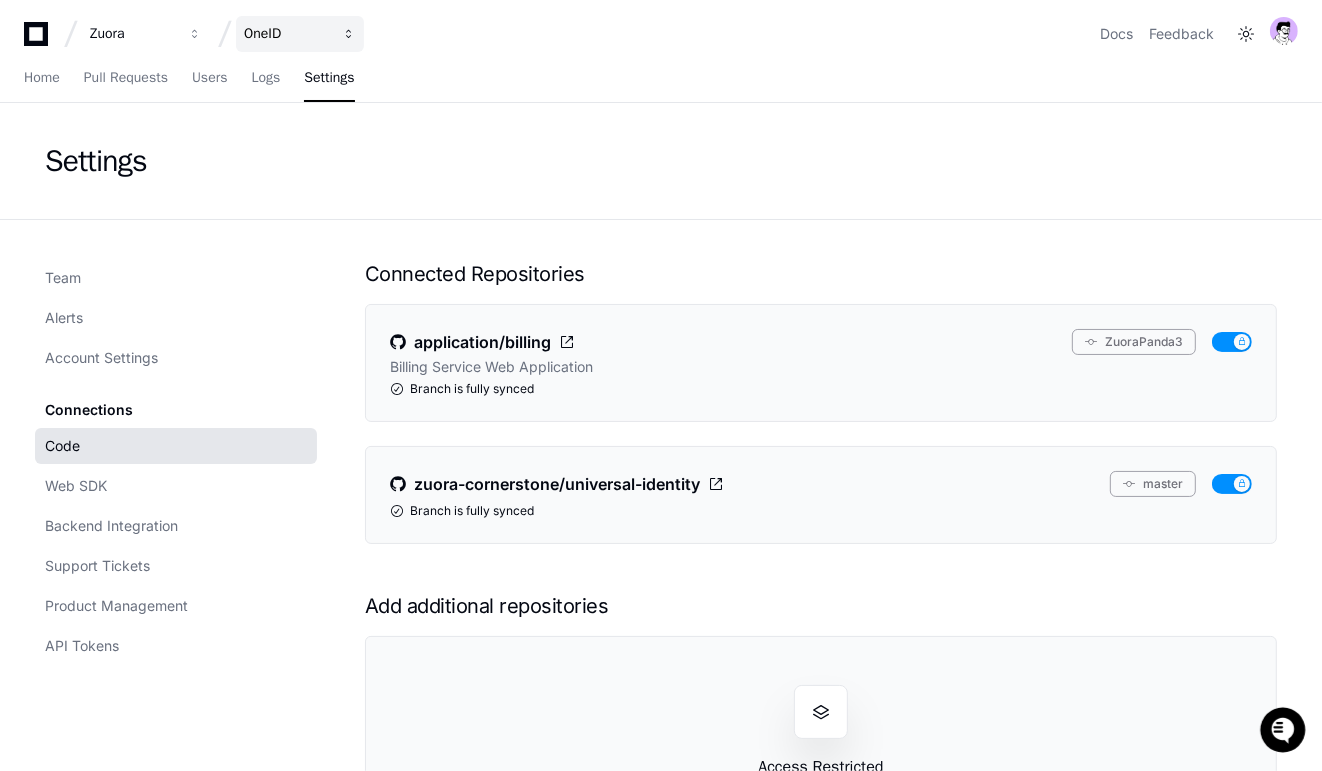 click on "OneID" at bounding box center (133, 34) 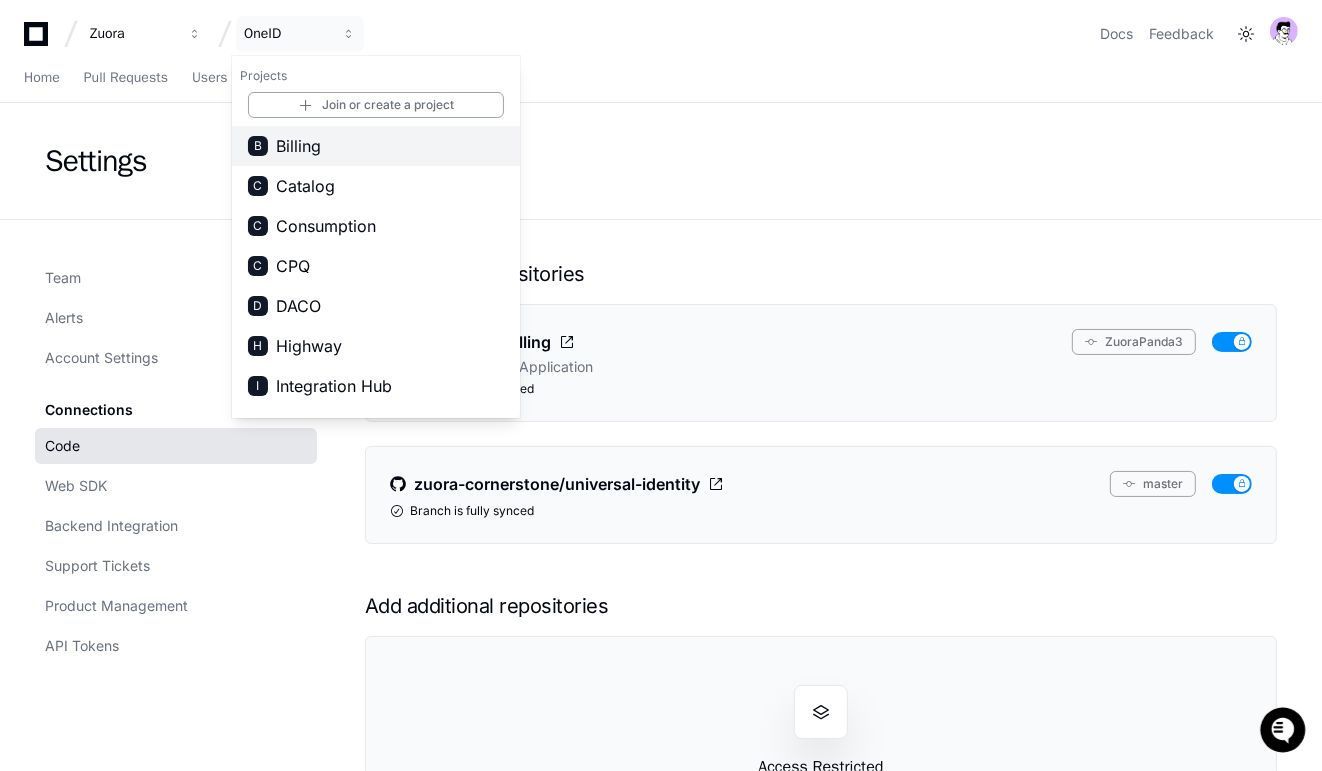 click on "B  Billing" at bounding box center [376, 146] 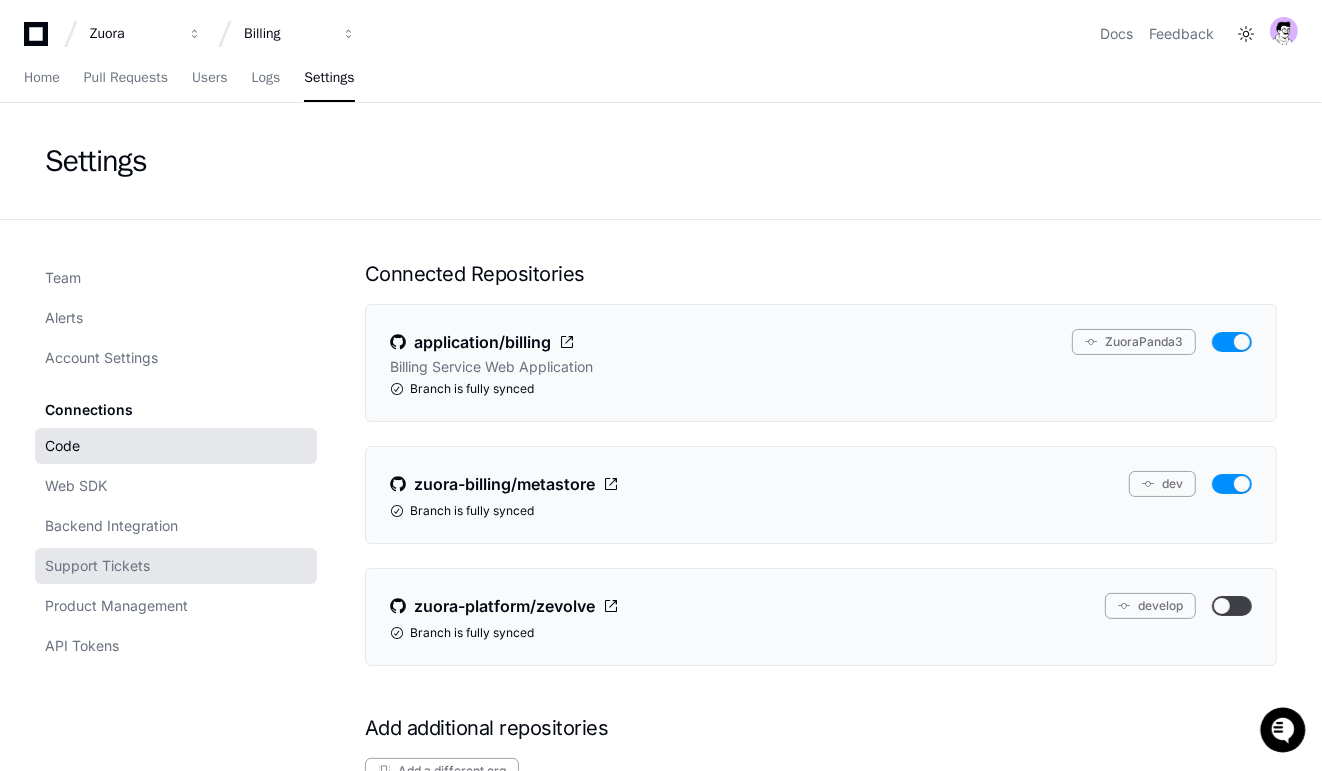 click on "Support Tickets" 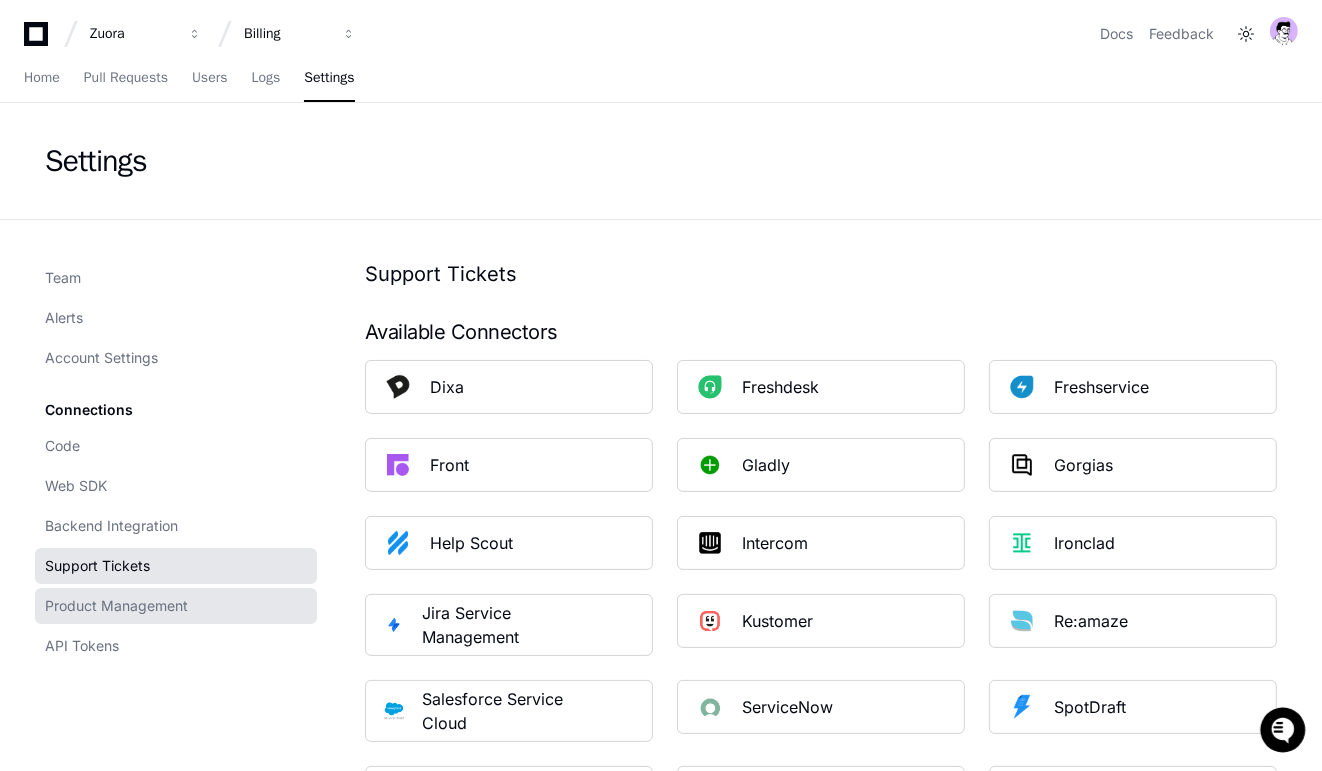 click on "Product Management" 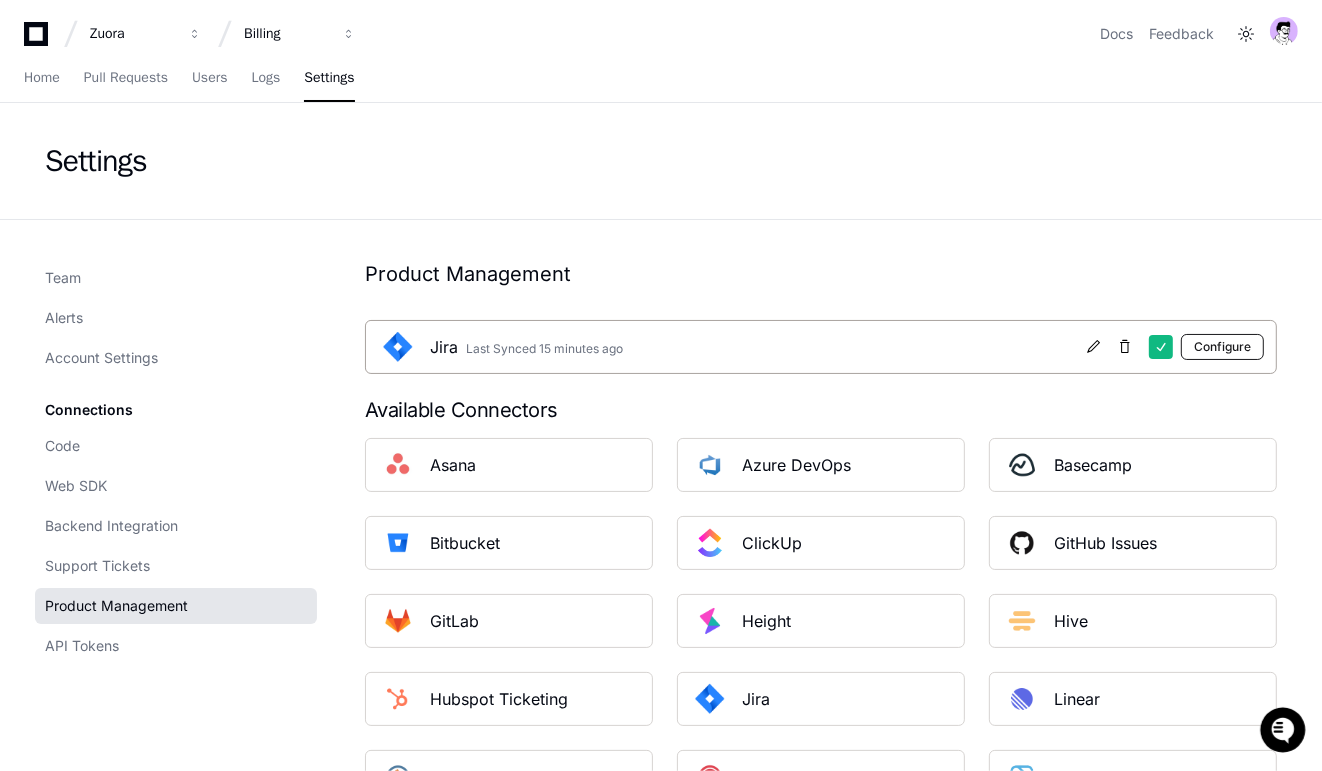 click on "Configure" 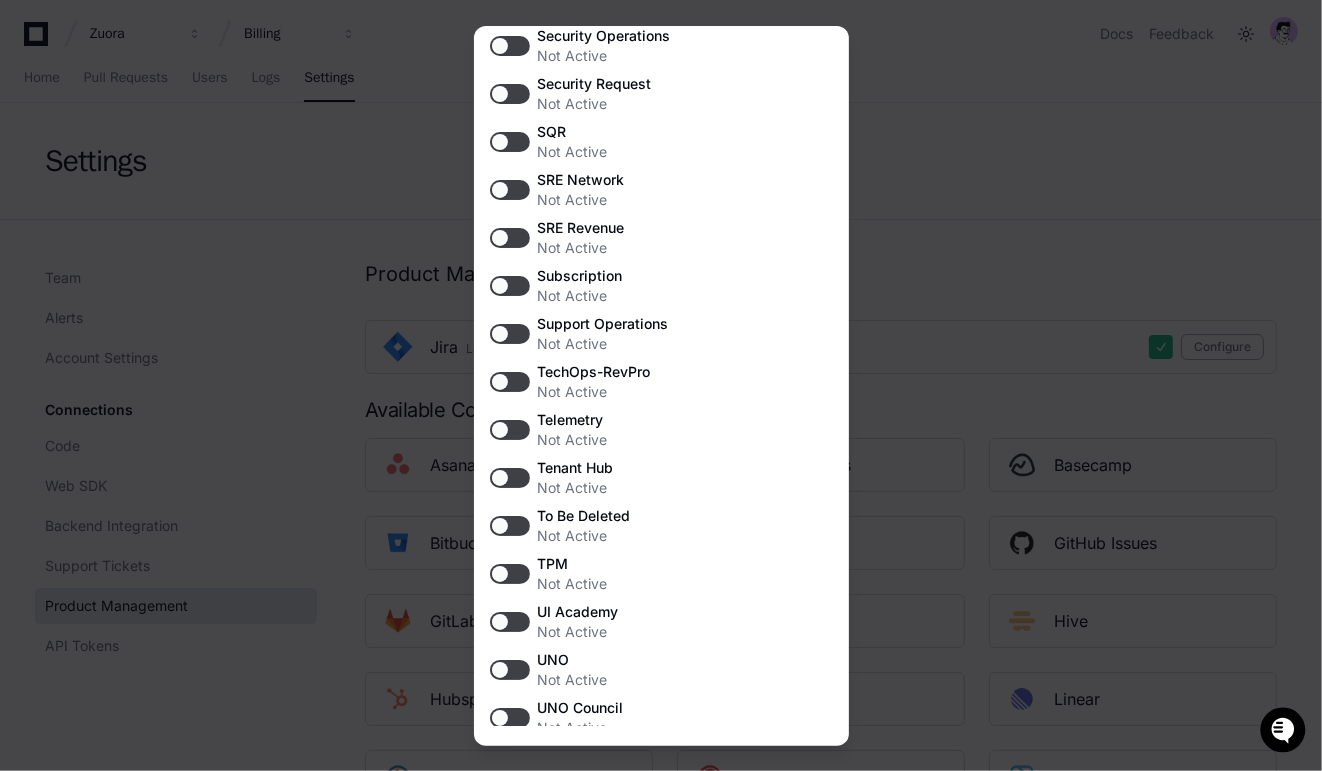 scroll, scrollTop: 3063, scrollLeft: 0, axis: vertical 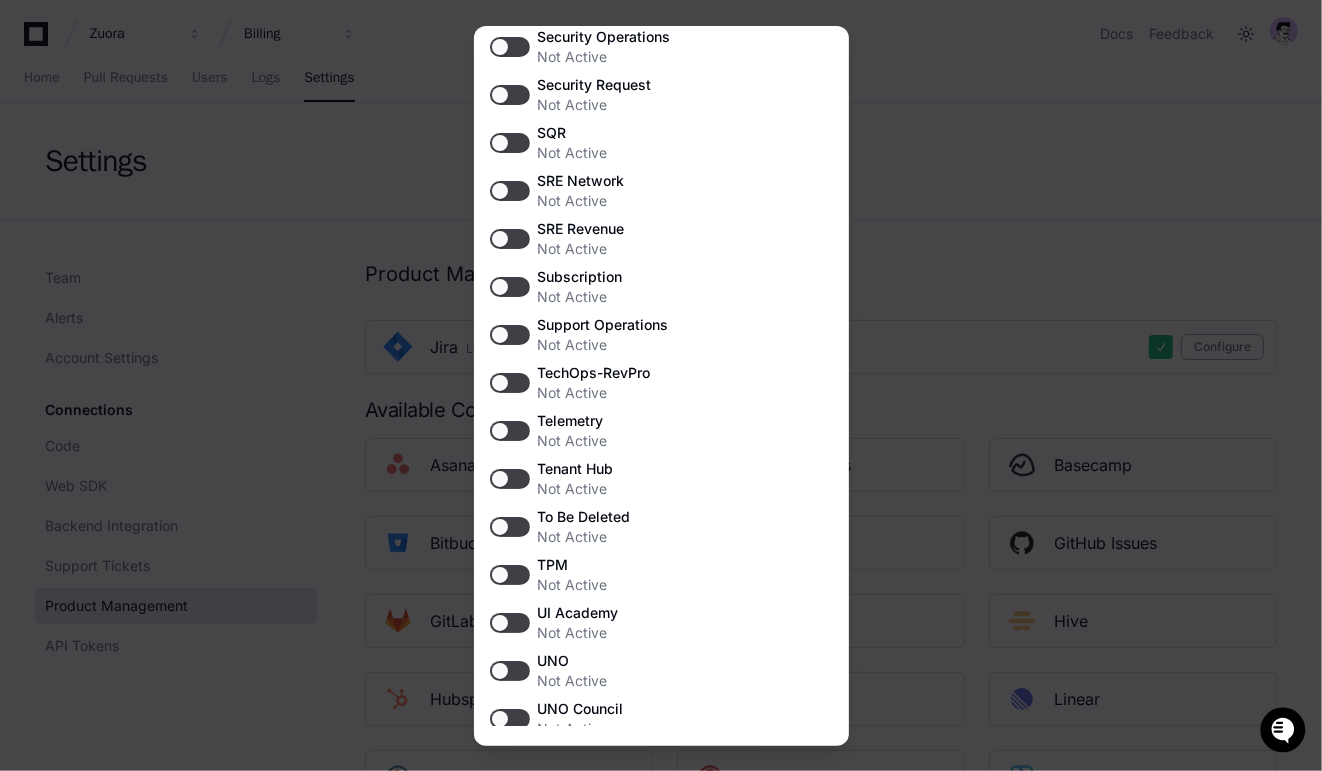 click on "Subscription" at bounding box center (580, 277) 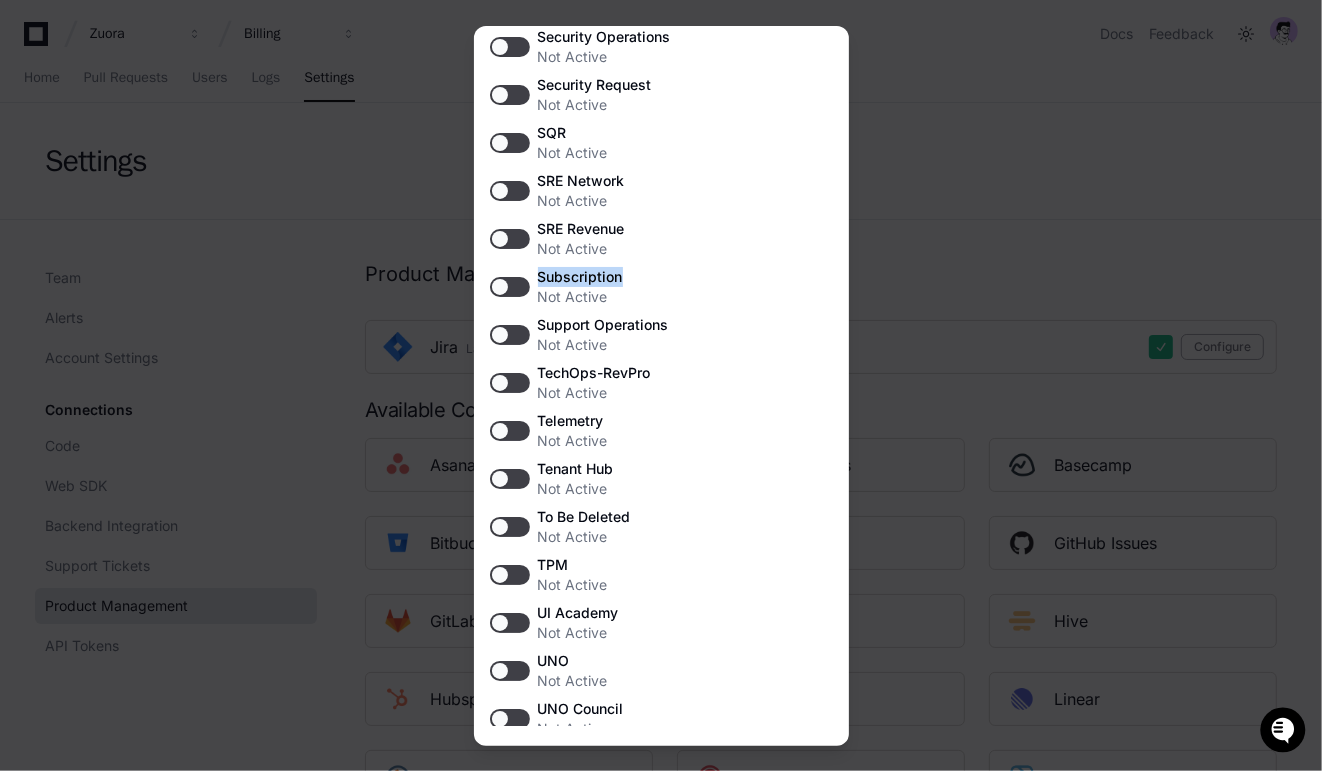 click on "Subscription" at bounding box center (580, 277) 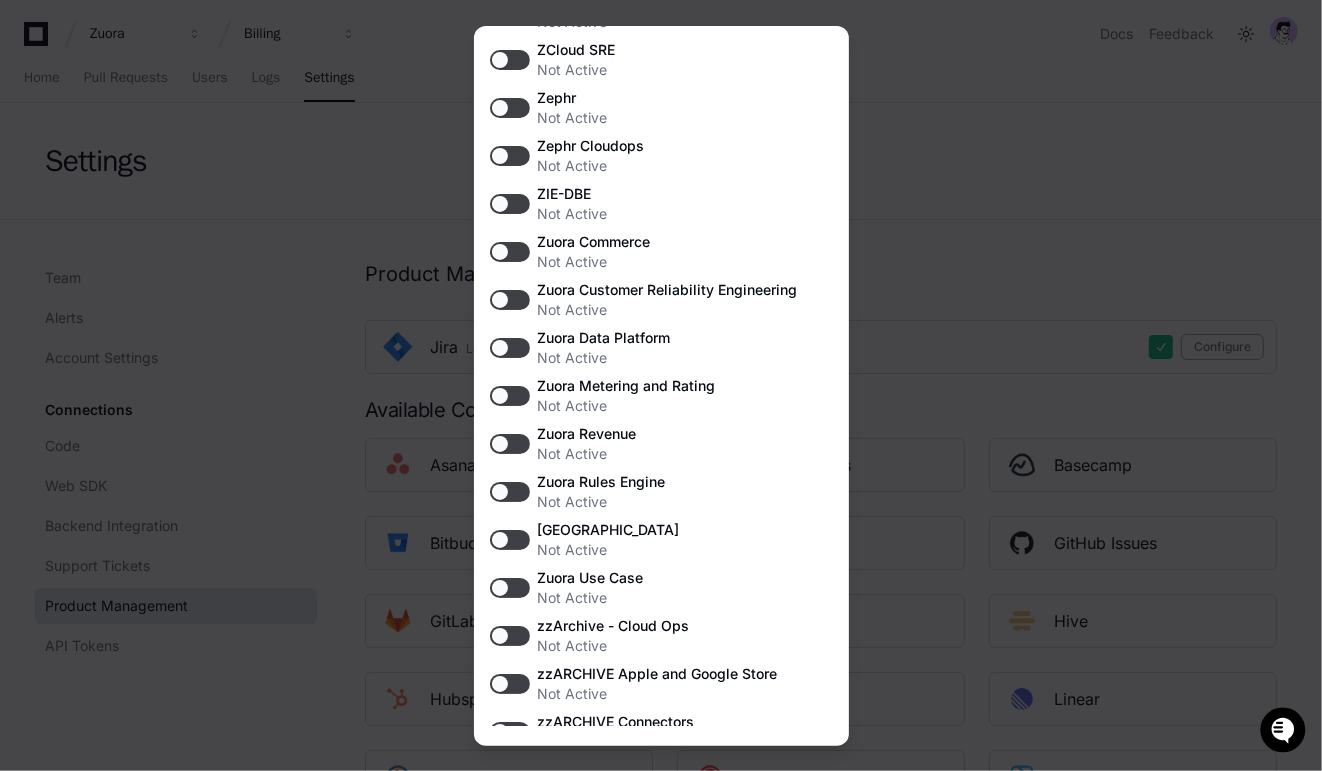 scroll, scrollTop: 3707, scrollLeft: 0, axis: vertical 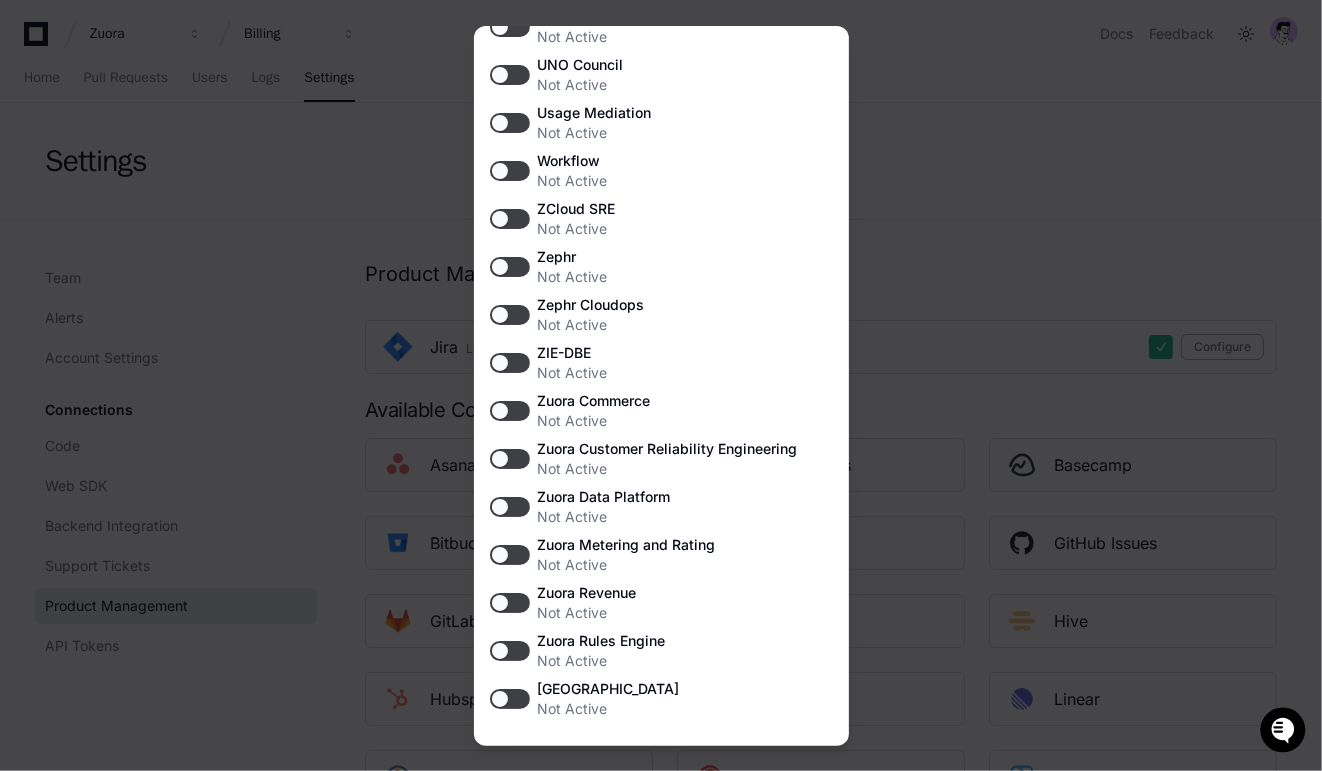 click at bounding box center (661, 385) 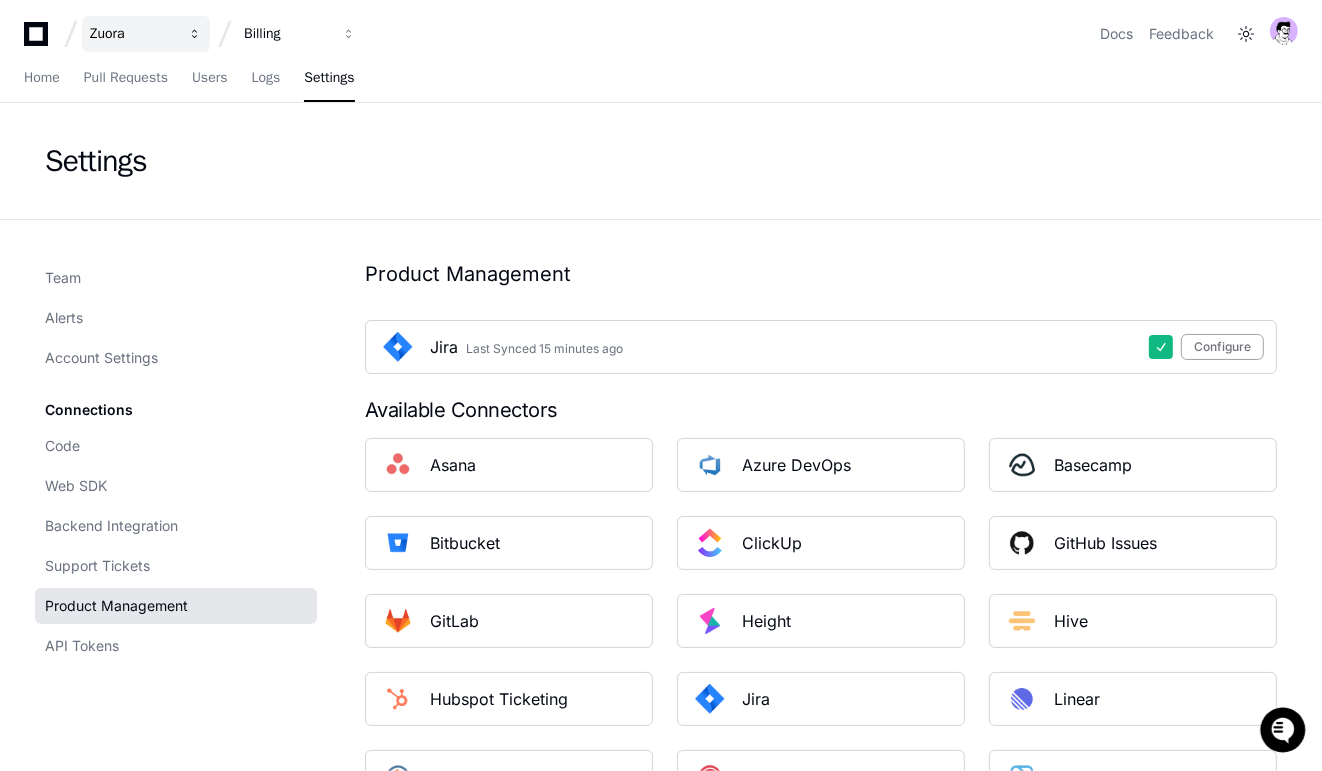 click on "Zuora" at bounding box center [146, 34] 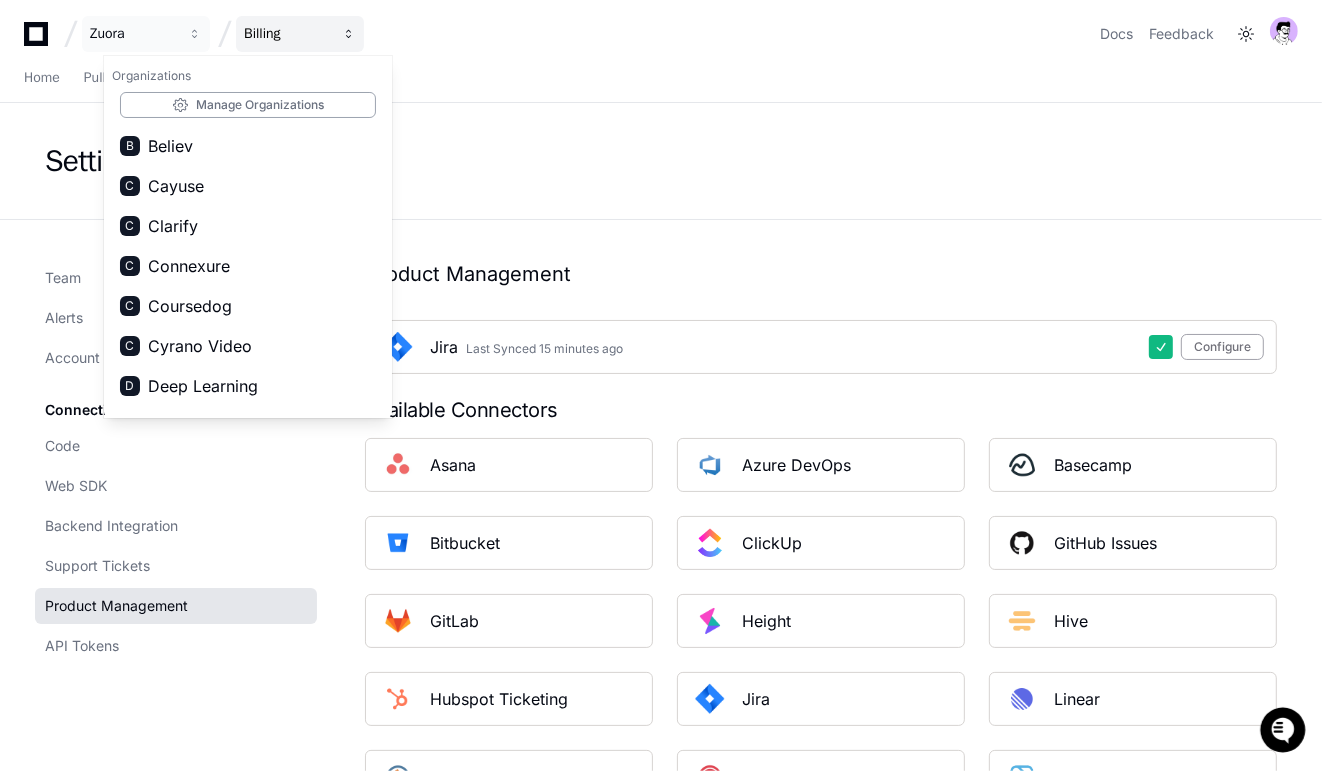 click on "Billing" at bounding box center [133, 34] 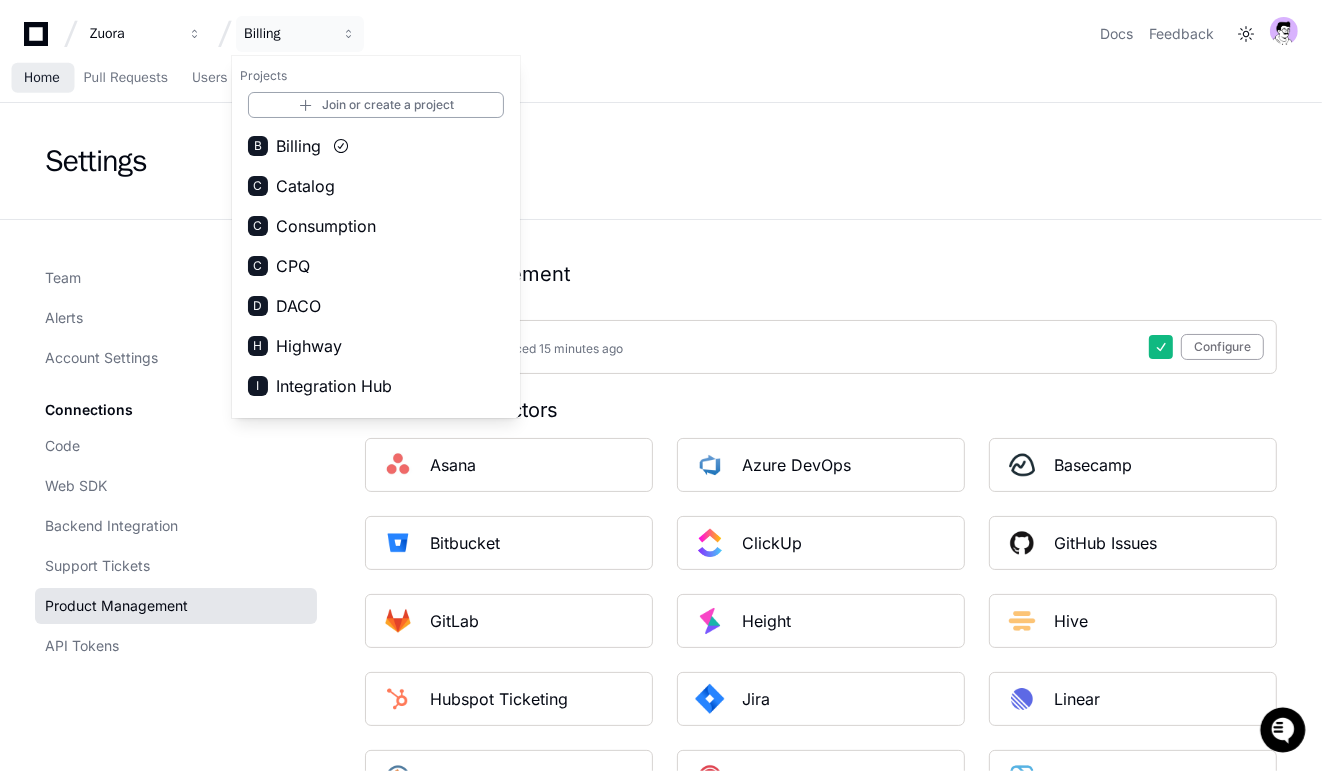 click on "Home" at bounding box center [42, 78] 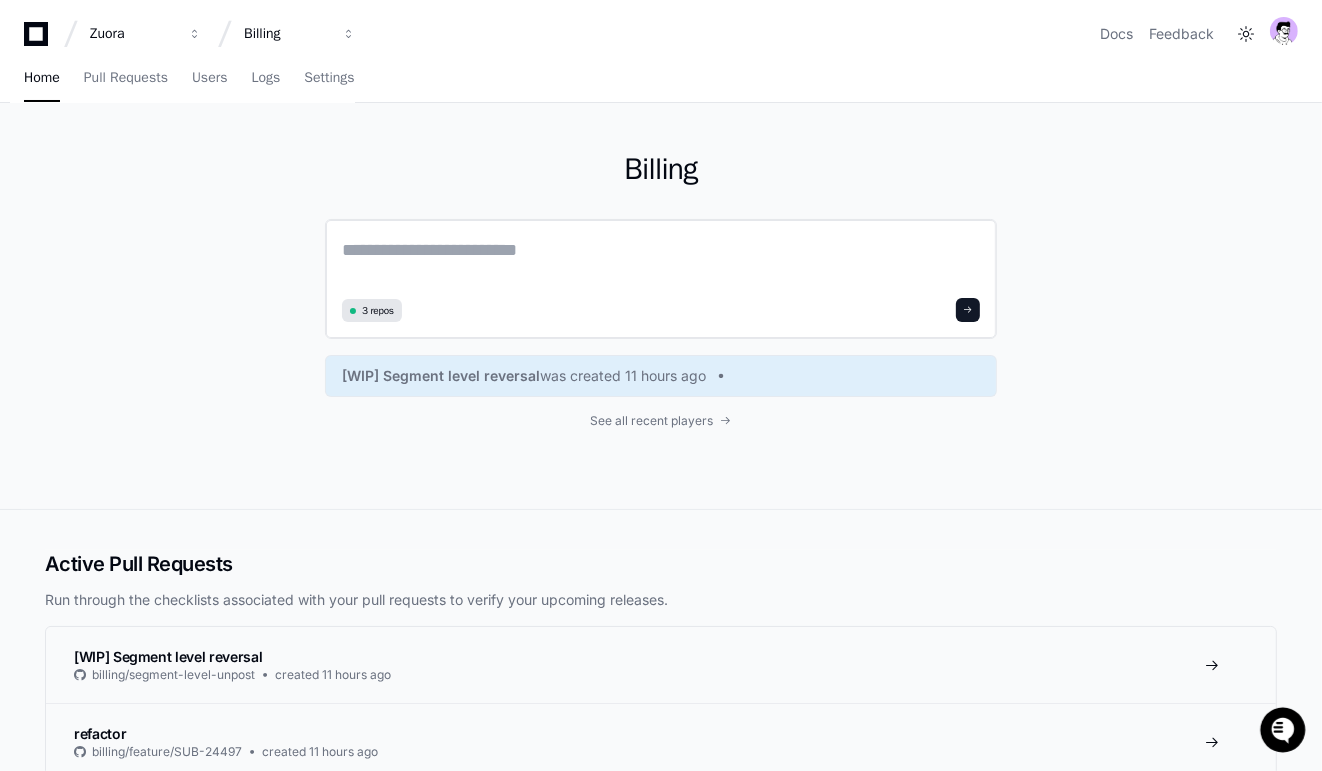 click 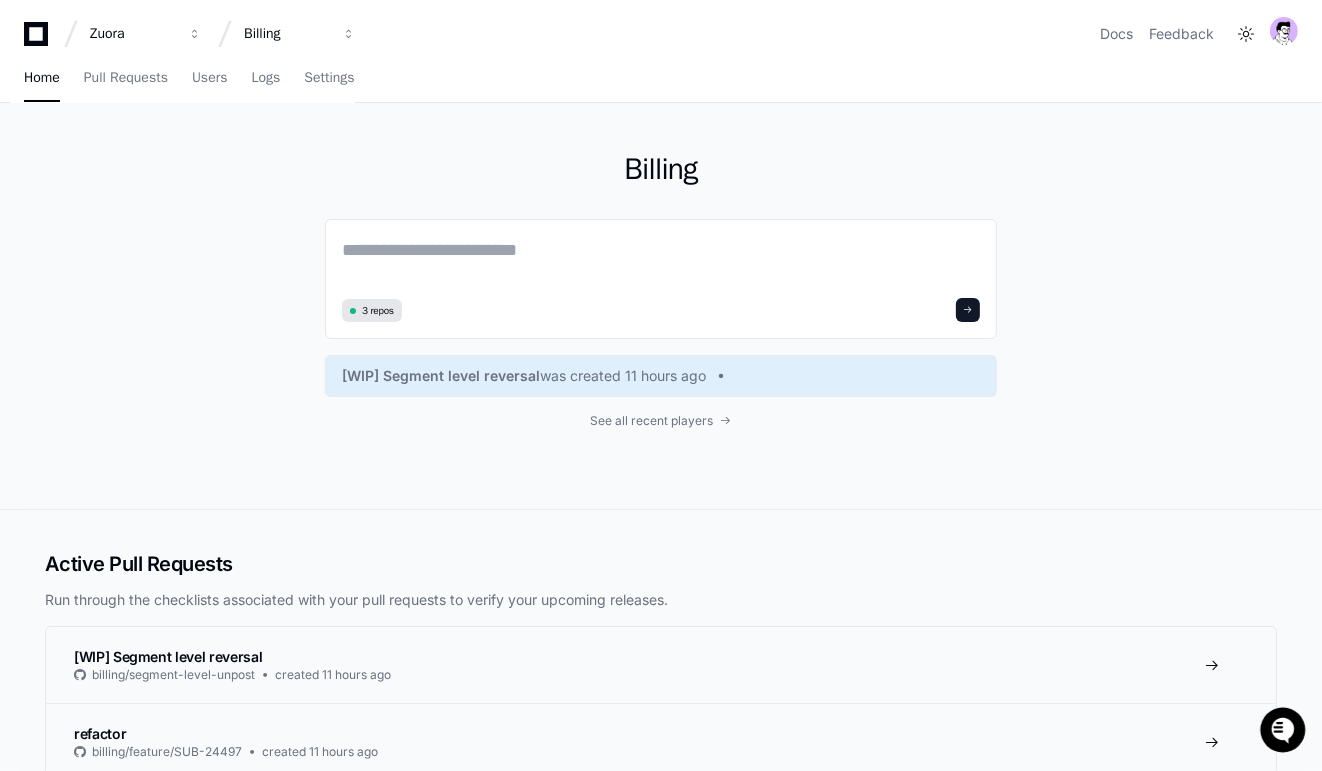 click on "Billing  3 repos [WIP] Segment level reversal  was created 11 hours ago See all recent players" 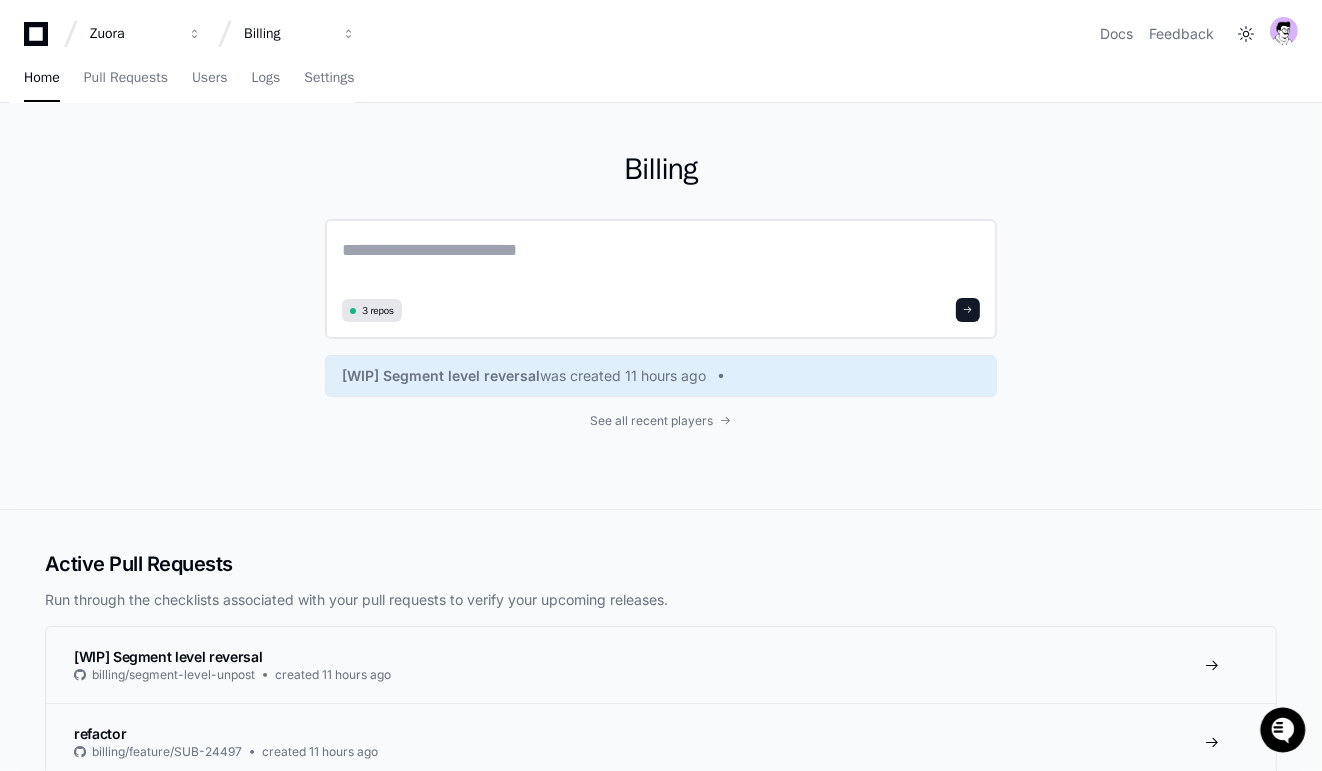 click 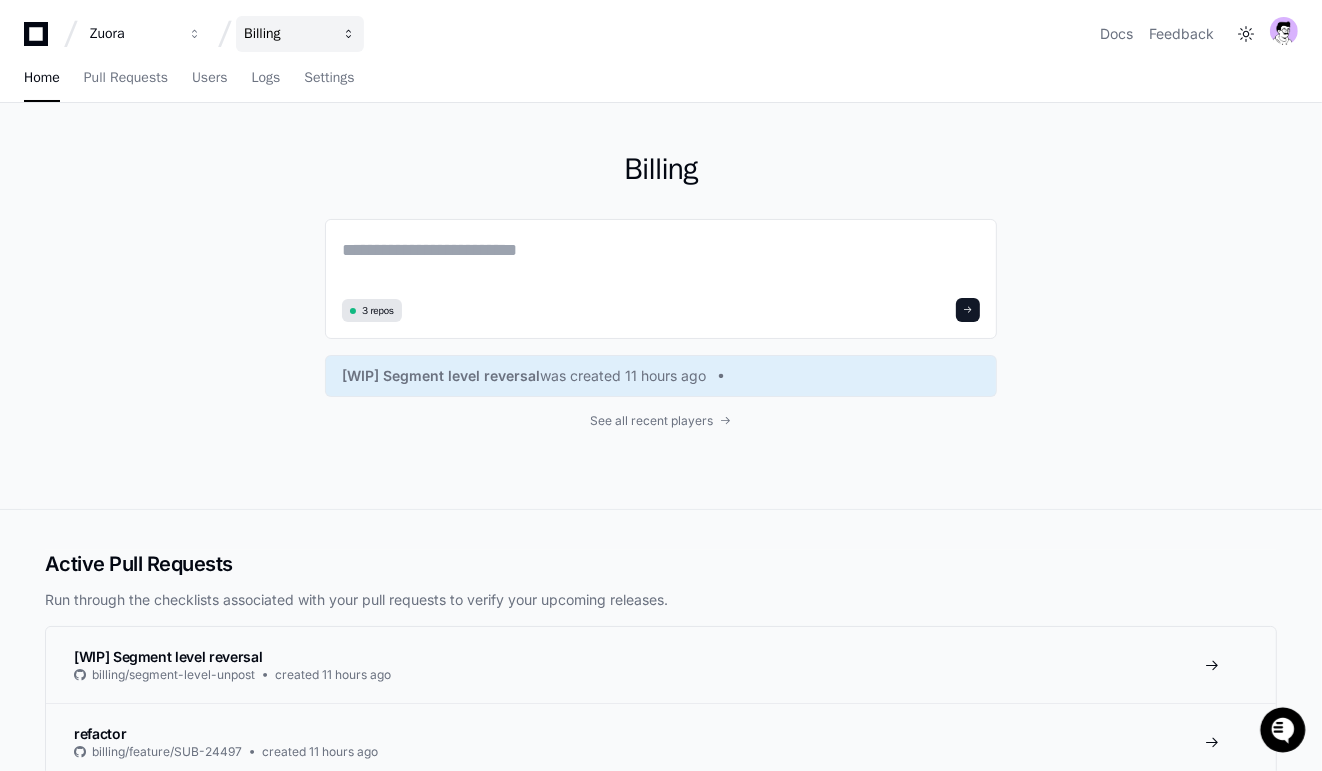 click on "Billing" at bounding box center (133, 34) 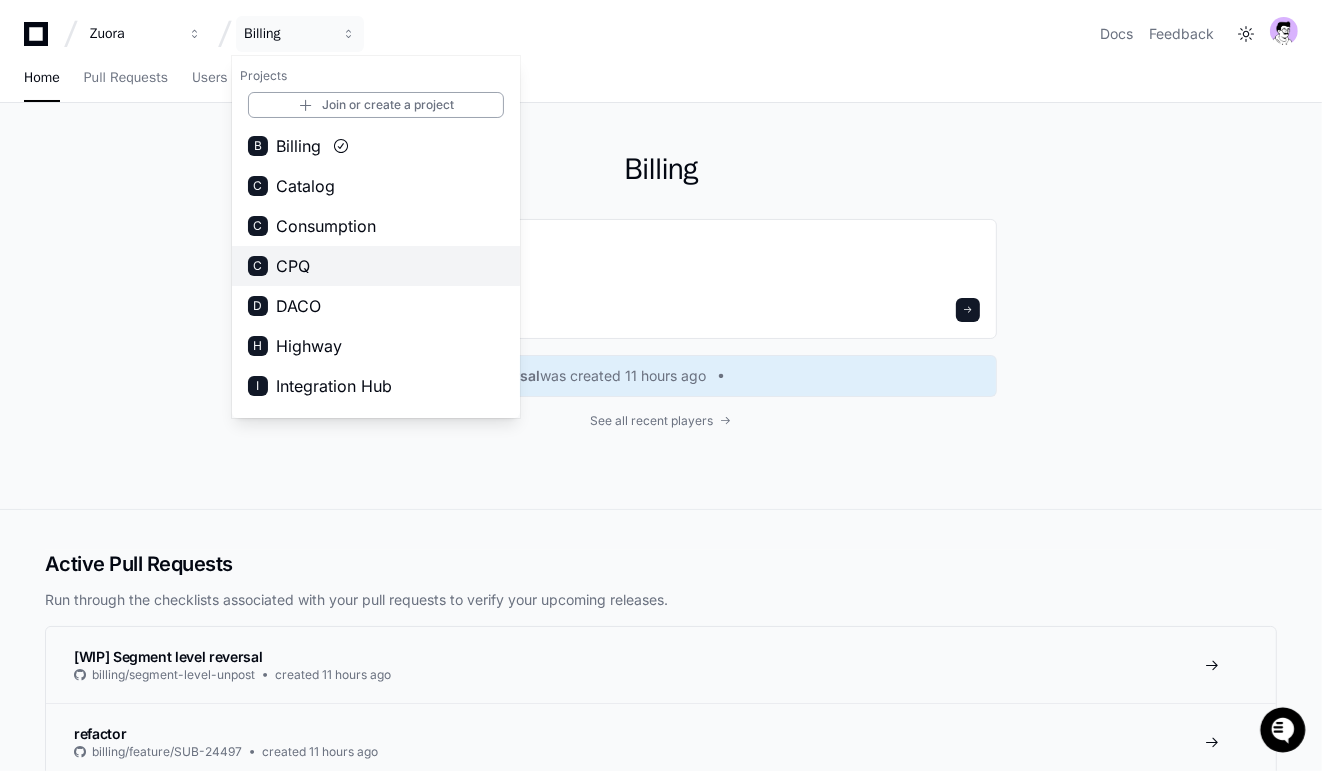 click on "C  CPQ" at bounding box center (376, 266) 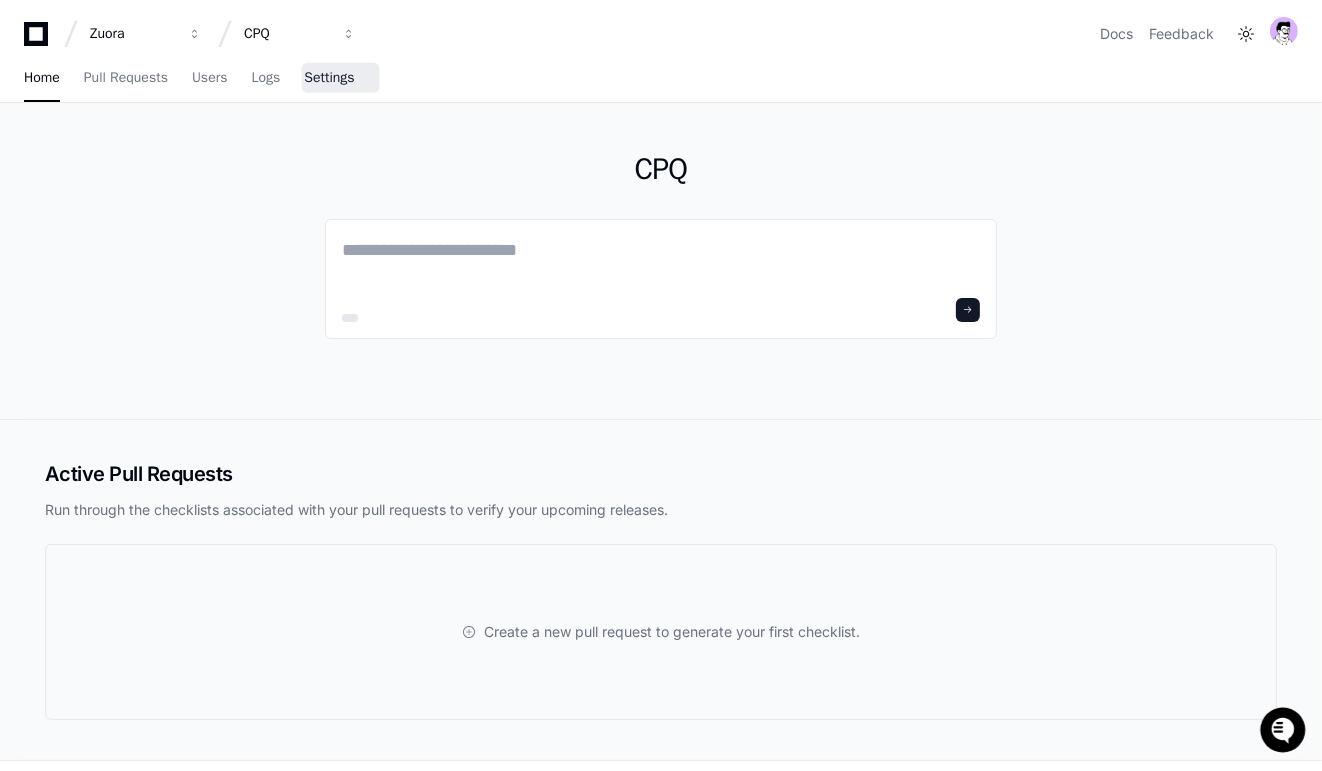 click on "Settings" at bounding box center (329, 78) 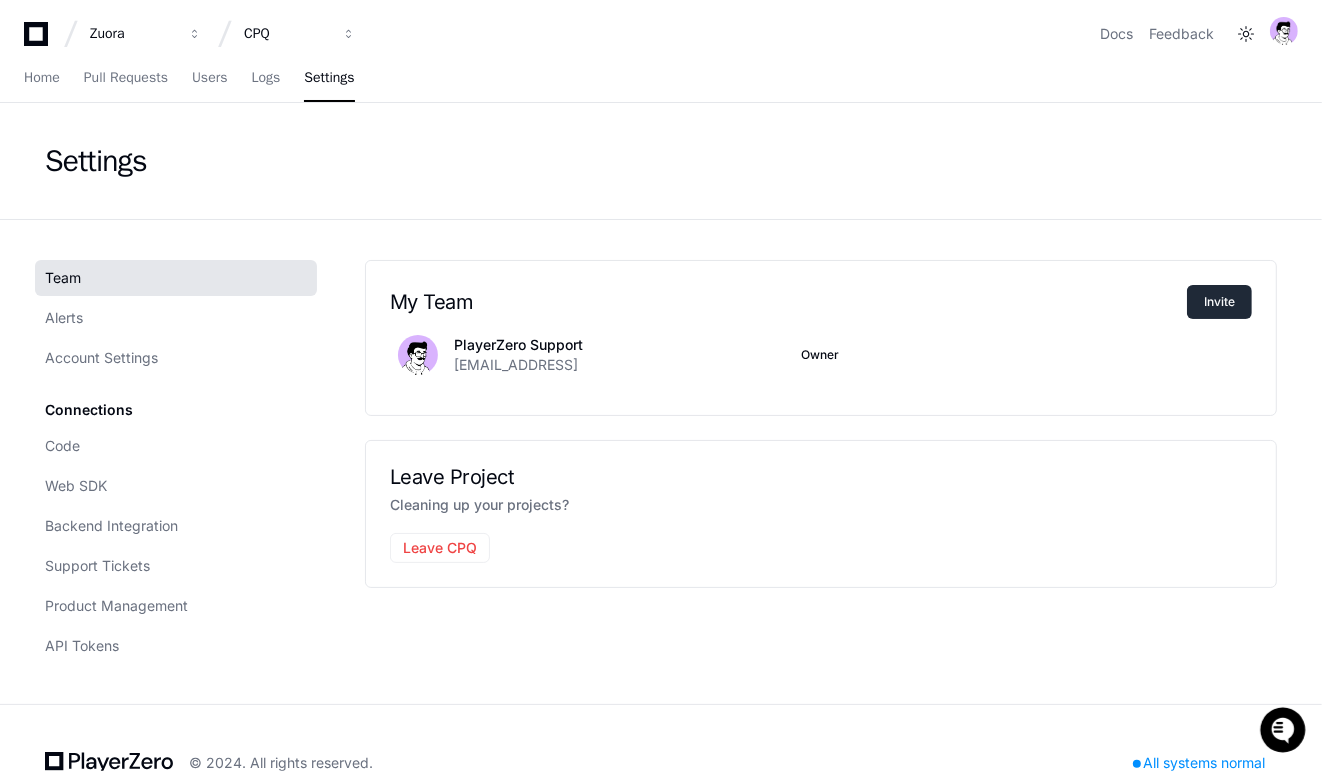 click on "Invite" 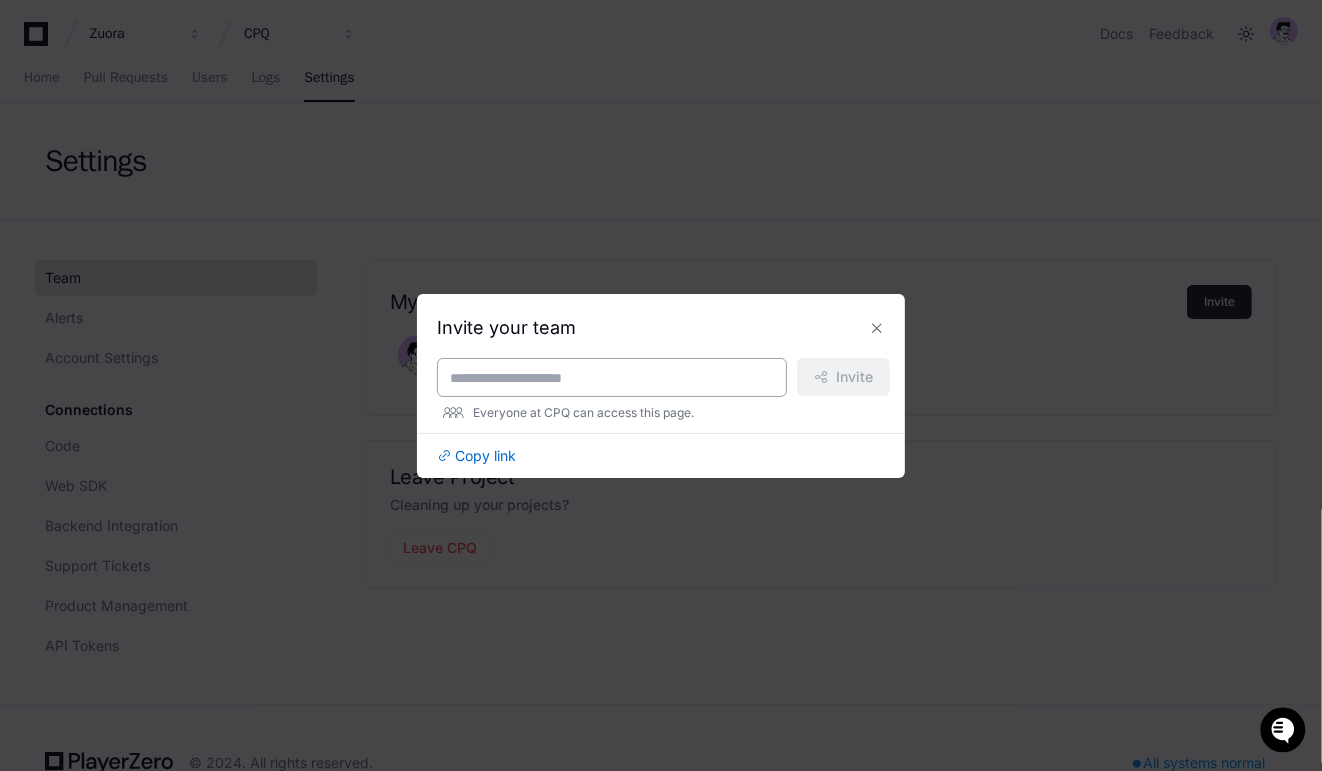 click at bounding box center [612, 377] 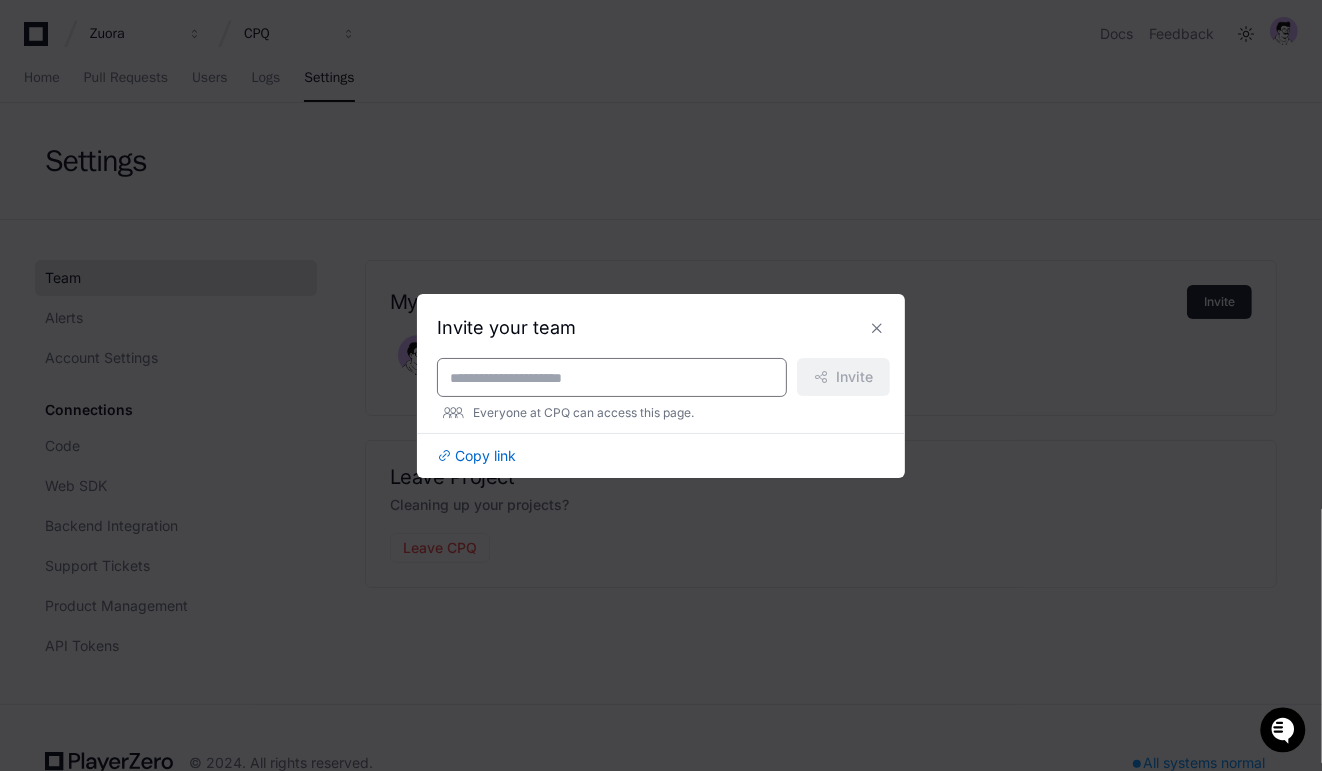 paste on "**********" 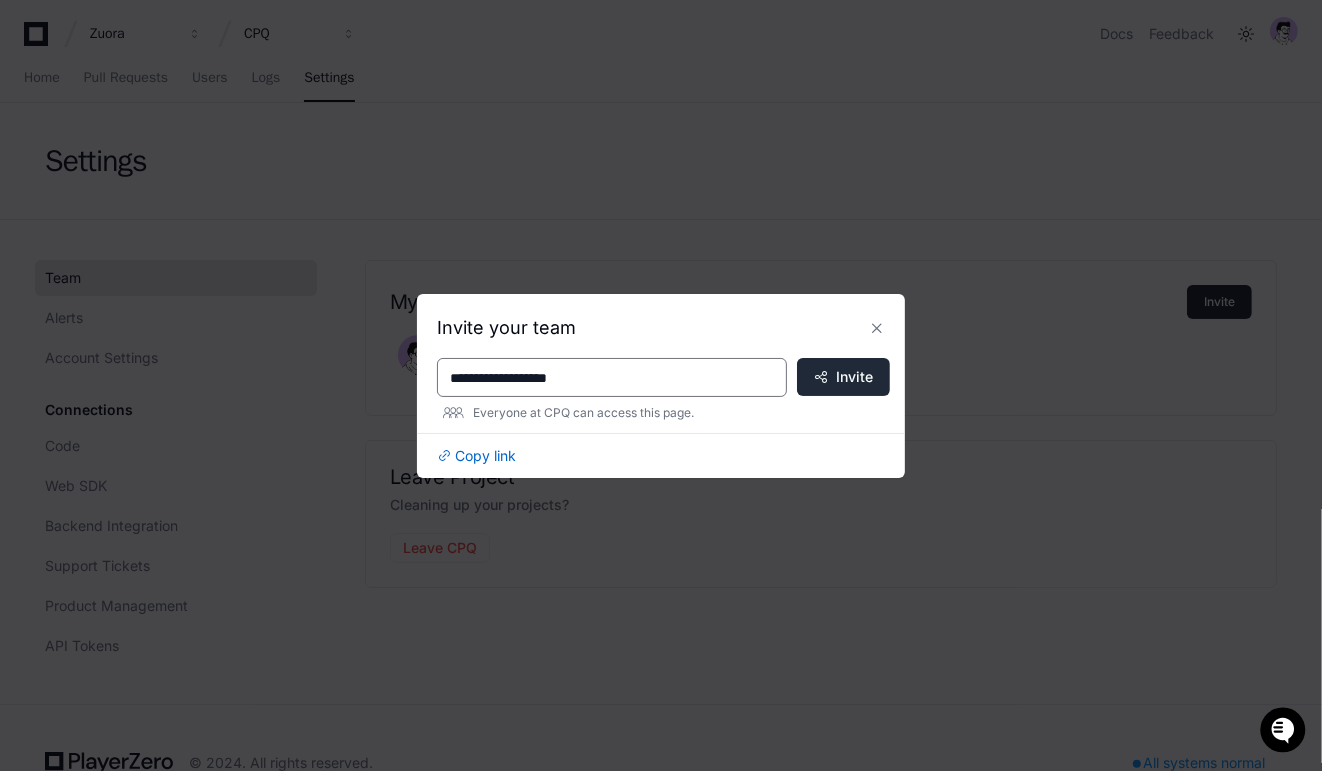 type on "**********" 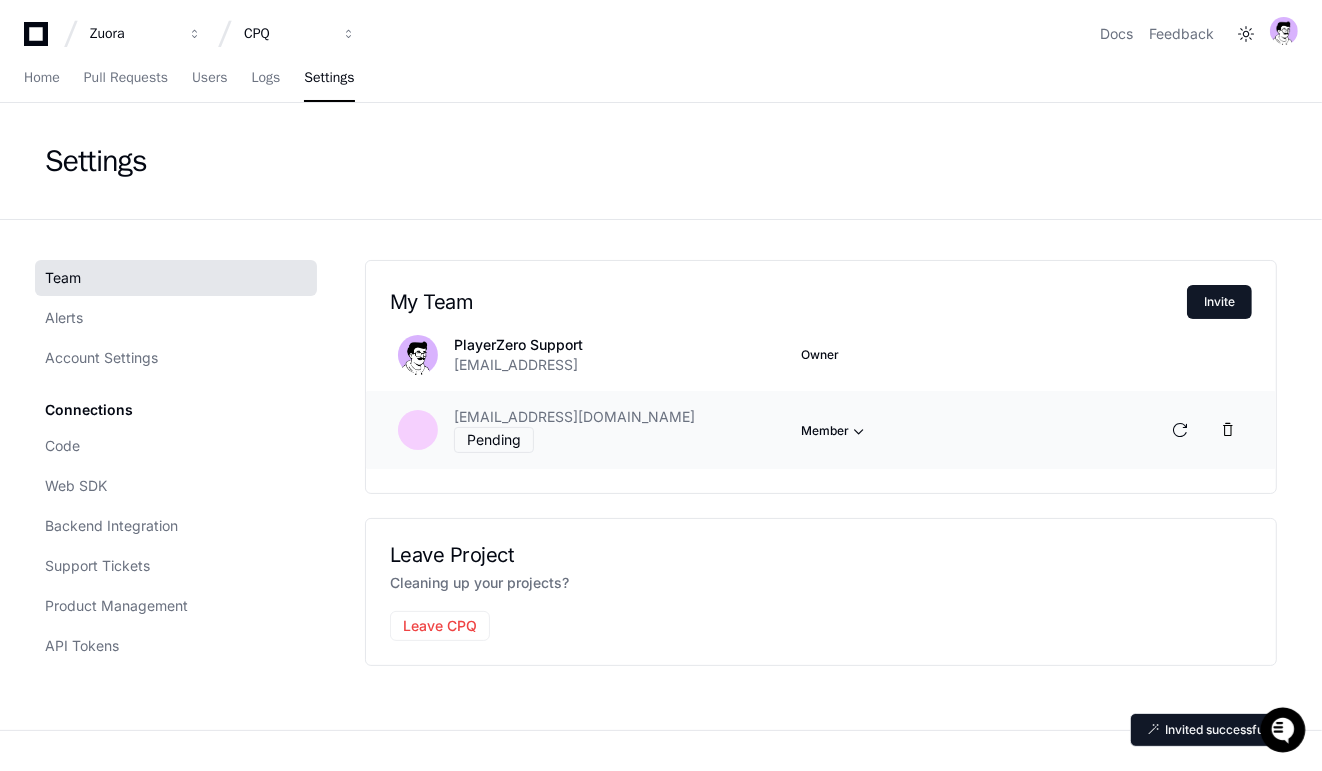 click at bounding box center (859, 431) 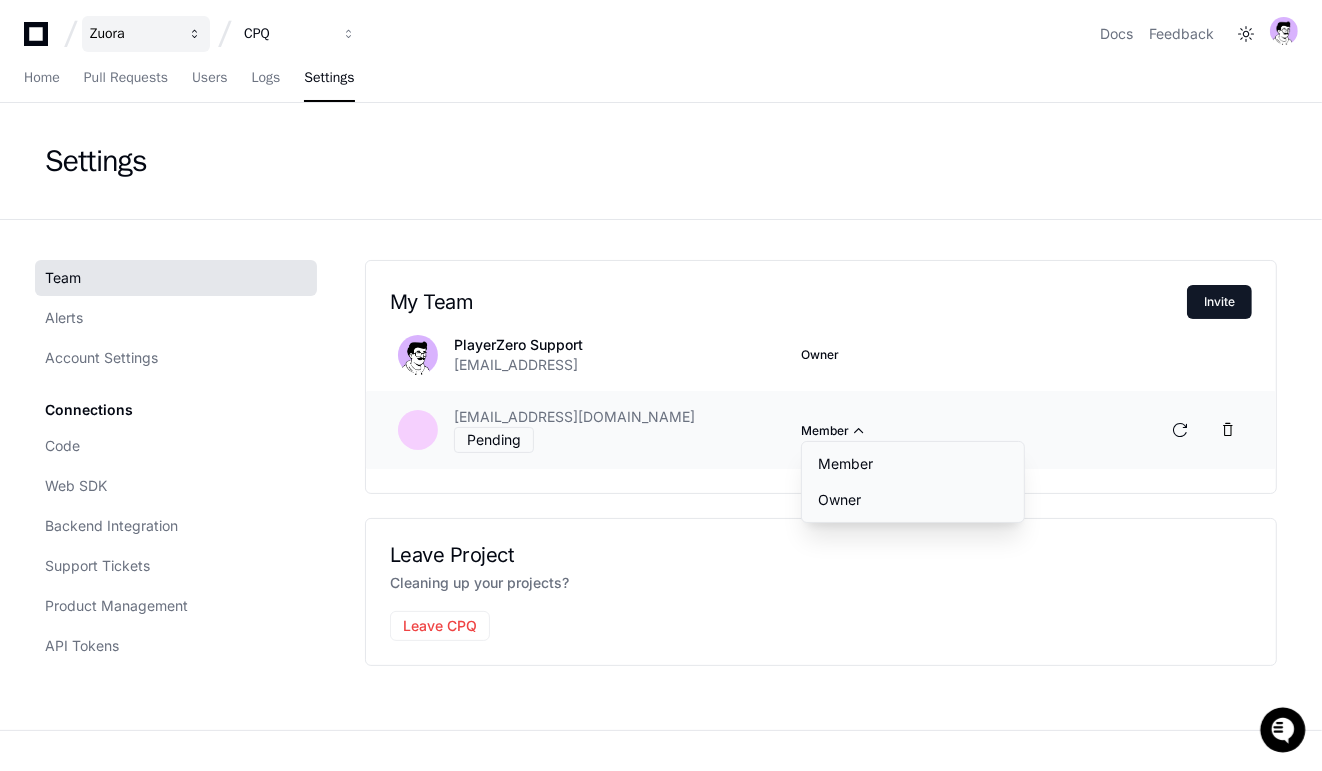 click on "Zuora" at bounding box center (133, 34) 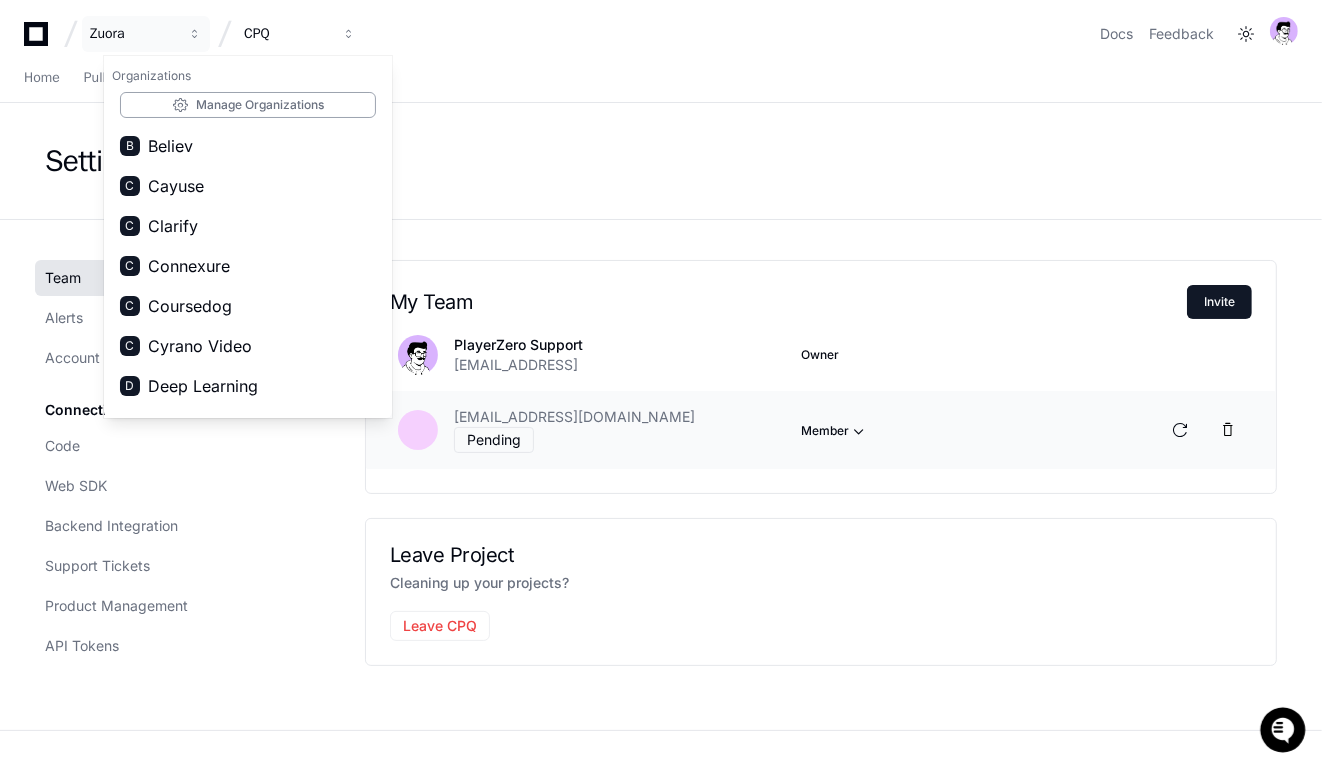click on "Settings" 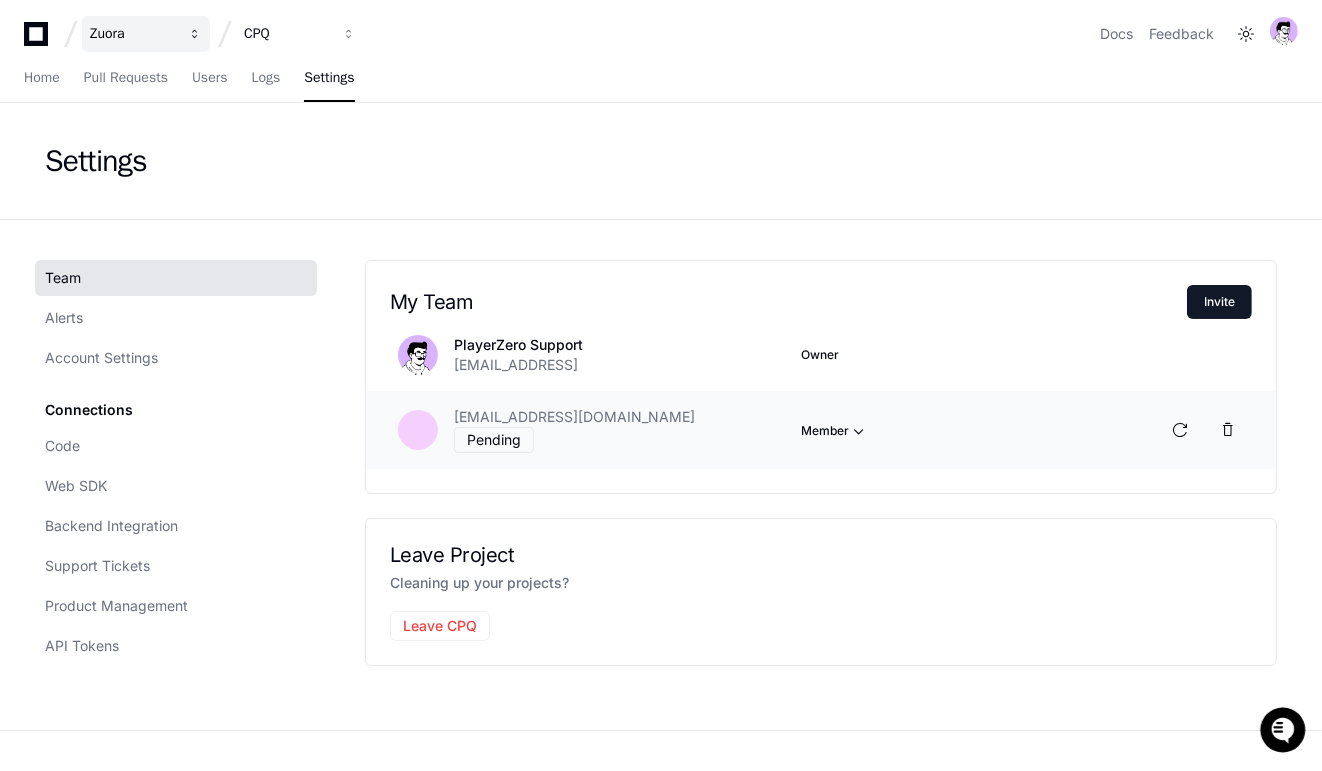 click on "Zuora" at bounding box center (133, 34) 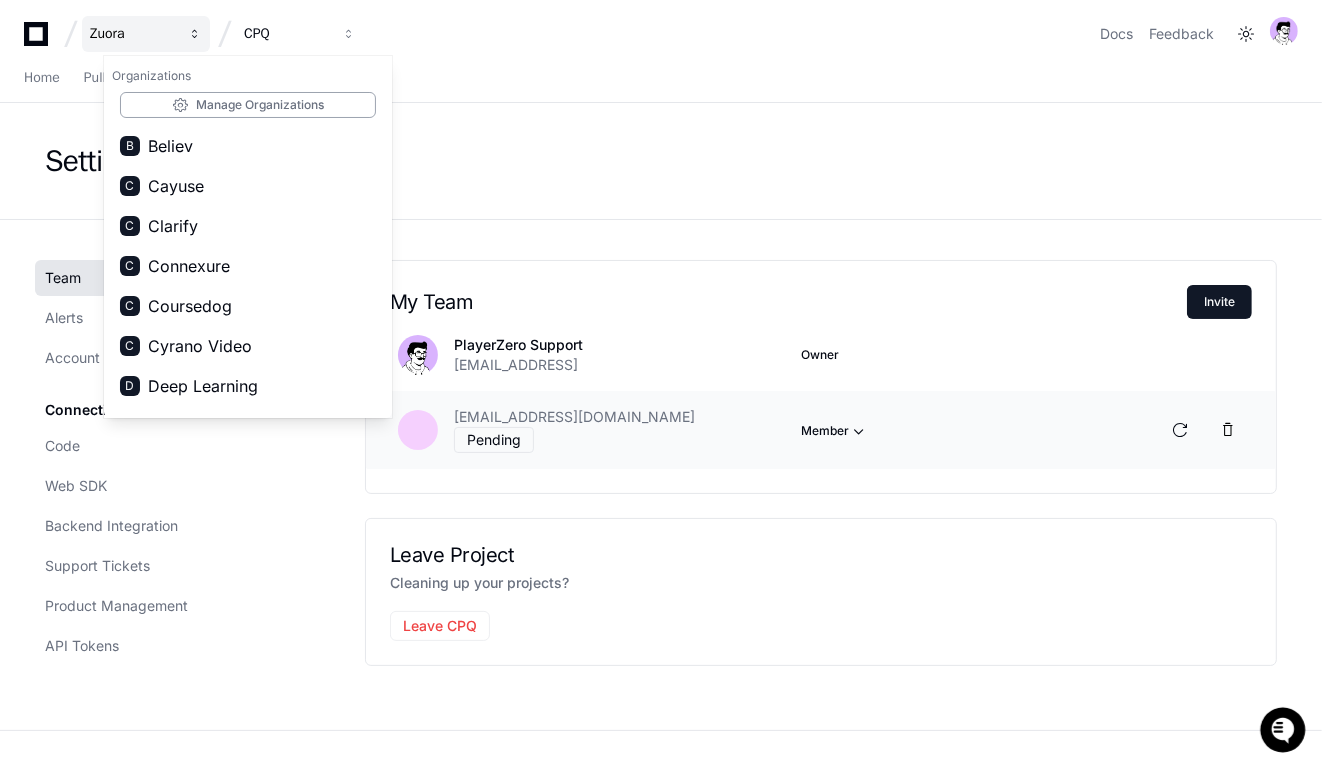 click on "Zuora" at bounding box center (133, 34) 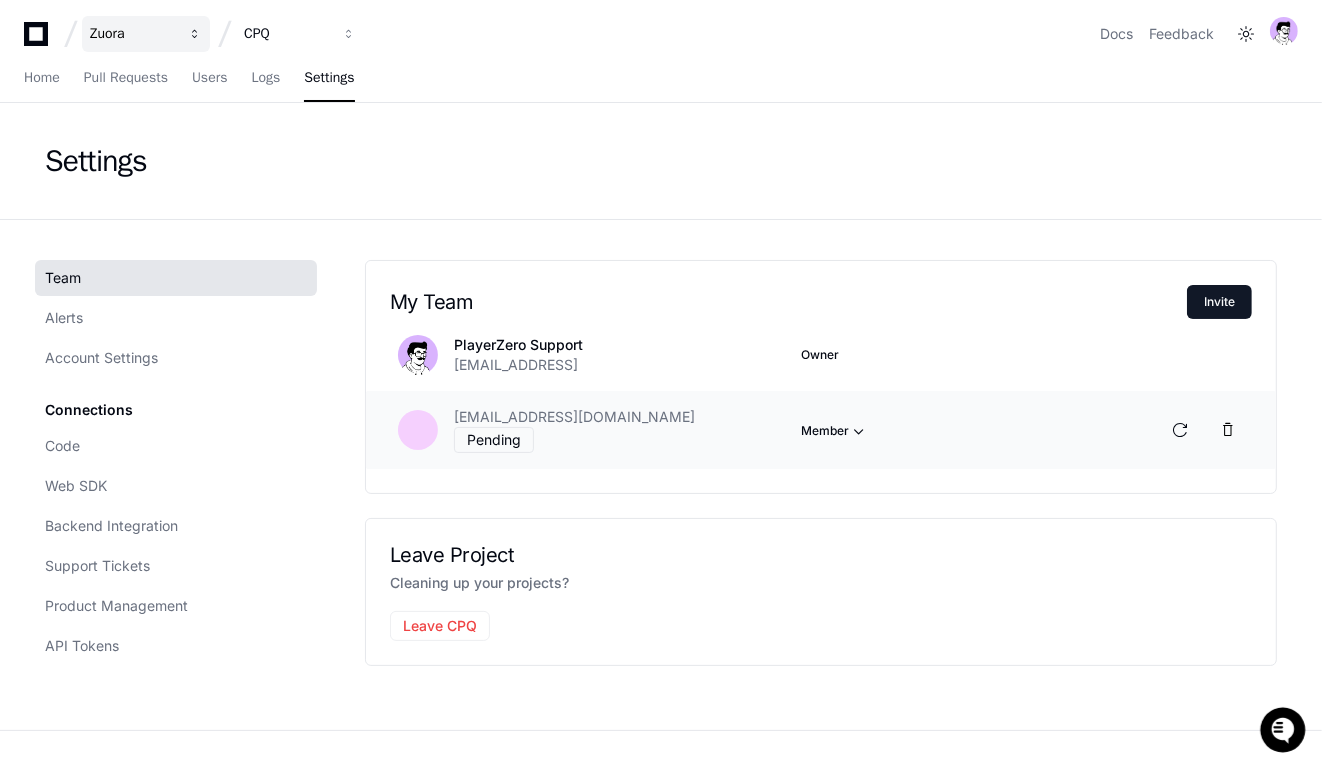 click on "Zuora" at bounding box center [133, 34] 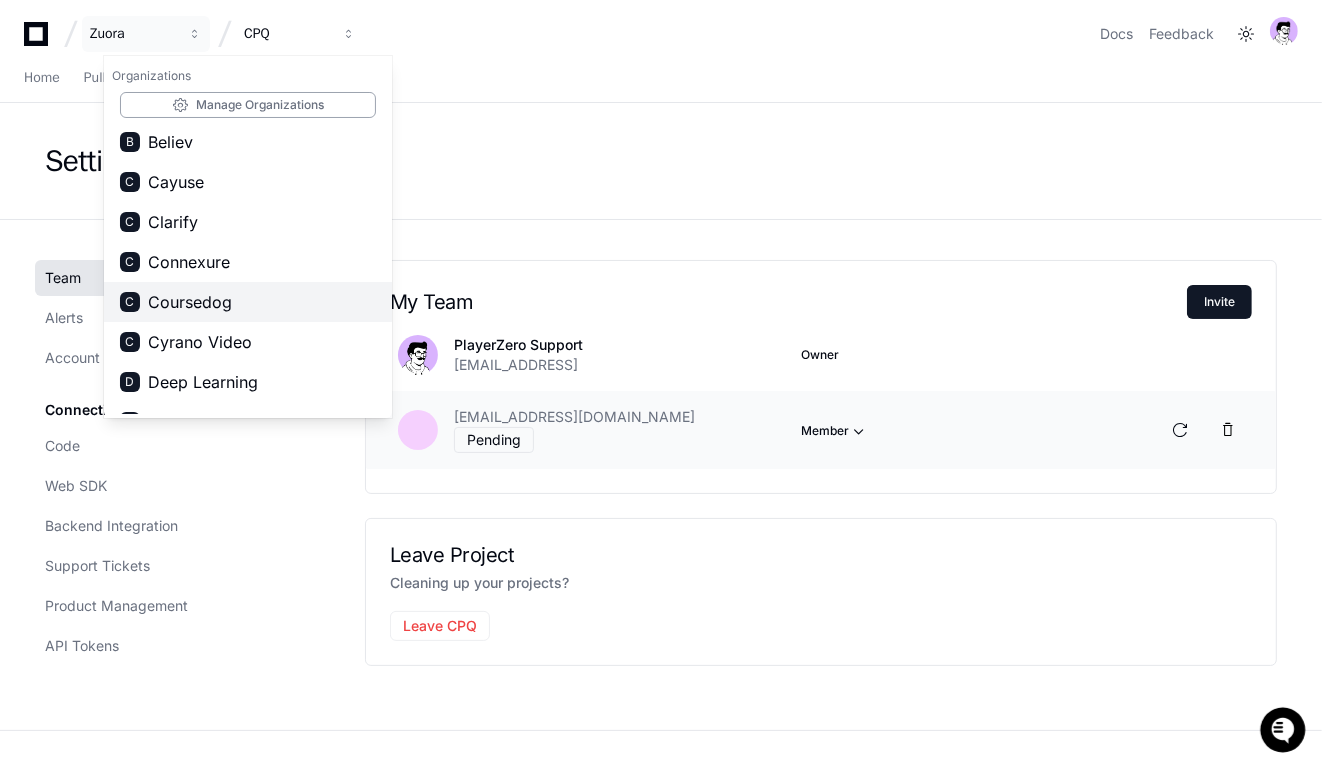 scroll, scrollTop: 8, scrollLeft: 0, axis: vertical 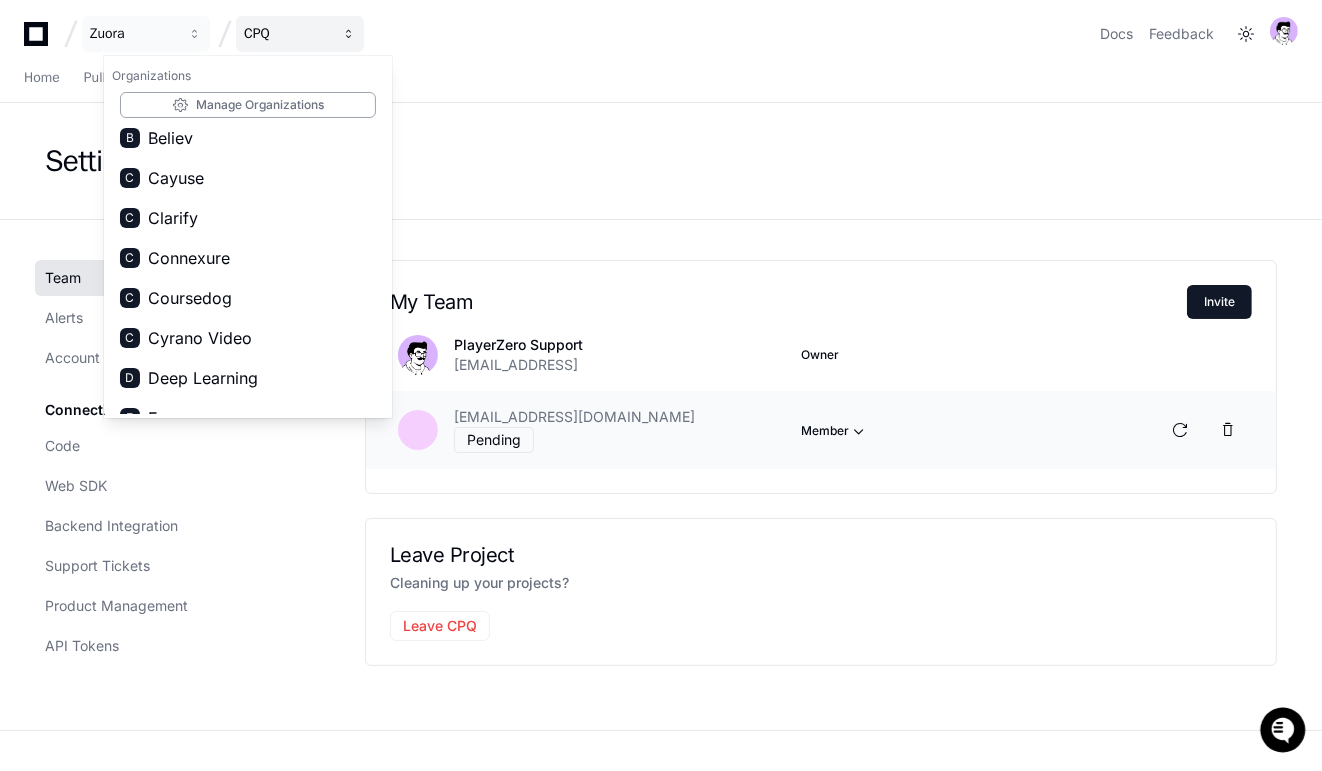 click on "CPQ" at bounding box center (133, 34) 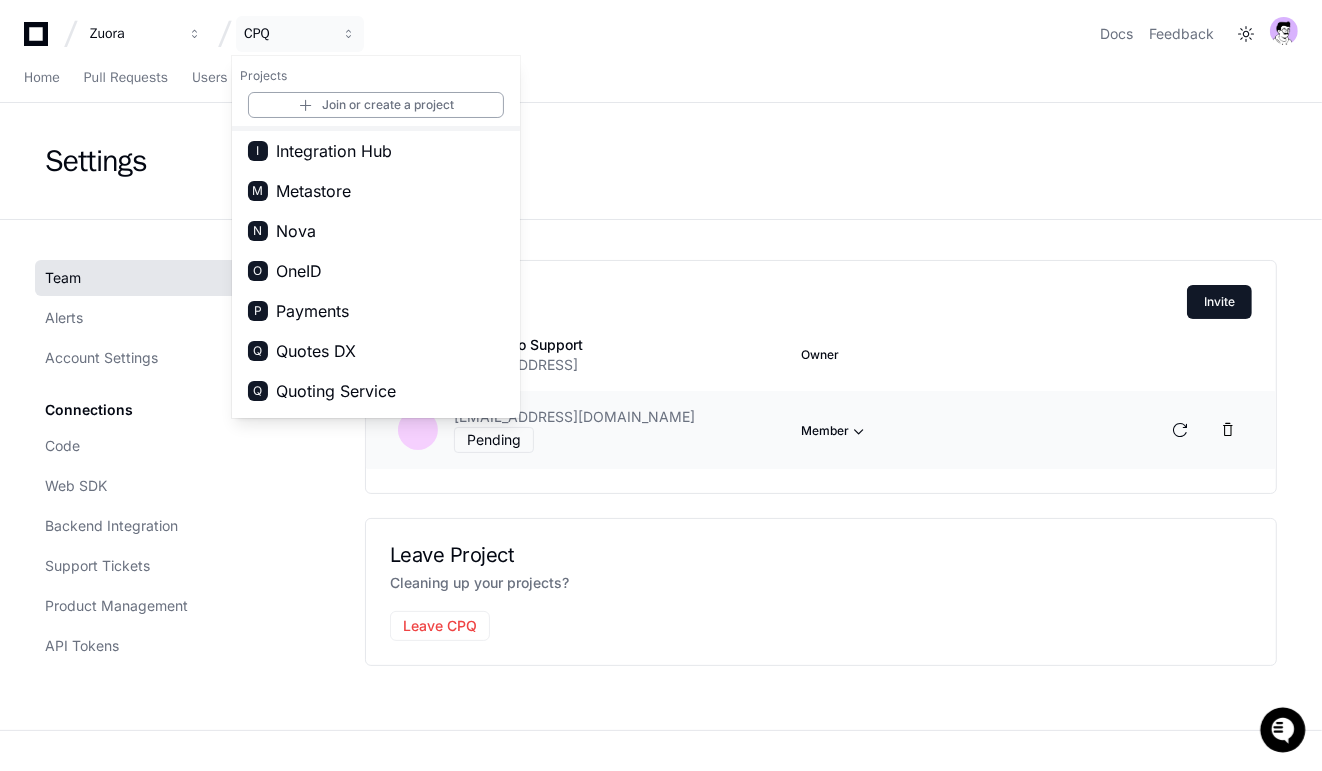 scroll, scrollTop: 237, scrollLeft: 0, axis: vertical 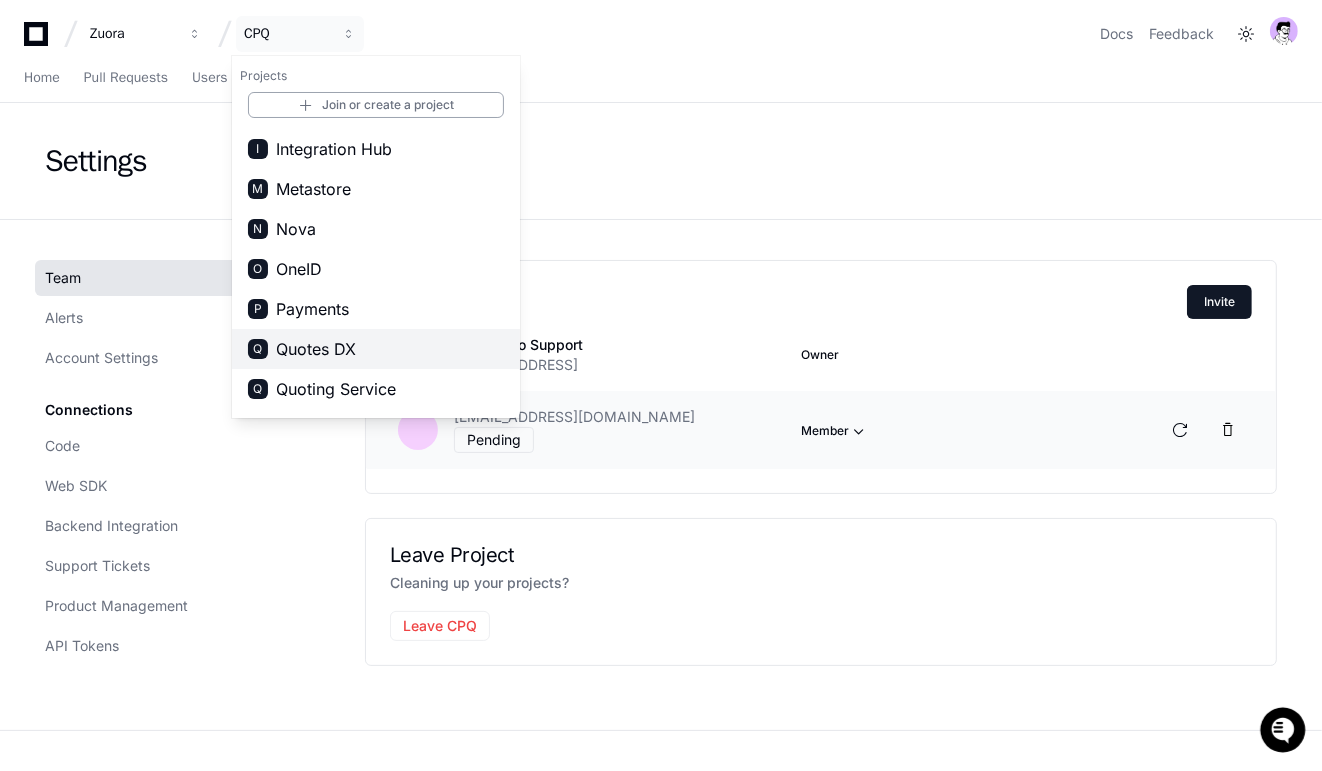click on "Q  Quotes DX" at bounding box center [376, 349] 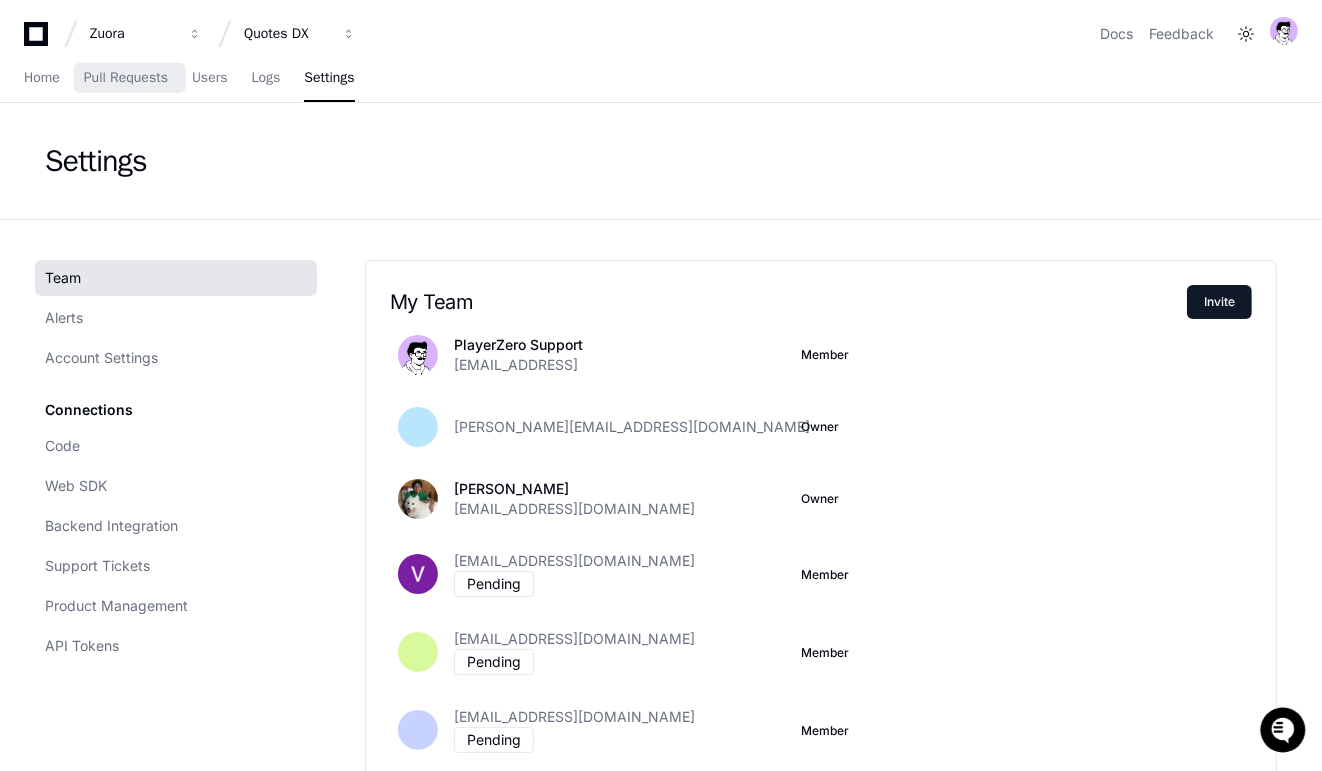 click on "Home Pull Requests Users Logs Settings" at bounding box center [189, 79] 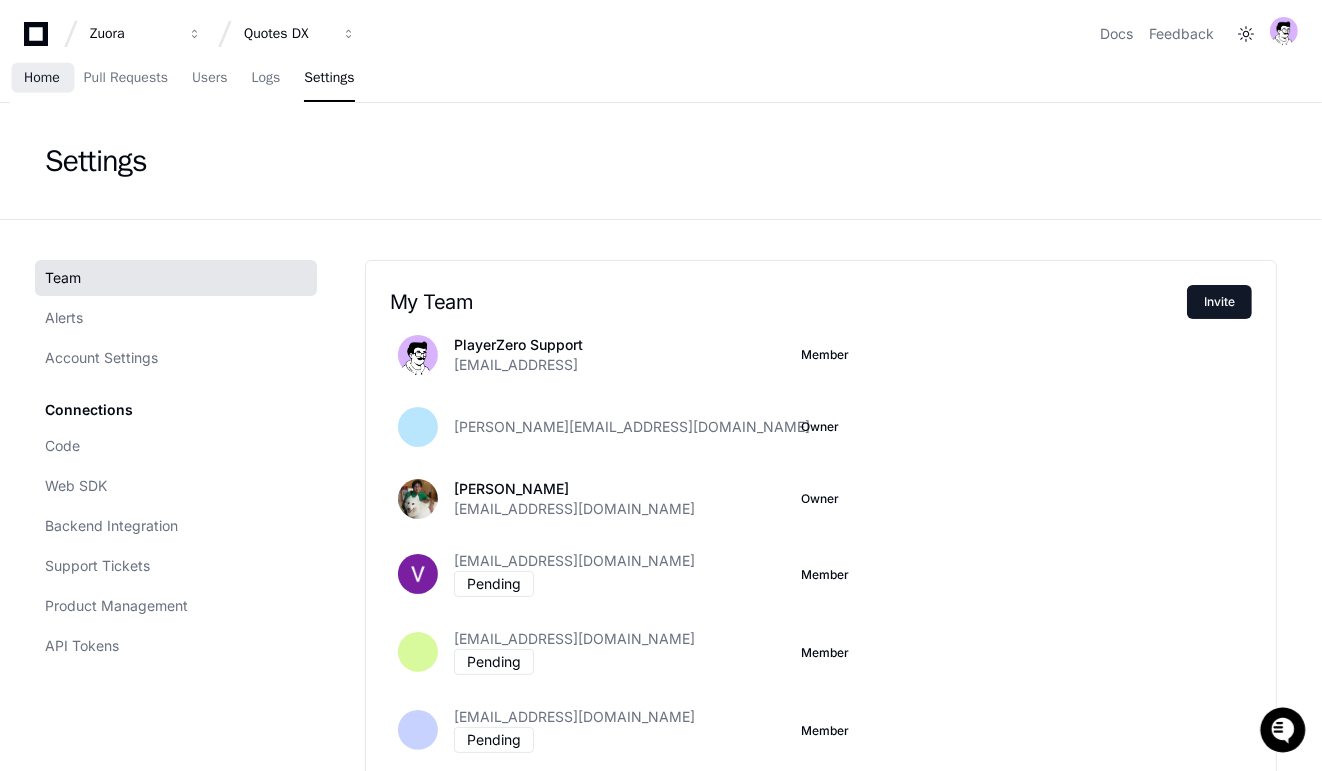click on "Home" at bounding box center (42, 78) 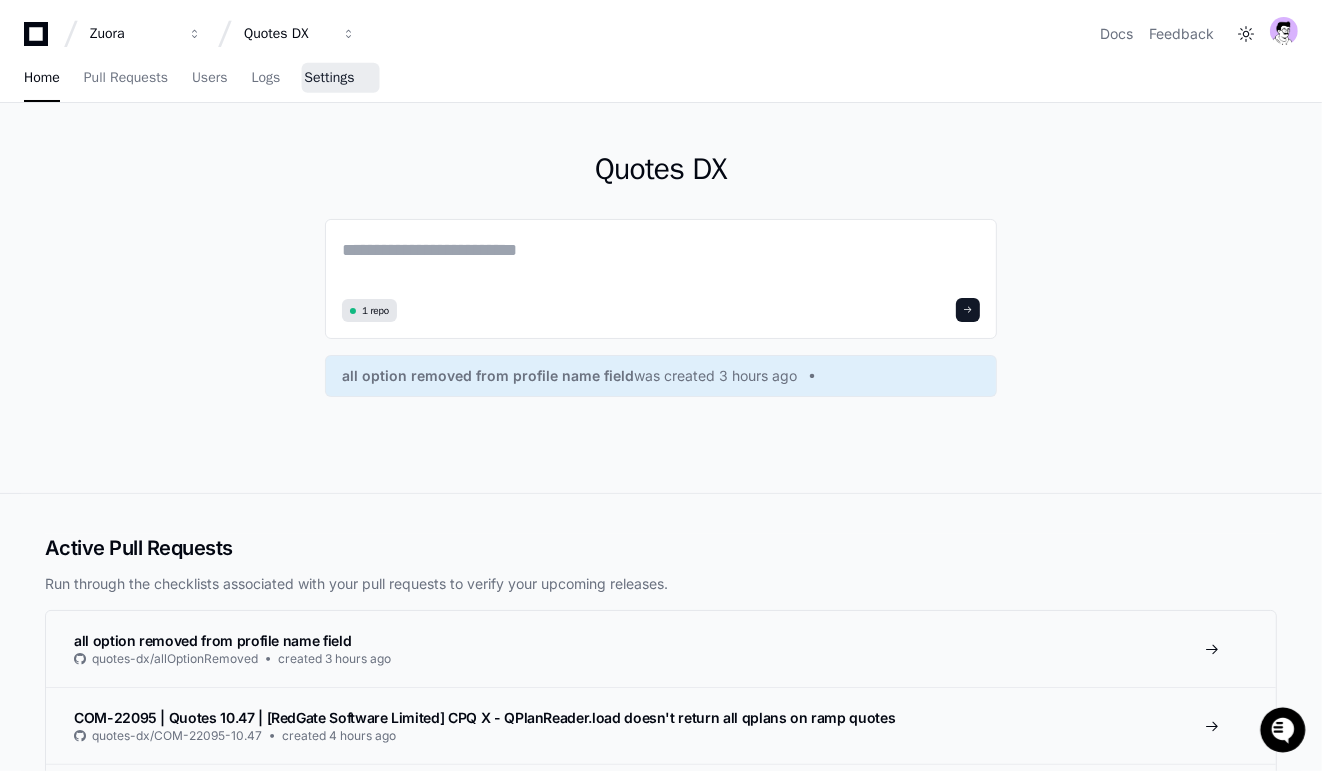 click on "Settings" at bounding box center [329, 79] 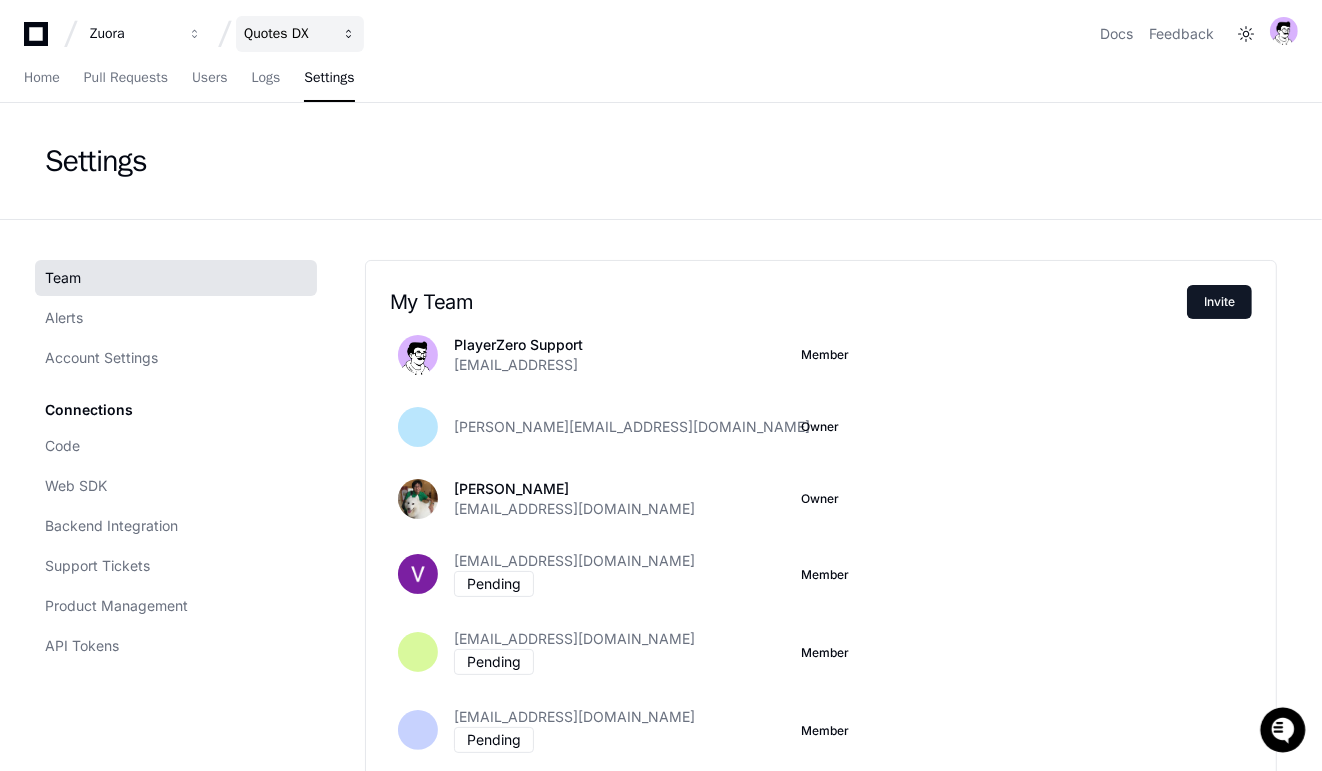 click on "Quotes DX" at bounding box center (300, 34) 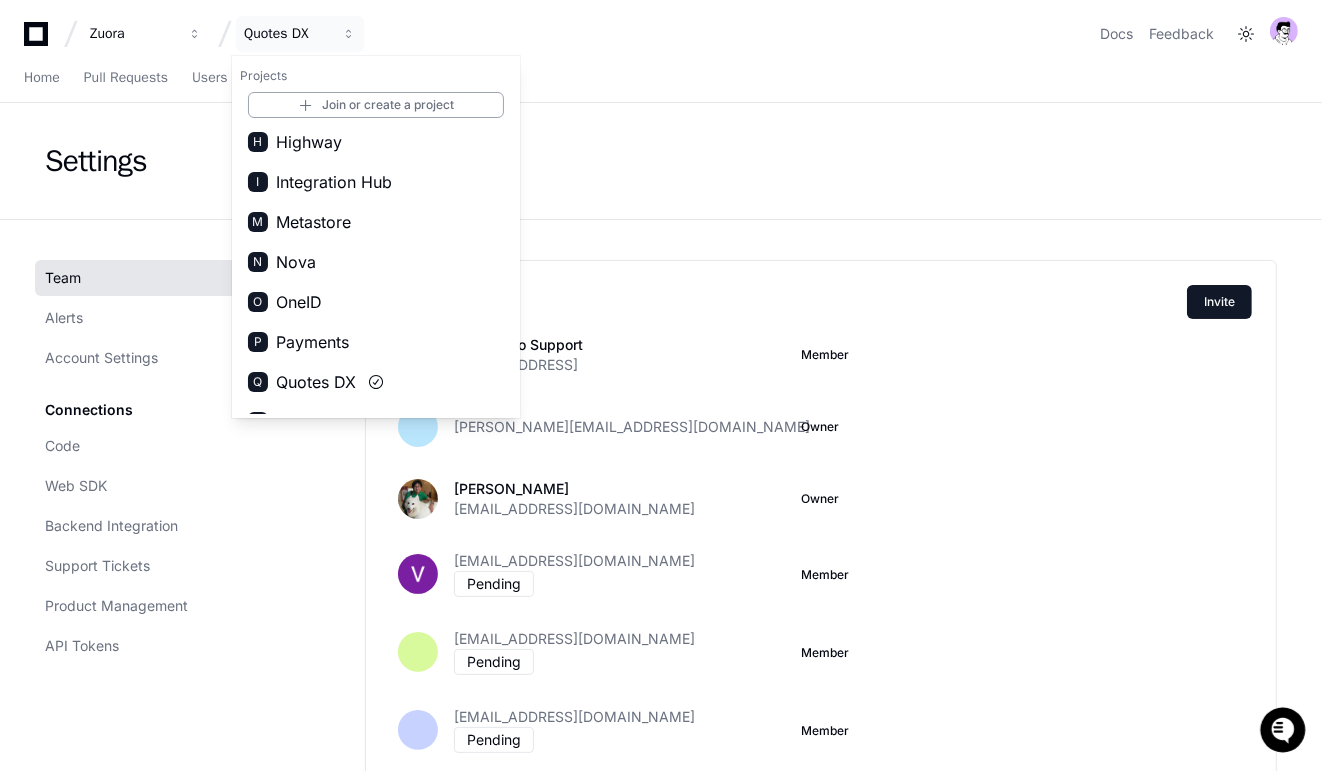 scroll, scrollTop: 351, scrollLeft: 0, axis: vertical 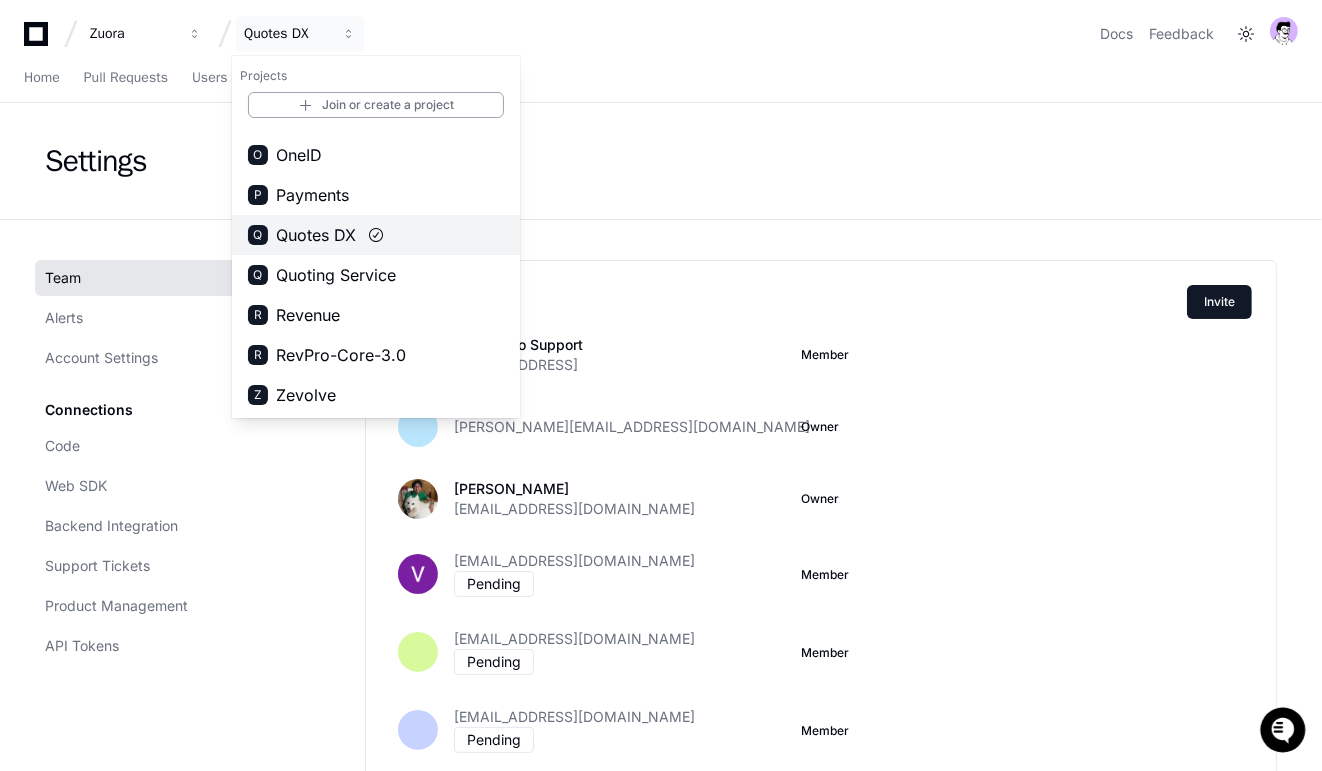 click on "Q  Quotes DX" at bounding box center (376, 235) 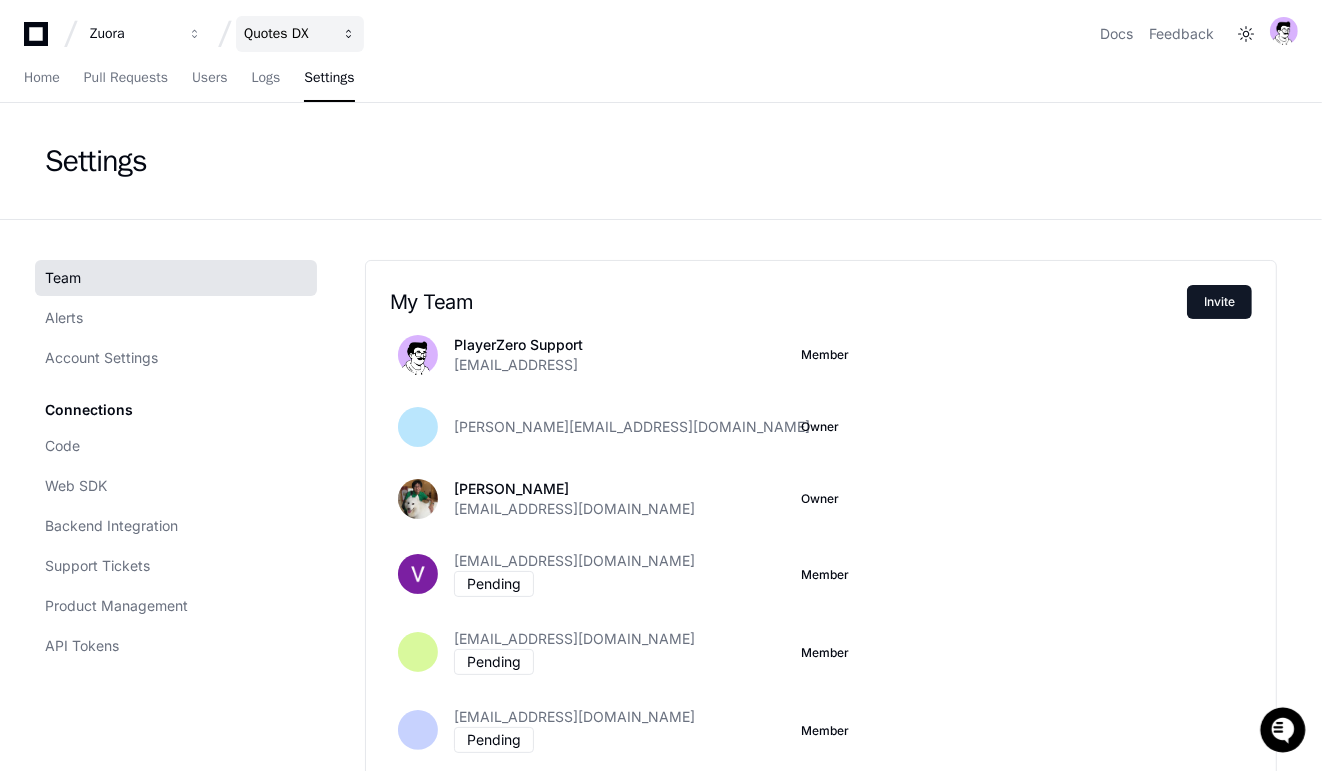 click on "Quotes DX" at bounding box center [133, 34] 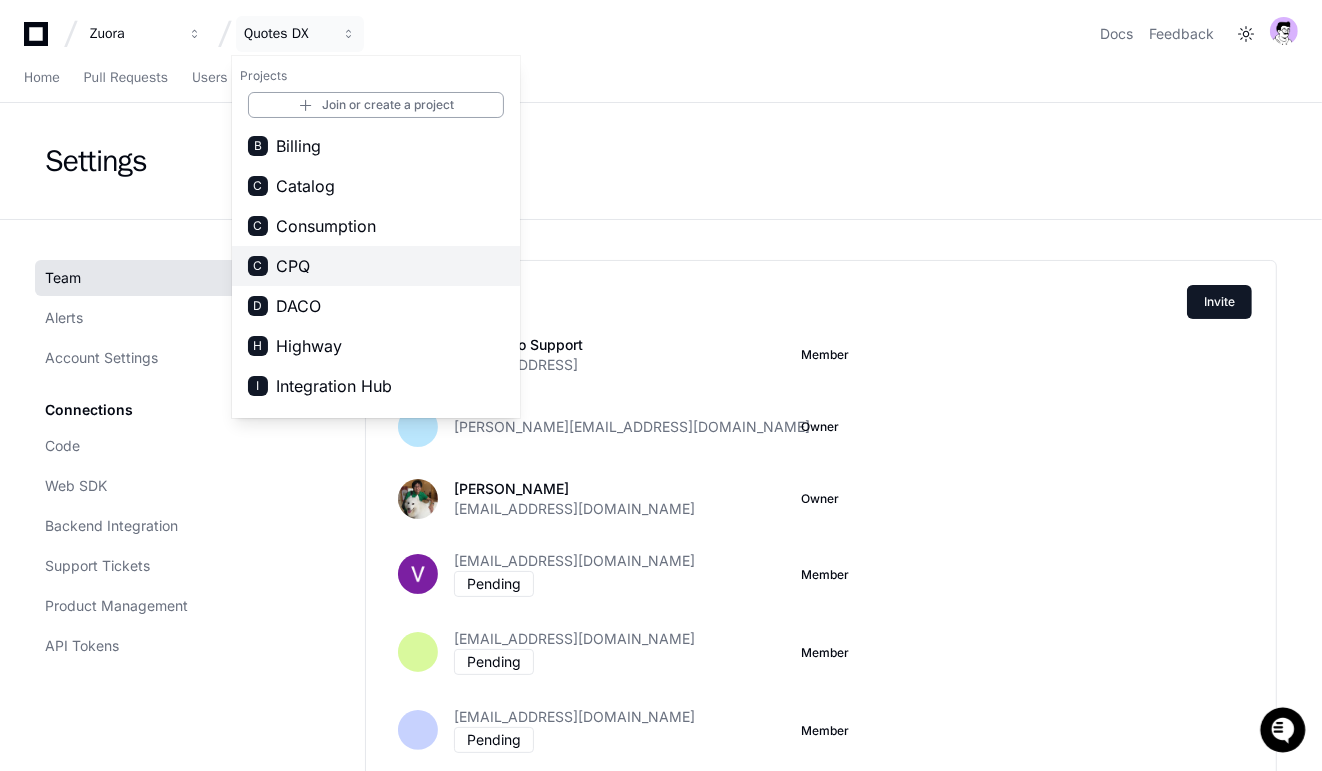 click on "C  CPQ" at bounding box center [376, 266] 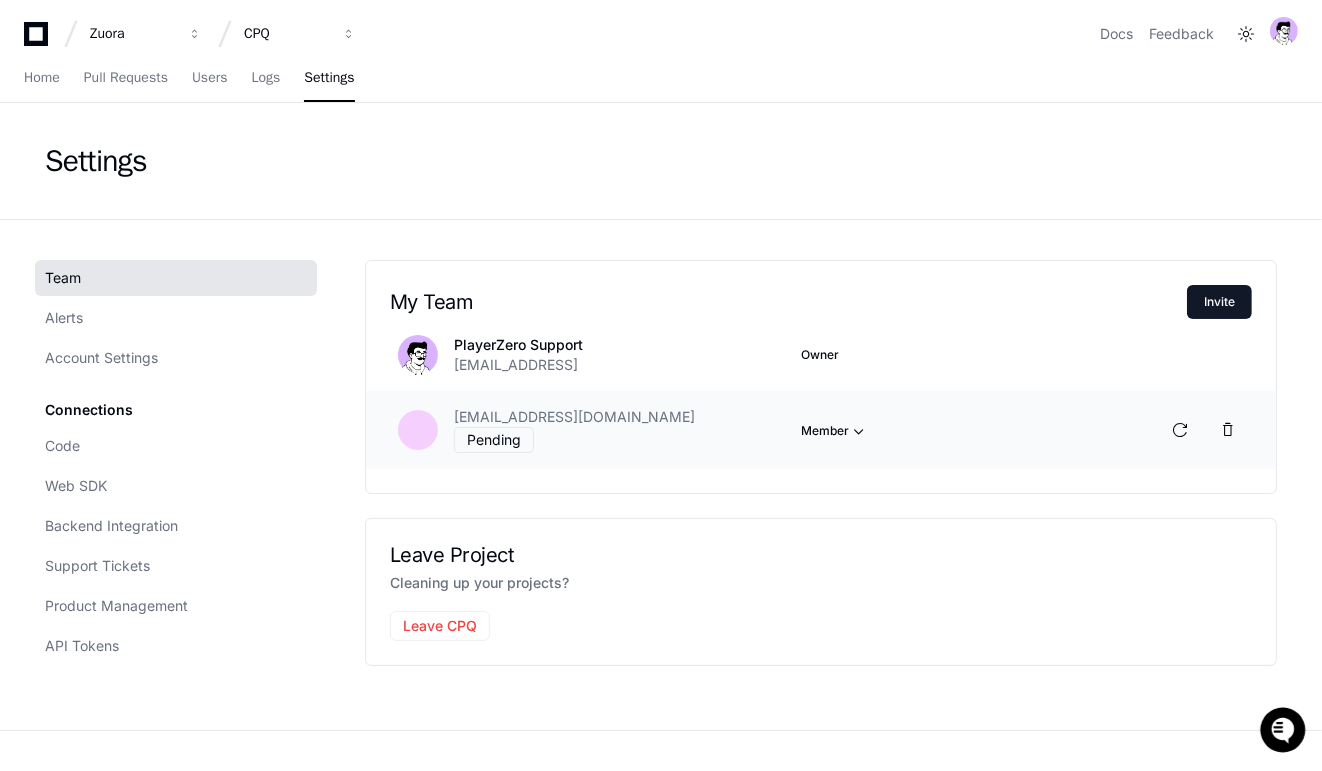 click at bounding box center [859, 431] 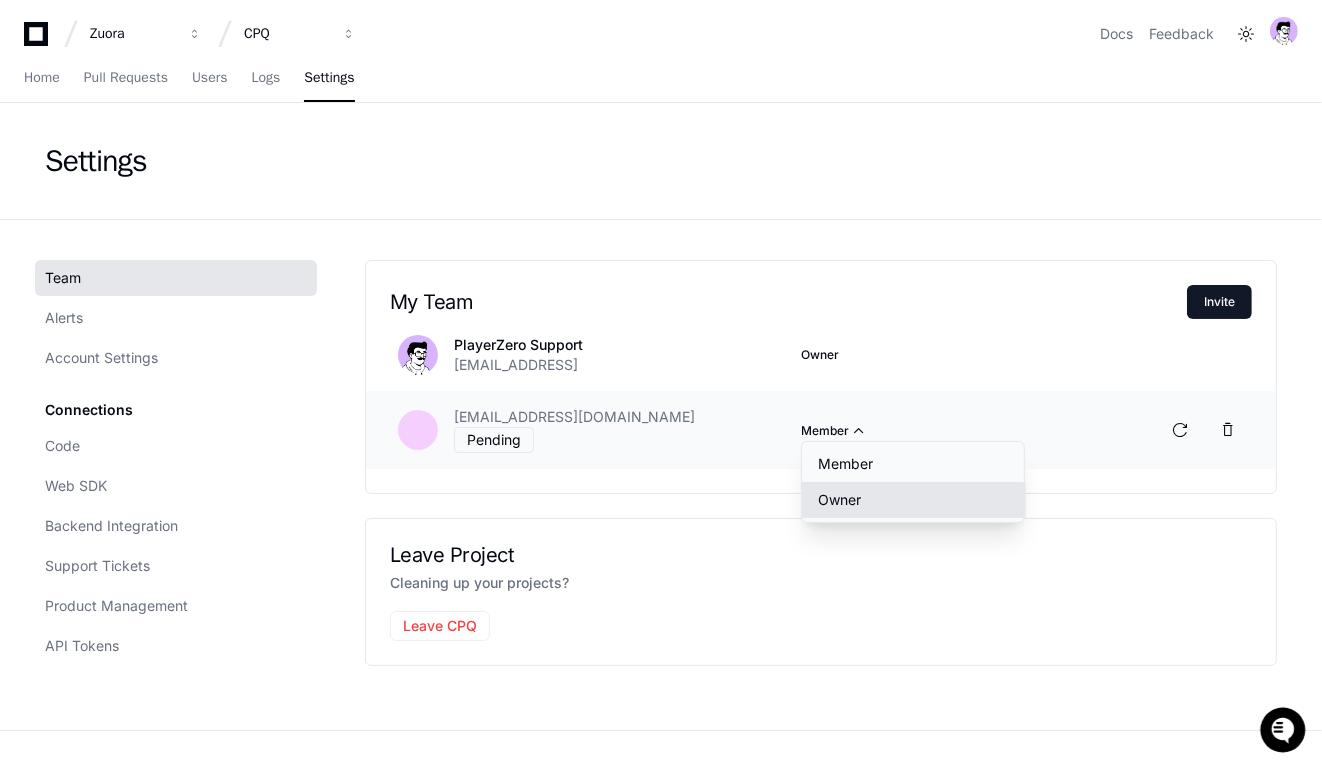 click on "Owner" 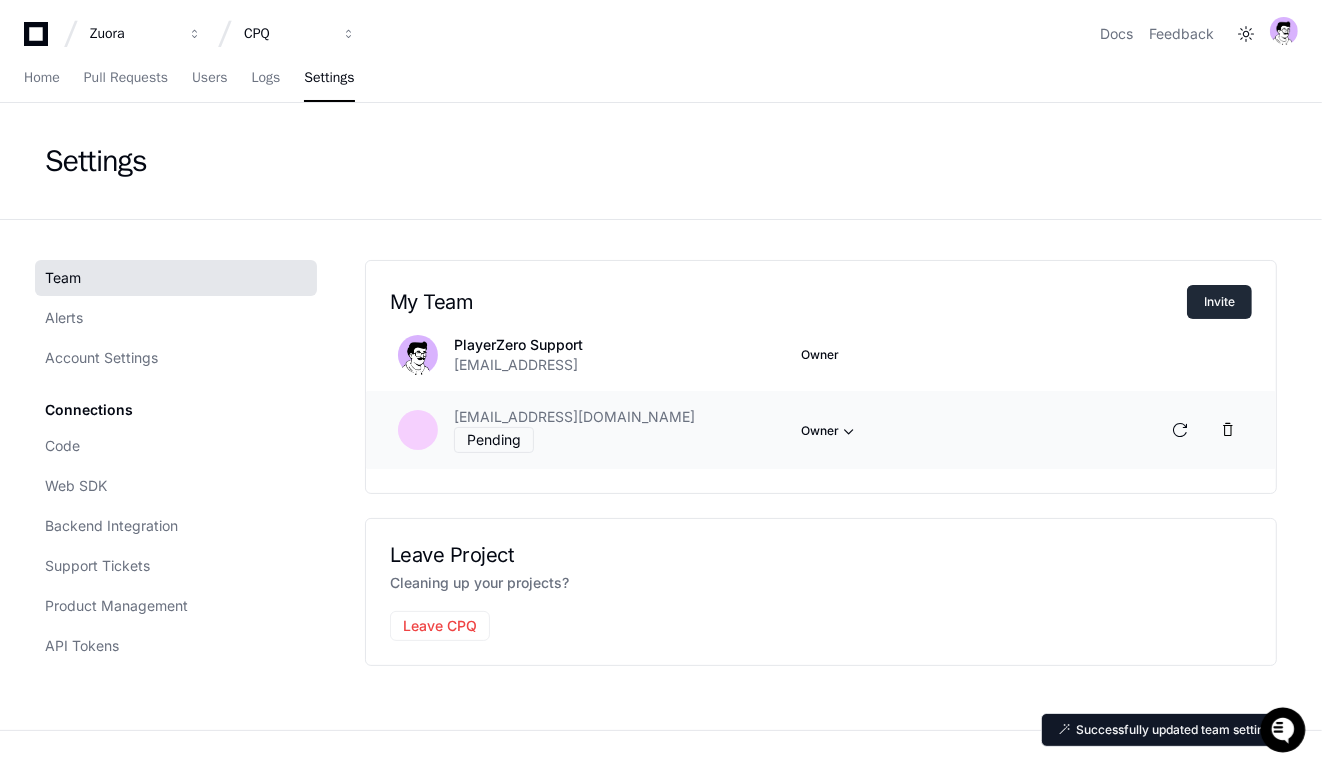 click on "Invite" 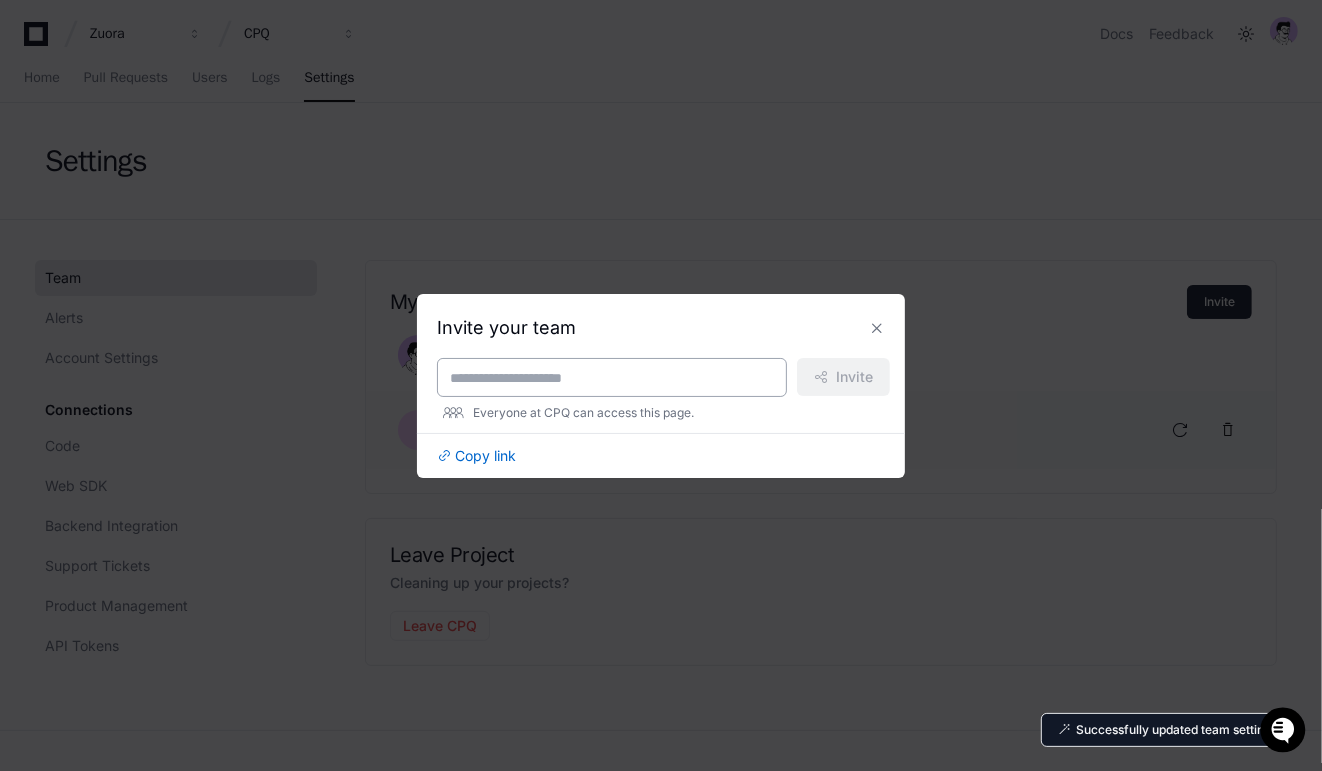 click at bounding box center [612, 377] 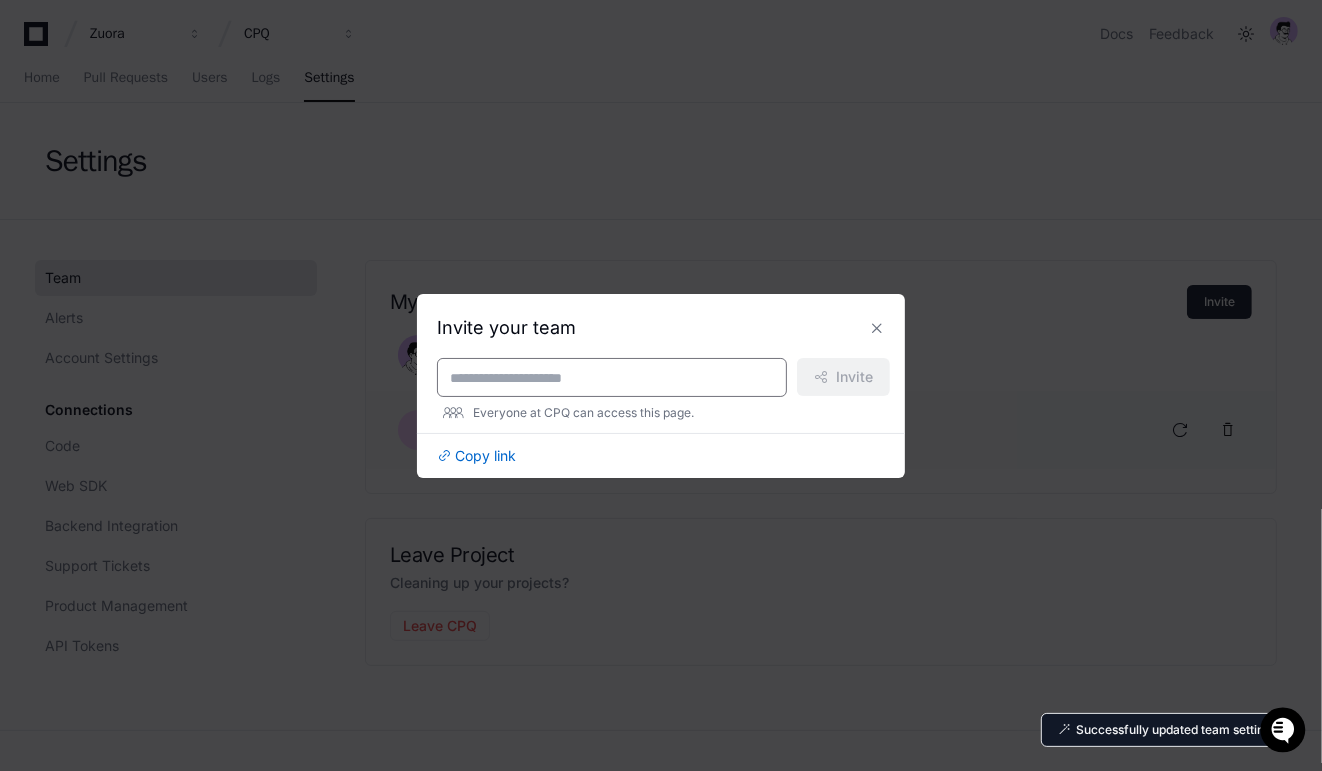 paste on "**********" 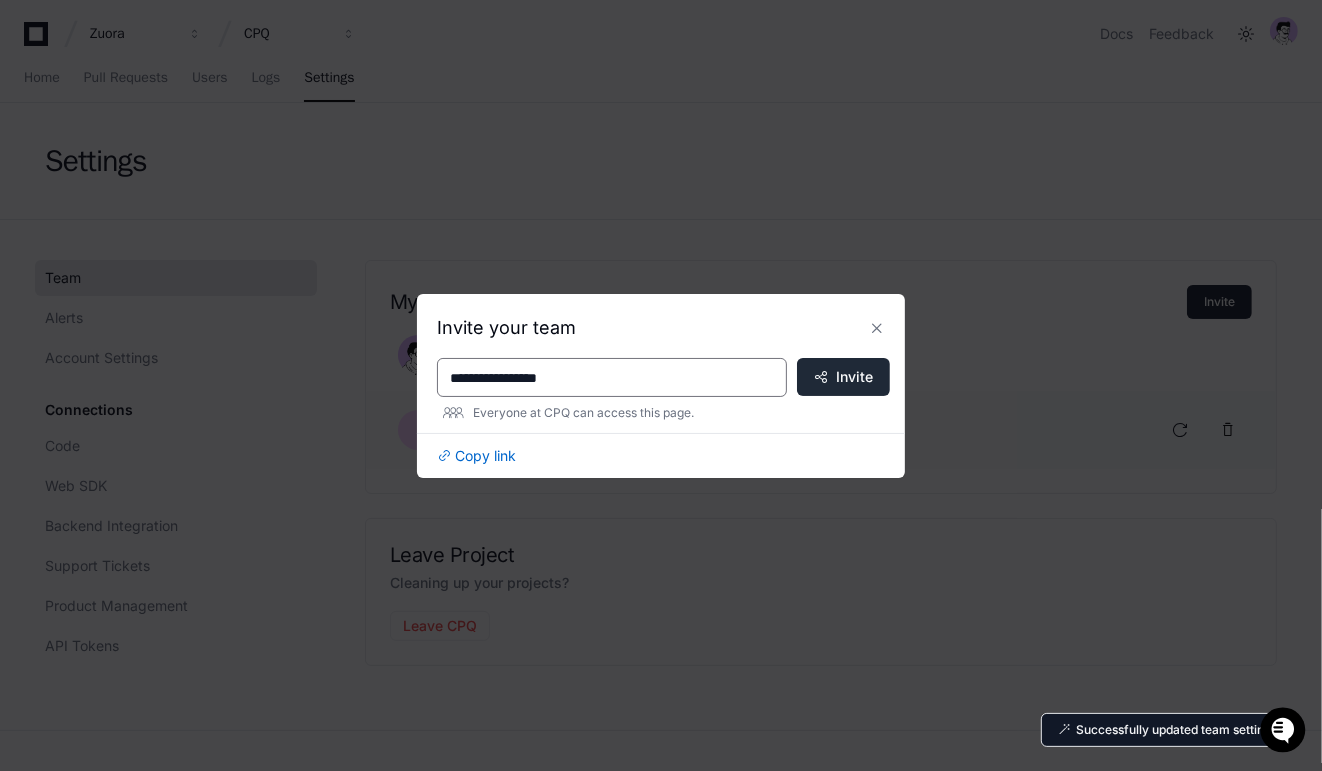 type on "**********" 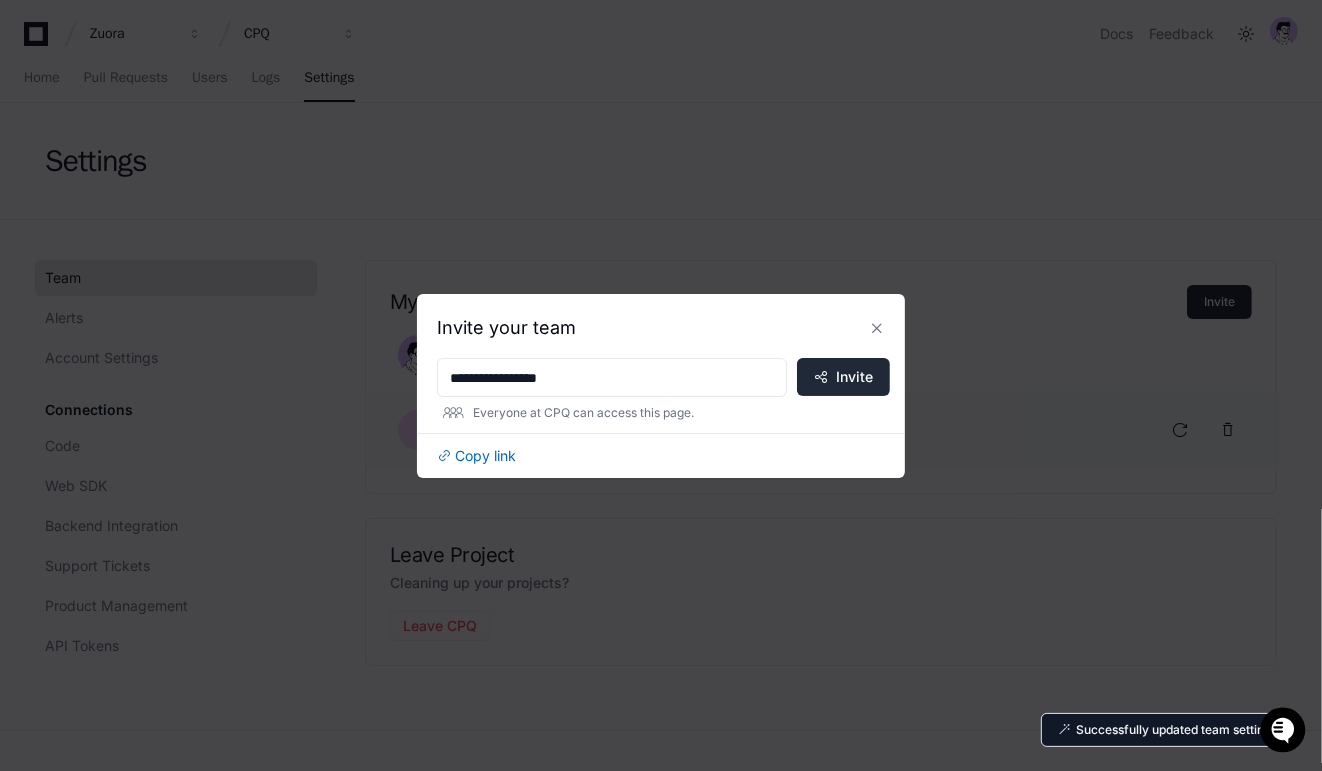 click on "Invite" at bounding box center [854, 377] 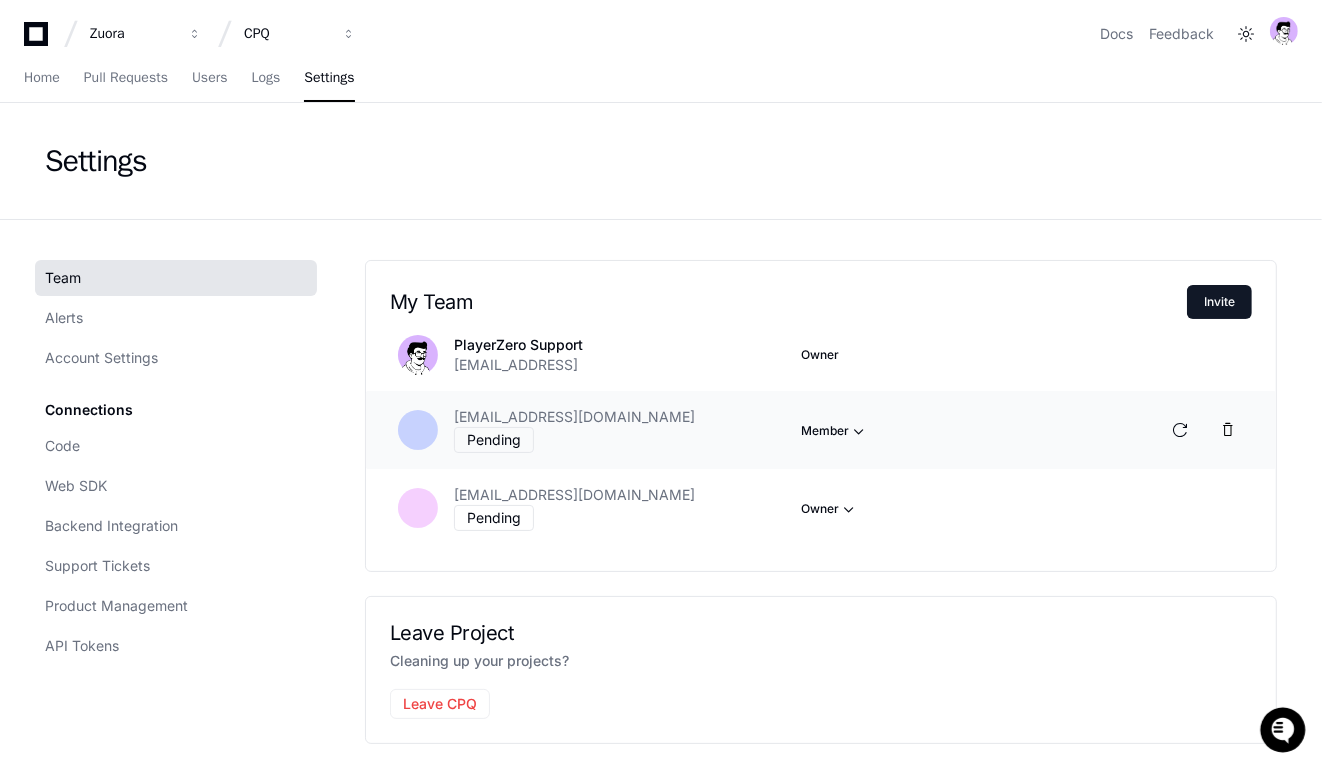 click on "[EMAIL_ADDRESS][DOMAIN_NAME] Pending   Member" 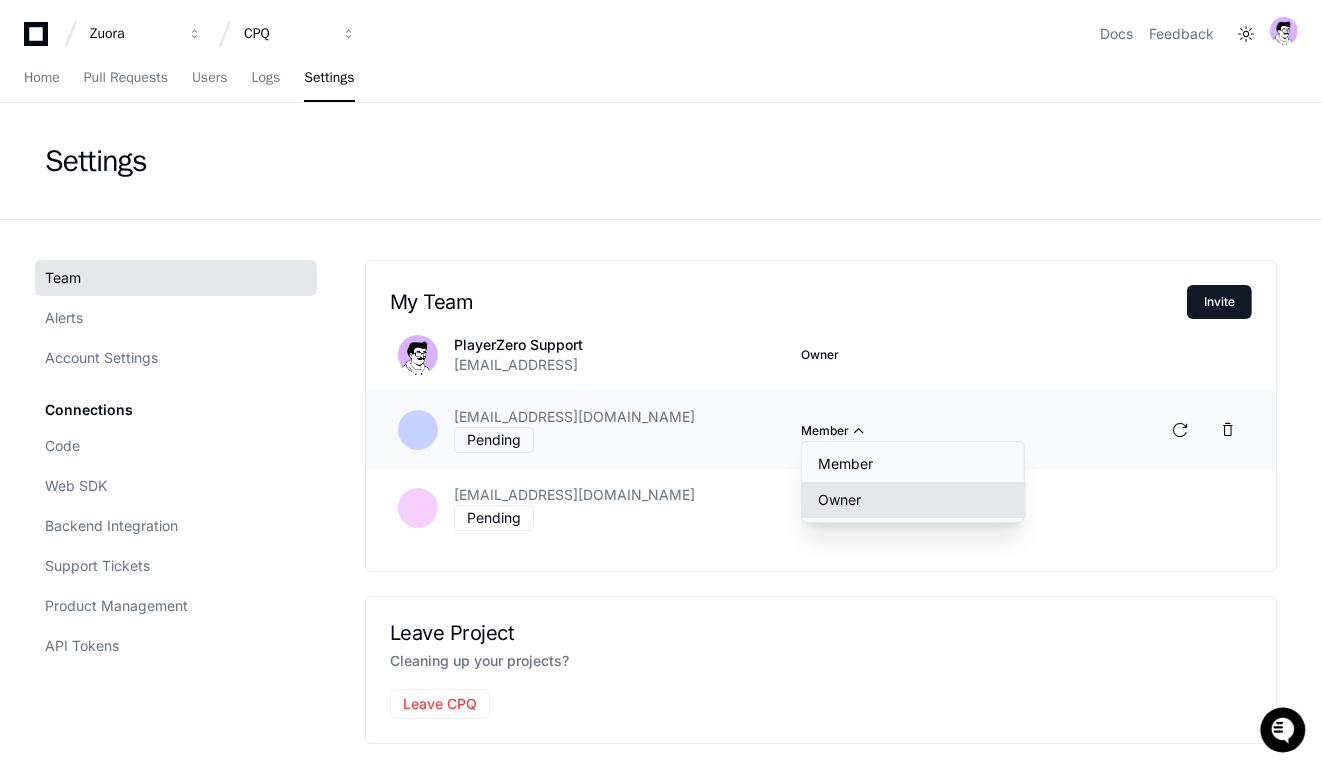 click on "Owner" 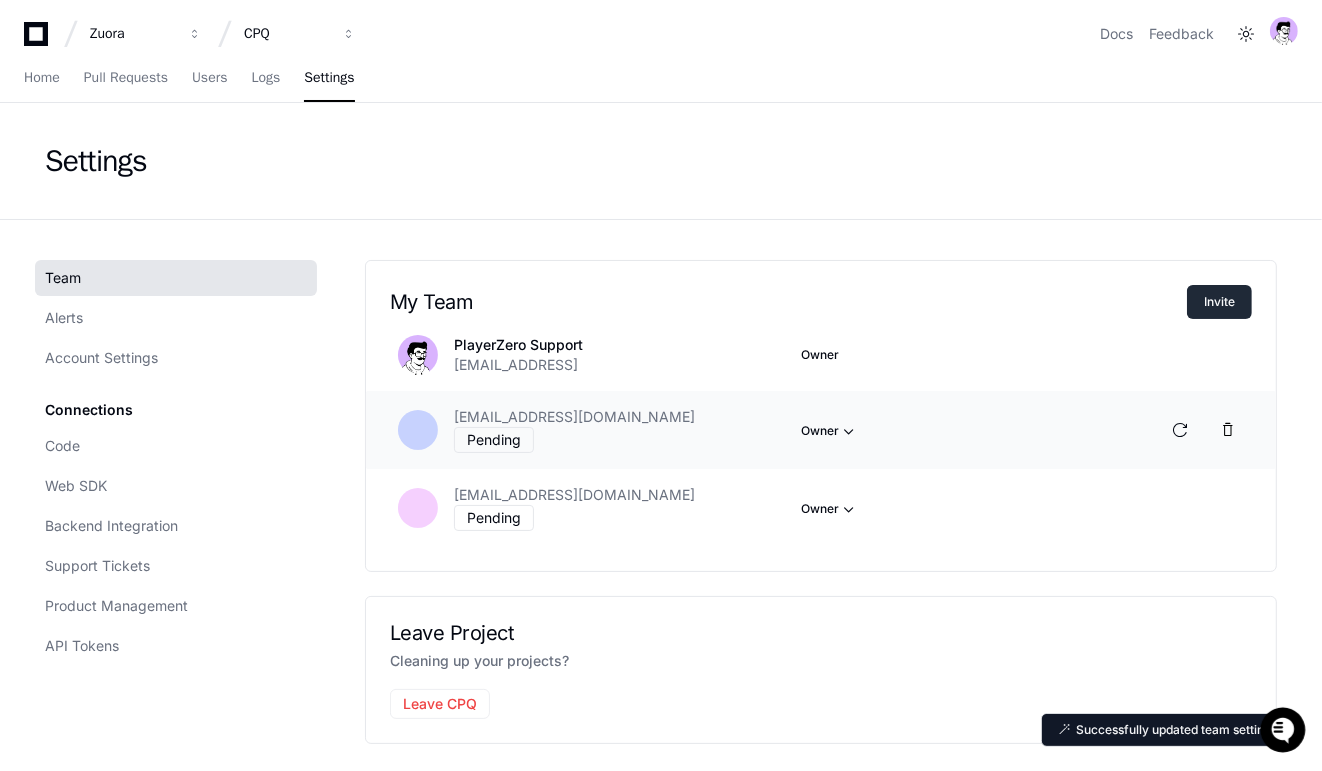 click on "Invite" 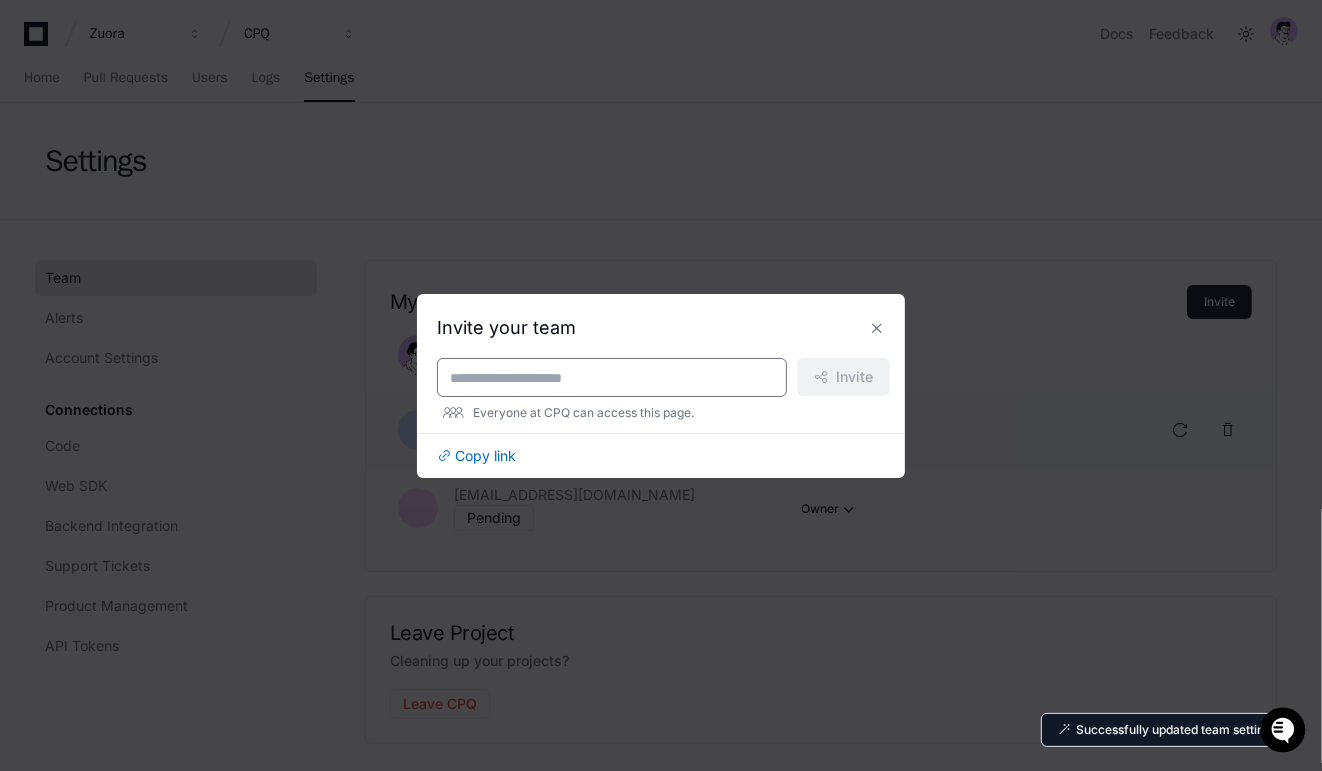 click at bounding box center [612, 378] 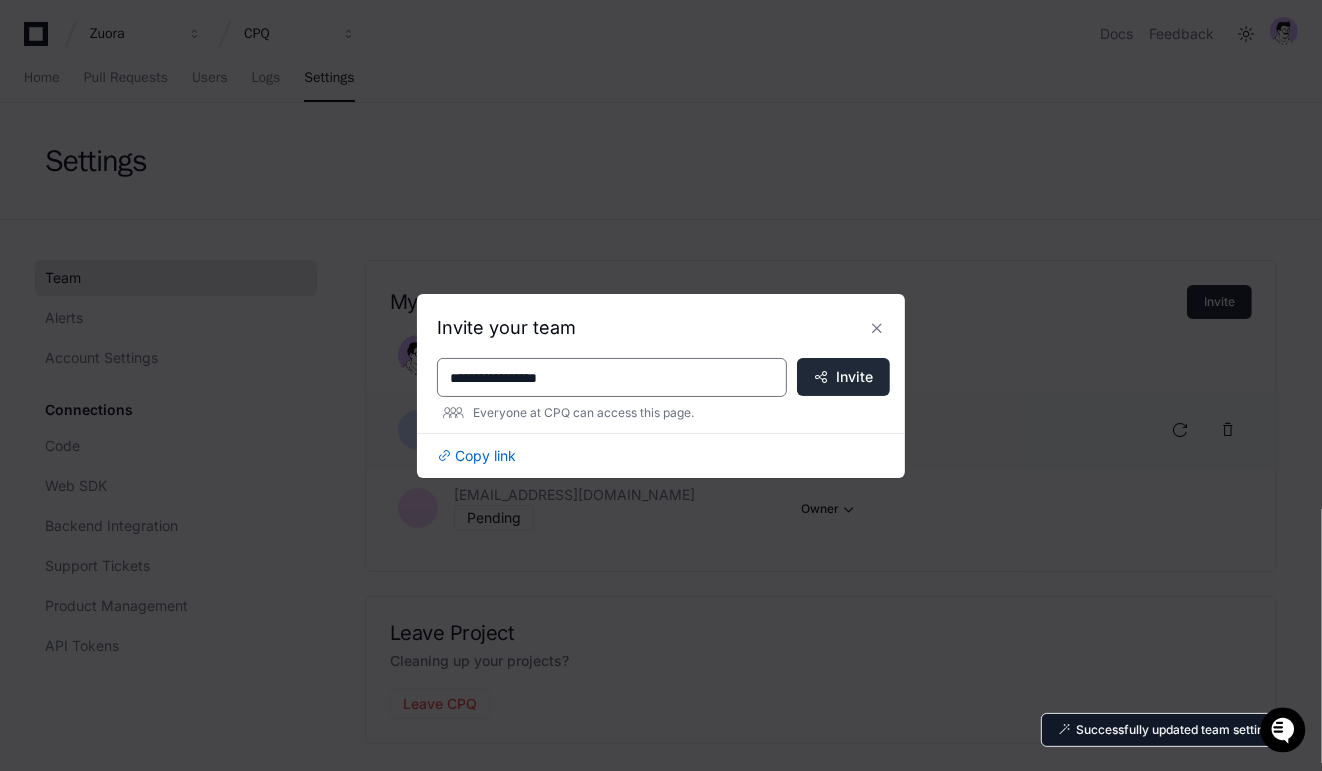 type on "**********" 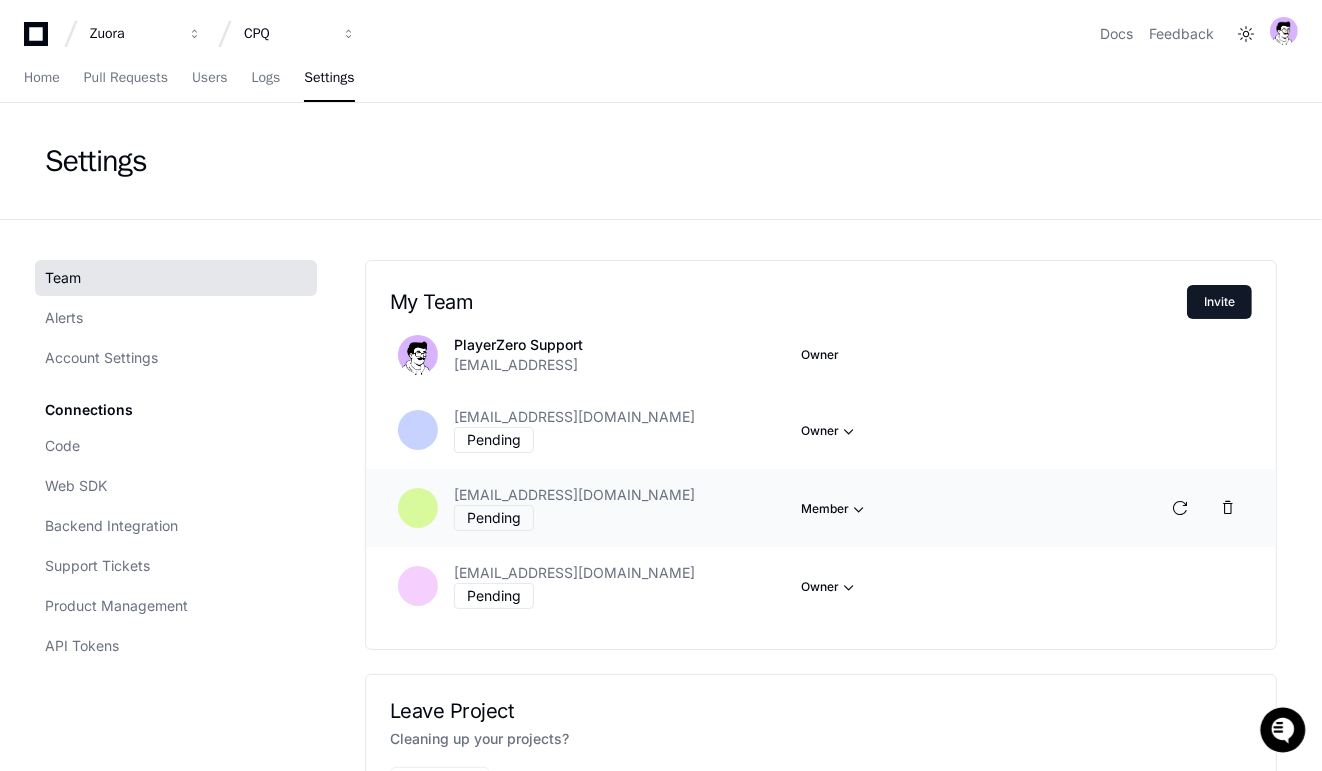 click on "Member" at bounding box center (830, 431) 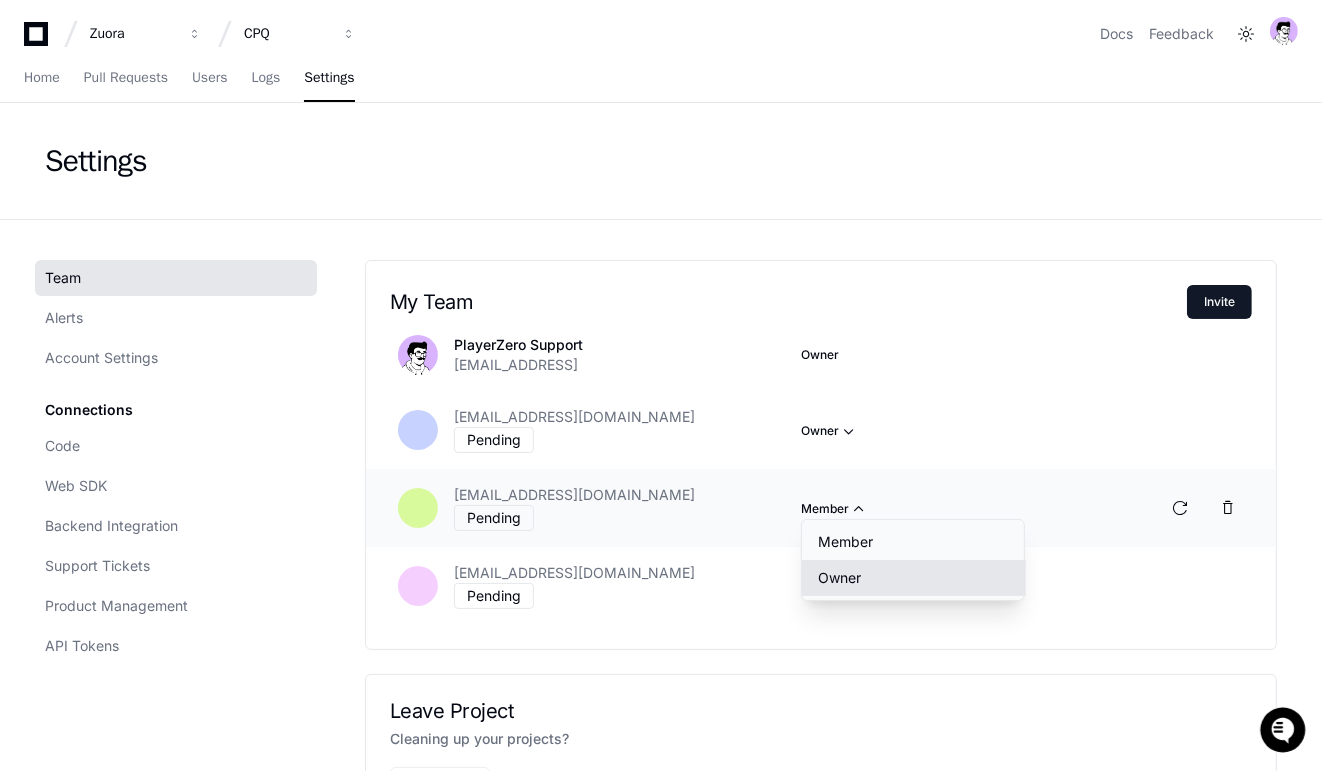 click on "Owner" 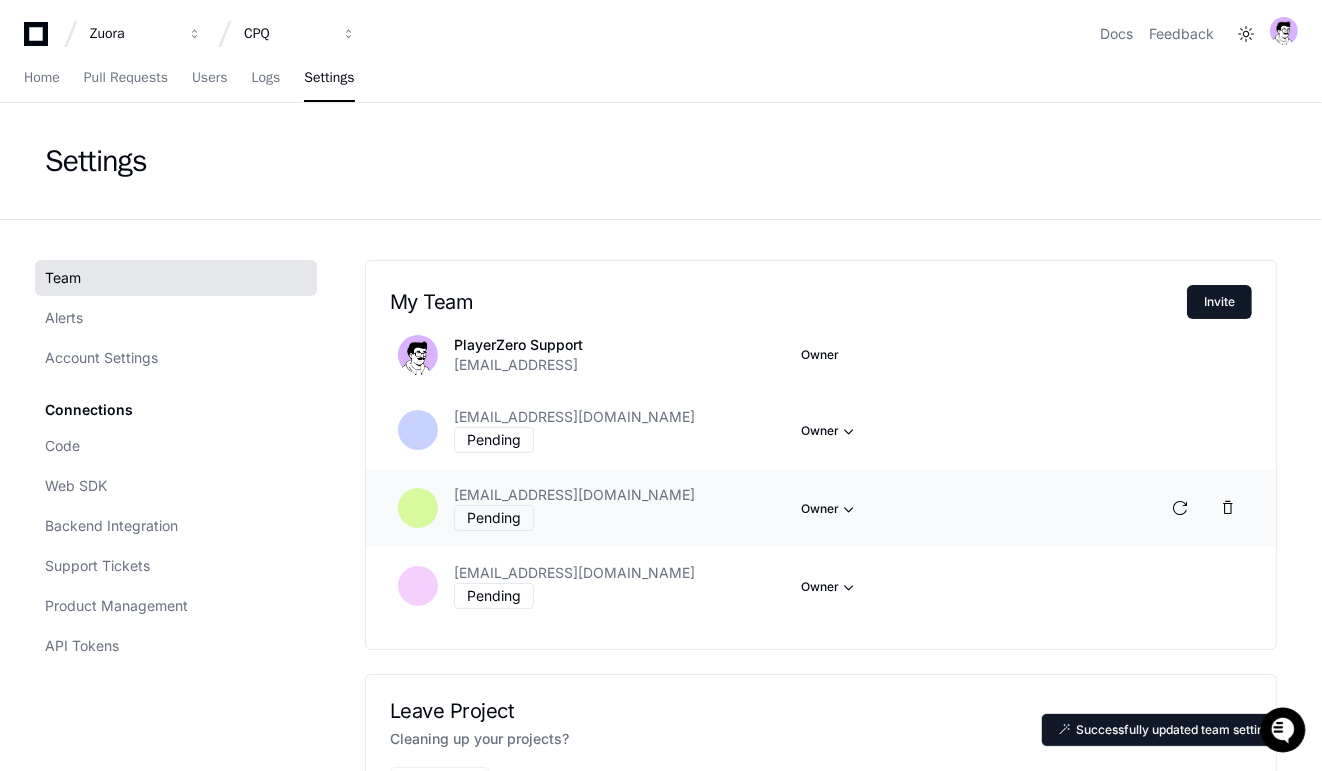 click on "Team Alerts Account Settings Connections Code Web SDK Backend Integration Support Tickets Product Management API Tokens My Team  Invite
PlayerZero Support [EMAIL_ADDRESS] Owner [EMAIL_ADDRESS][DOMAIN_NAME] Pending   Owner  [EMAIL_ADDRESS][DOMAIN_NAME] Pending   Owner  [EMAIL_ADDRESS][DOMAIN_NAME] Pending   Owner  Leave Project Cleaning up your projects? Leave CPQ" 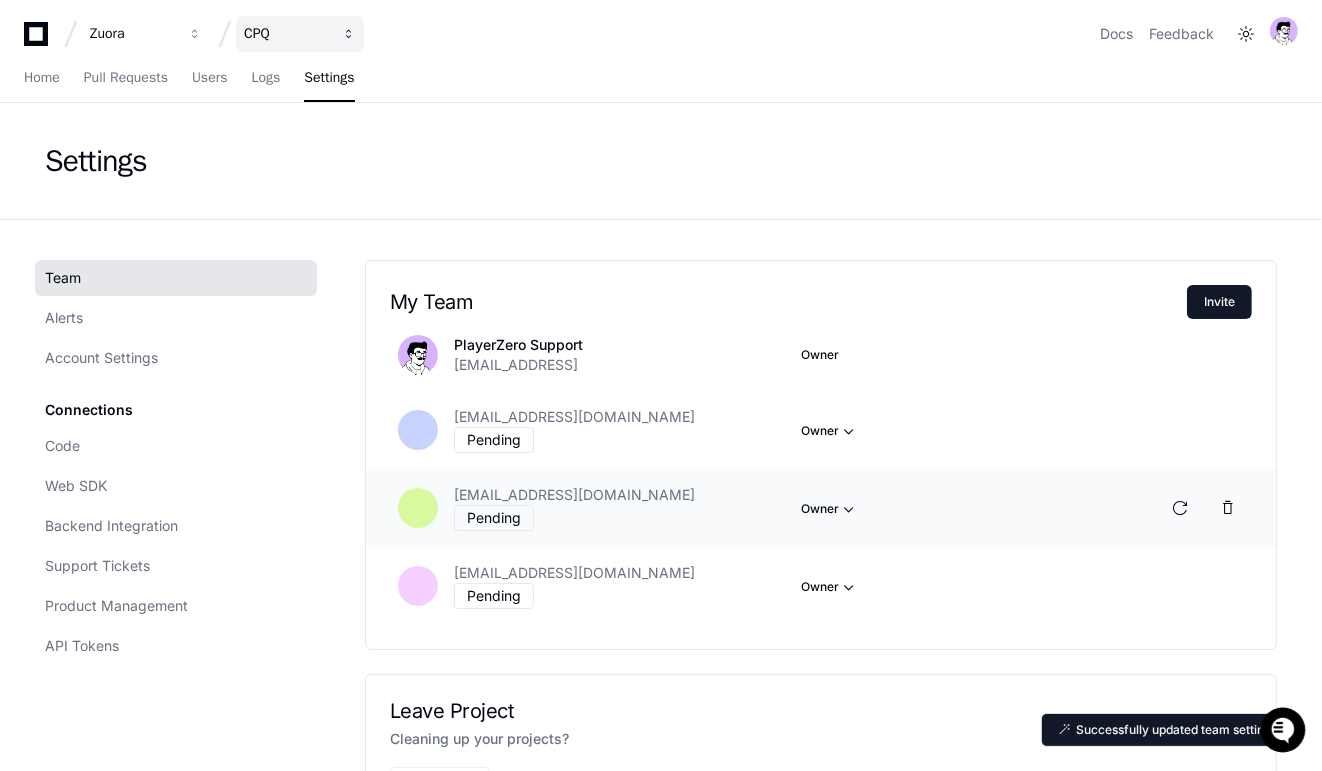click on "CPQ" at bounding box center [300, 34] 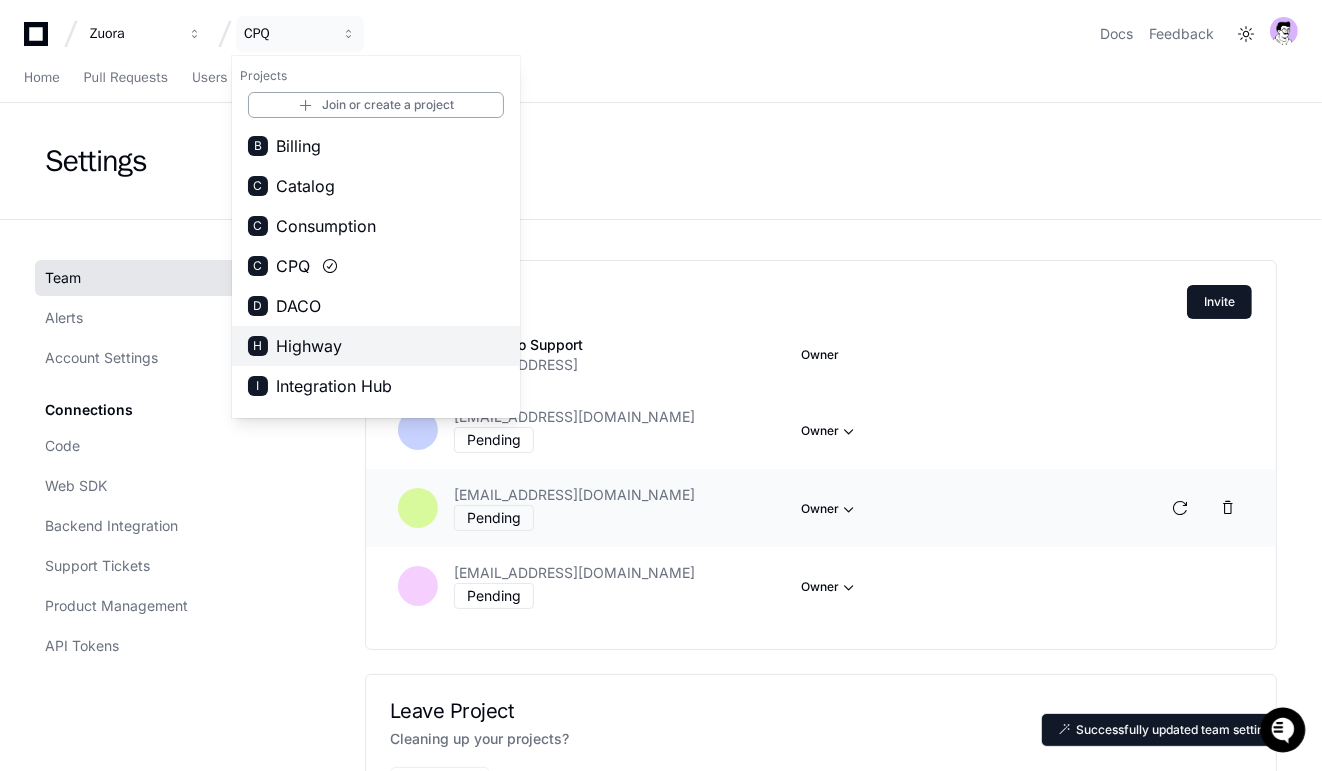 scroll, scrollTop: 4, scrollLeft: 0, axis: vertical 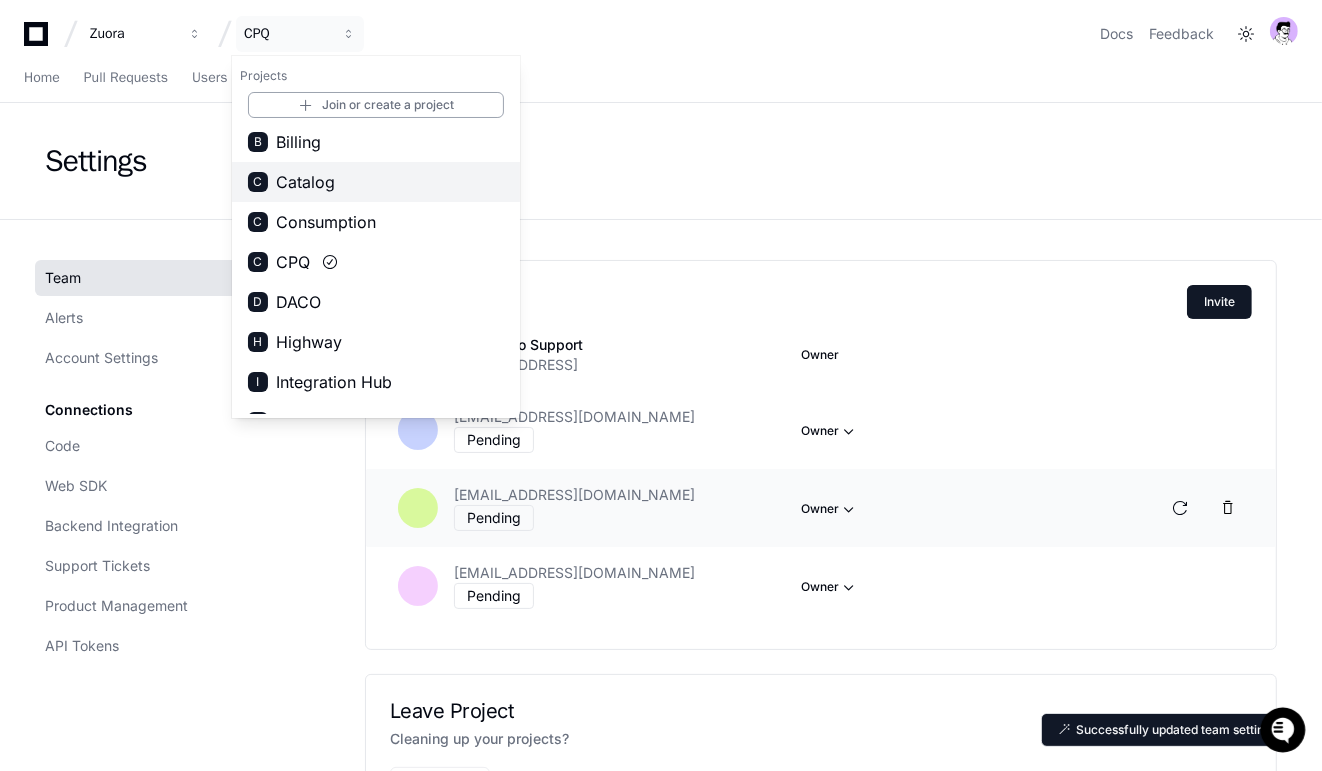 click on "Catalog" at bounding box center (305, 182) 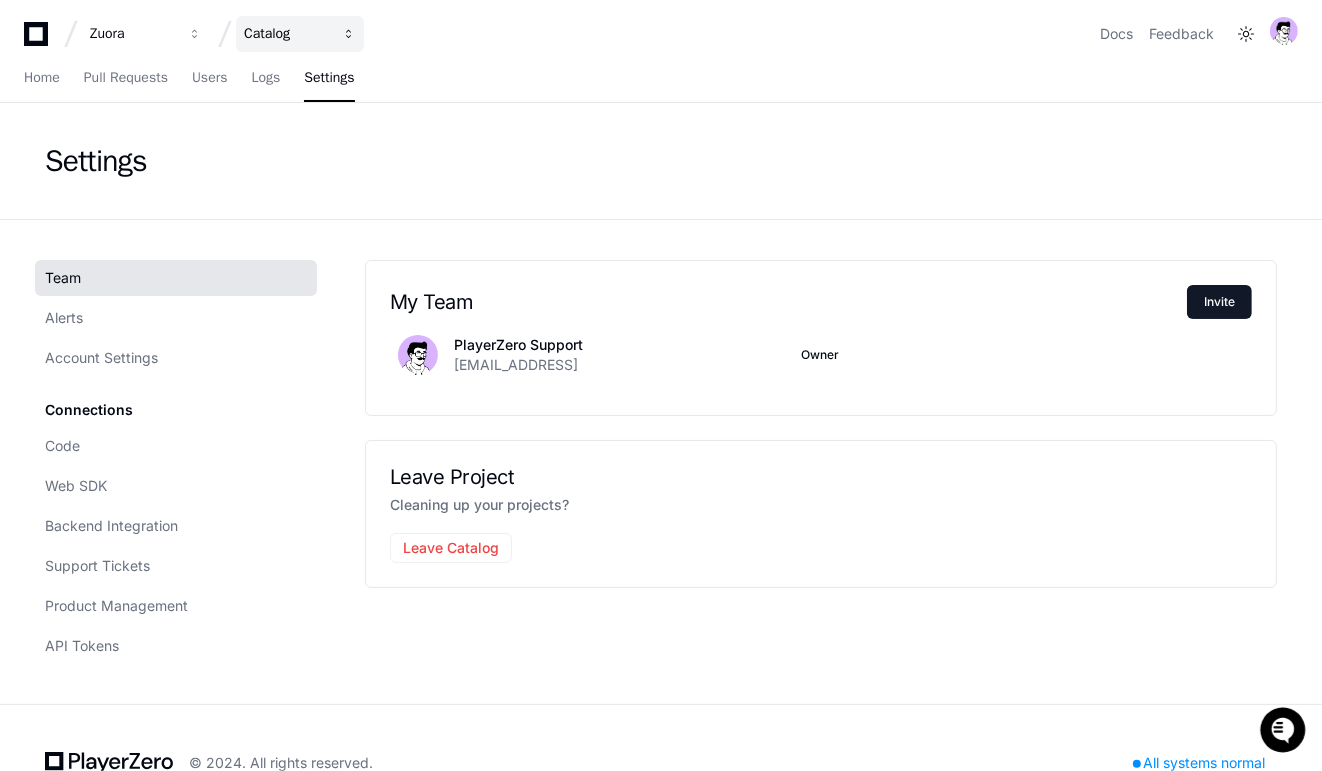 click on "Catalog" at bounding box center [133, 34] 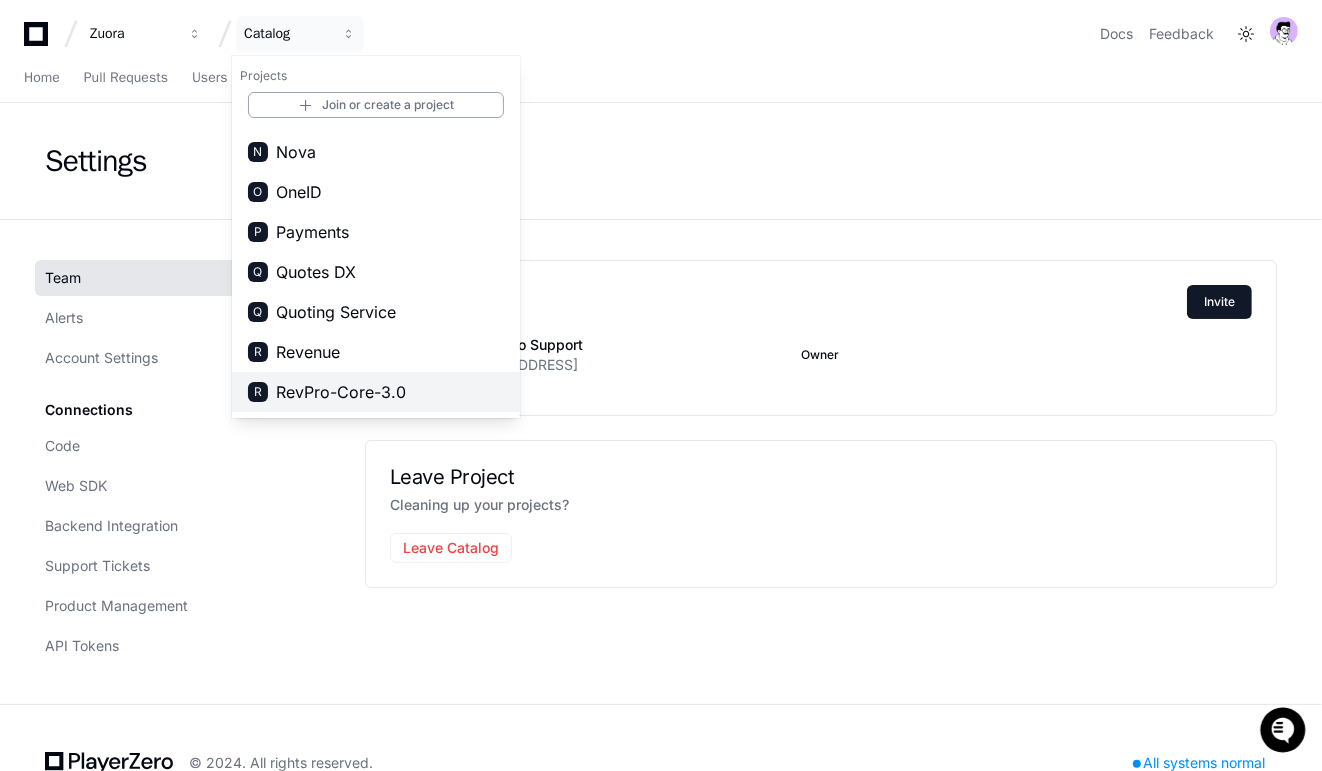 scroll, scrollTop: 351, scrollLeft: 0, axis: vertical 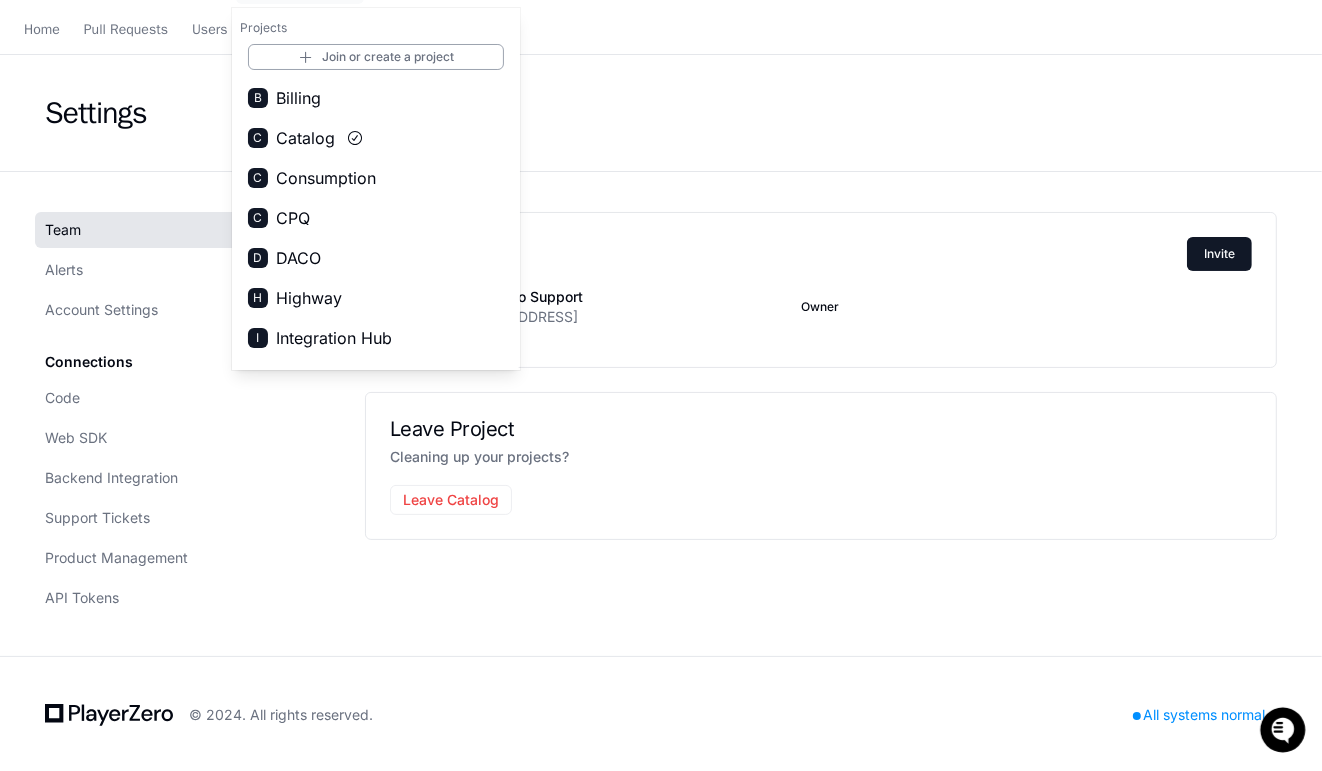 drag, startPoint x: 1119, startPoint y: 174, endPoint x: 1167, endPoint y: 230, distance: 73.756355 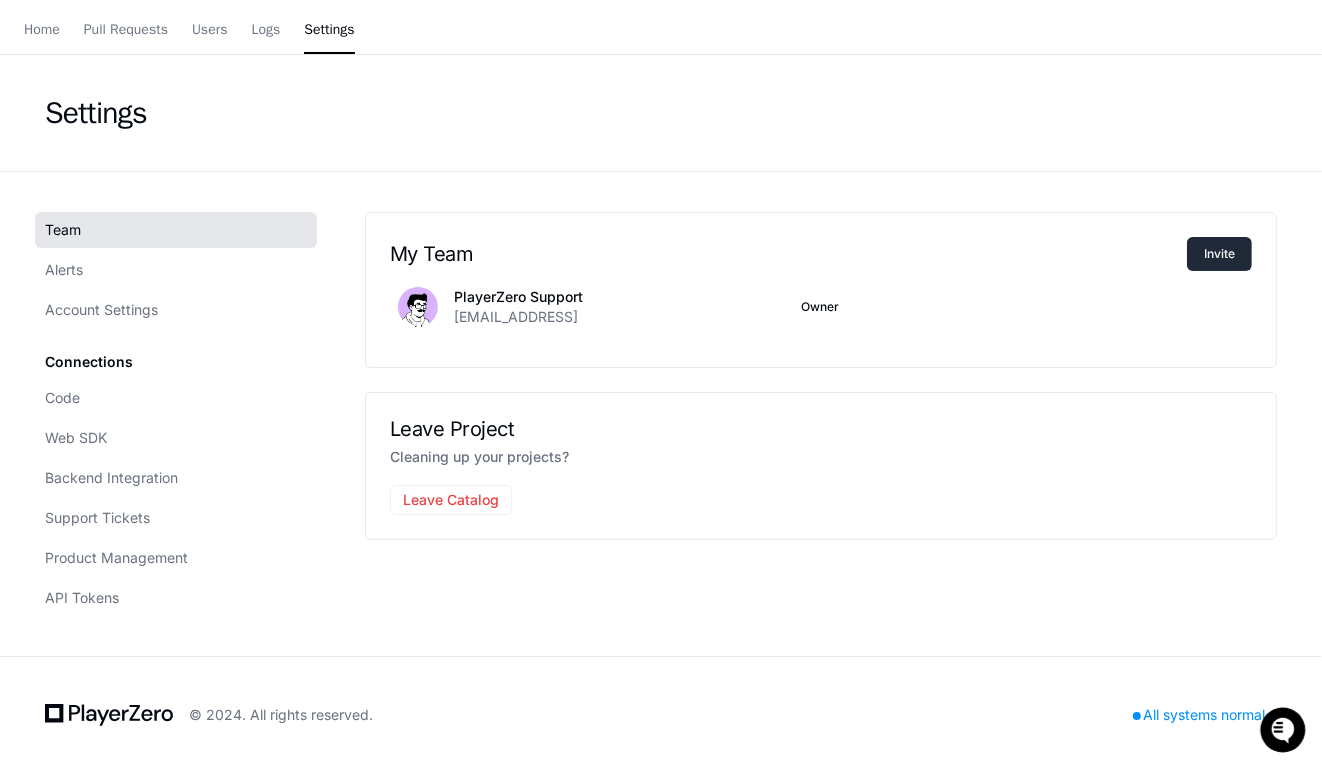 click on "Invite" 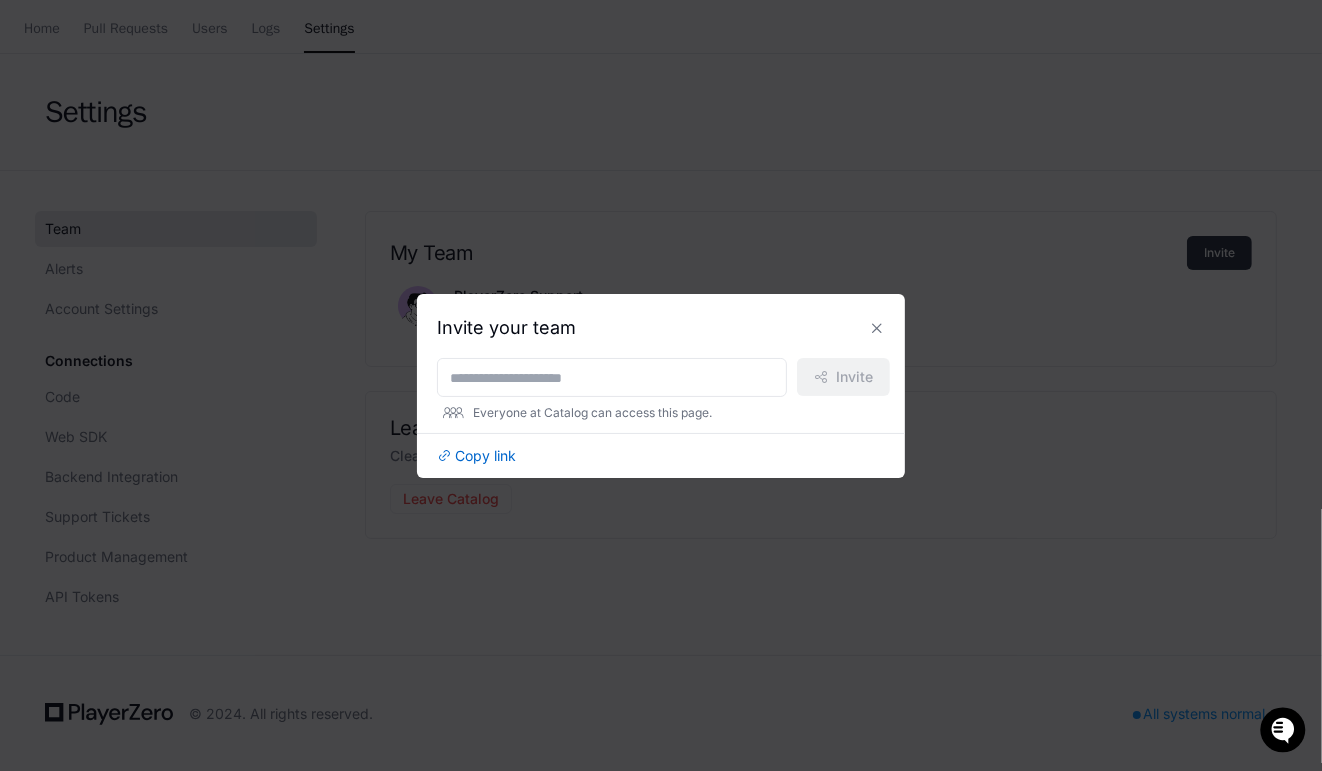scroll, scrollTop: 0, scrollLeft: 0, axis: both 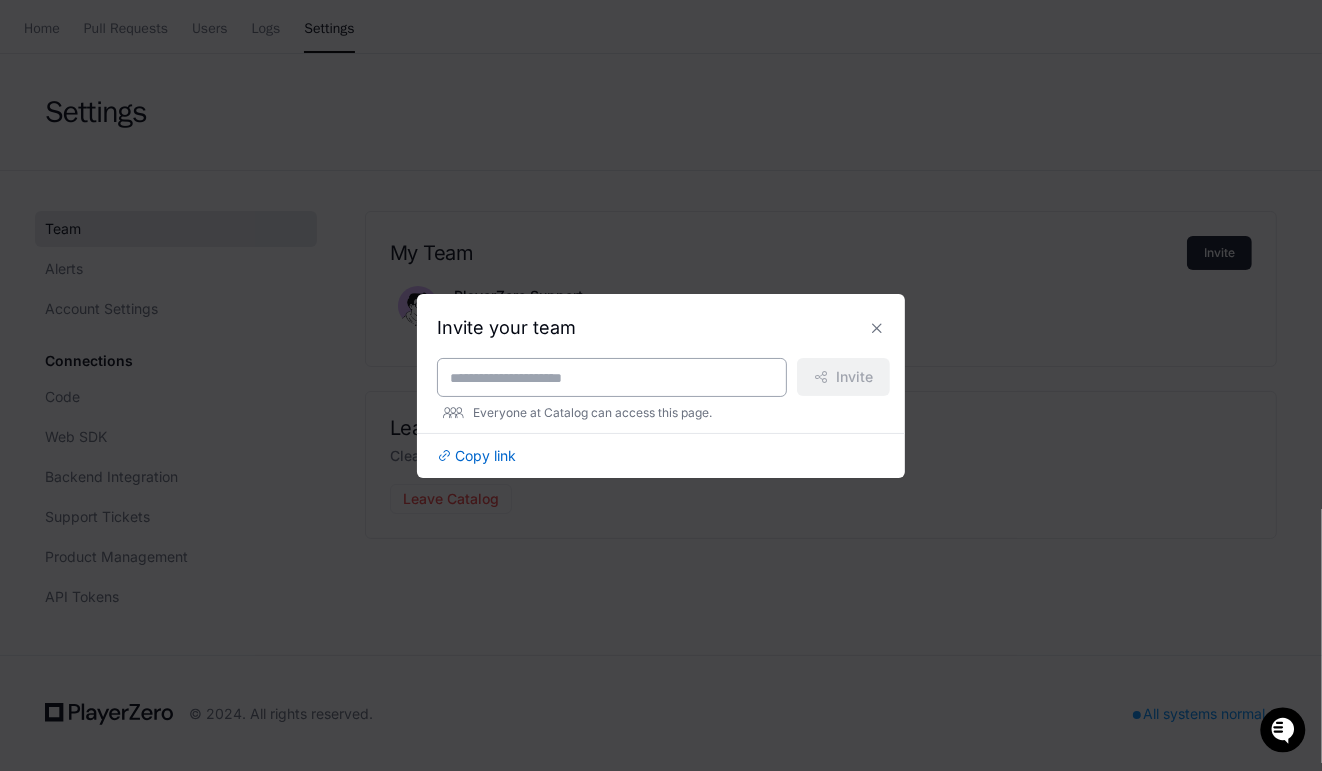 click at bounding box center (612, 378) 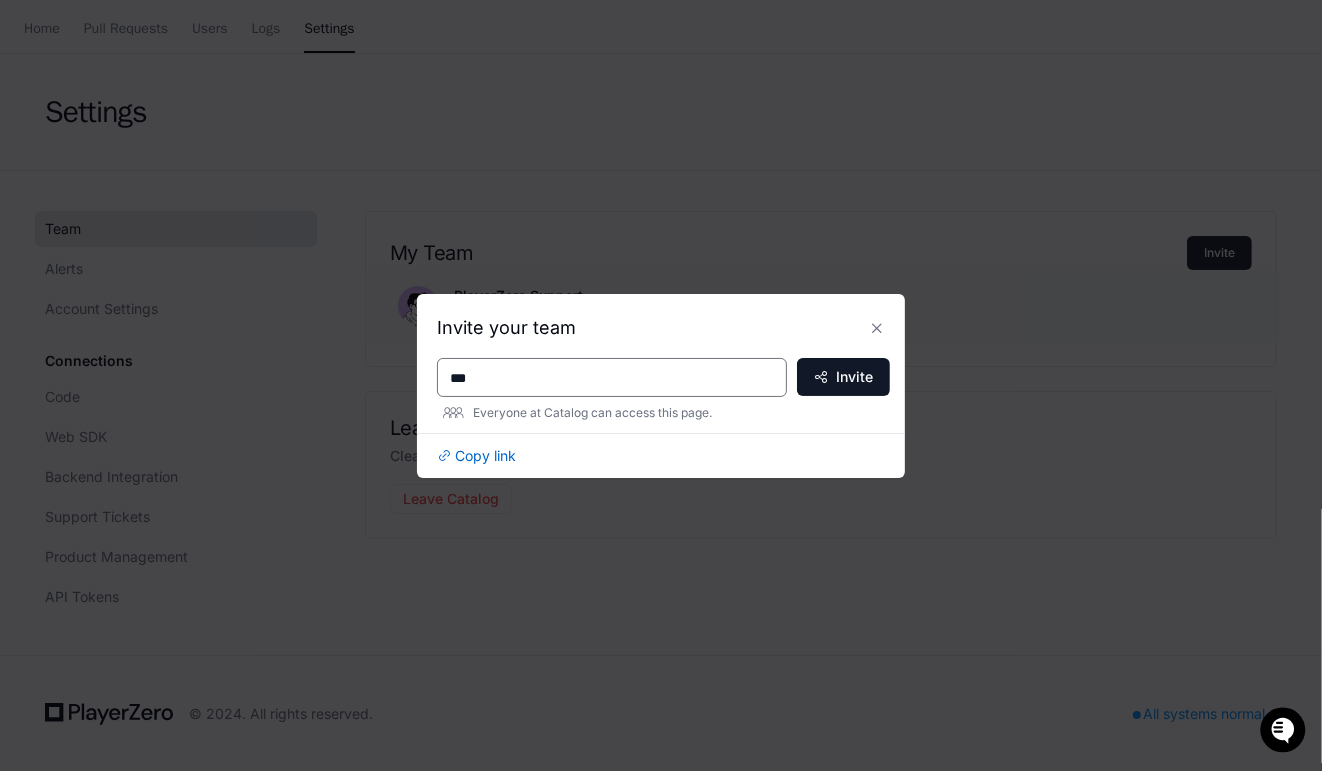 type on "***" 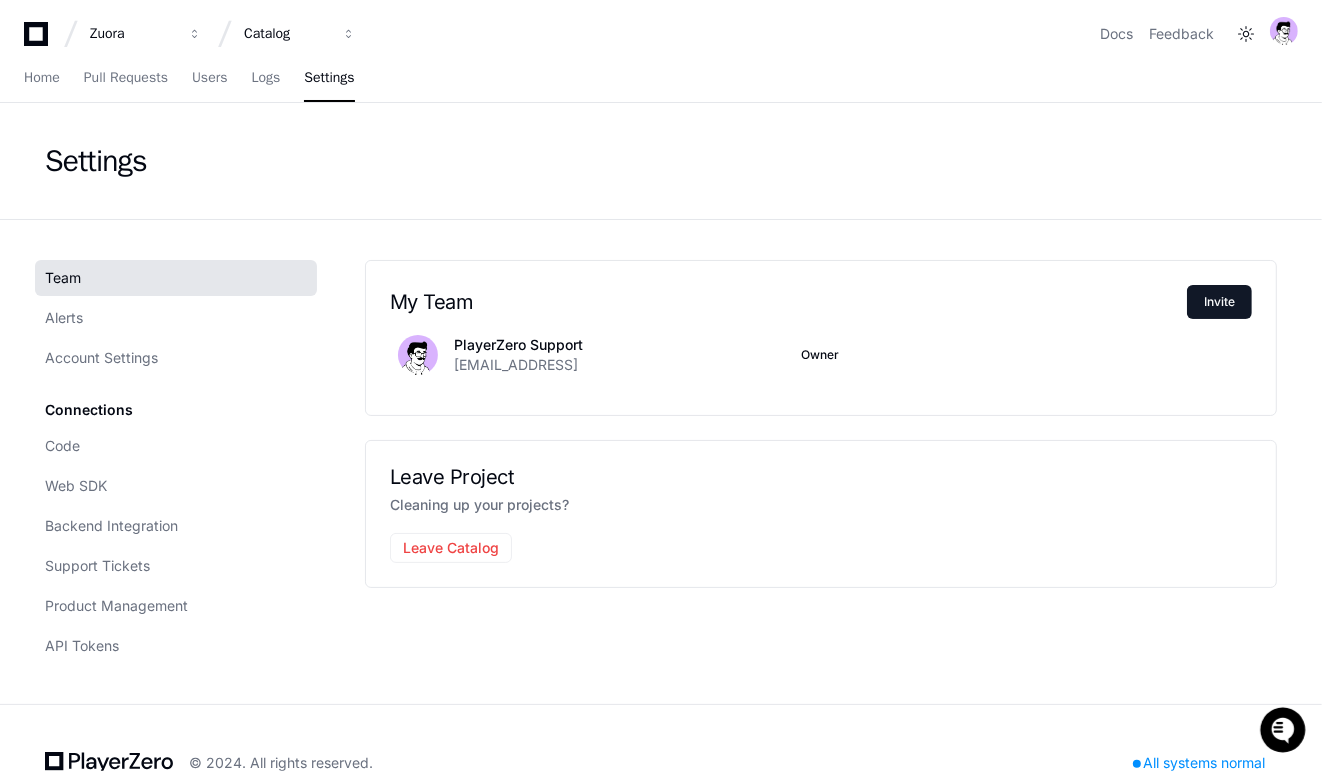 scroll, scrollTop: 48, scrollLeft: 0, axis: vertical 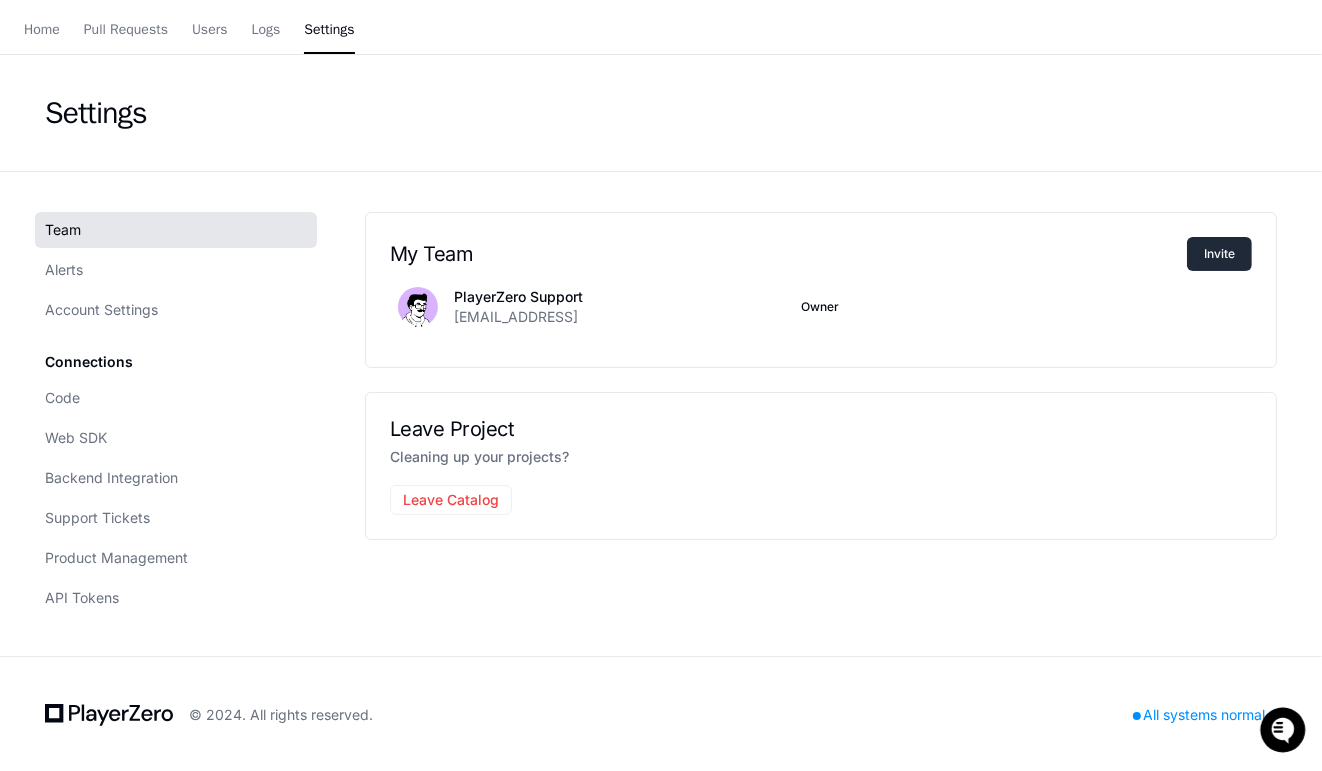 click on "Invite" 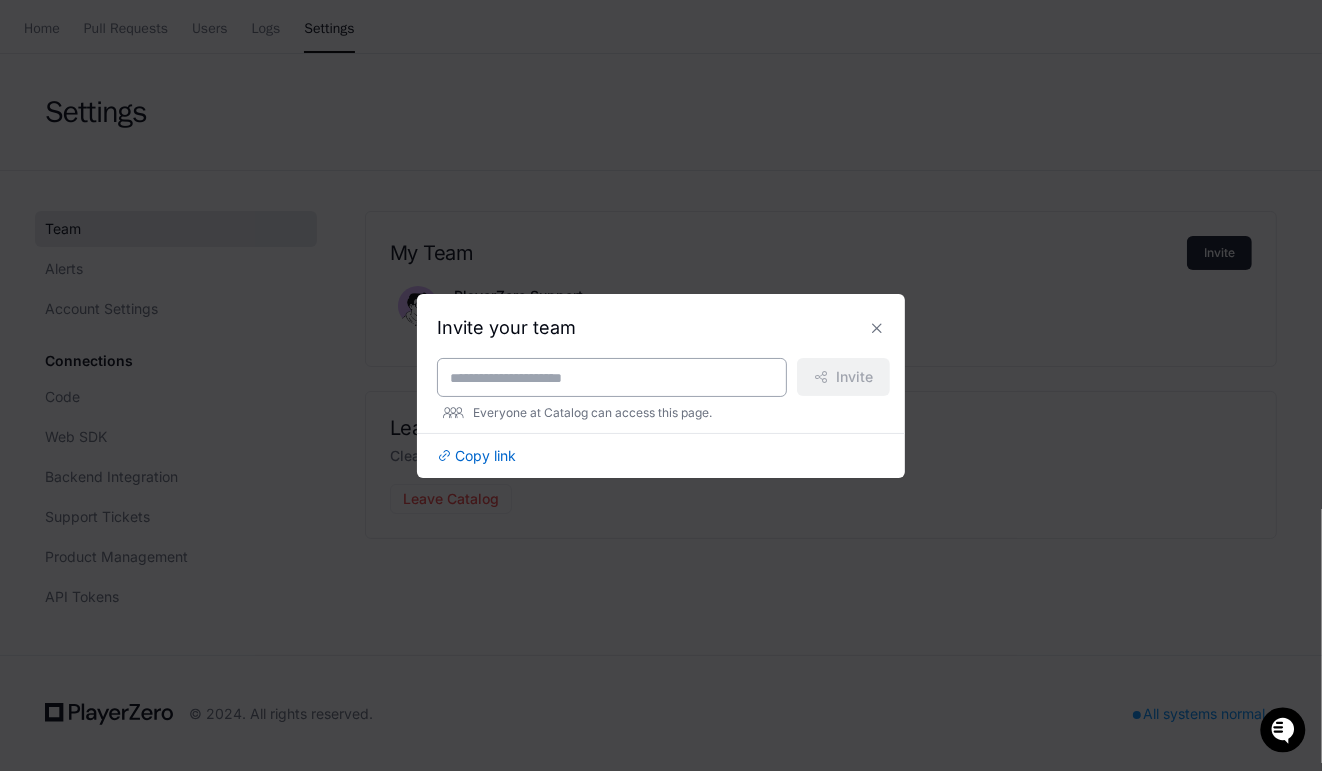 click at bounding box center [612, 378] 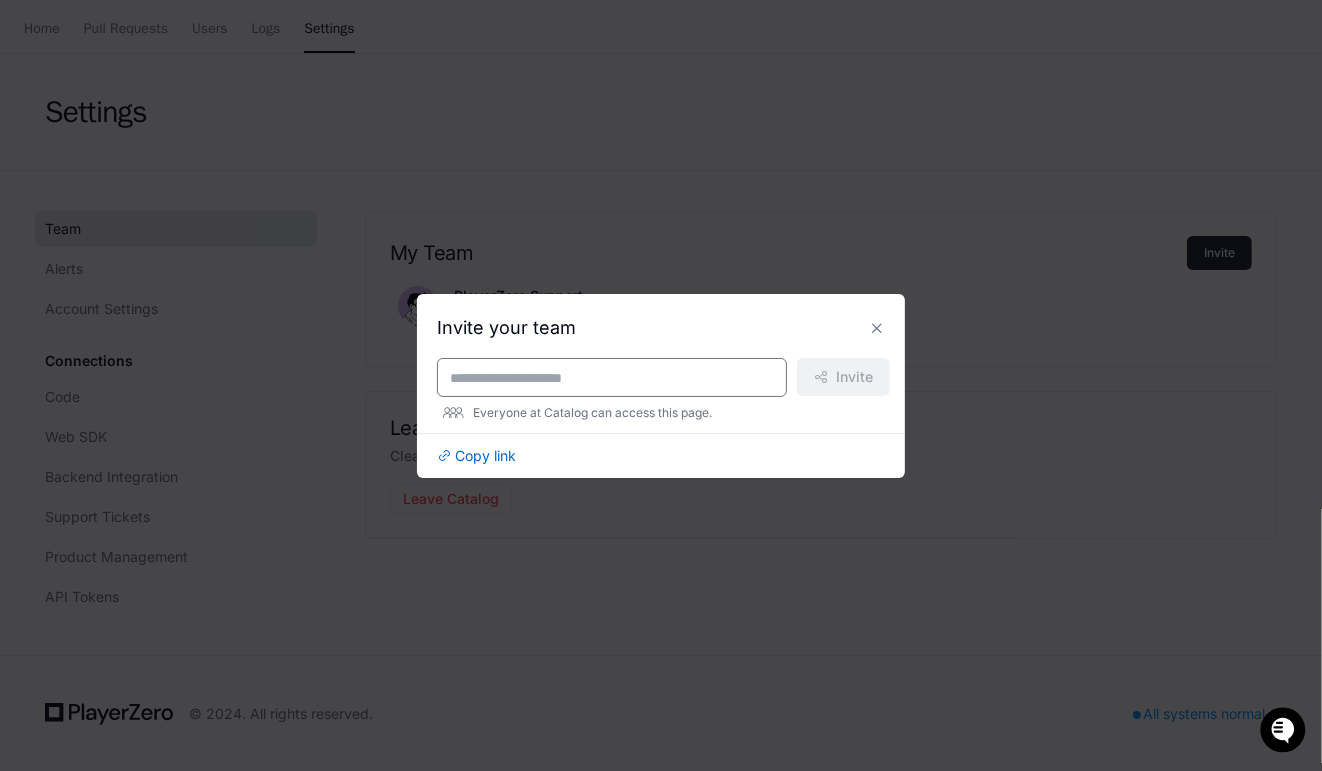 paste on "**********" 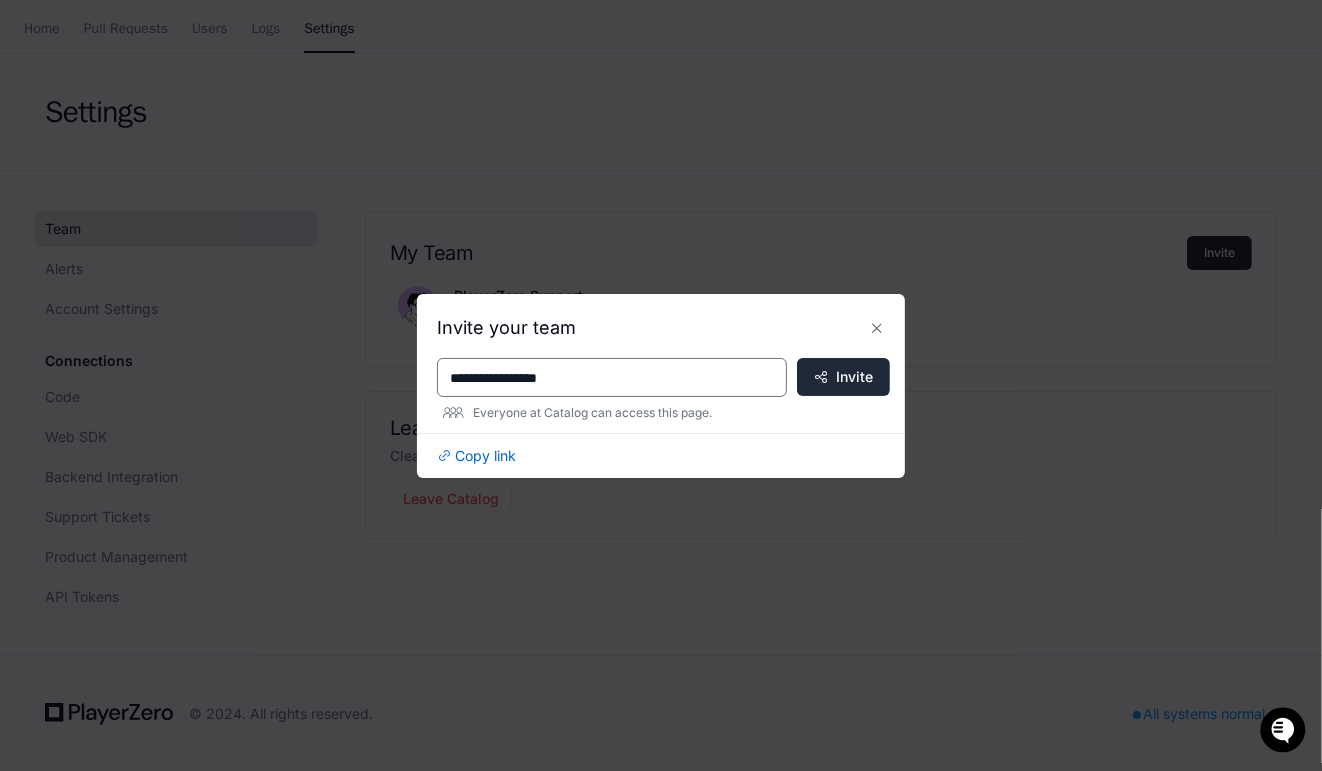 type on "**********" 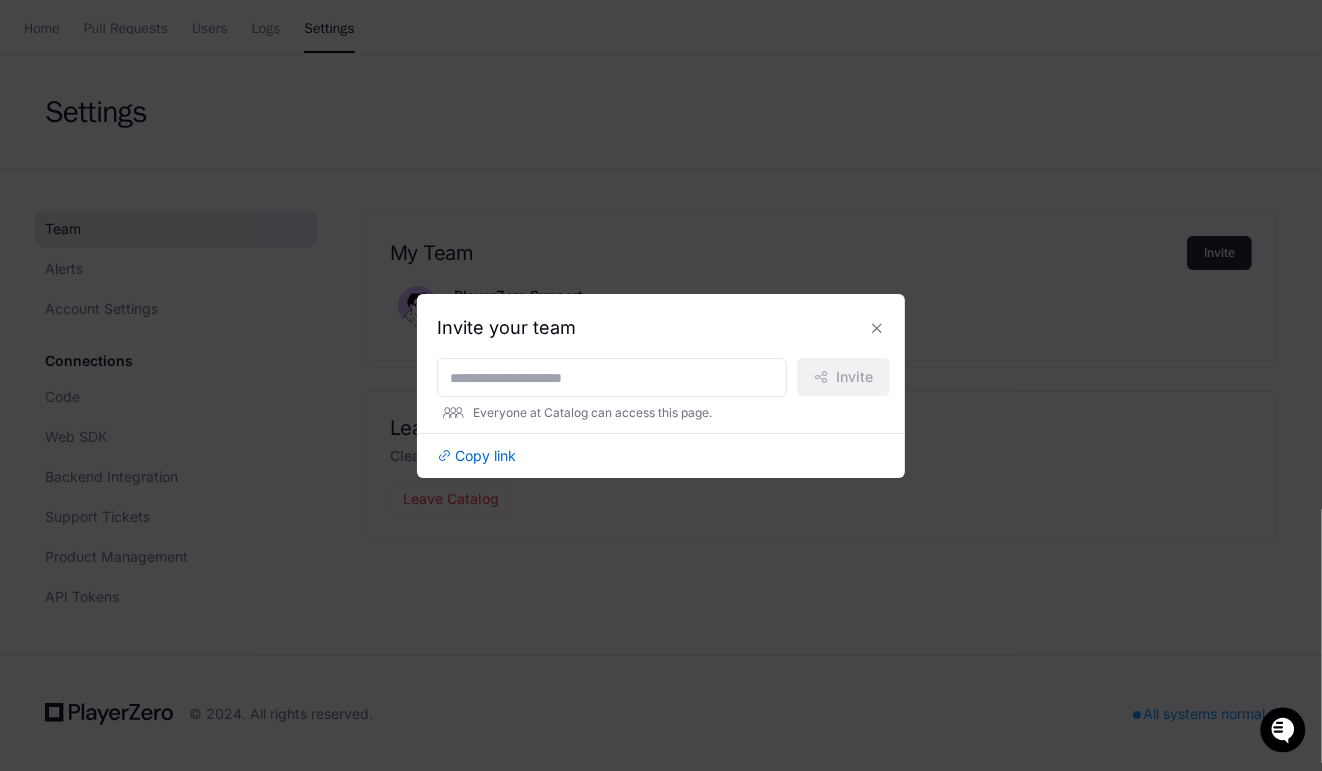 scroll, scrollTop: 48, scrollLeft: 0, axis: vertical 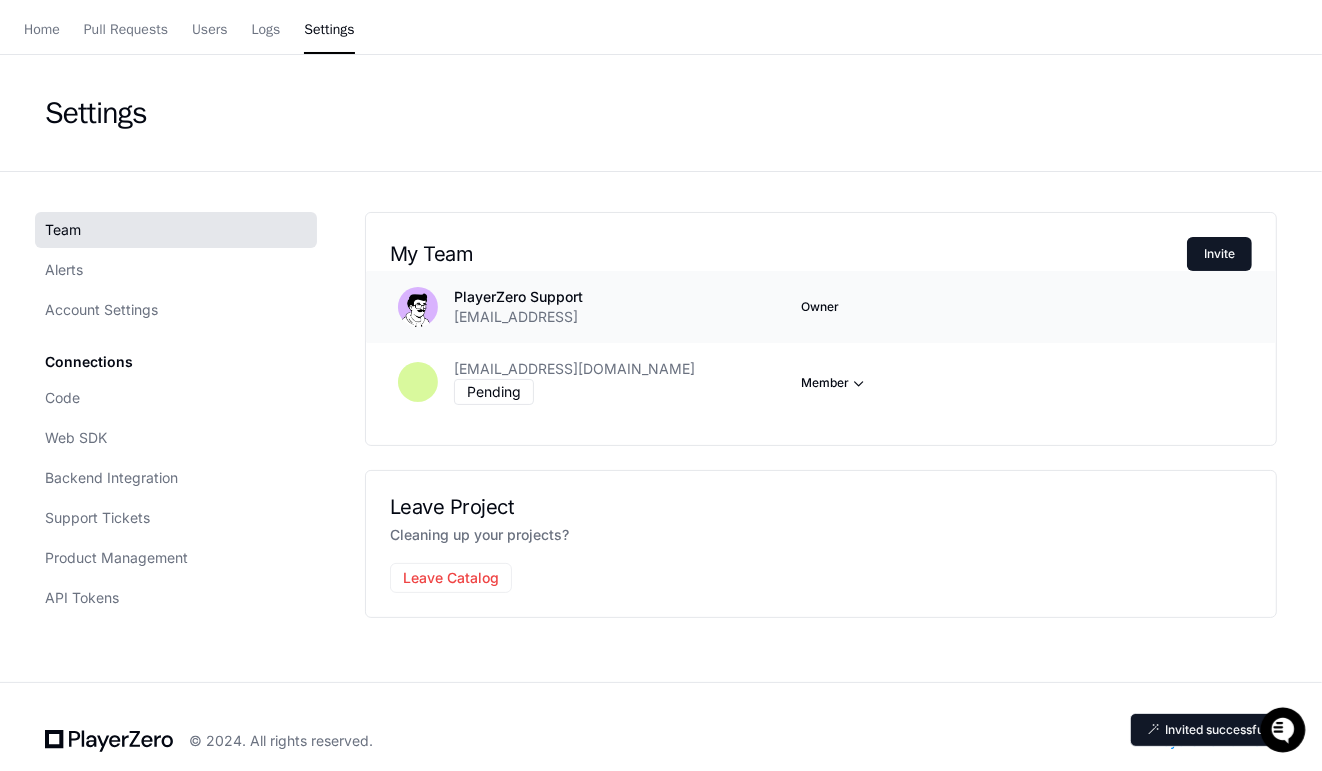 click on "PlayerZero Support [EMAIL_ADDRESS] Owner" 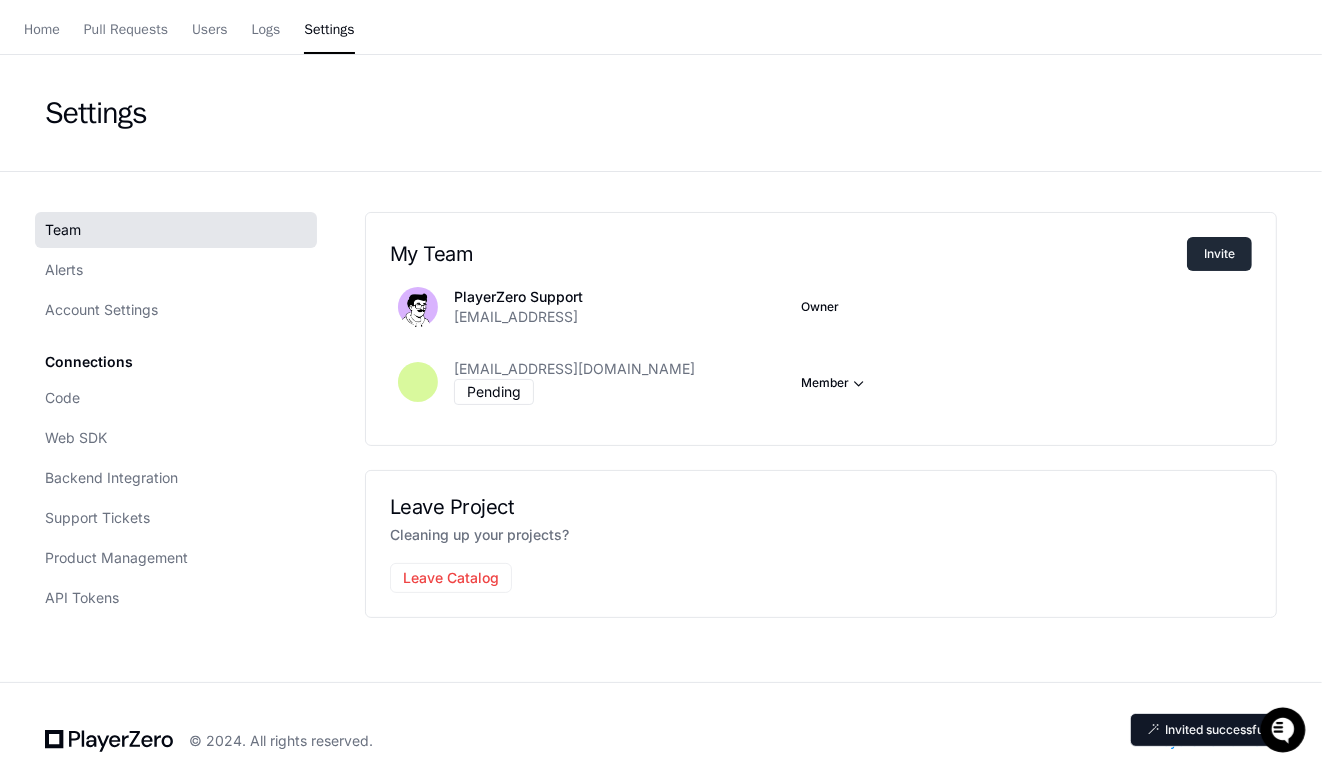 click on "Invite" 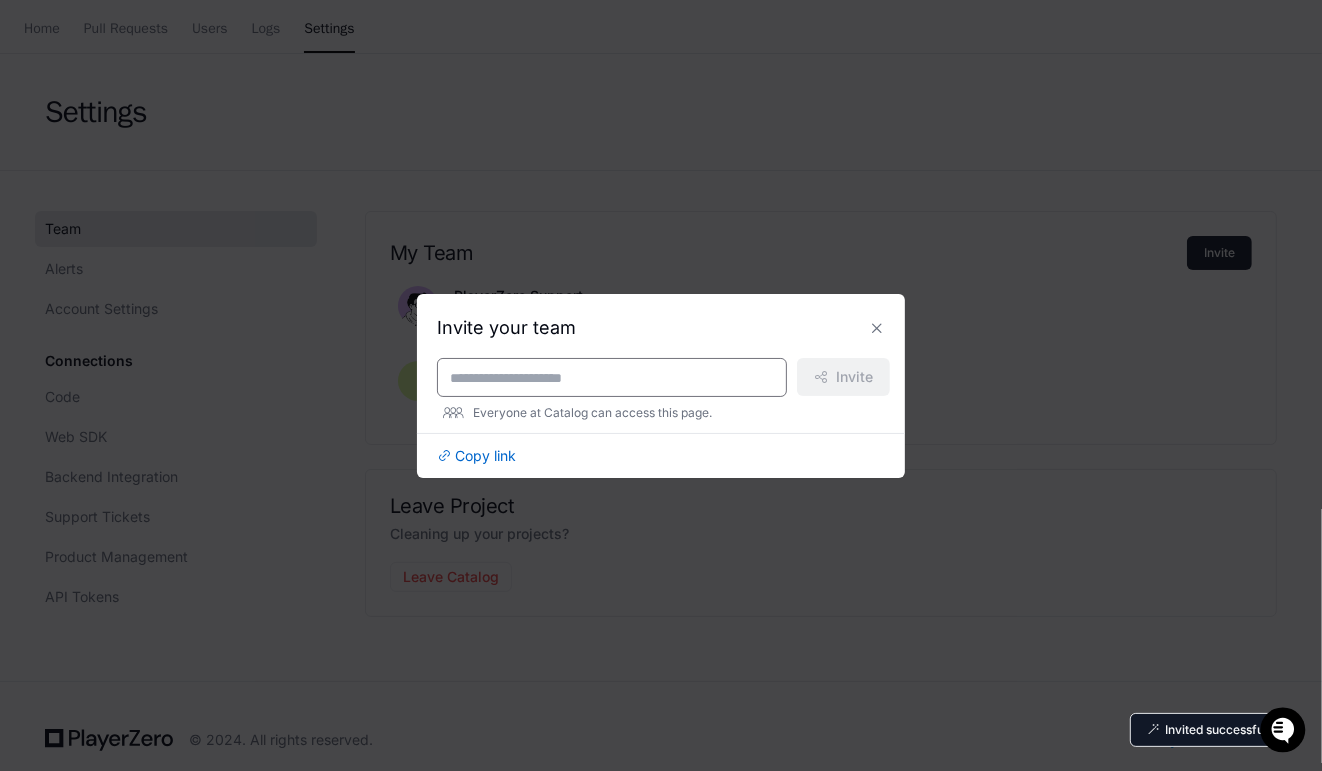 click at bounding box center [612, 378] 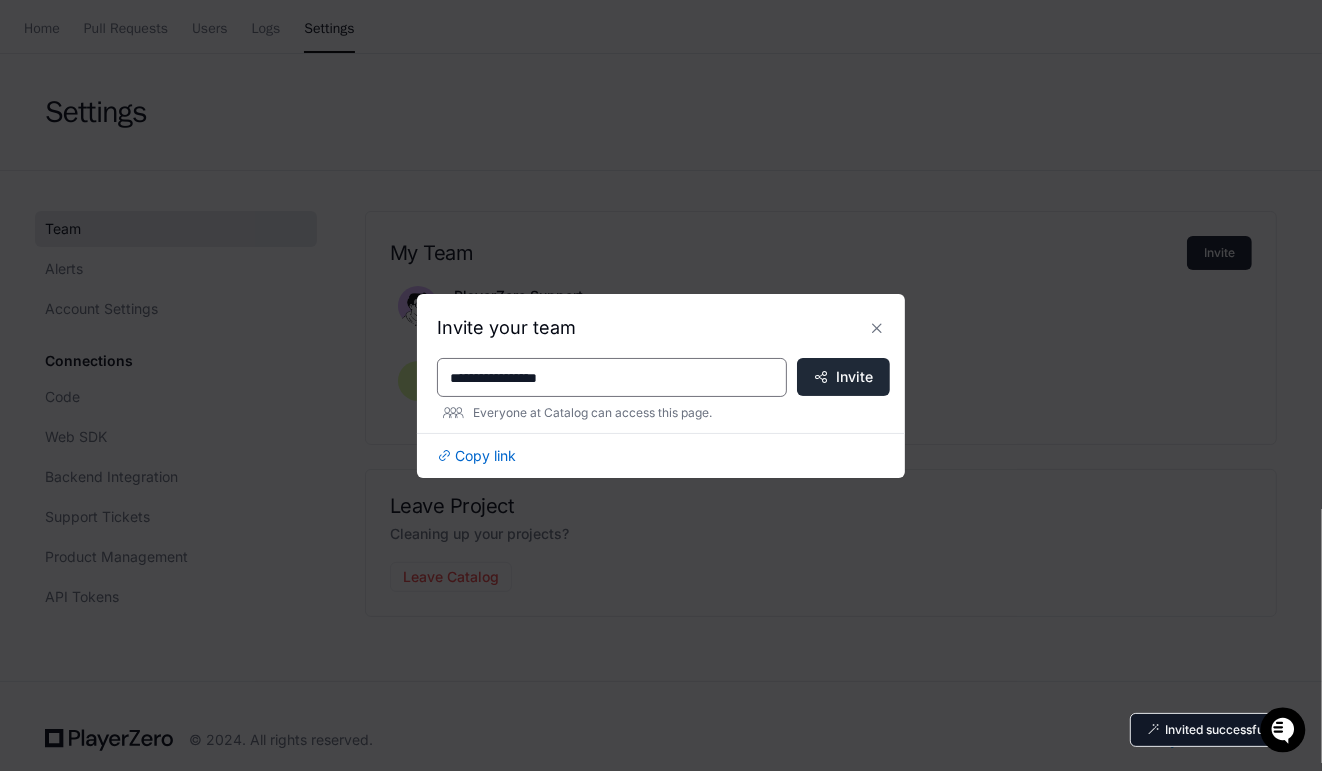 type on "**********" 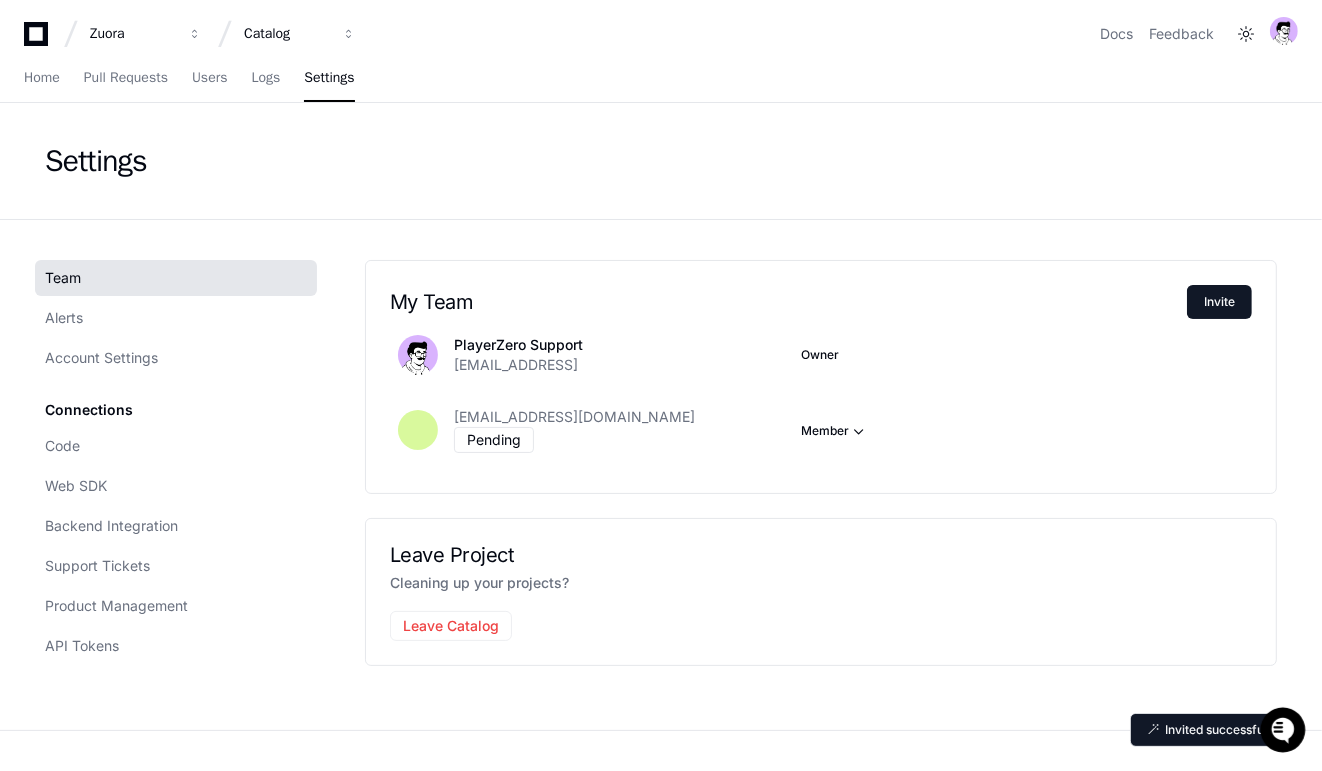 scroll, scrollTop: 48, scrollLeft: 0, axis: vertical 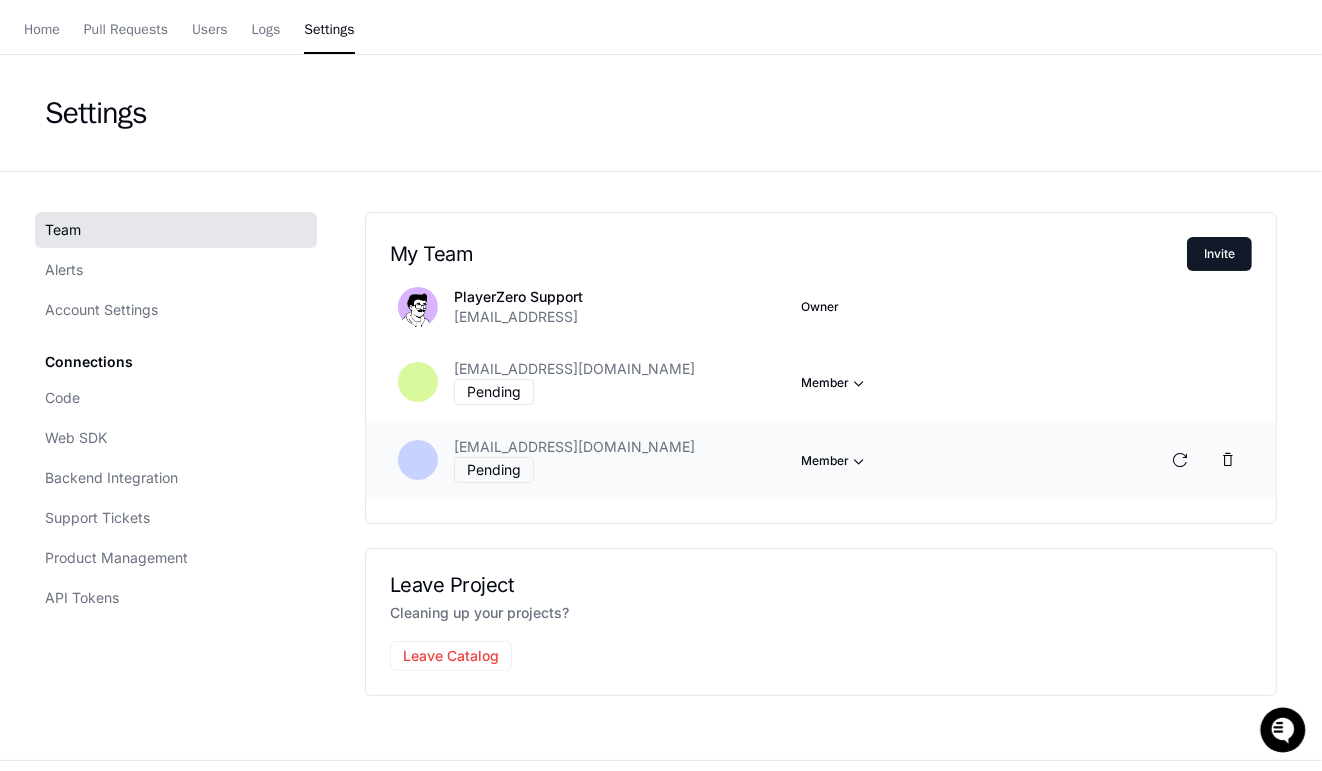 click at bounding box center [859, 383] 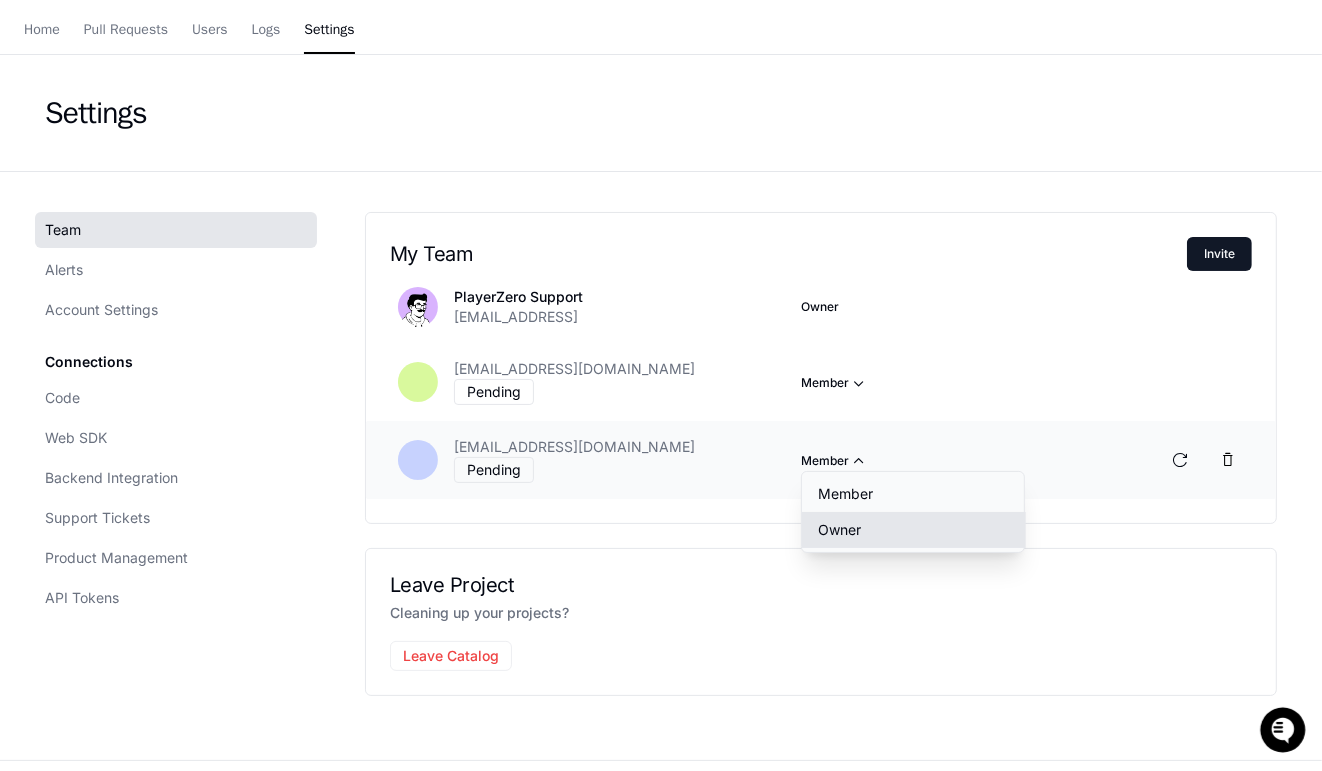 click on "Owner" 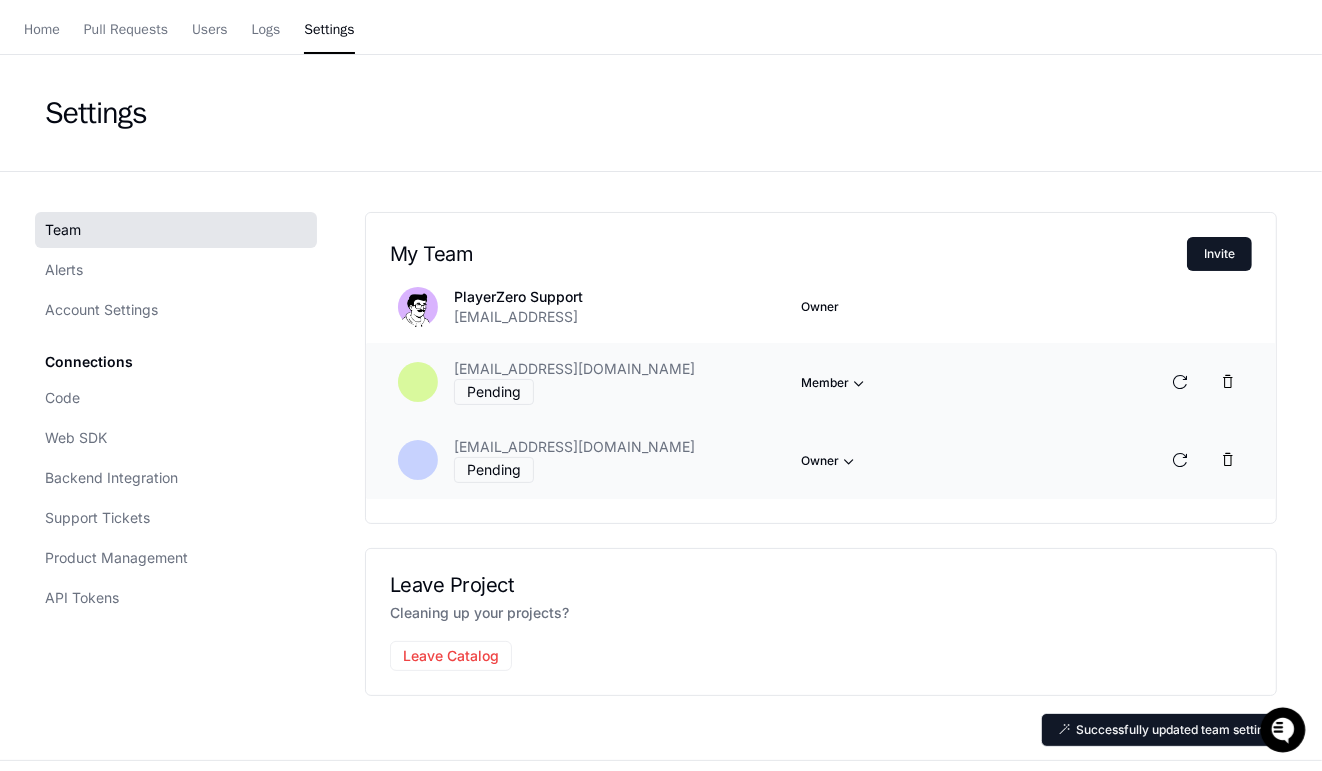 click on "Member" at bounding box center (835, 383) 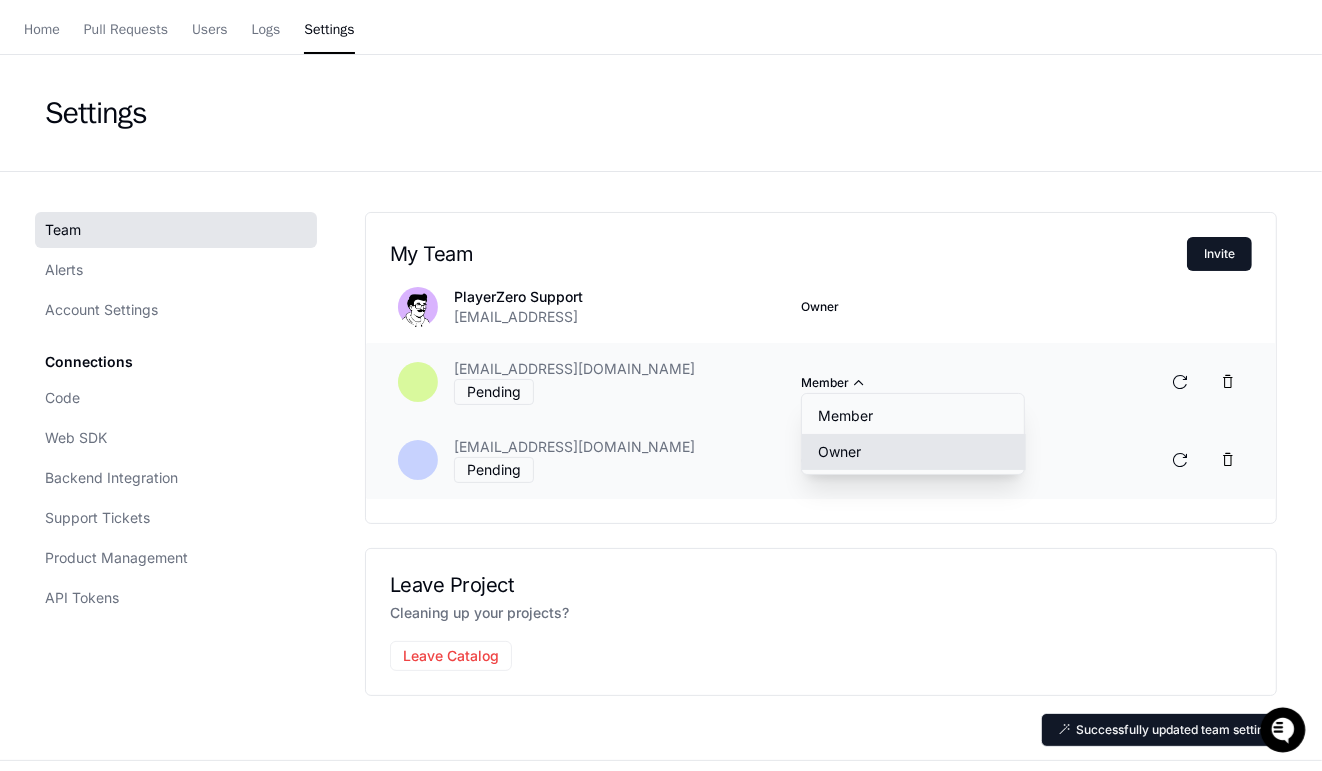 click on "Owner" 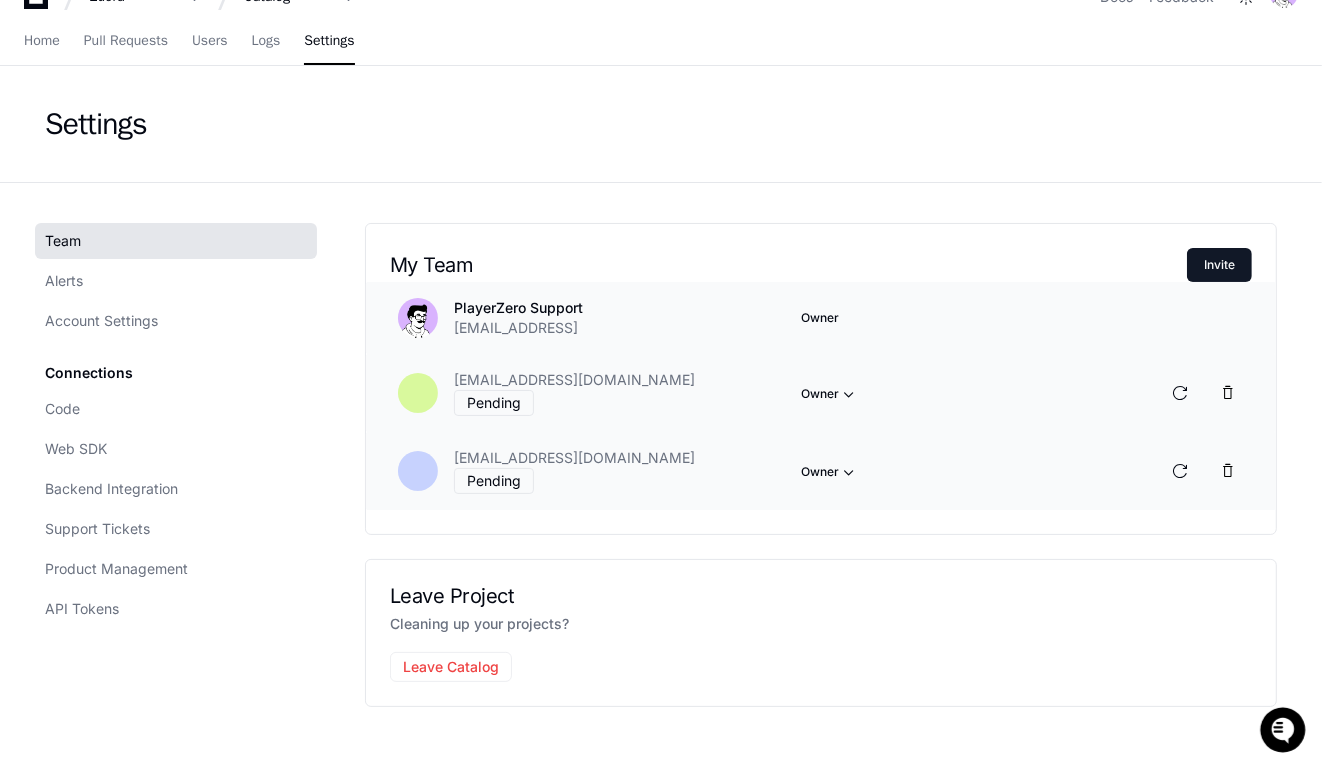 scroll, scrollTop: 0, scrollLeft: 0, axis: both 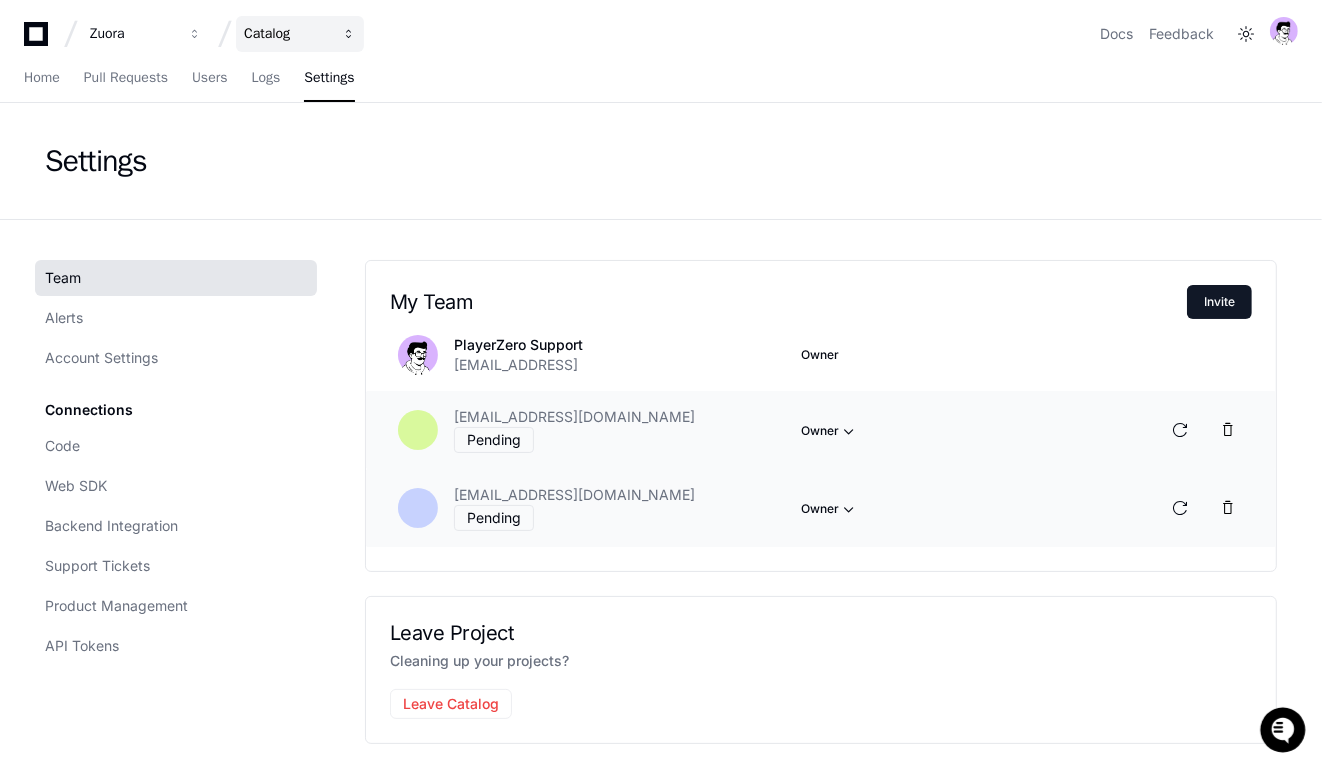 click on "Catalog" at bounding box center (300, 34) 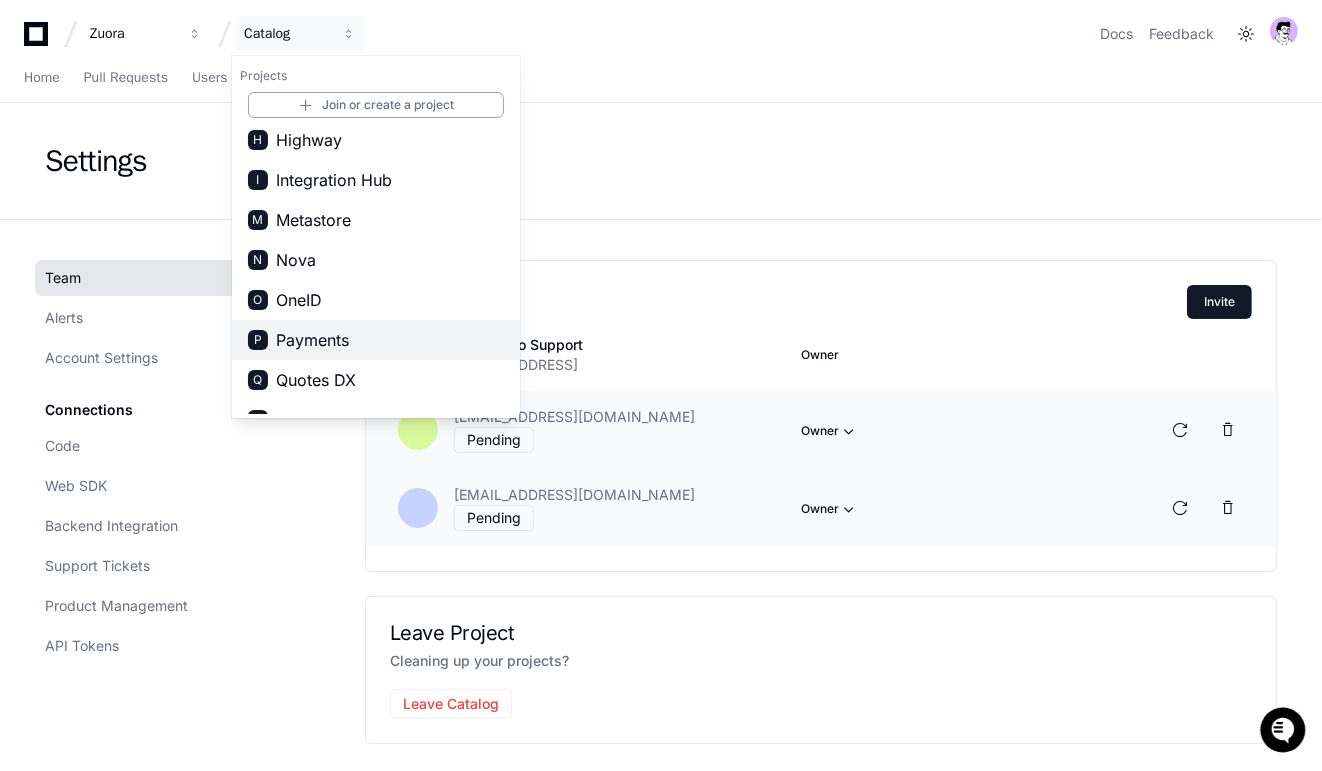 scroll, scrollTop: 210, scrollLeft: 0, axis: vertical 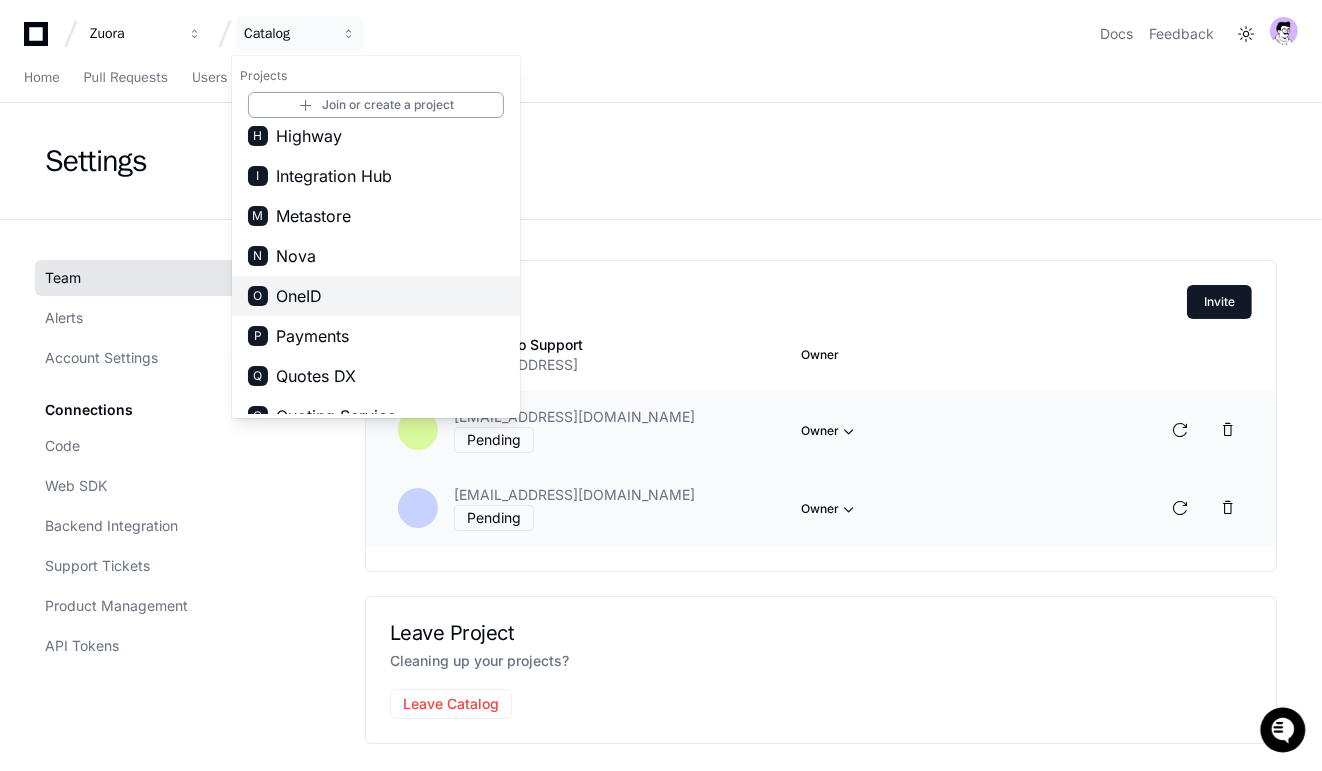 click on "O  OneID" at bounding box center (376, 296) 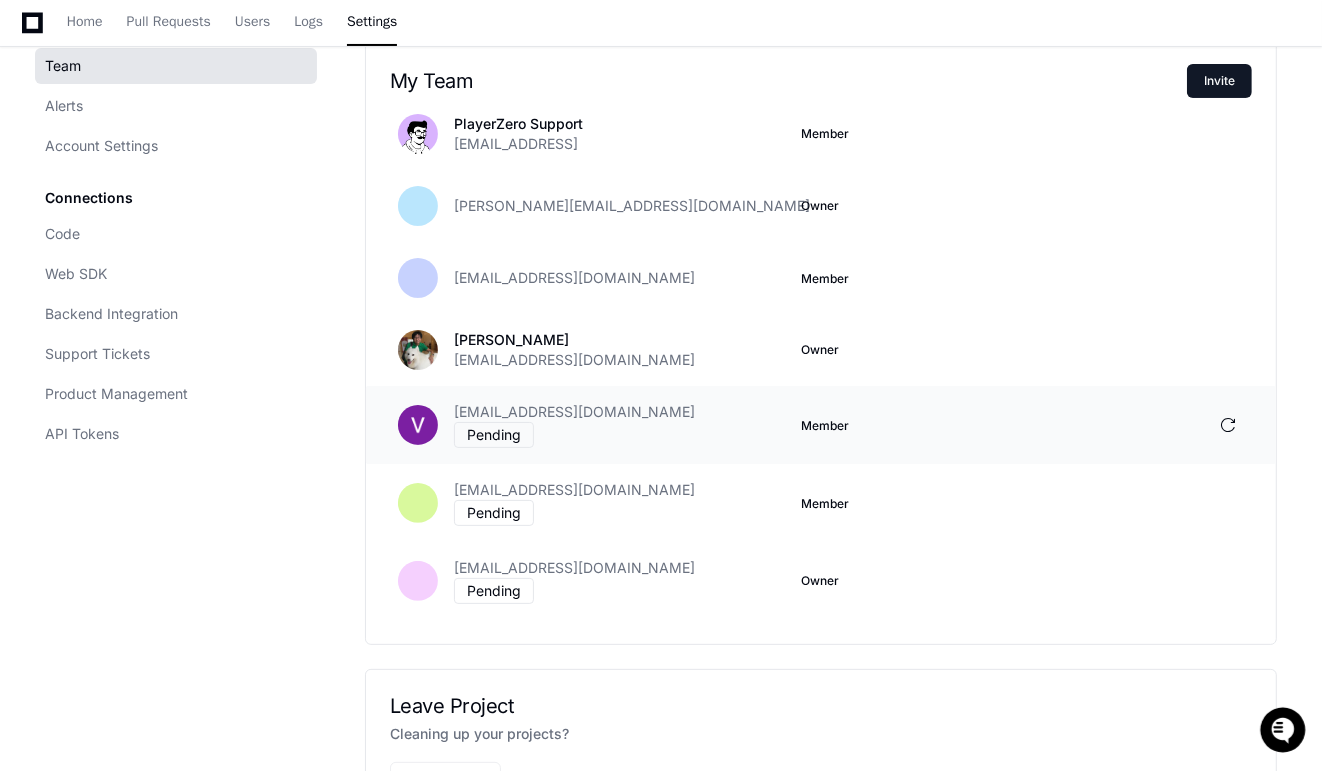scroll, scrollTop: 197, scrollLeft: 0, axis: vertical 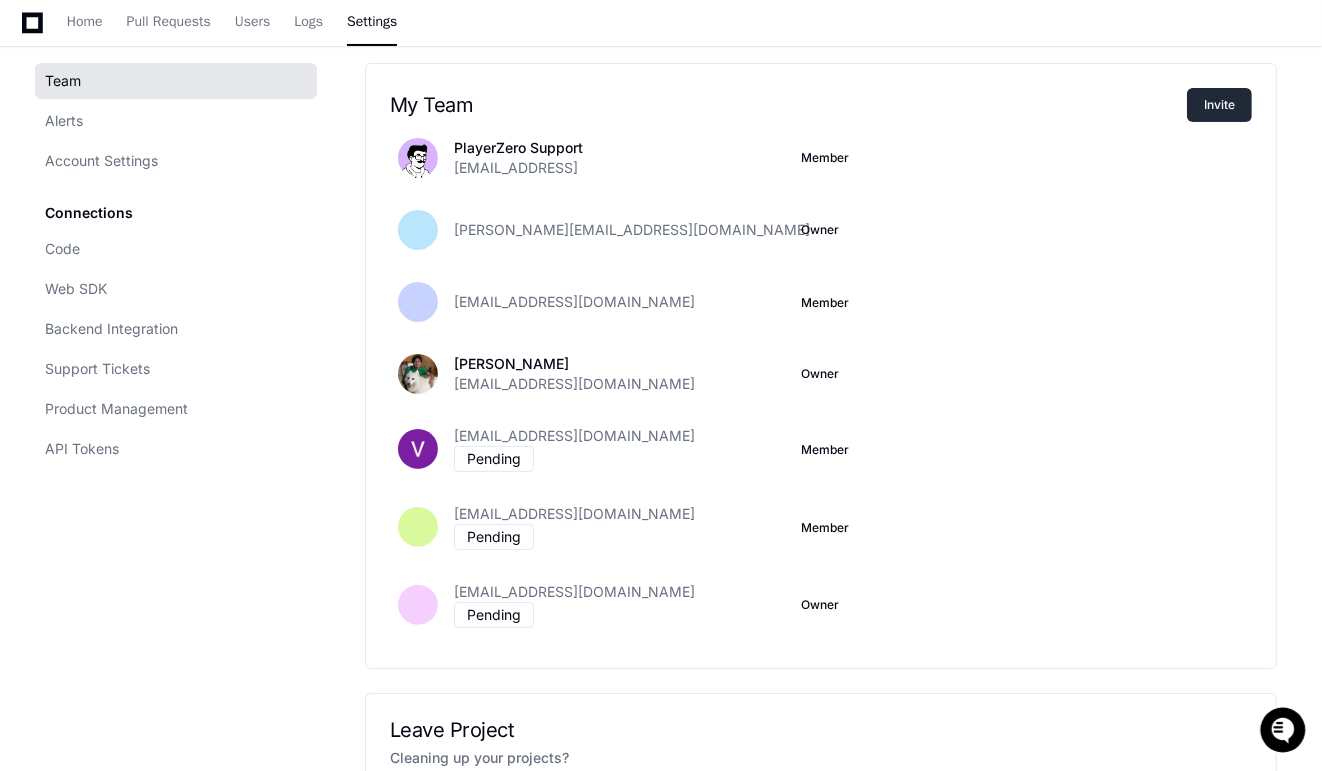 click on "Invite" 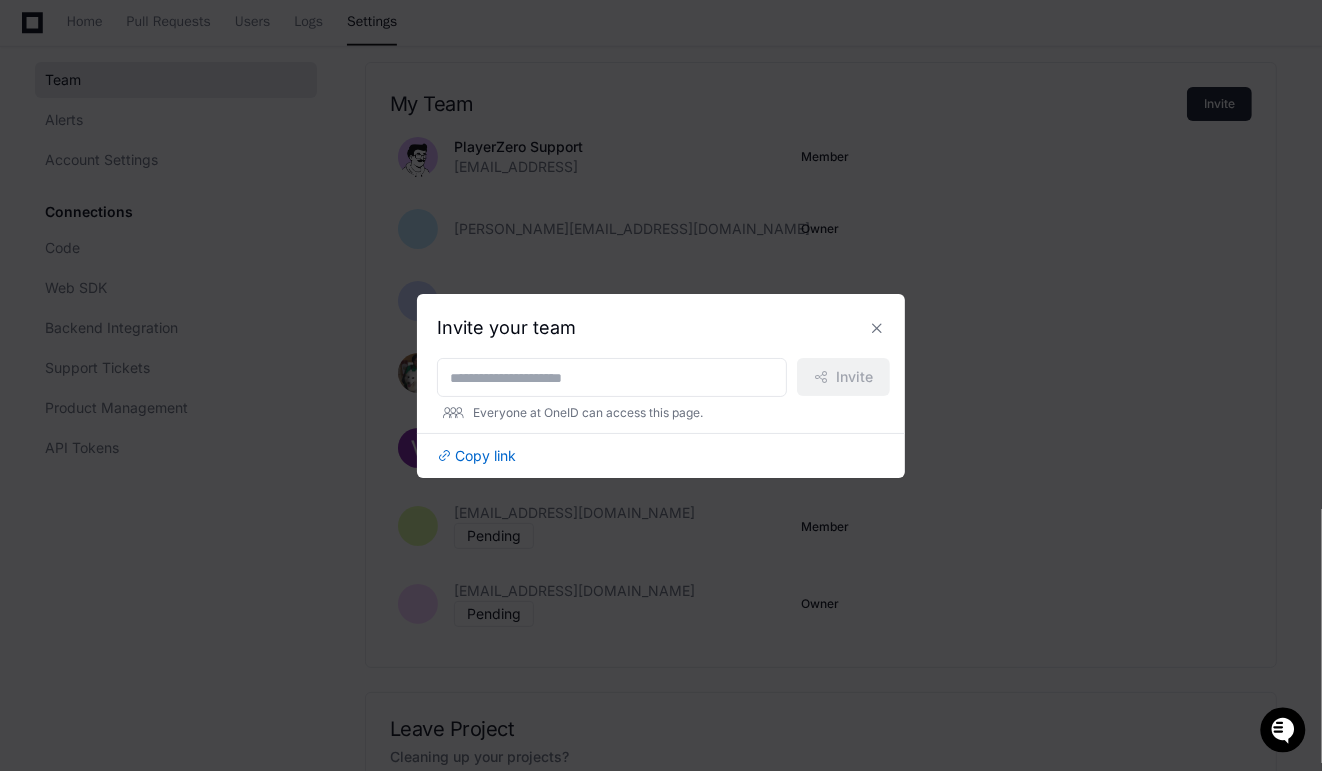 scroll, scrollTop: 0, scrollLeft: 0, axis: both 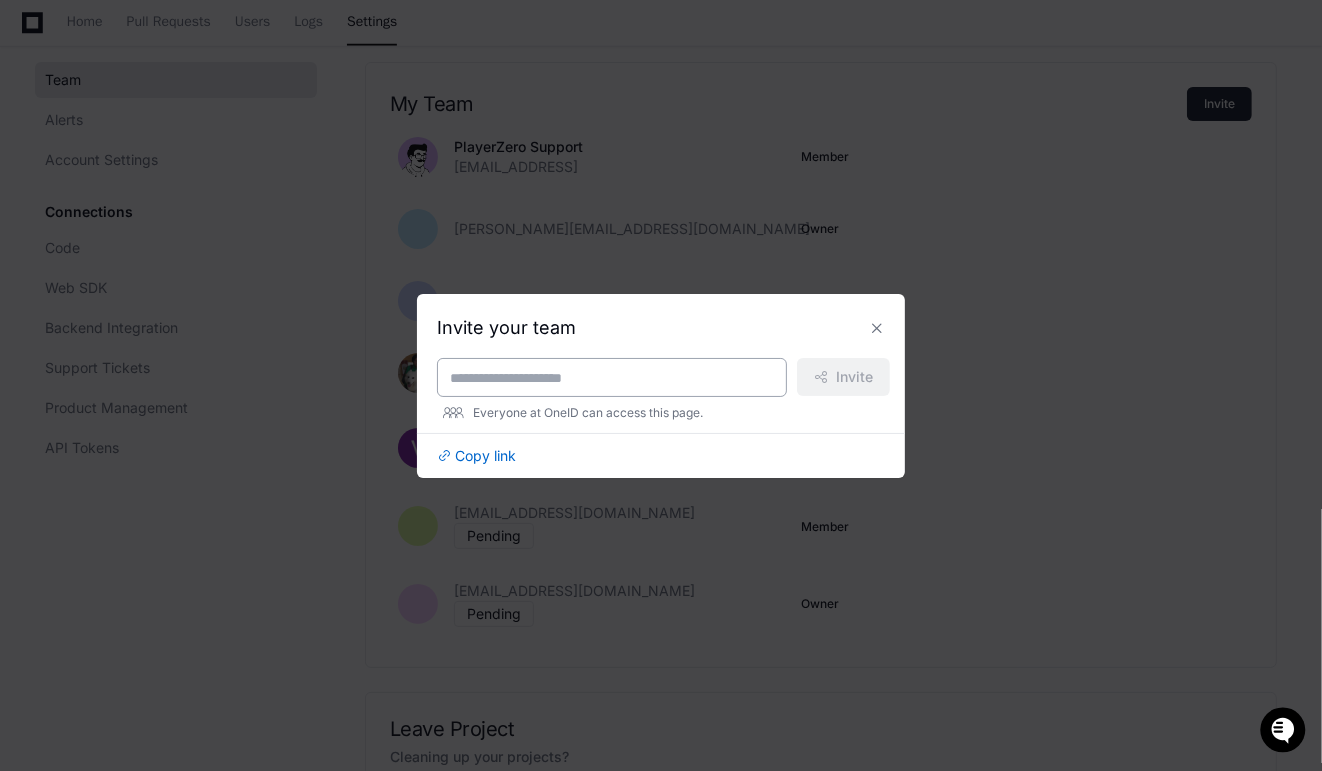 drag, startPoint x: 627, startPoint y: 387, endPoint x: 644, endPoint y: 370, distance: 24.04163 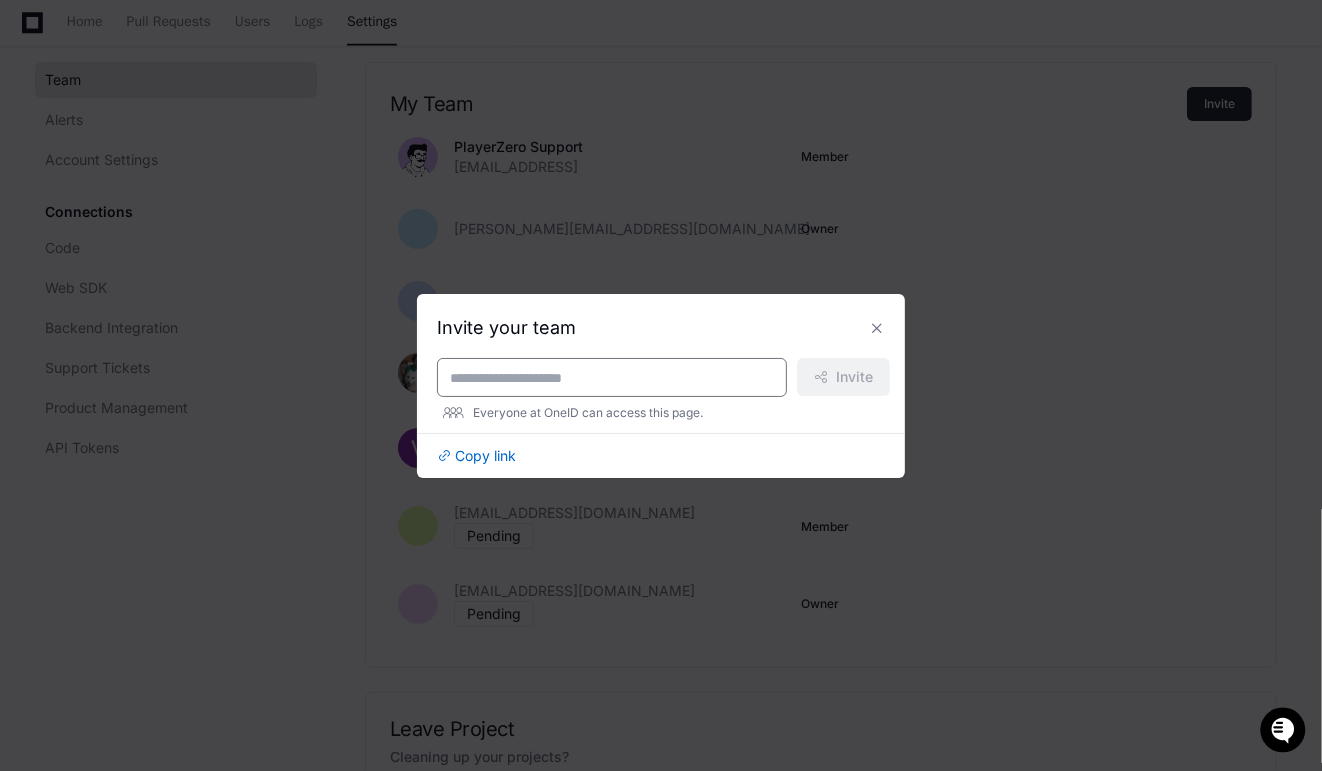 click at bounding box center [612, 378] 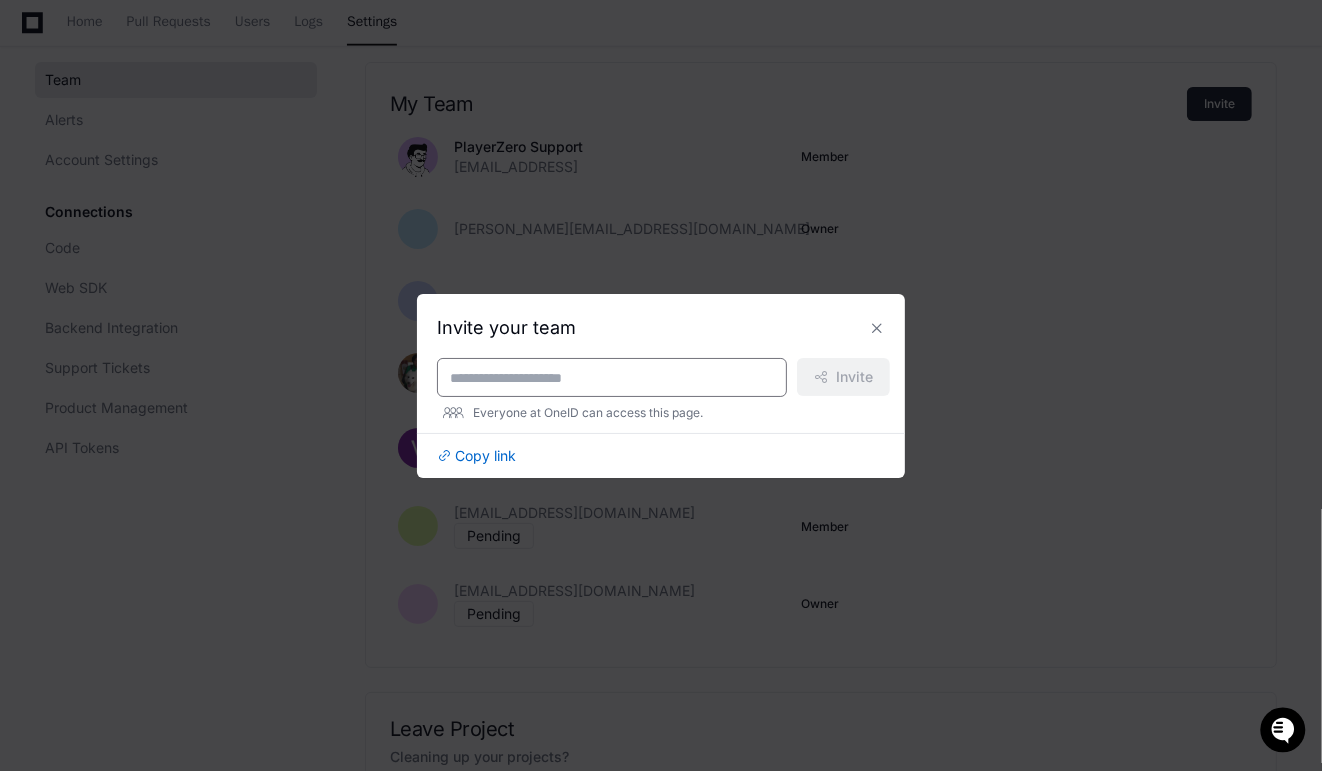 paste on "**********" 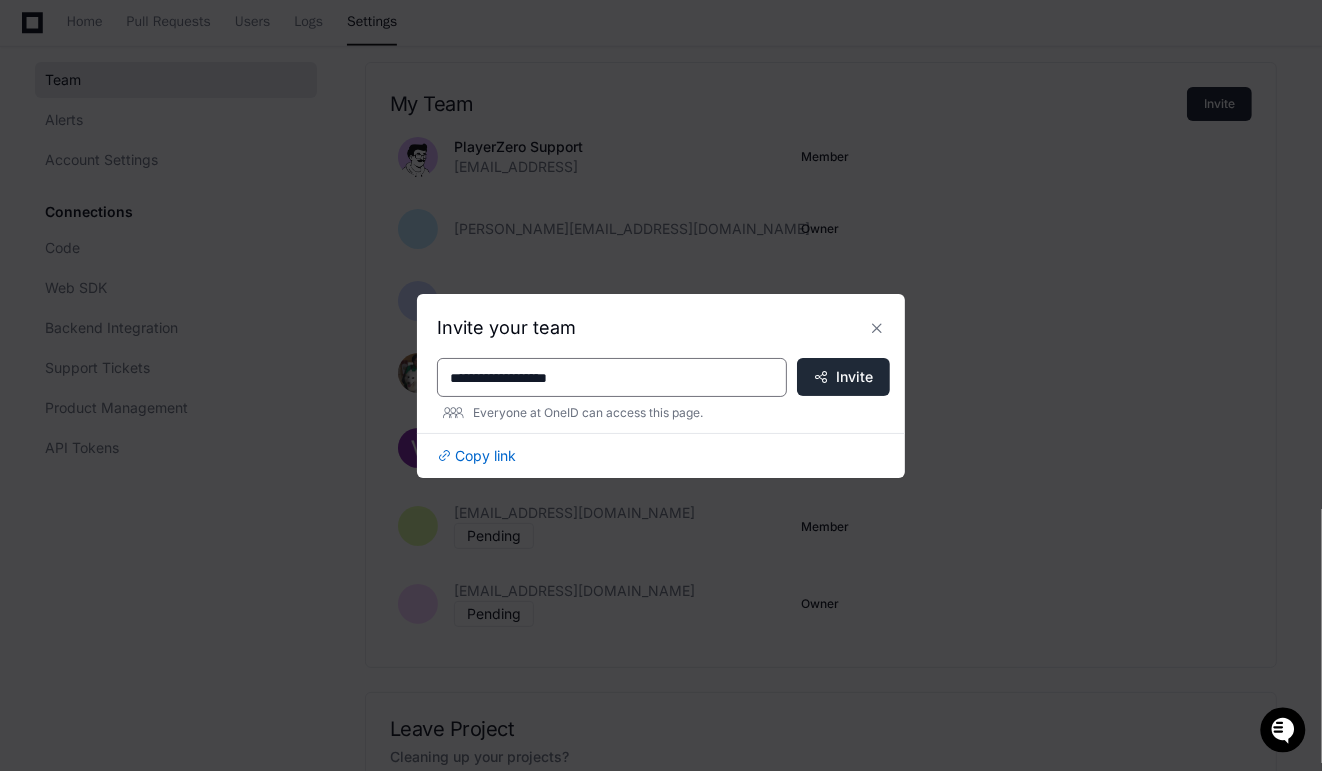 type on "**********" 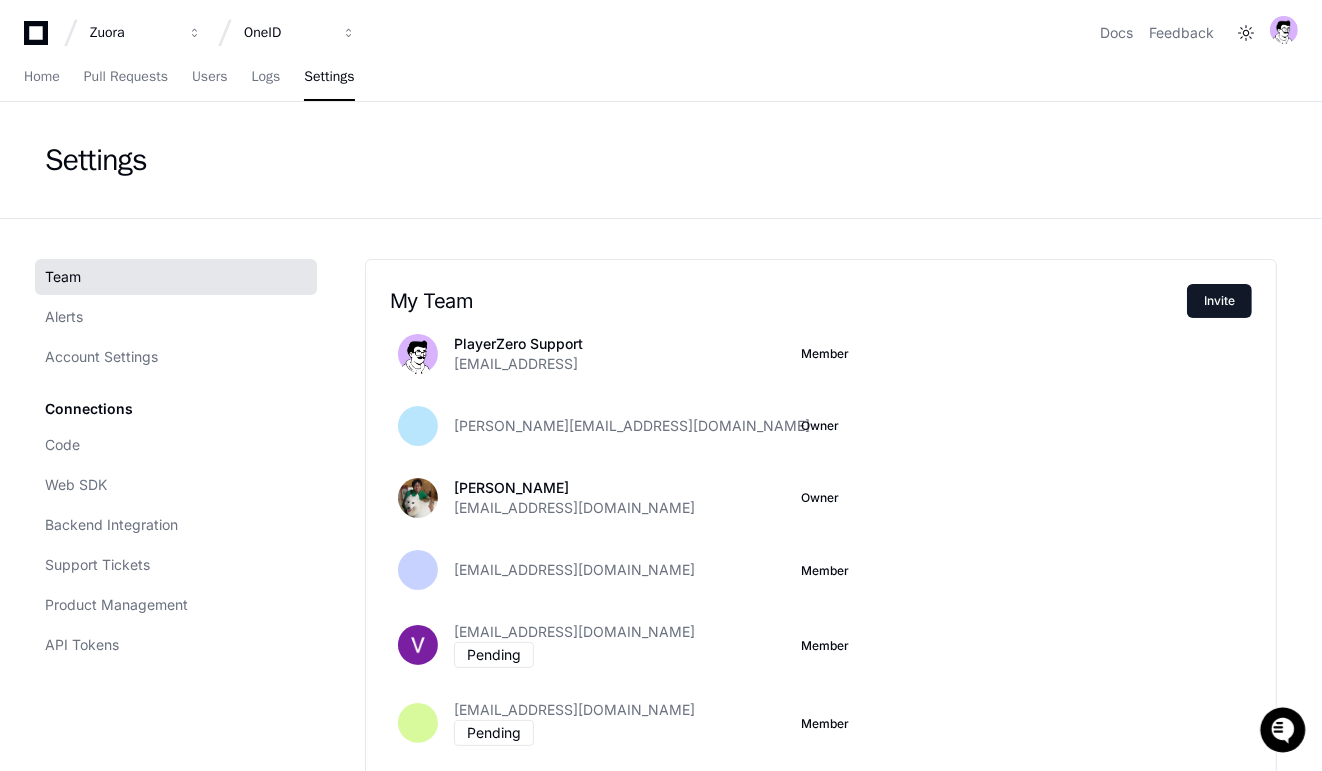 scroll, scrollTop: 0, scrollLeft: 0, axis: both 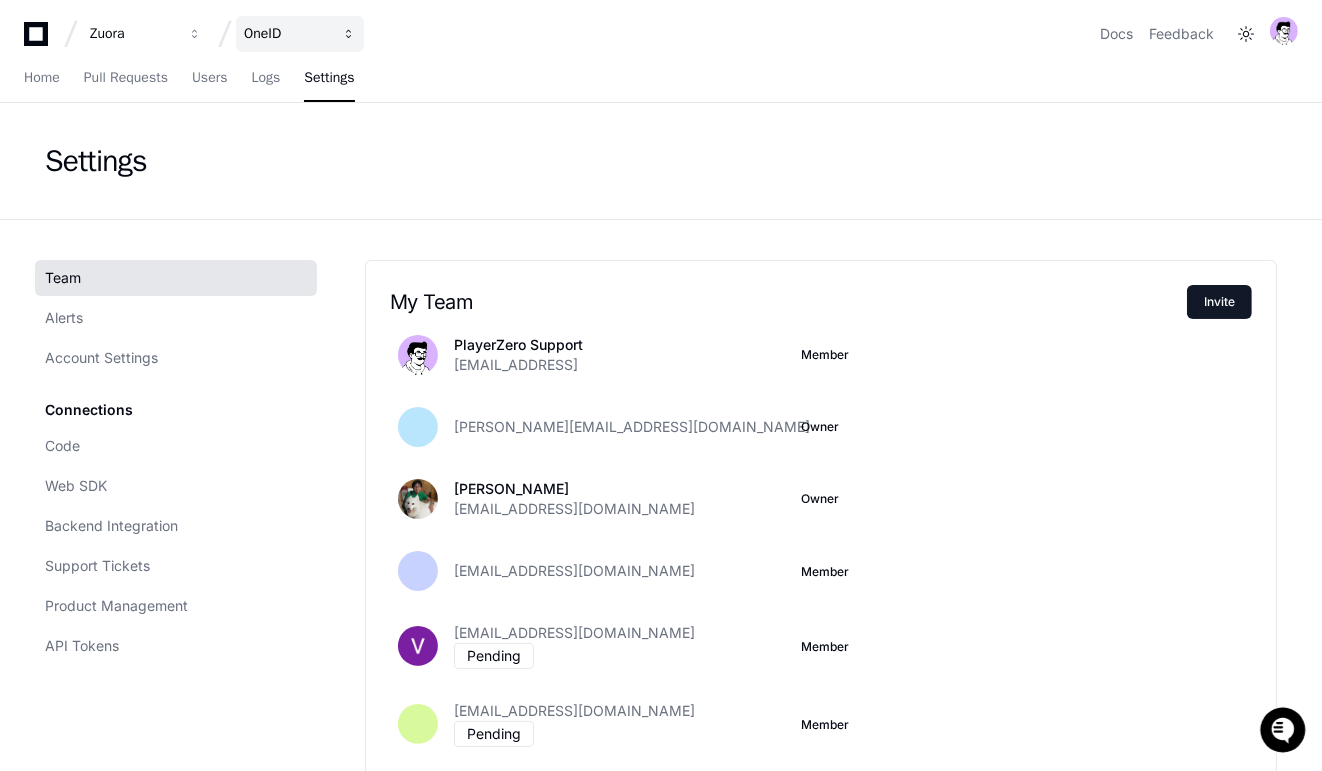 click on "OneID" at bounding box center (300, 34) 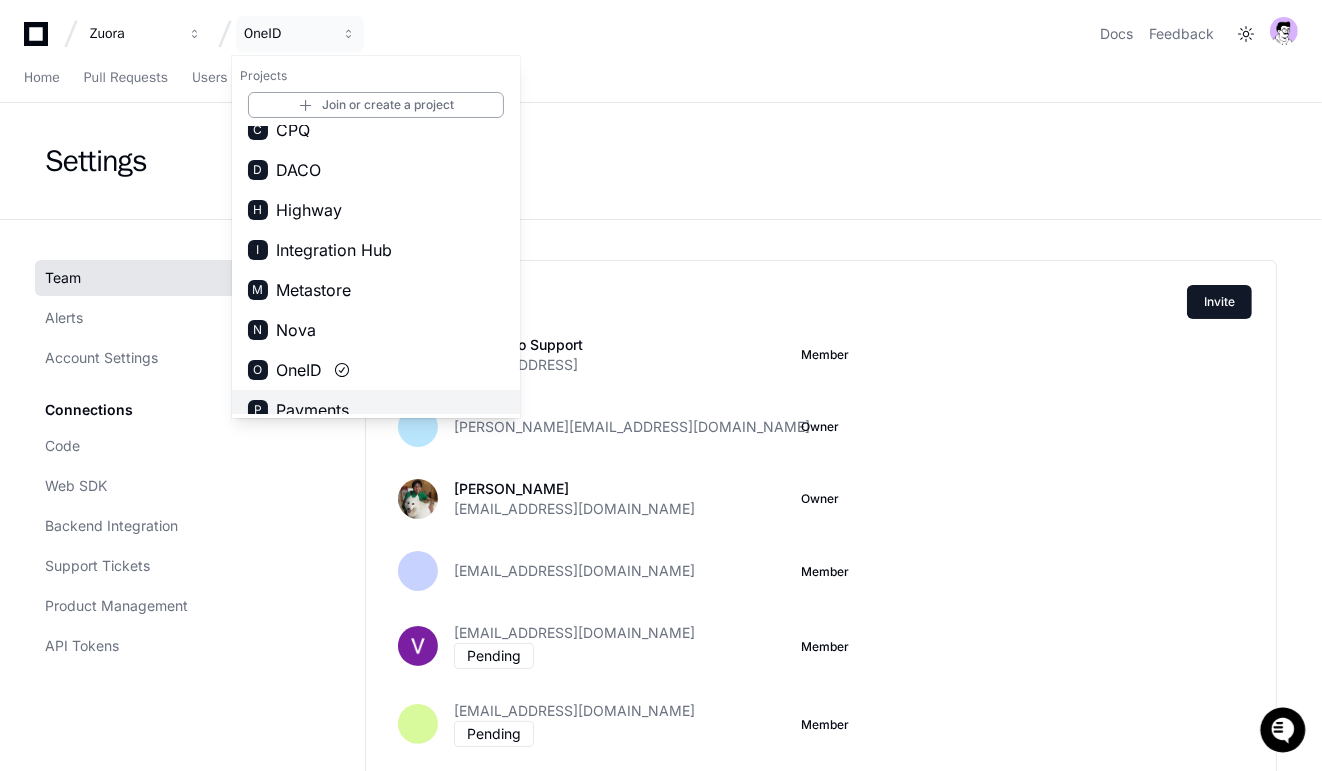 scroll, scrollTop: 351, scrollLeft: 0, axis: vertical 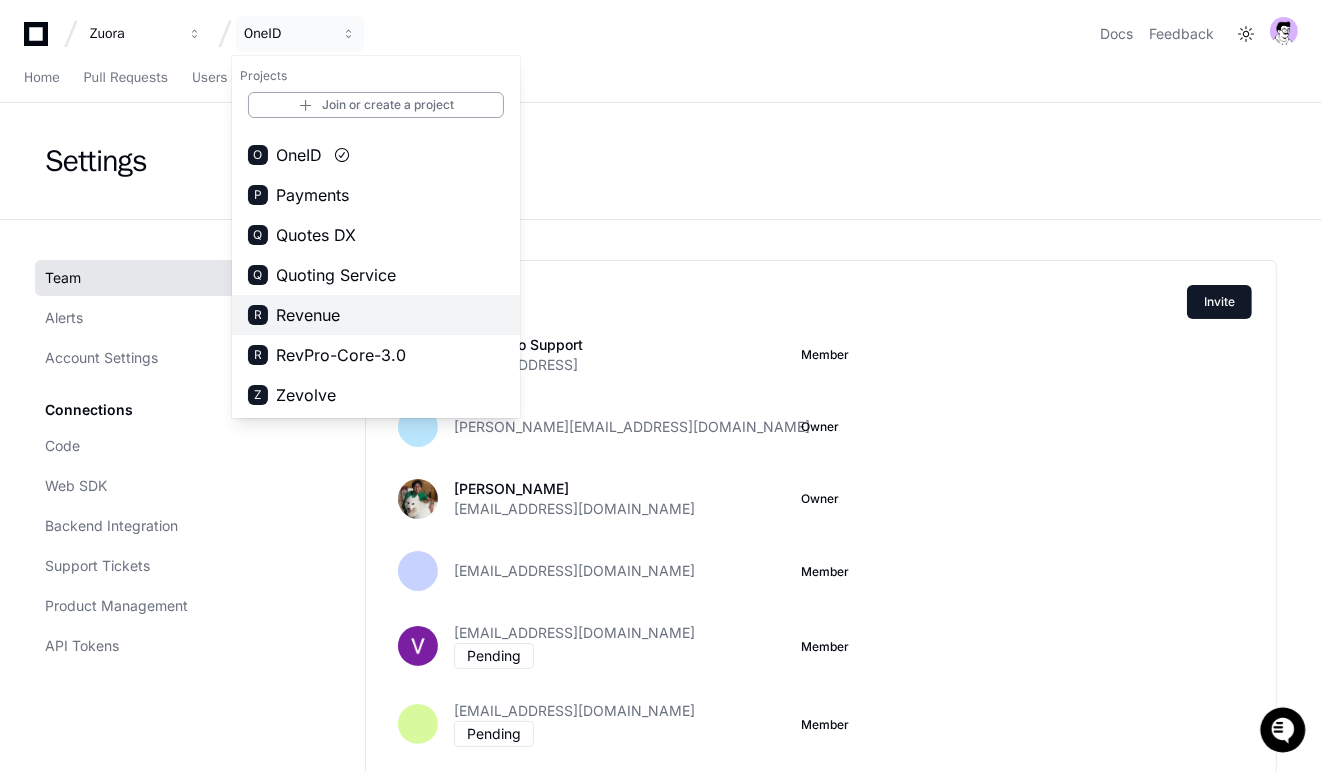 click on "R  Revenue" at bounding box center [376, 315] 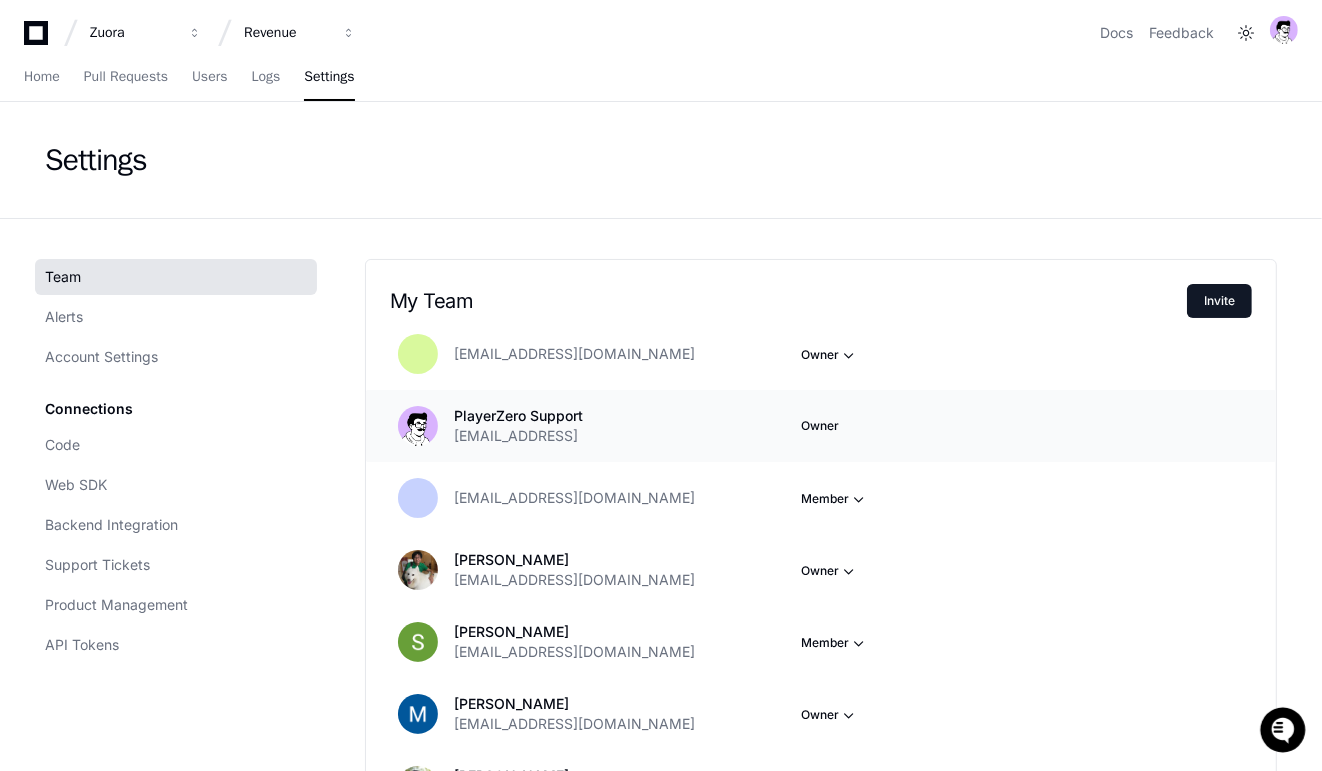 scroll, scrollTop: 0, scrollLeft: 0, axis: both 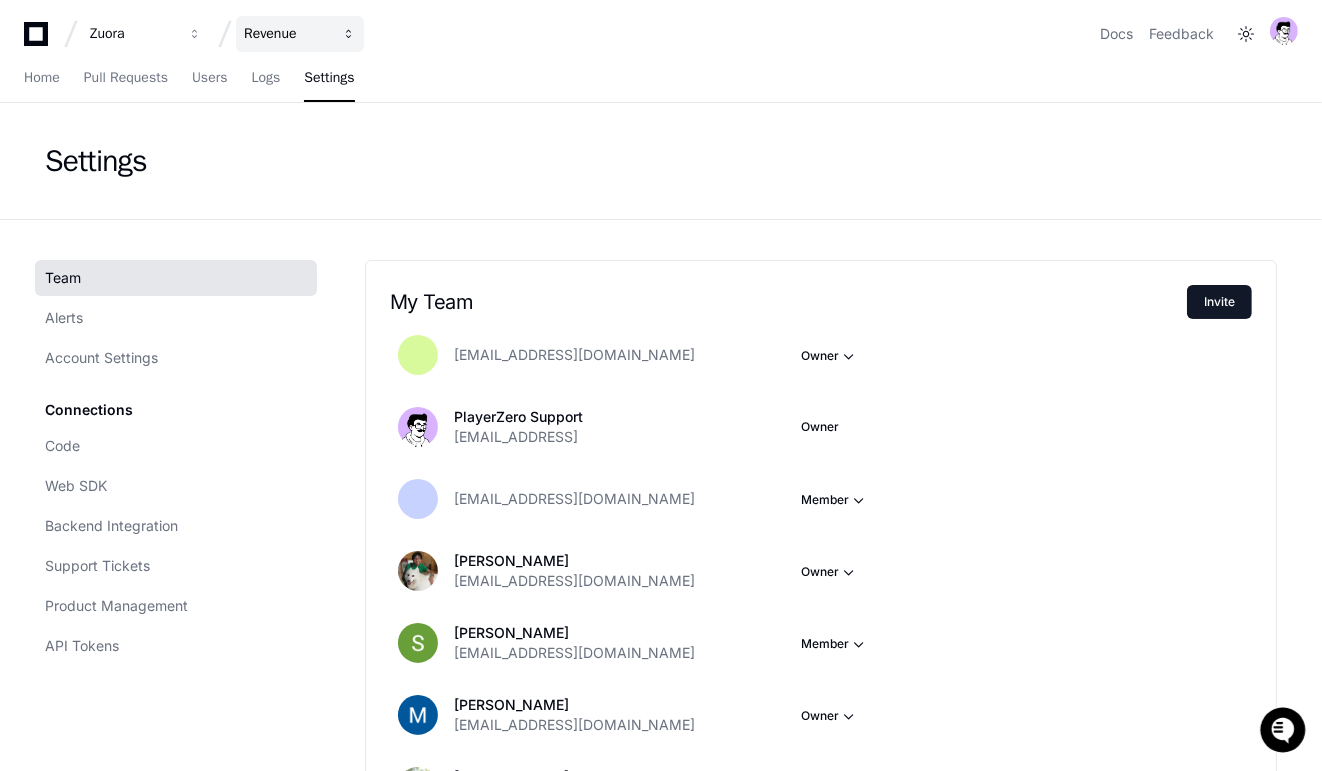 click on "Revenue" at bounding box center (133, 34) 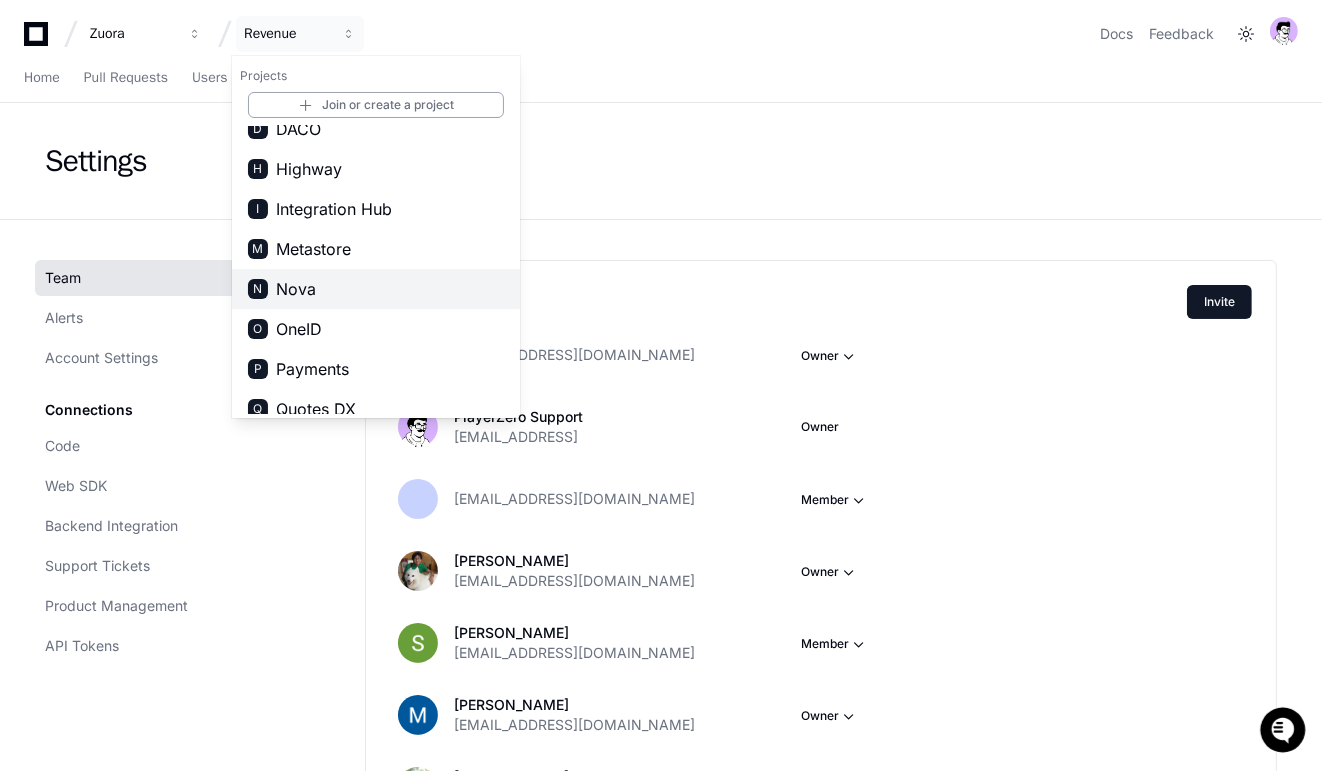 scroll, scrollTop: 191, scrollLeft: 0, axis: vertical 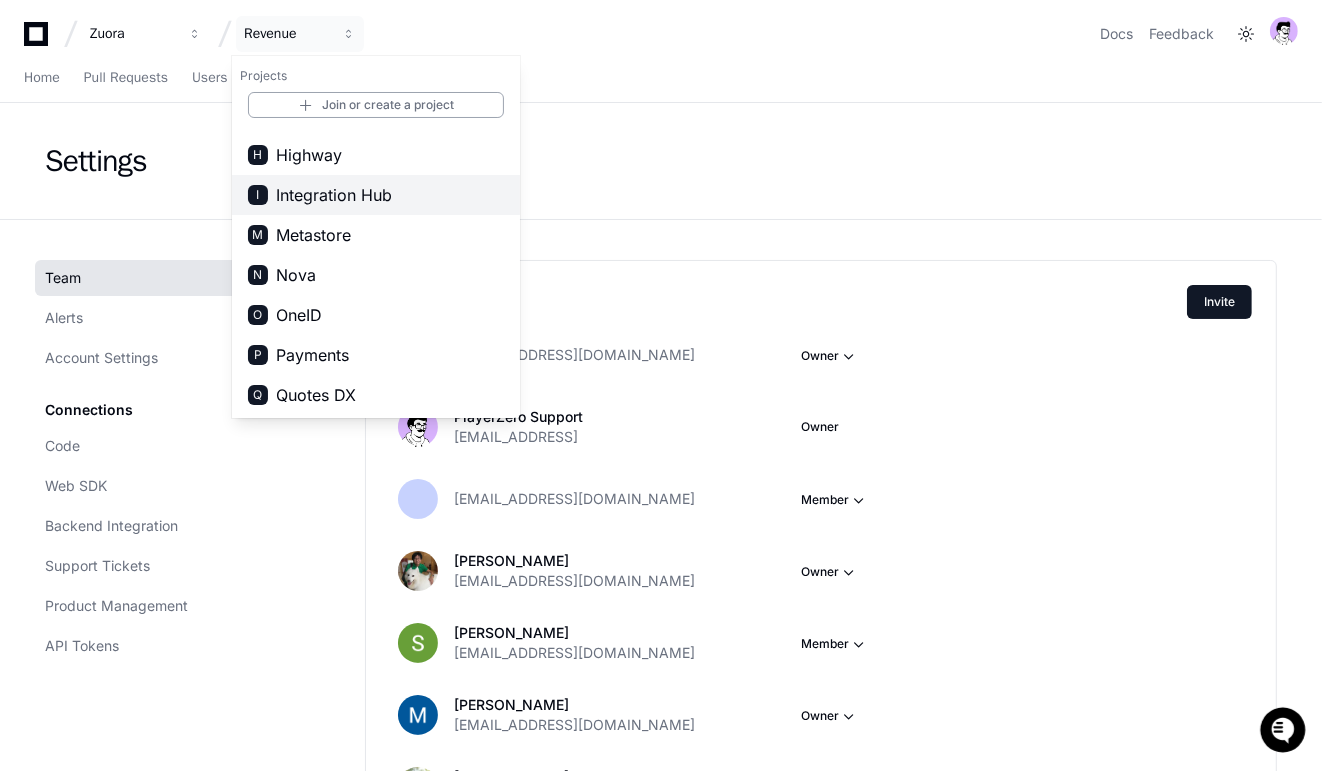 click on "I  Integration Hub" at bounding box center (376, 195) 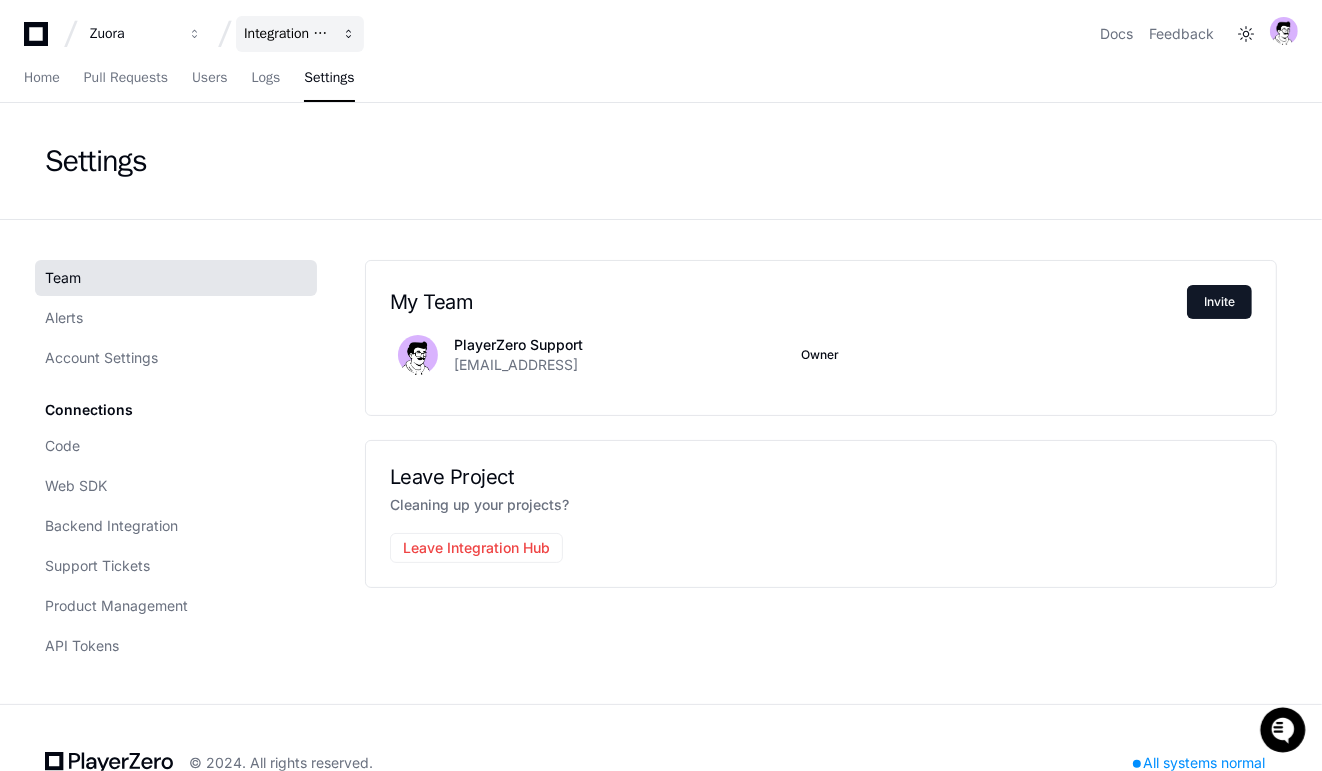 click on "Integration Hub" at bounding box center (133, 34) 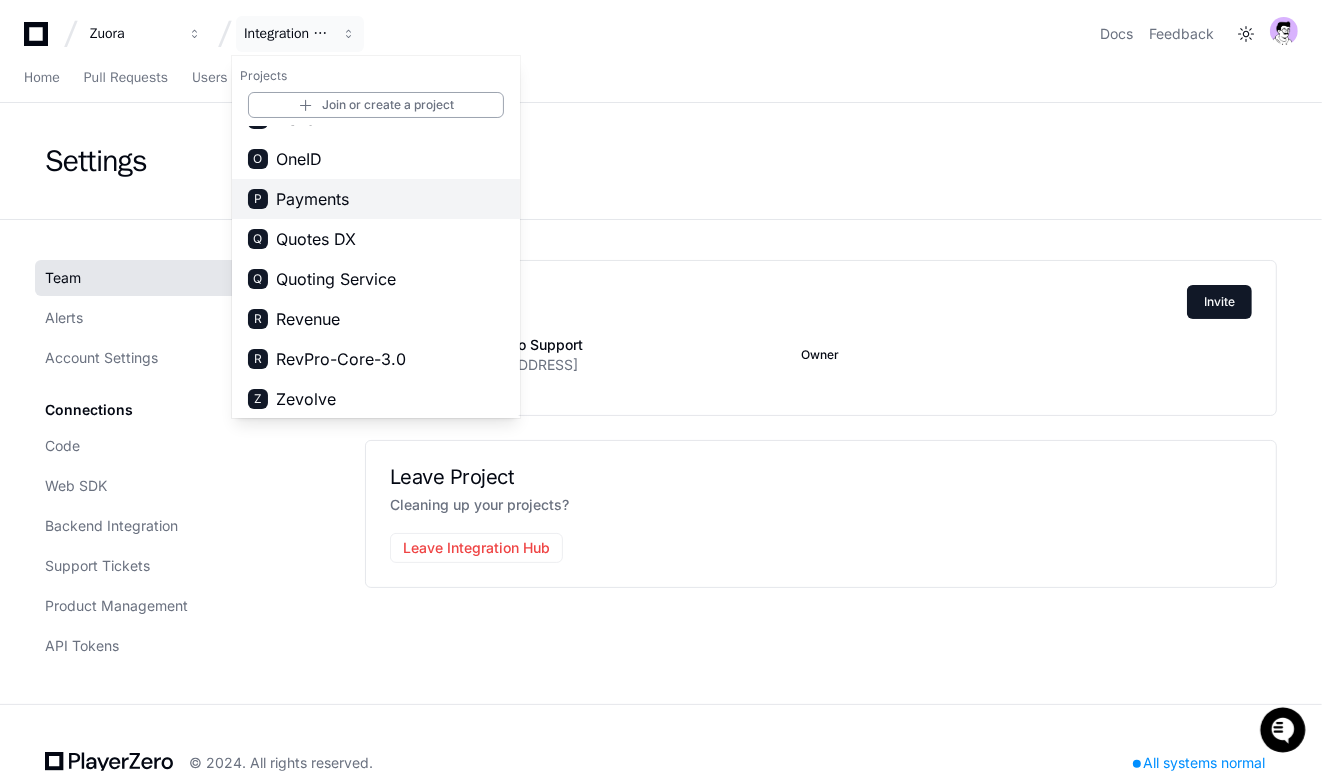scroll, scrollTop: 346, scrollLeft: 0, axis: vertical 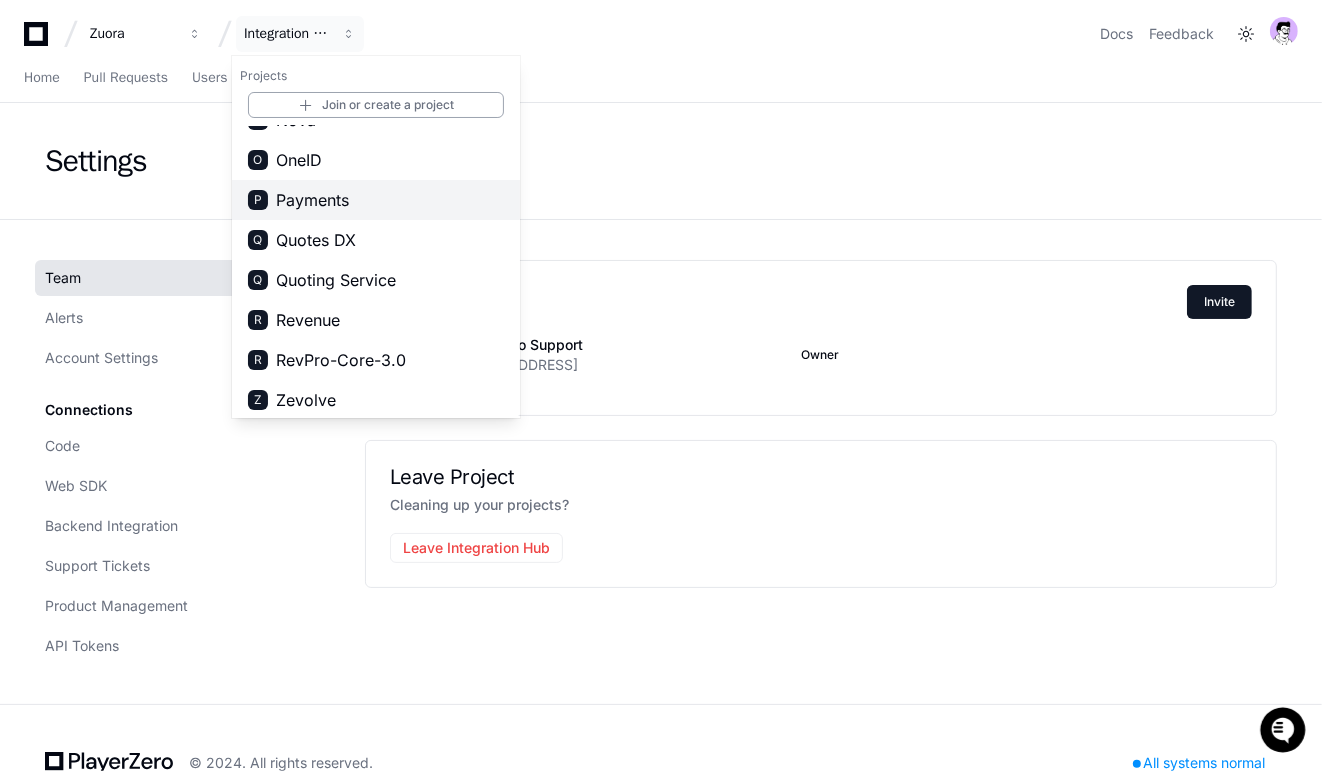 click on "Payments" at bounding box center (312, 200) 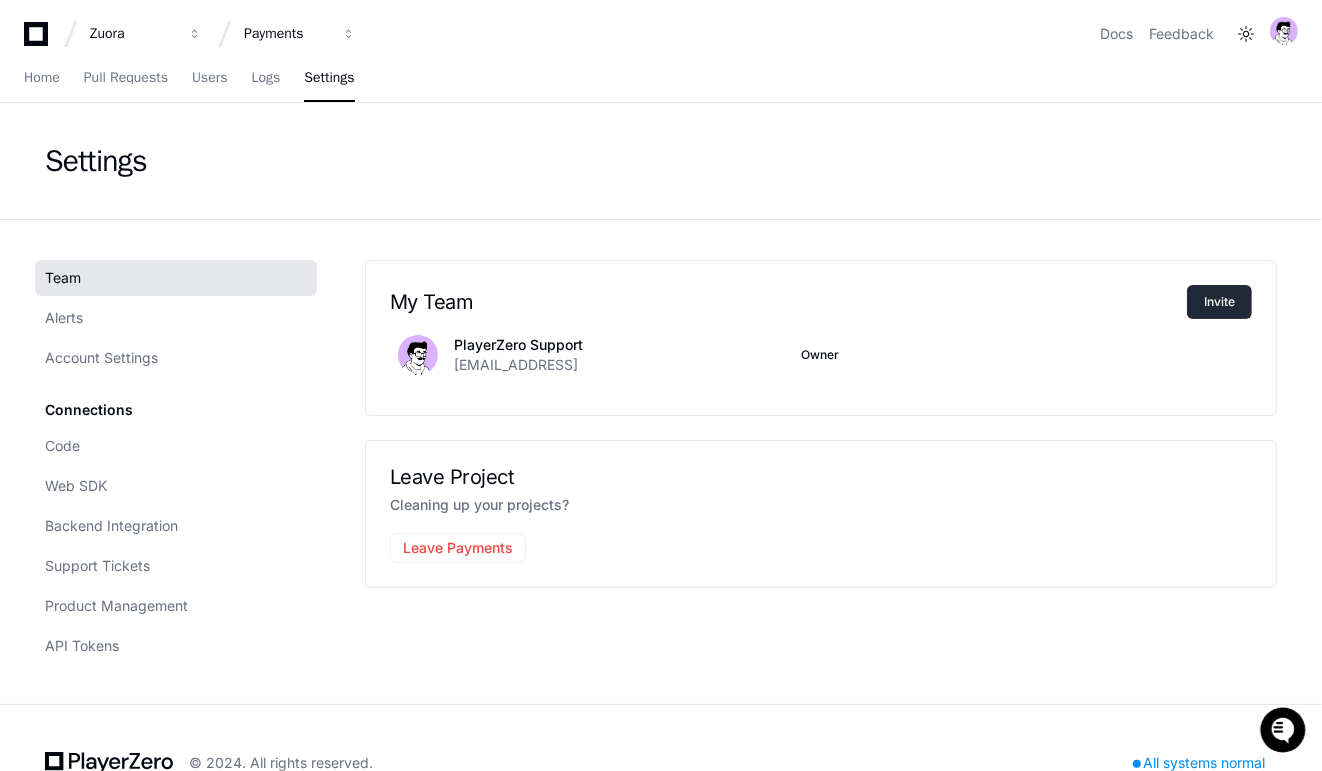 click on "Invite" 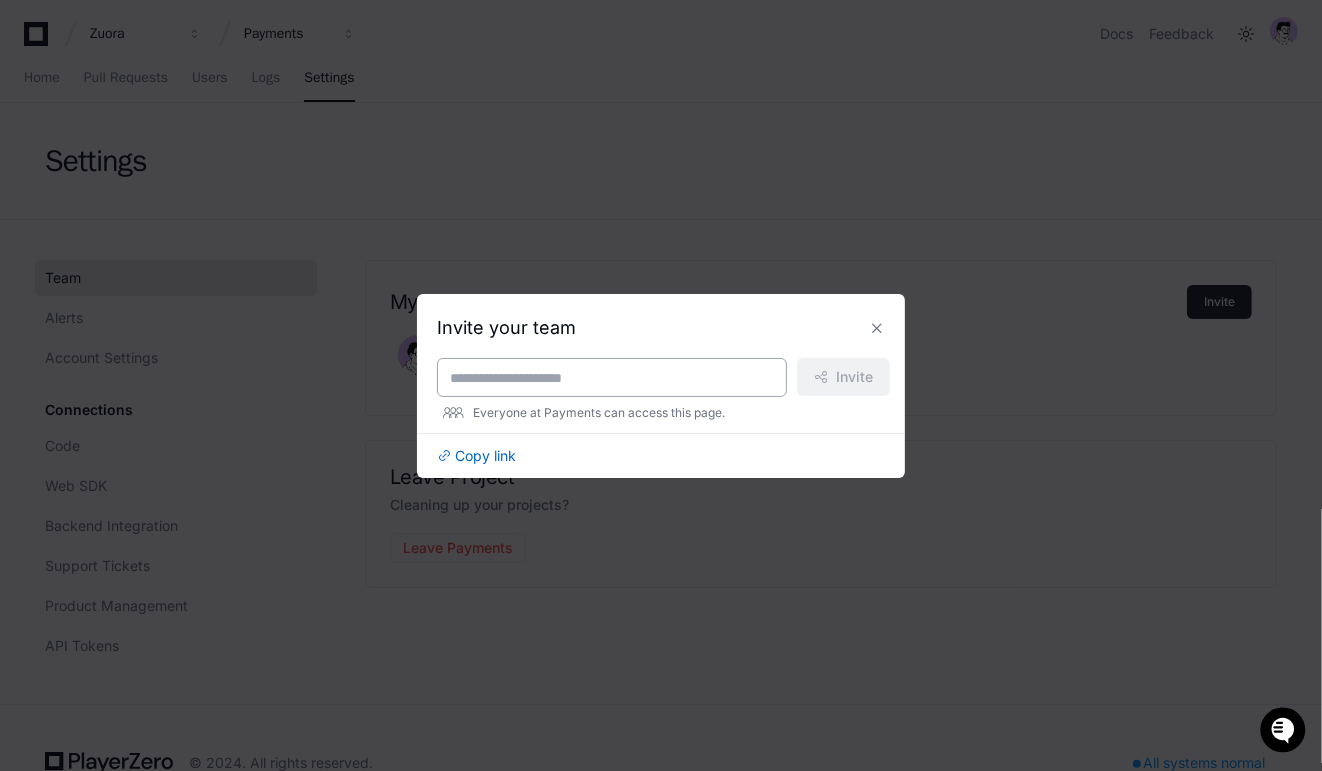 click at bounding box center [612, 378] 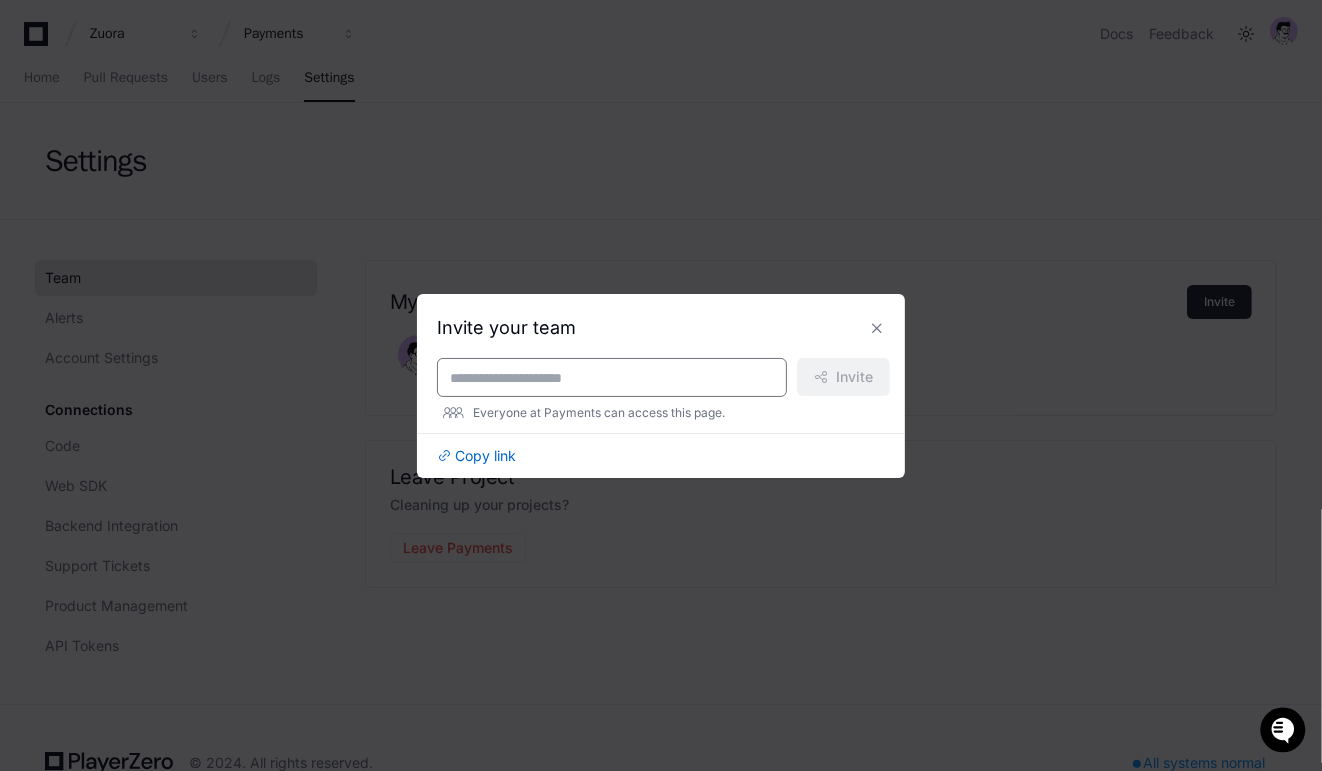 paste on "**********" 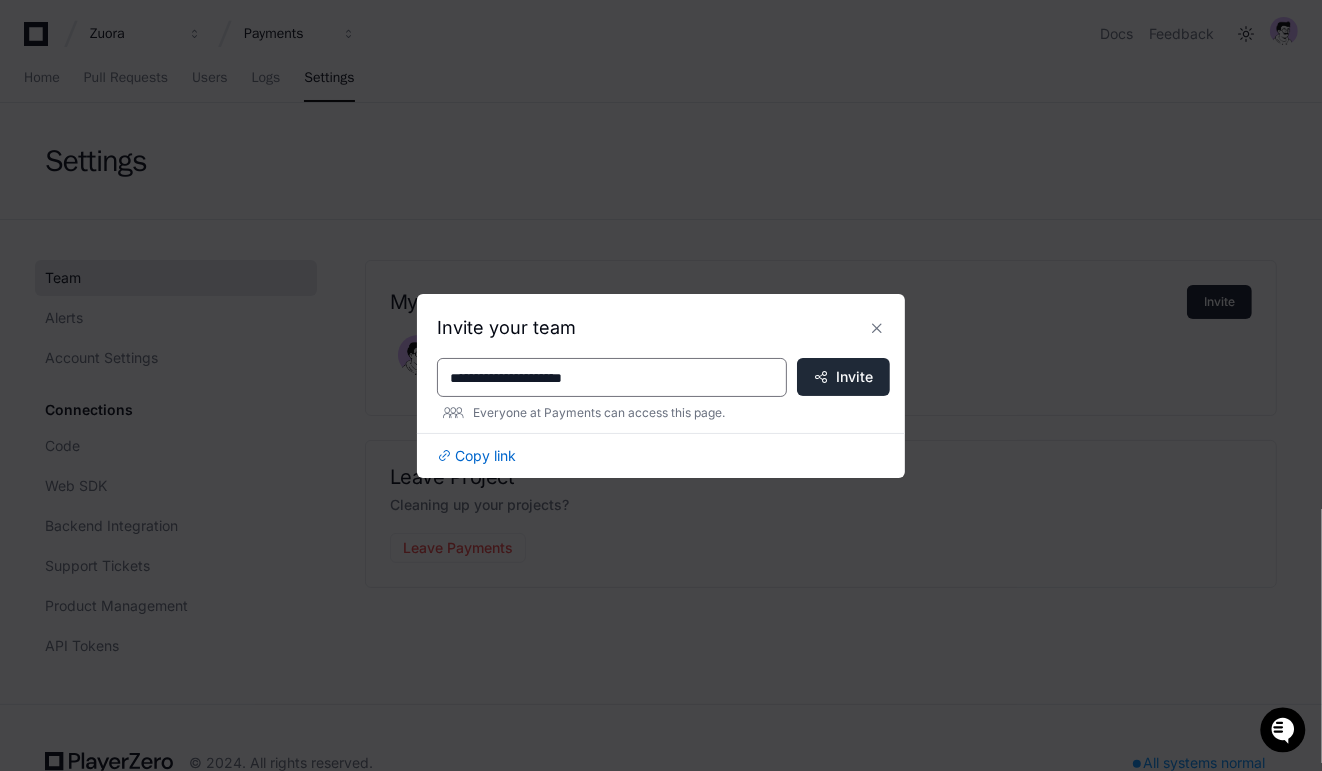 type on "**********" 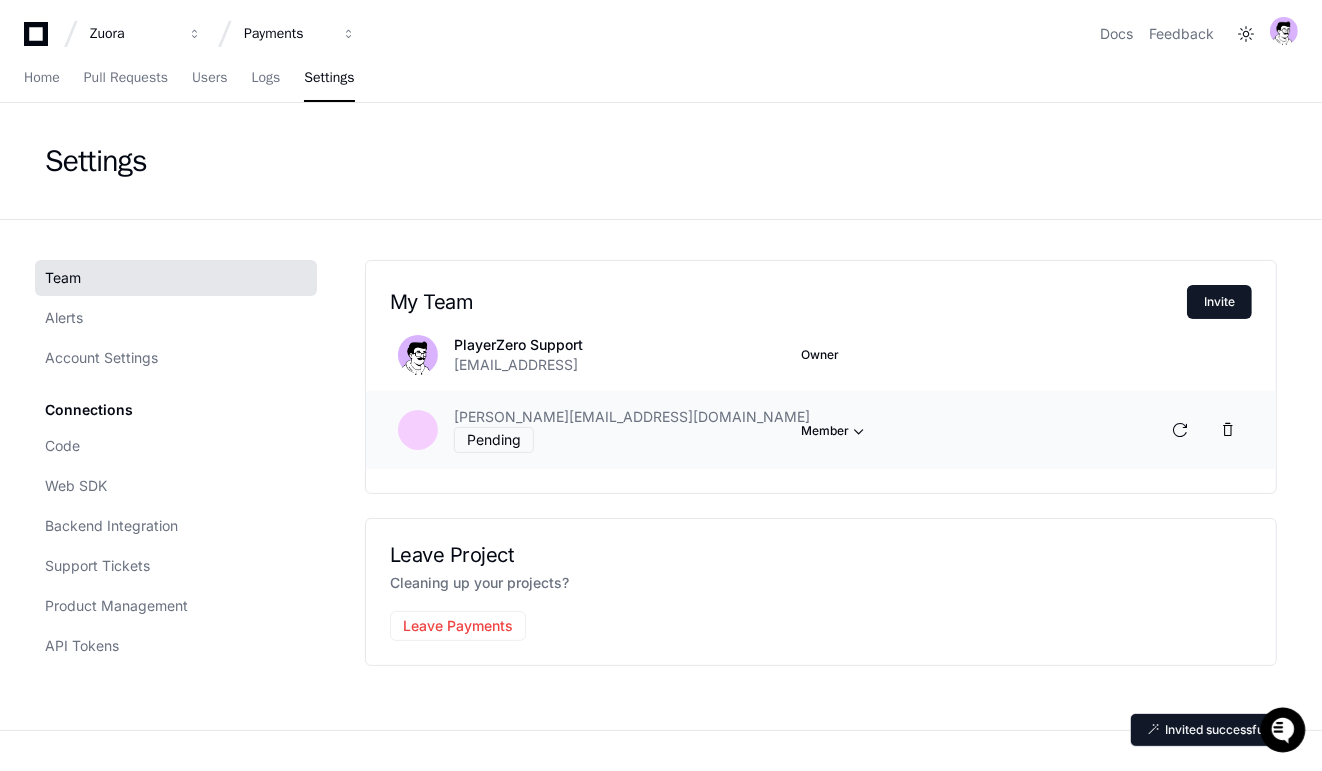 click on "Member" at bounding box center (835, 431) 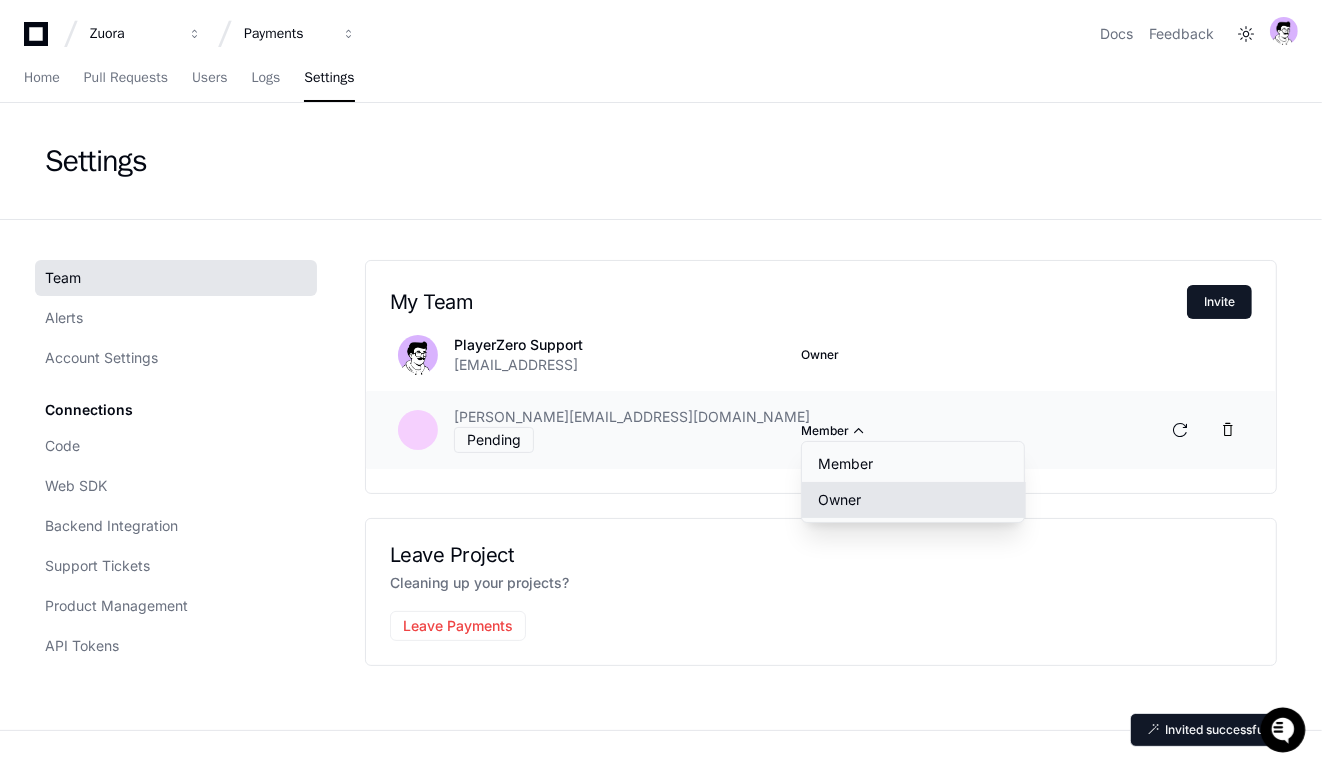 click on "Owner" 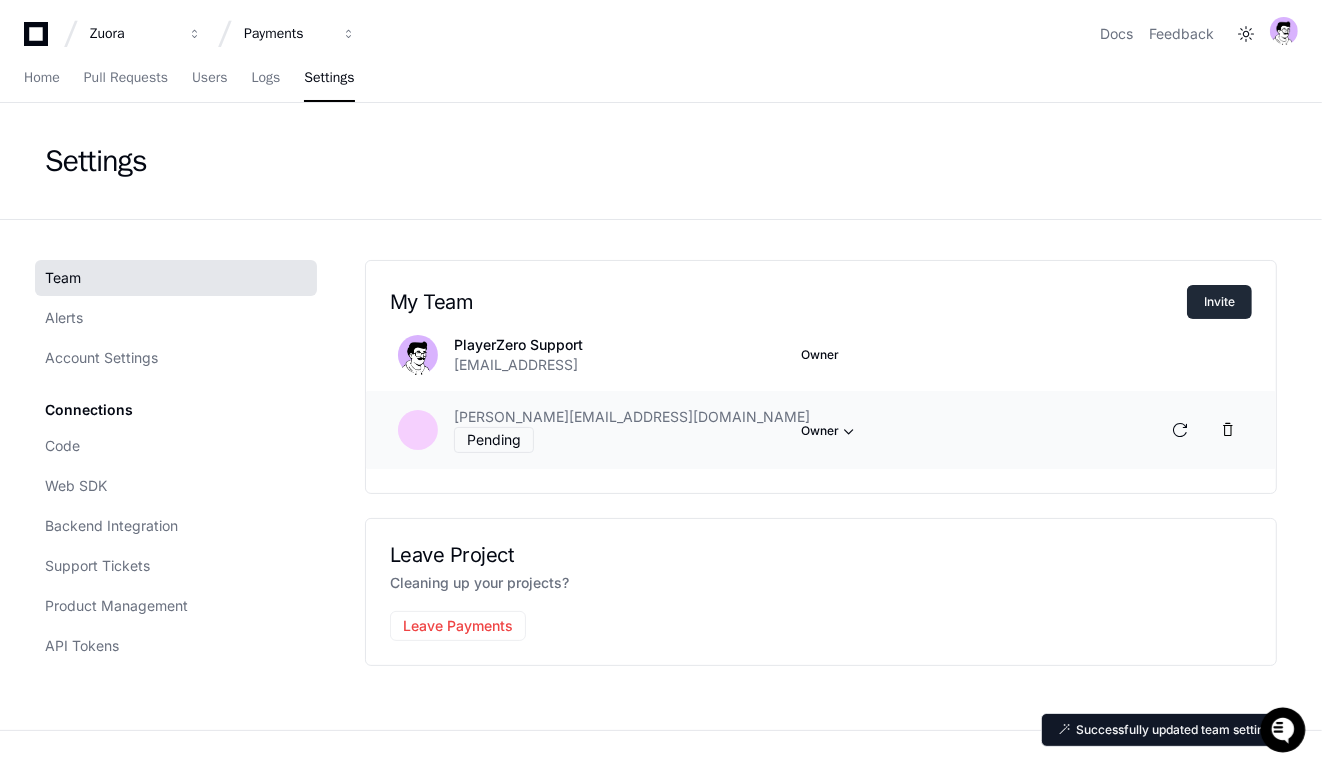 click on "Invite" 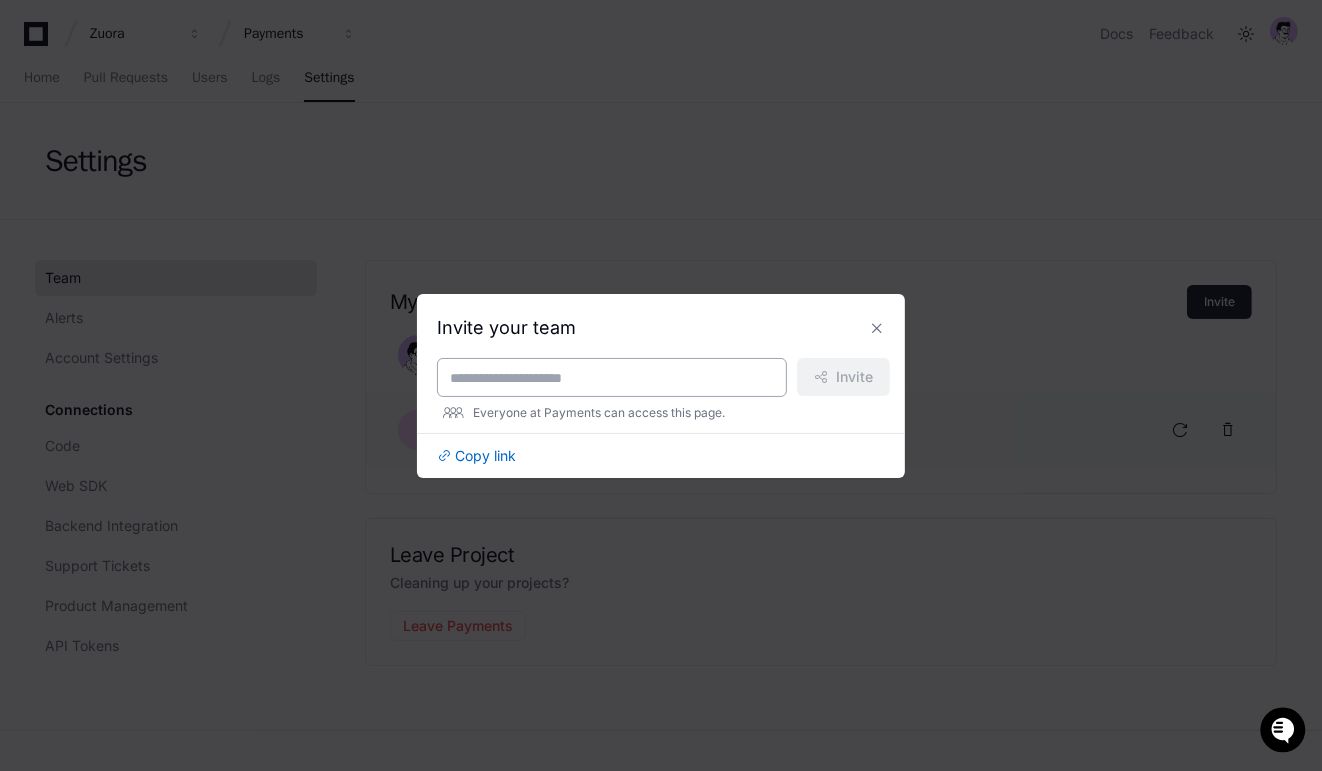 click at bounding box center [612, 378] 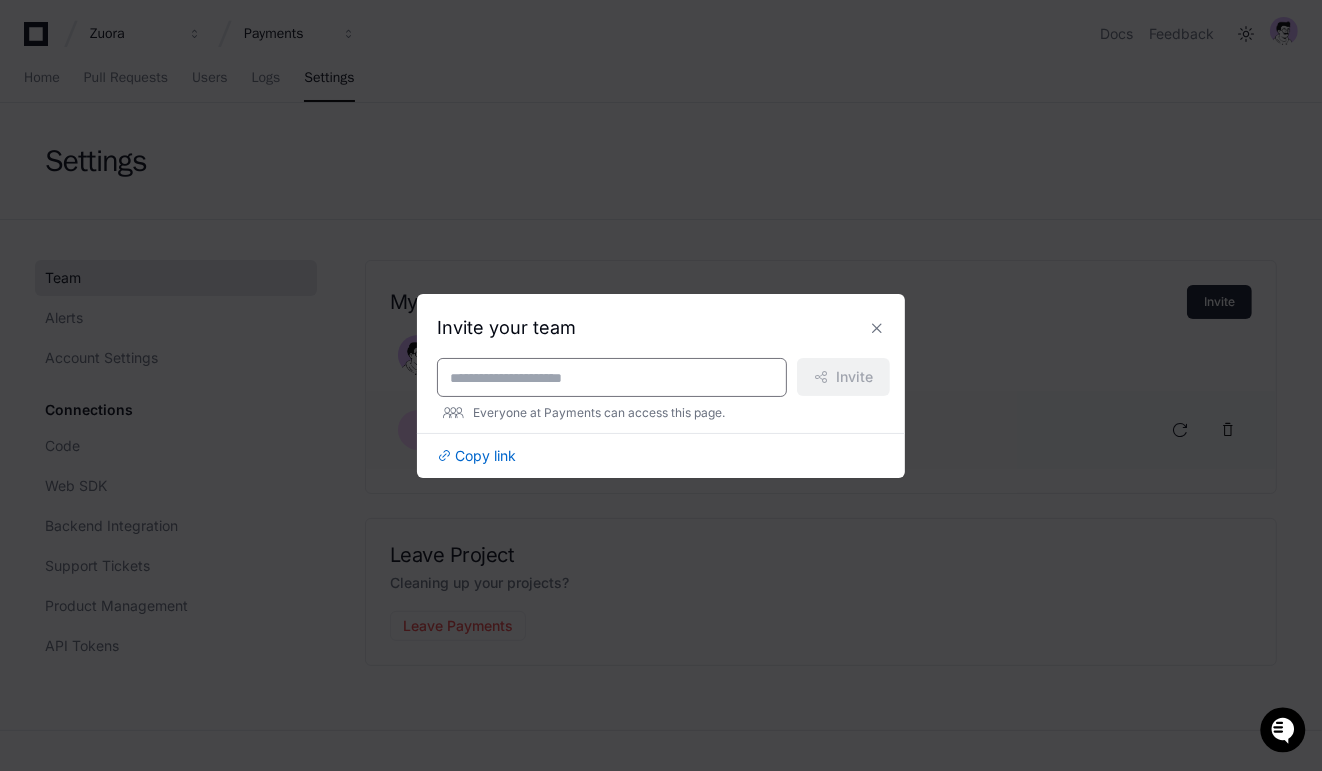 paste on "**********" 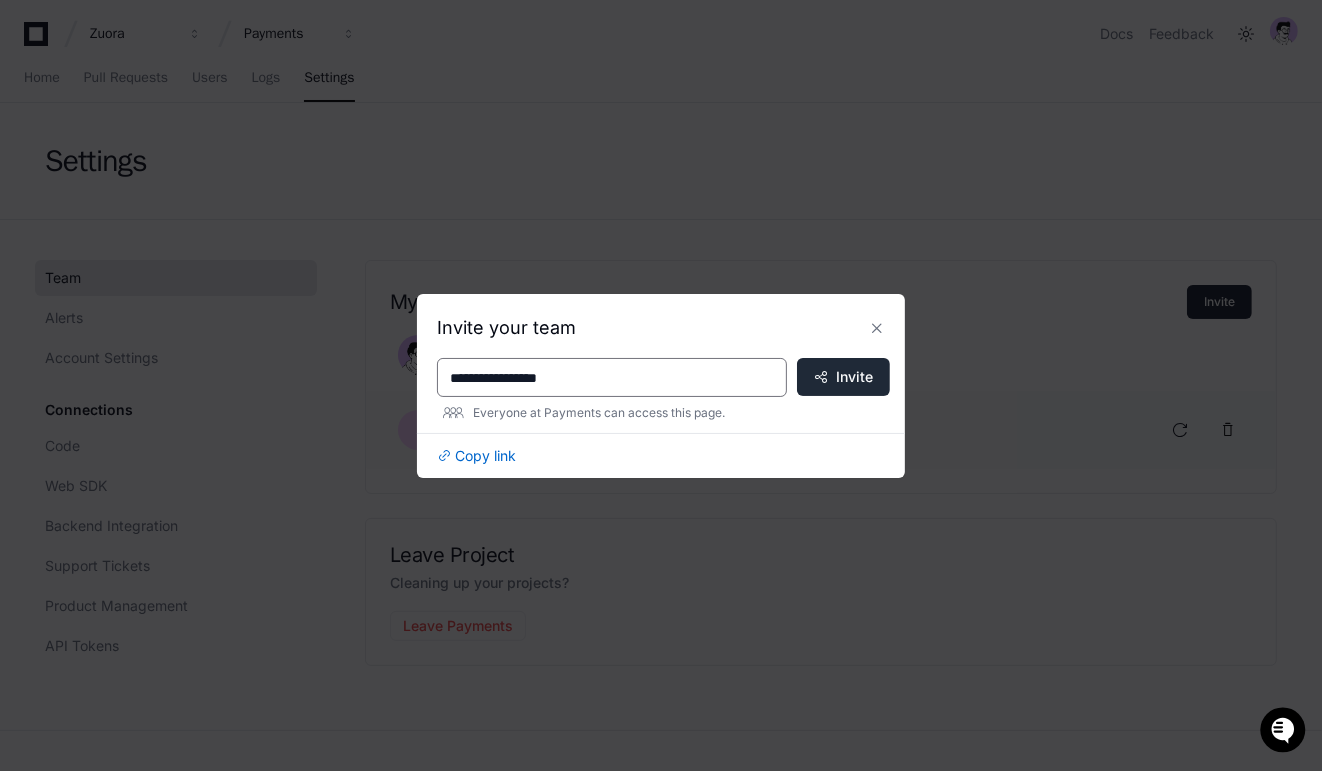 type on "**********" 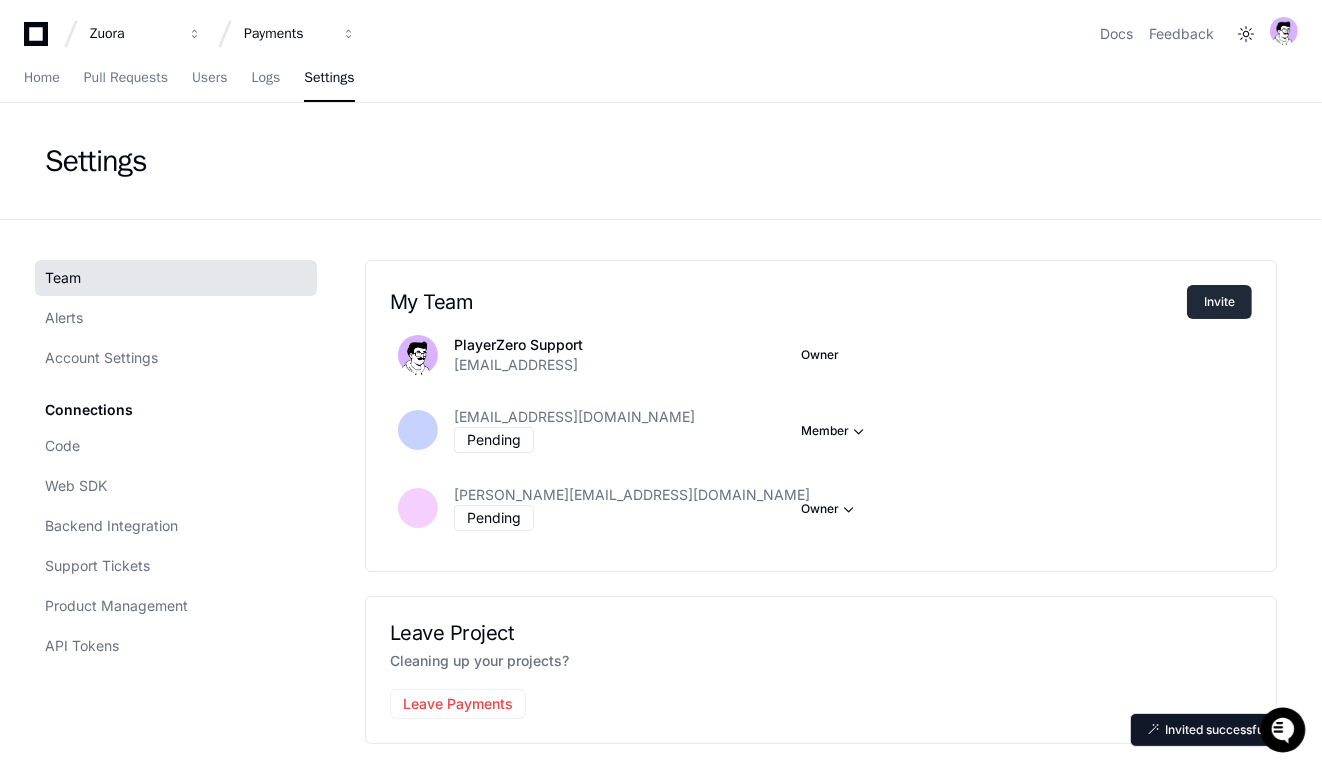 click on "Invite" 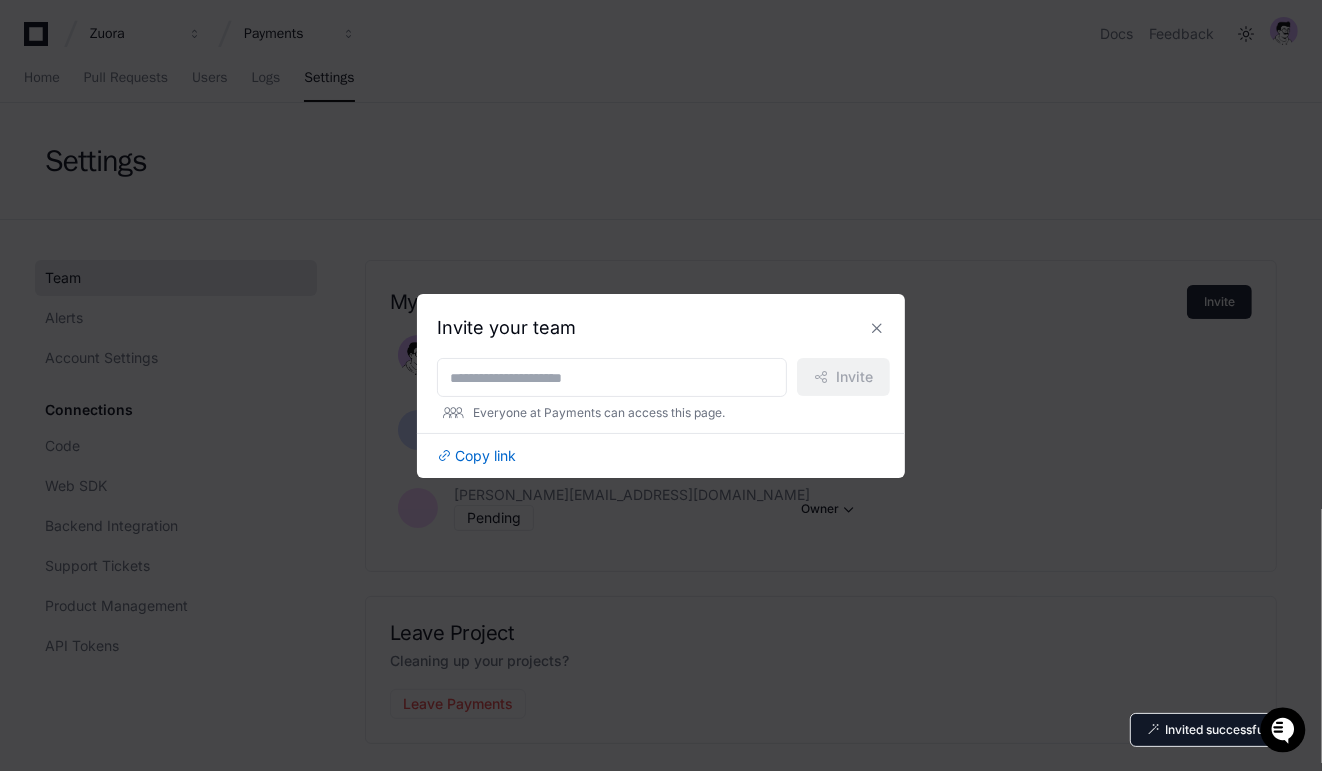 type 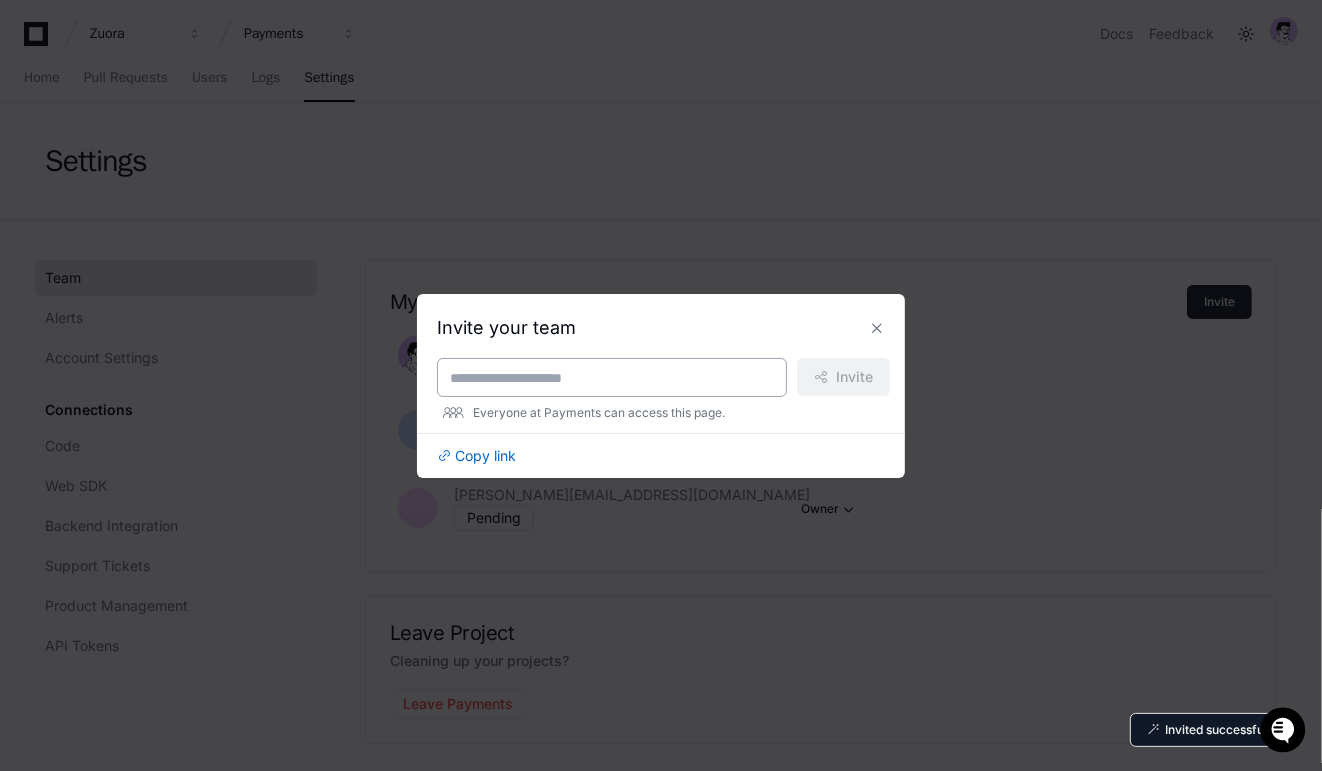 click at bounding box center [612, 377] 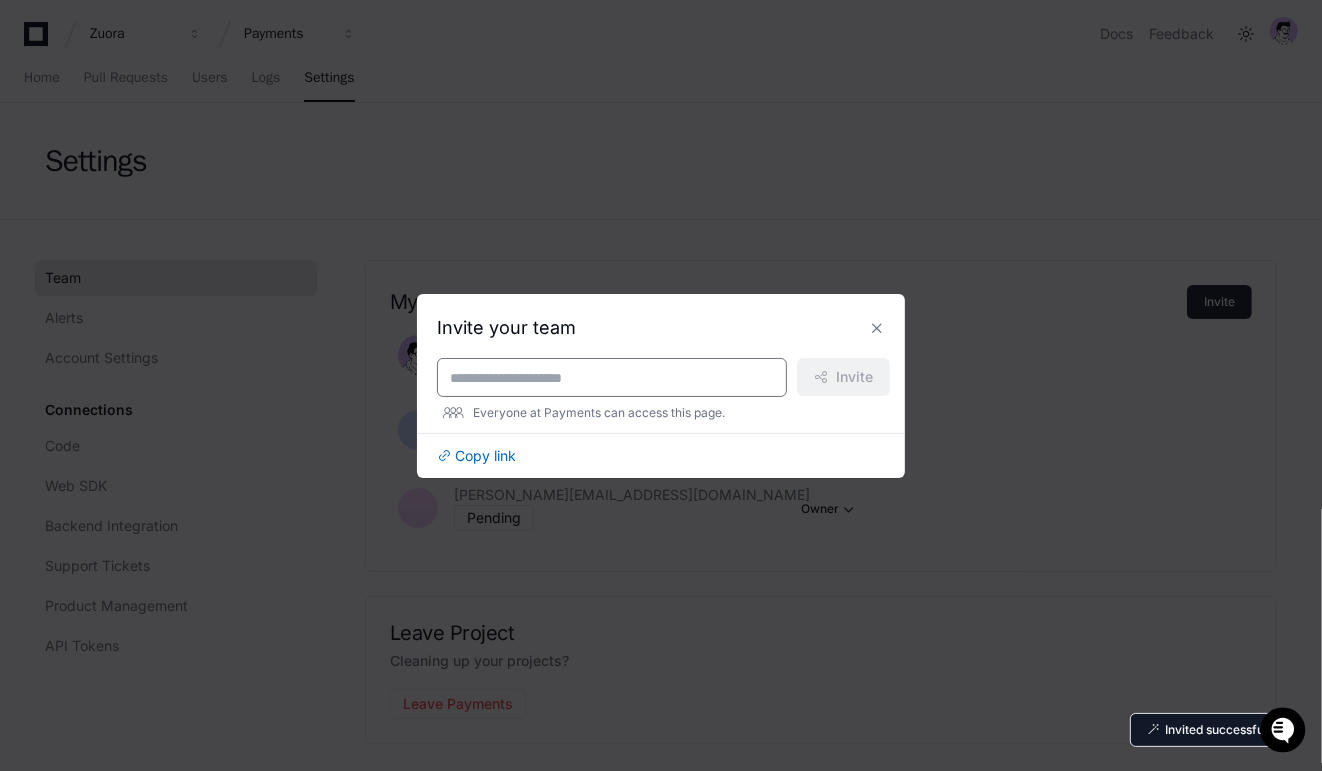 paste on "**********" 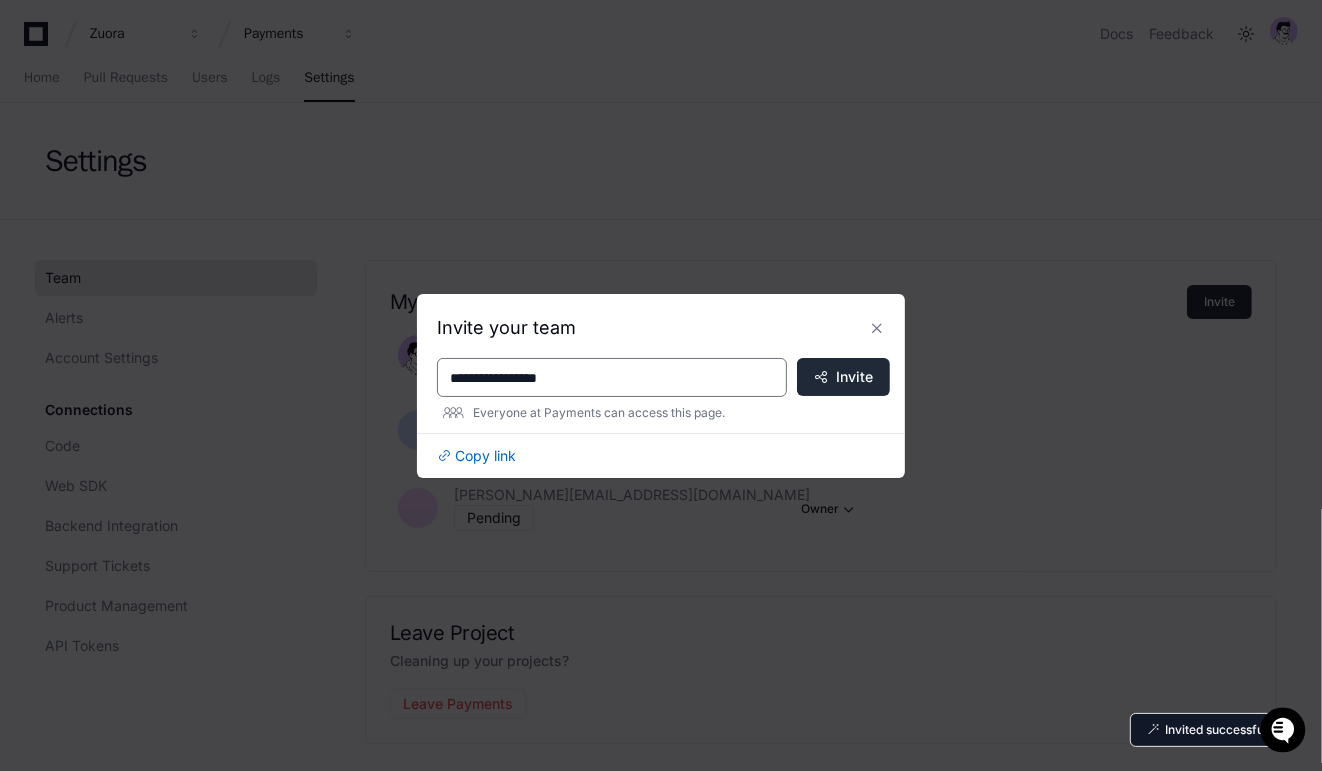 type on "**********" 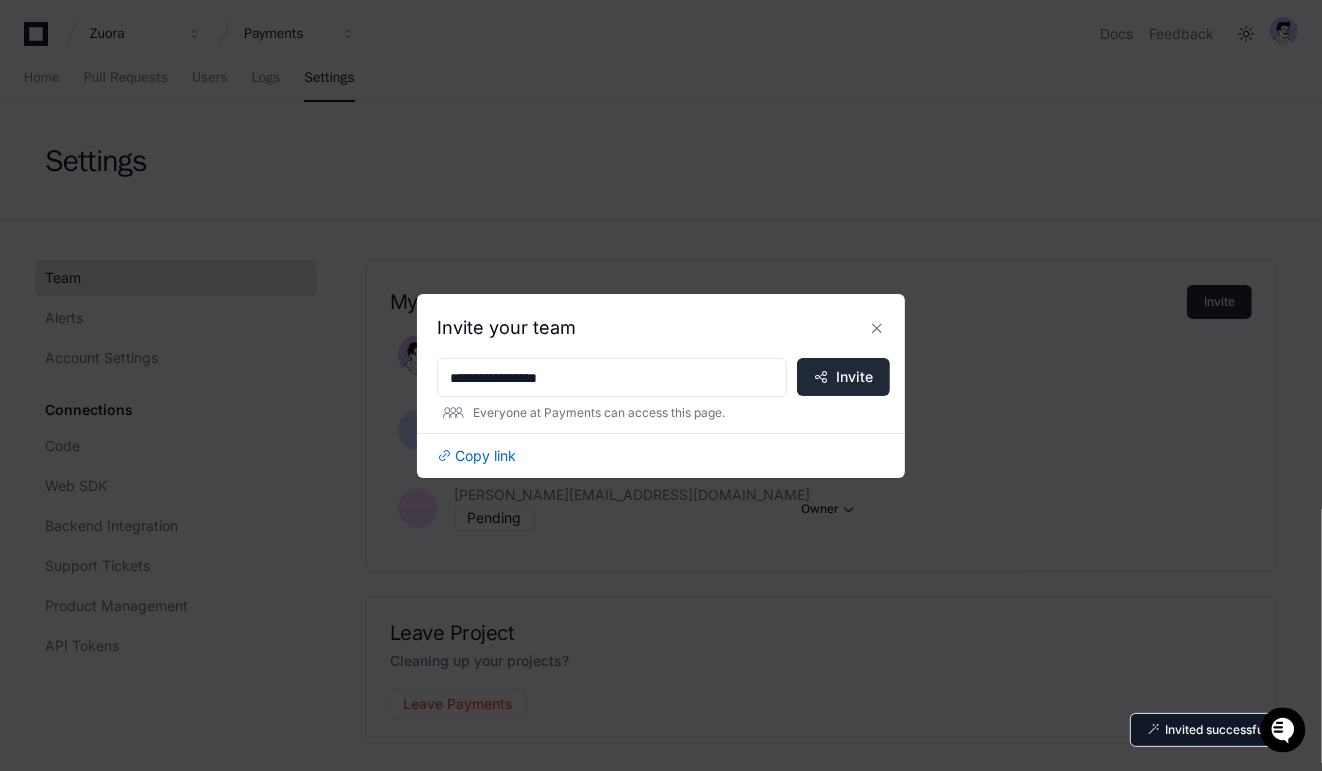 click on "Invite" at bounding box center [843, 377] 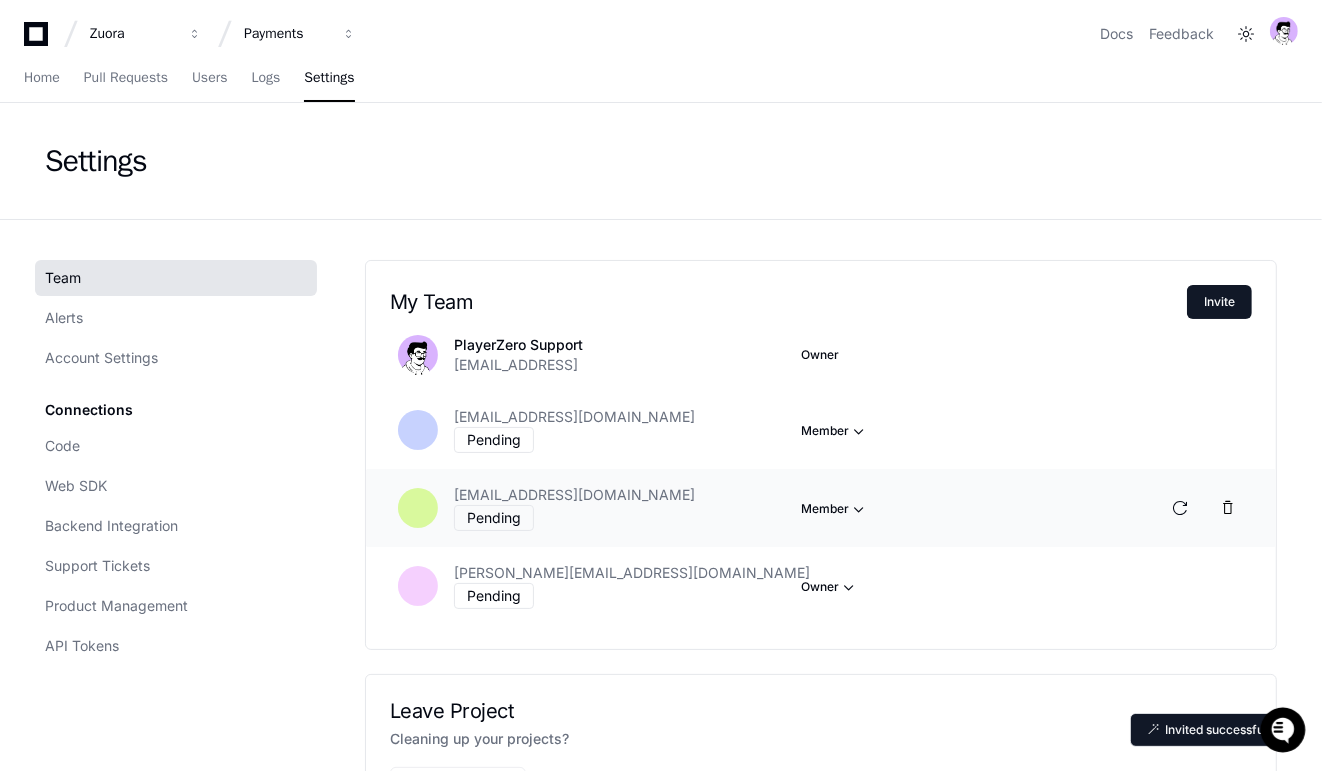 click on "Member" at bounding box center (835, 431) 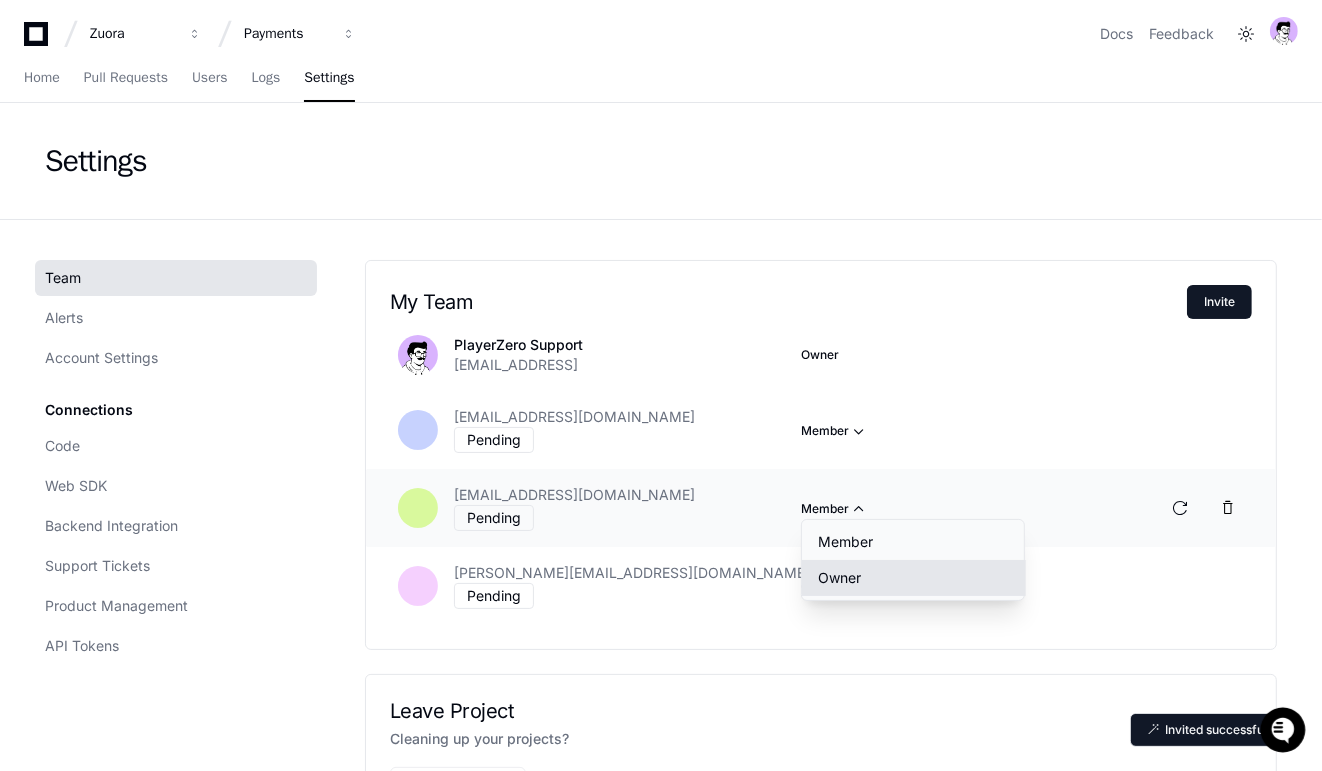 click on "Owner" 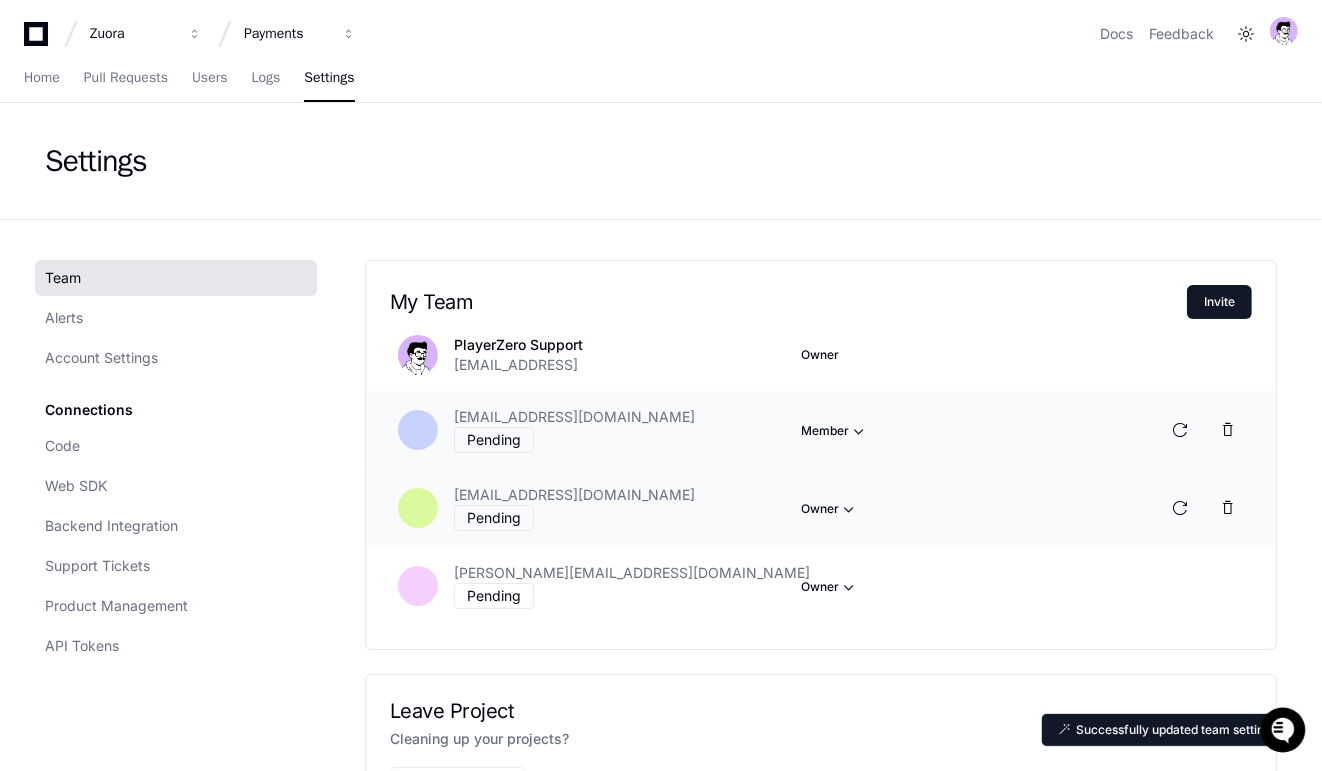 click on "[EMAIL_ADDRESS][DOMAIN_NAME] Pending   Member" 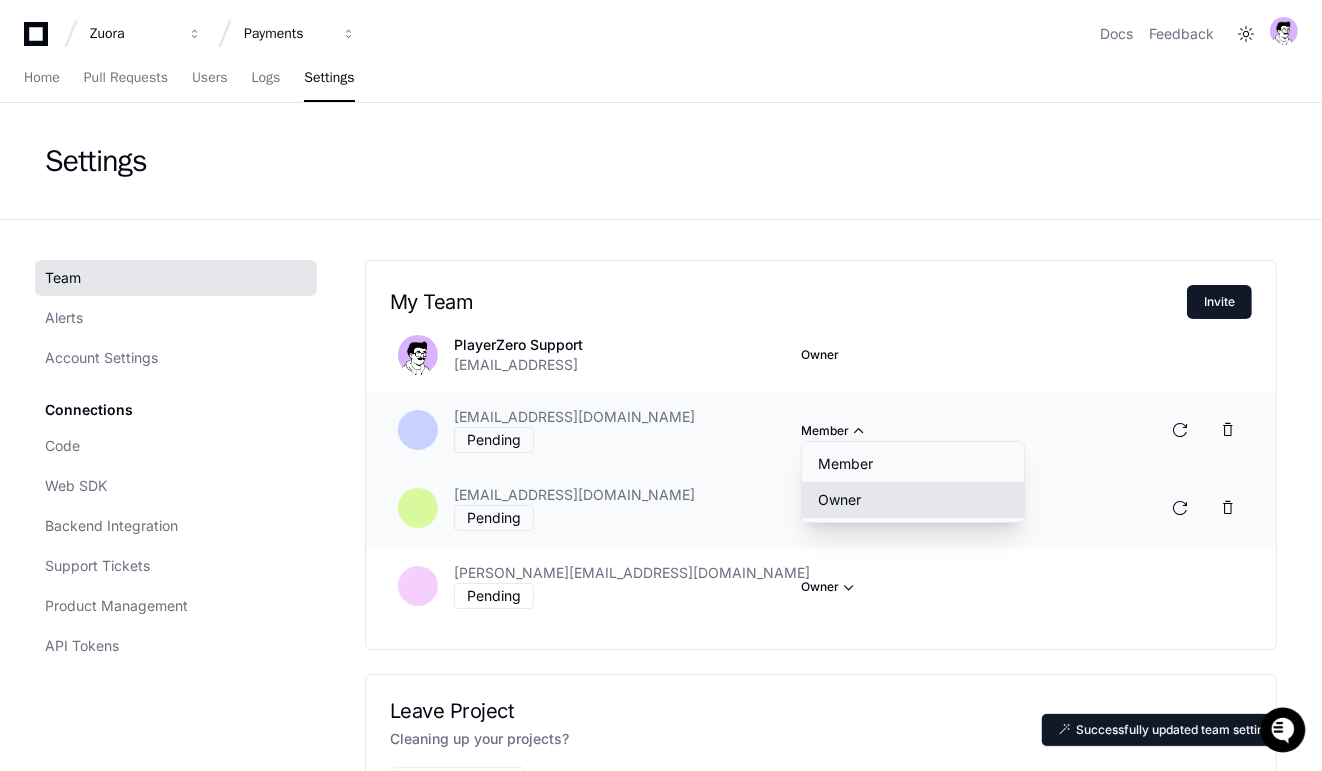 click on "Owner" 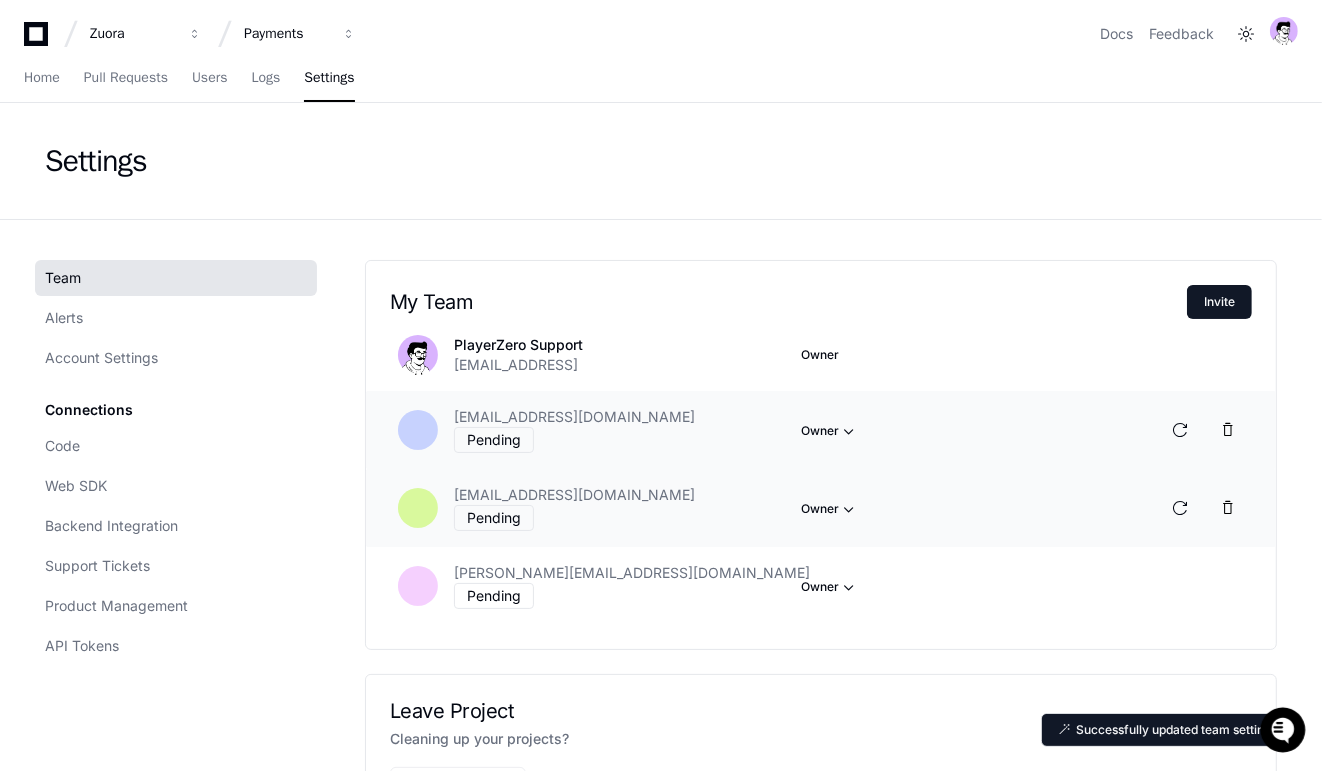 click on "Team Alerts Account Settings Connections Code Web SDK Backend Integration Support Tickets Product Management API Tokens My Team  Invite
PlayerZero Support [EMAIL_ADDRESS] Owner [EMAIL_ADDRESS][DOMAIN_NAME] Pending   Owner  [EMAIL_ADDRESS][DOMAIN_NAME] Pending   Owner  [PERSON_NAME][EMAIL_ADDRESS][DOMAIN_NAME] Pending   Owner  Leave Project Cleaning up your projects? Leave Payments" 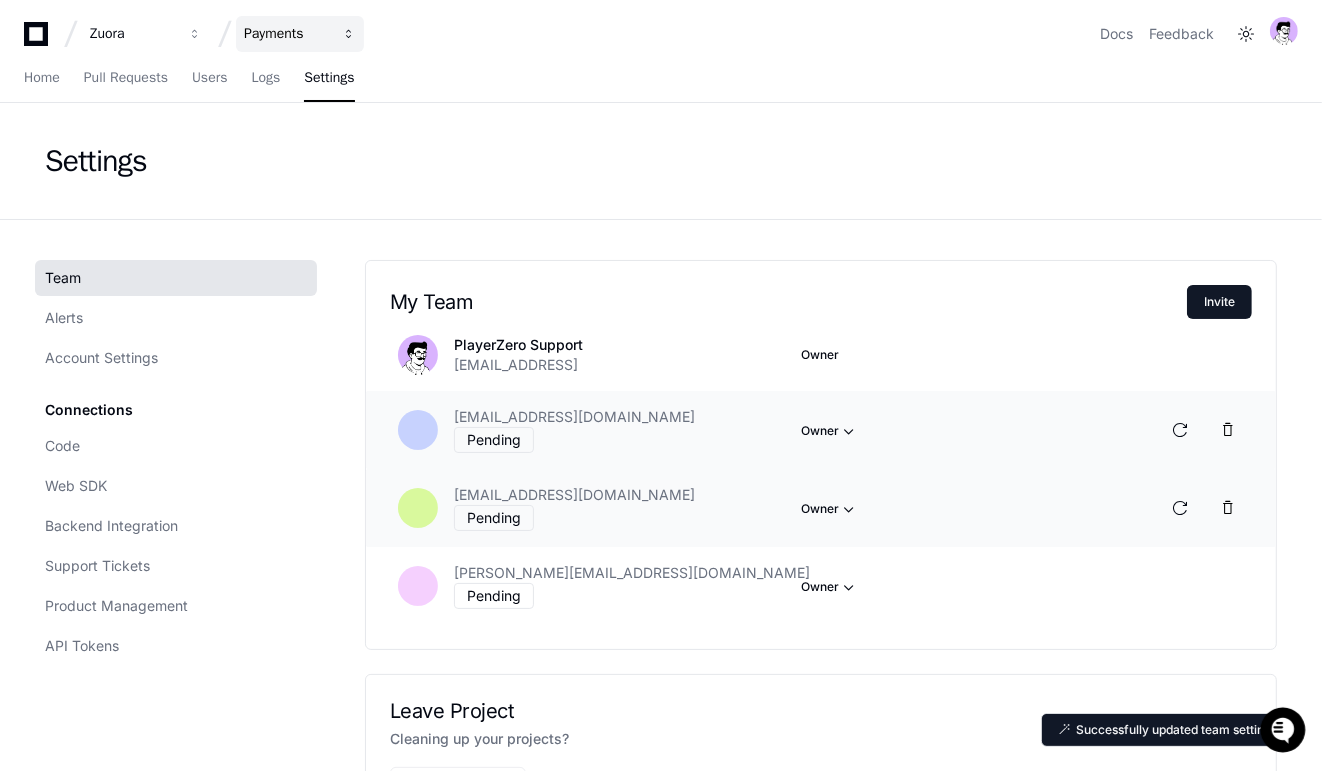 click on "Payments" at bounding box center [300, 34] 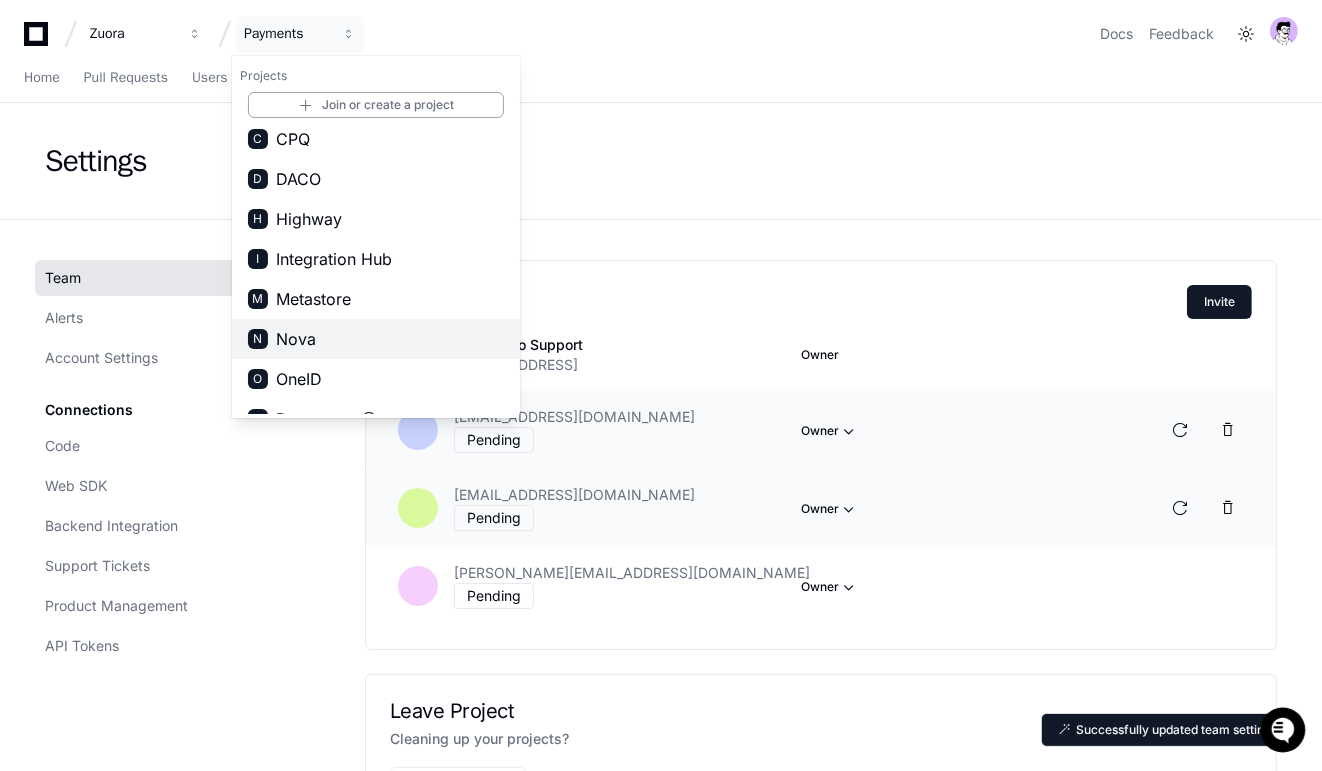 scroll, scrollTop: 124, scrollLeft: 0, axis: vertical 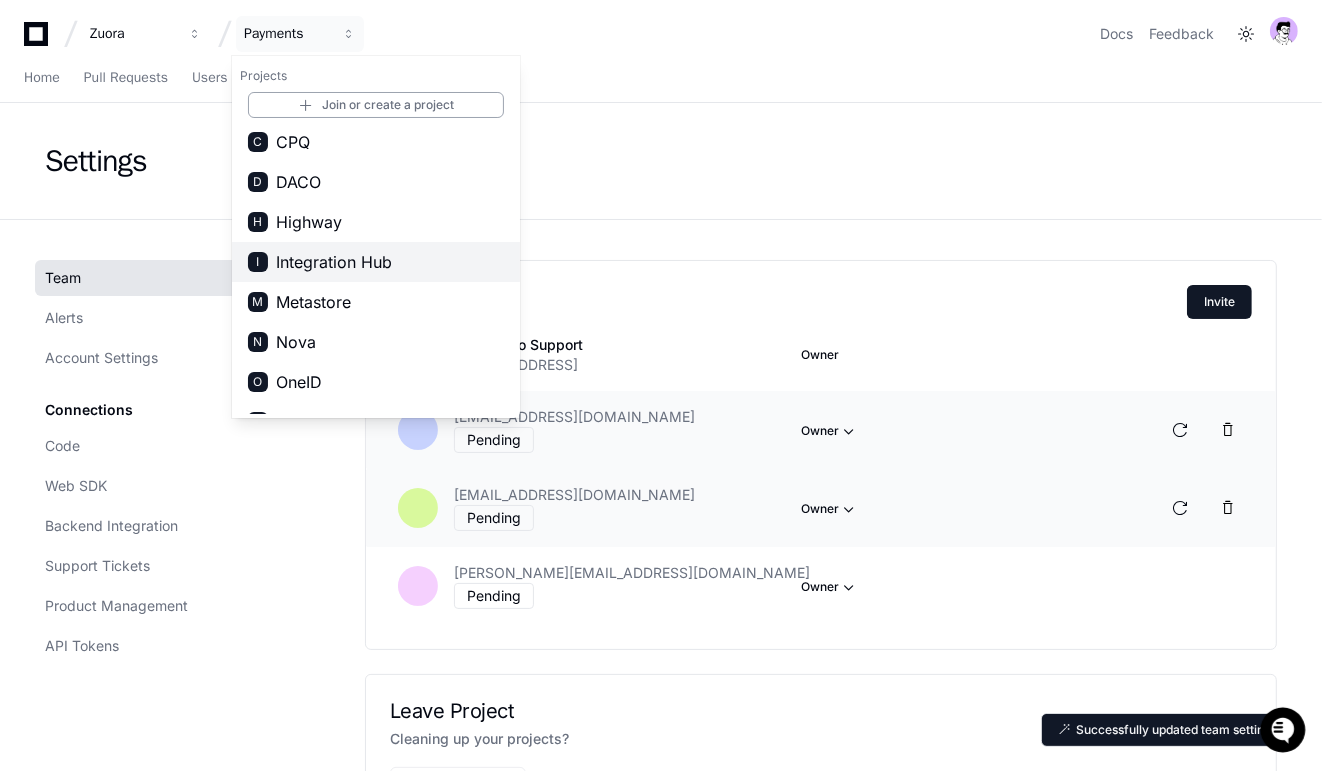 click on "Integration Hub" at bounding box center (334, 262) 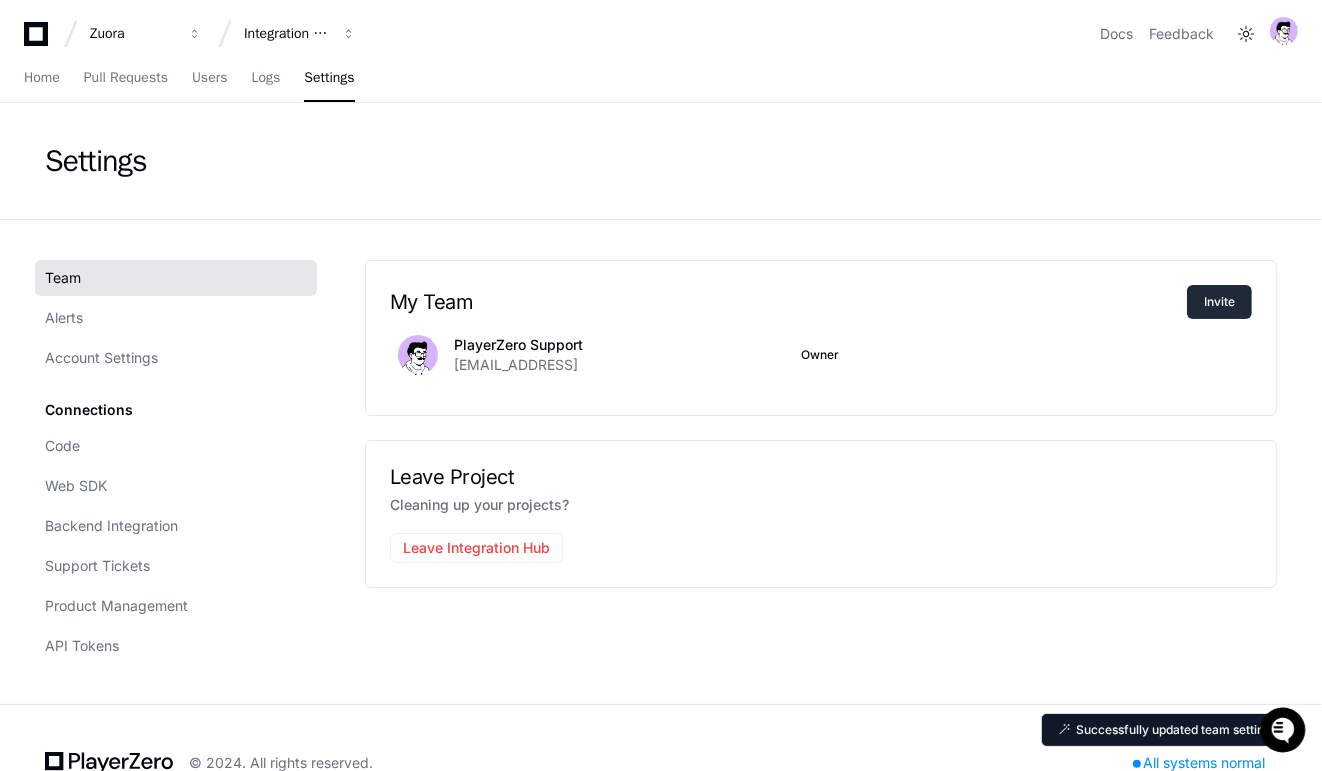 click on "Invite" 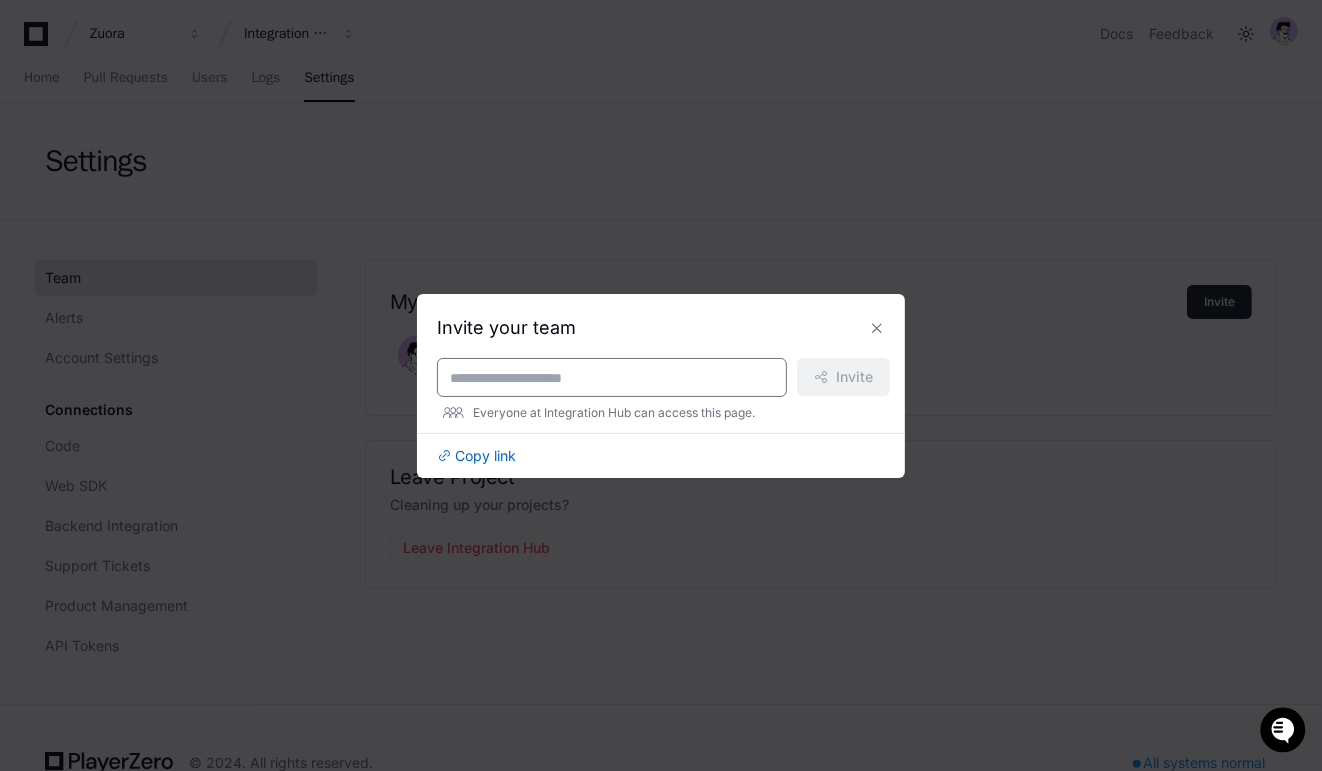 click at bounding box center (612, 378) 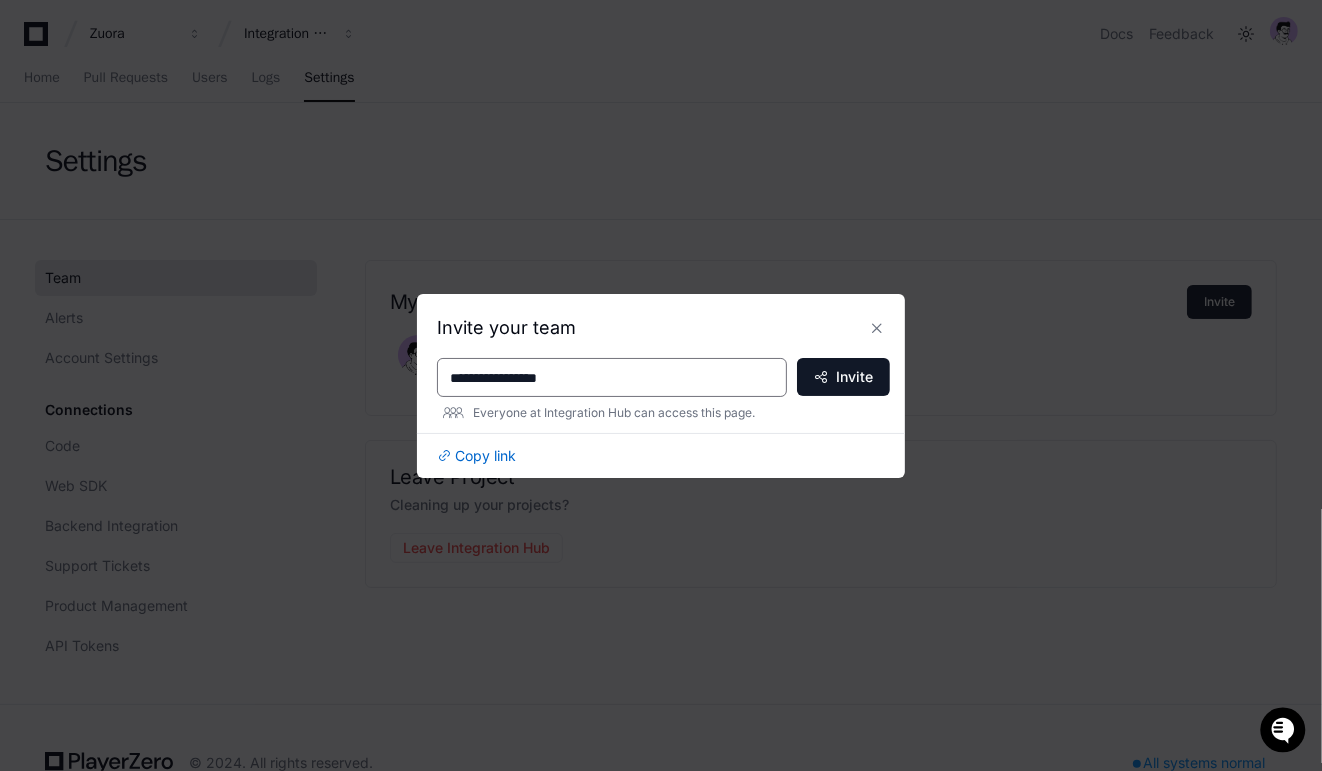 type on "**********" 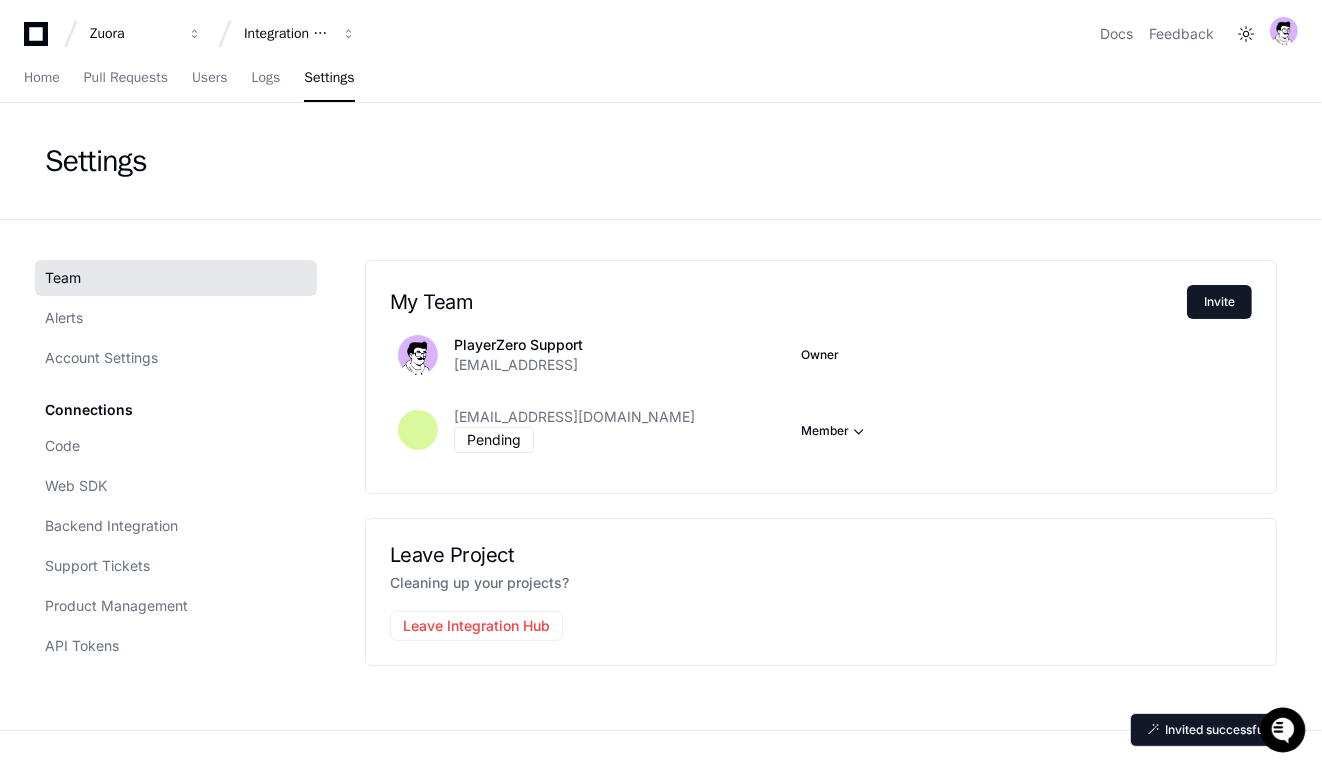 click on "My Team  Invite
PlayerZero Support [EMAIL_ADDRESS] Owner [EMAIL_ADDRESS][DOMAIN_NAME] Pending   Member" 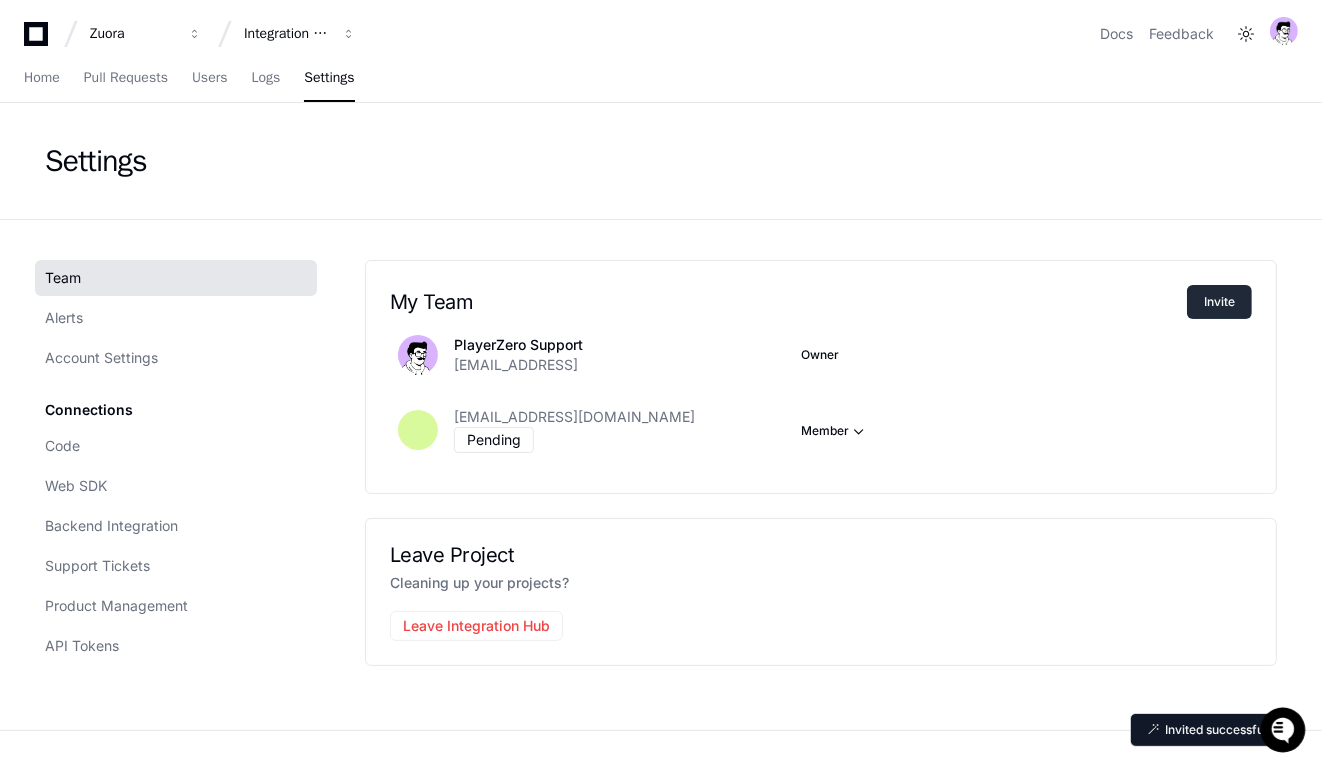 click on "Invite" 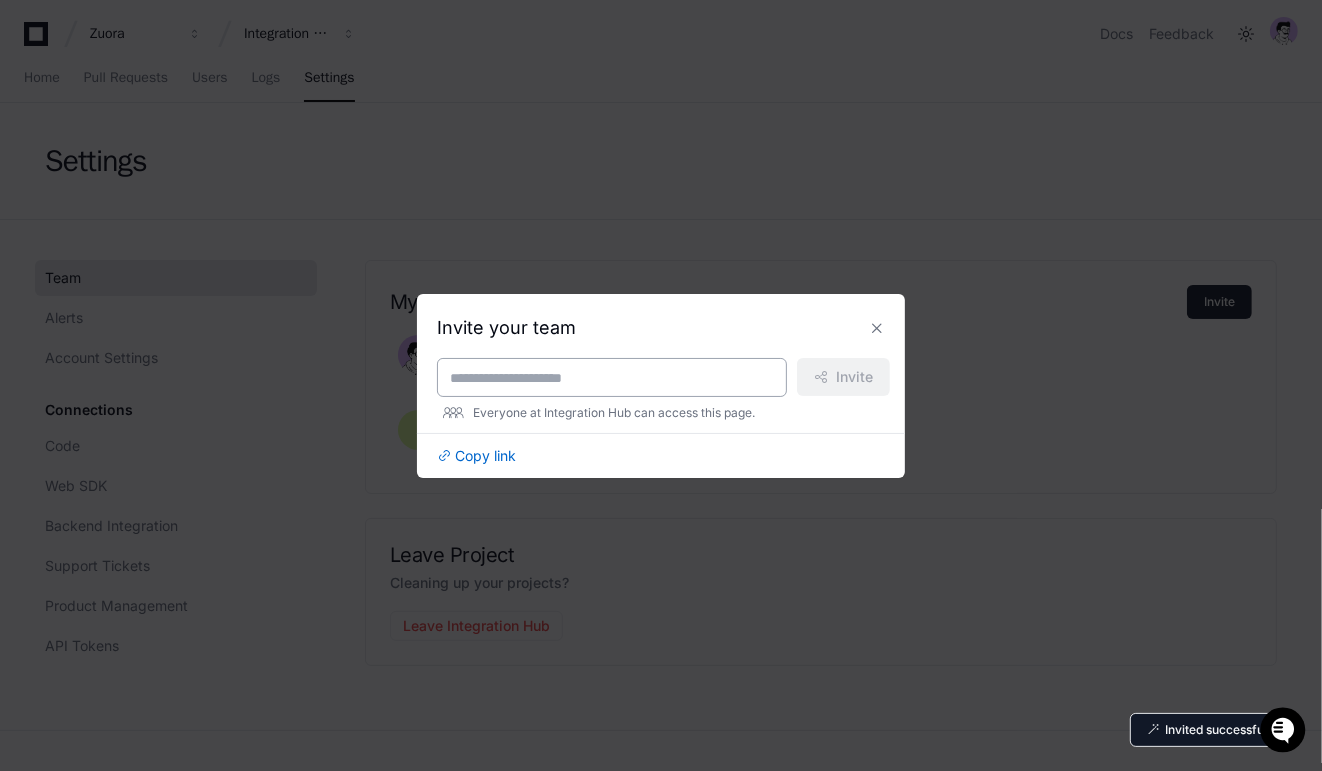 click at bounding box center [612, 378] 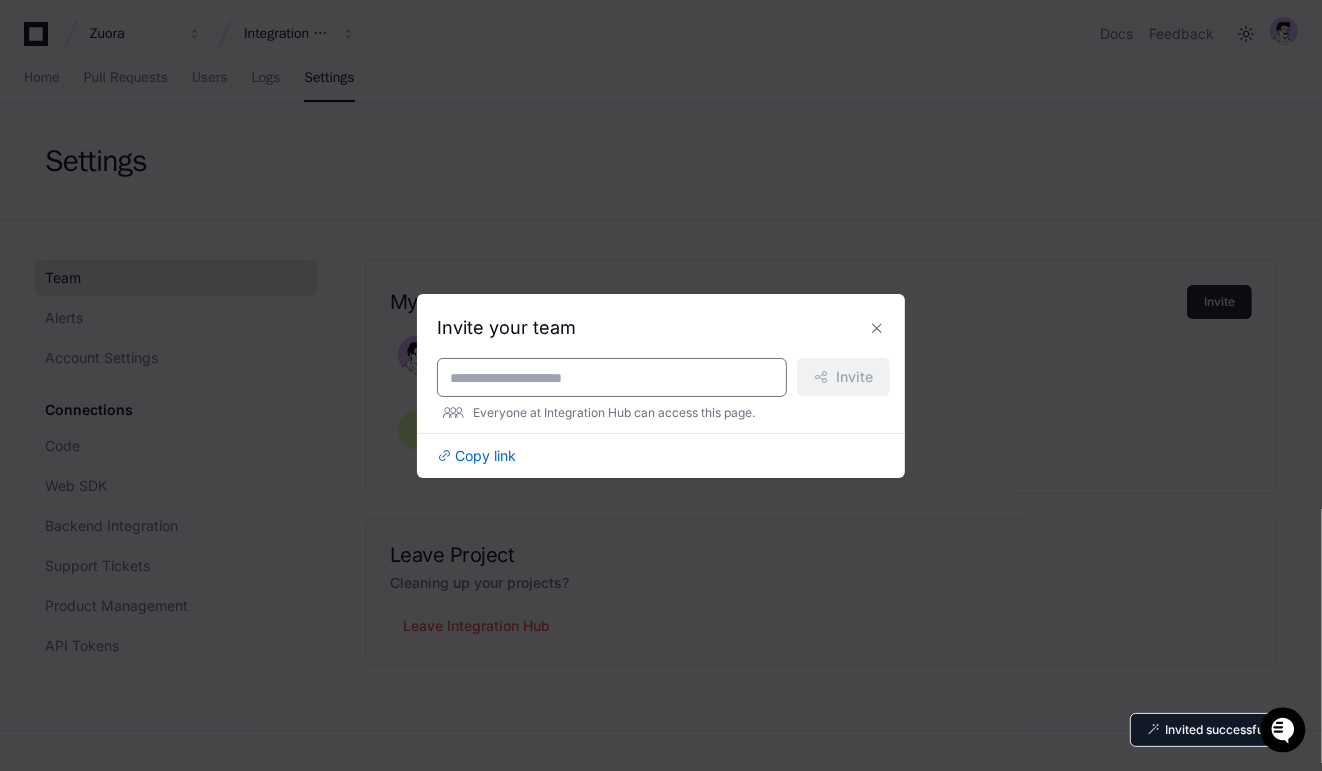 paste on "**********" 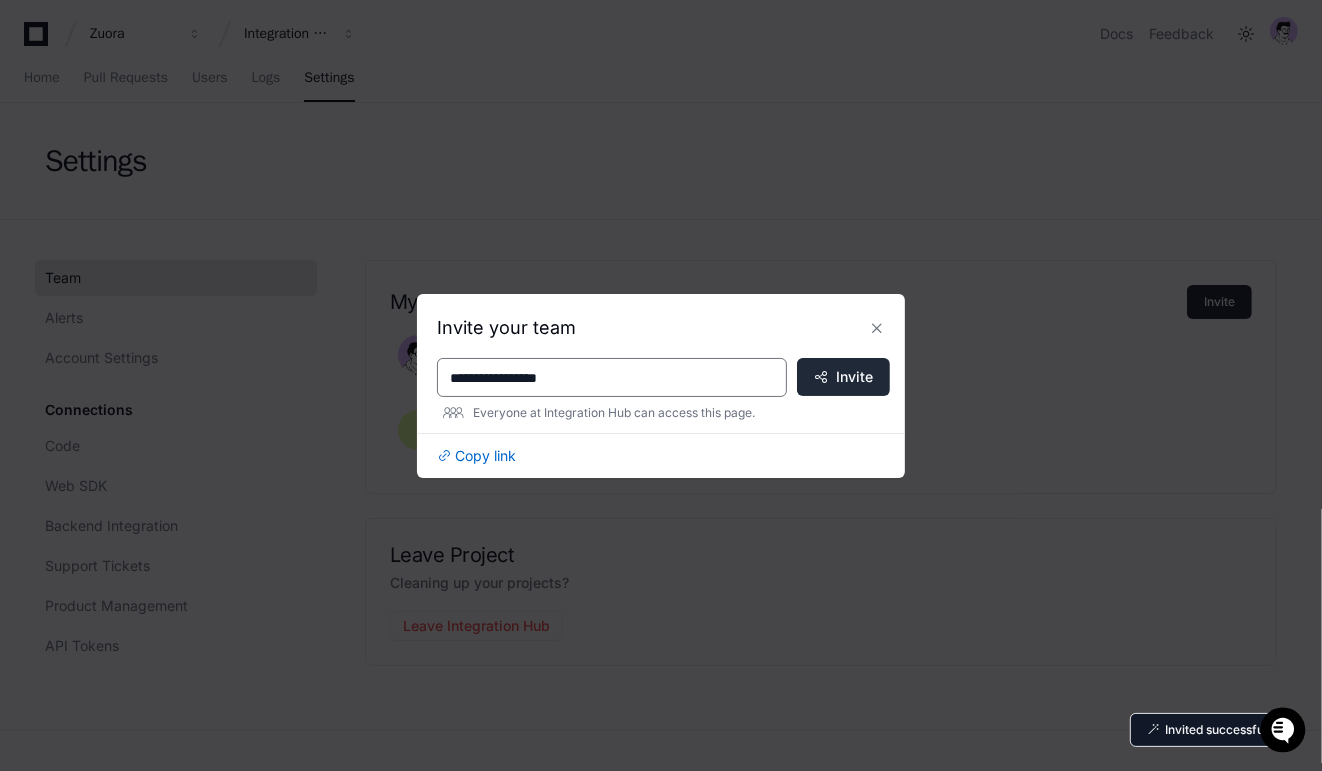 type on "**********" 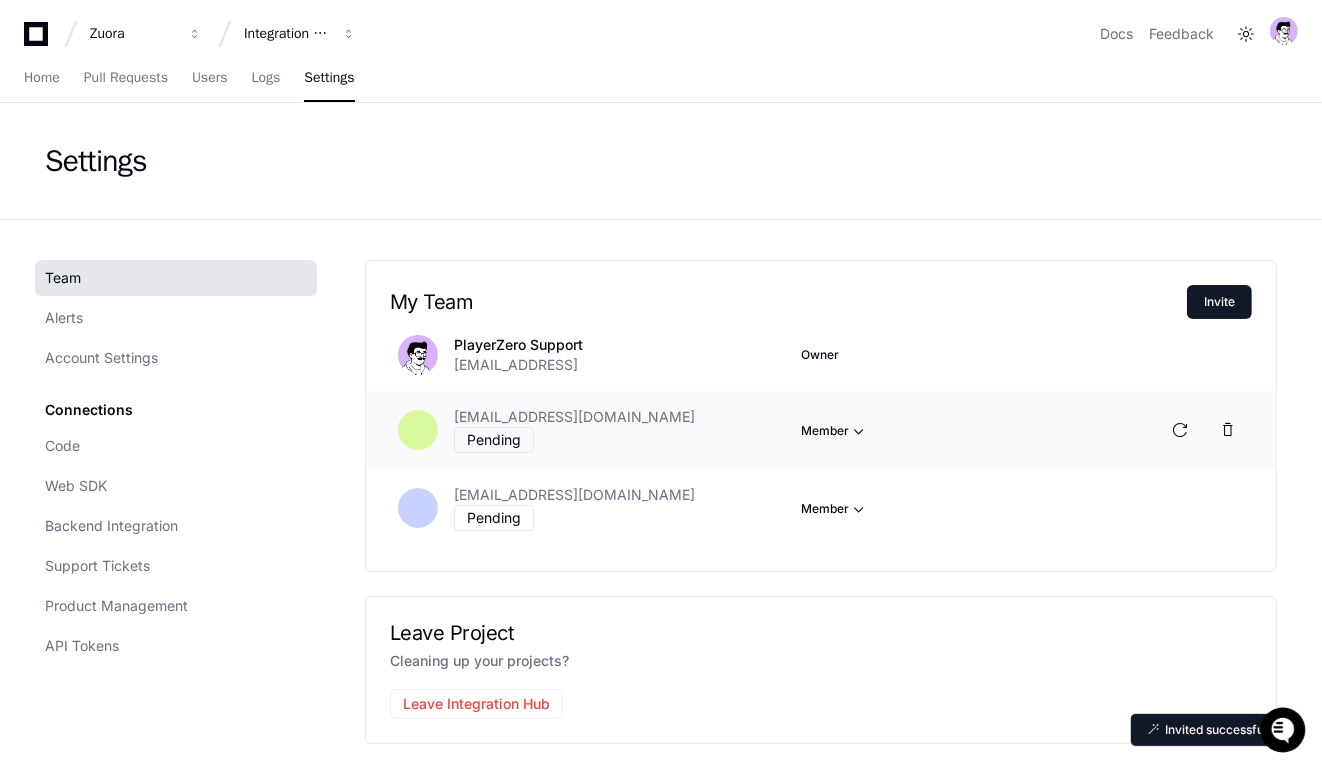 click on "Member" at bounding box center [835, 431] 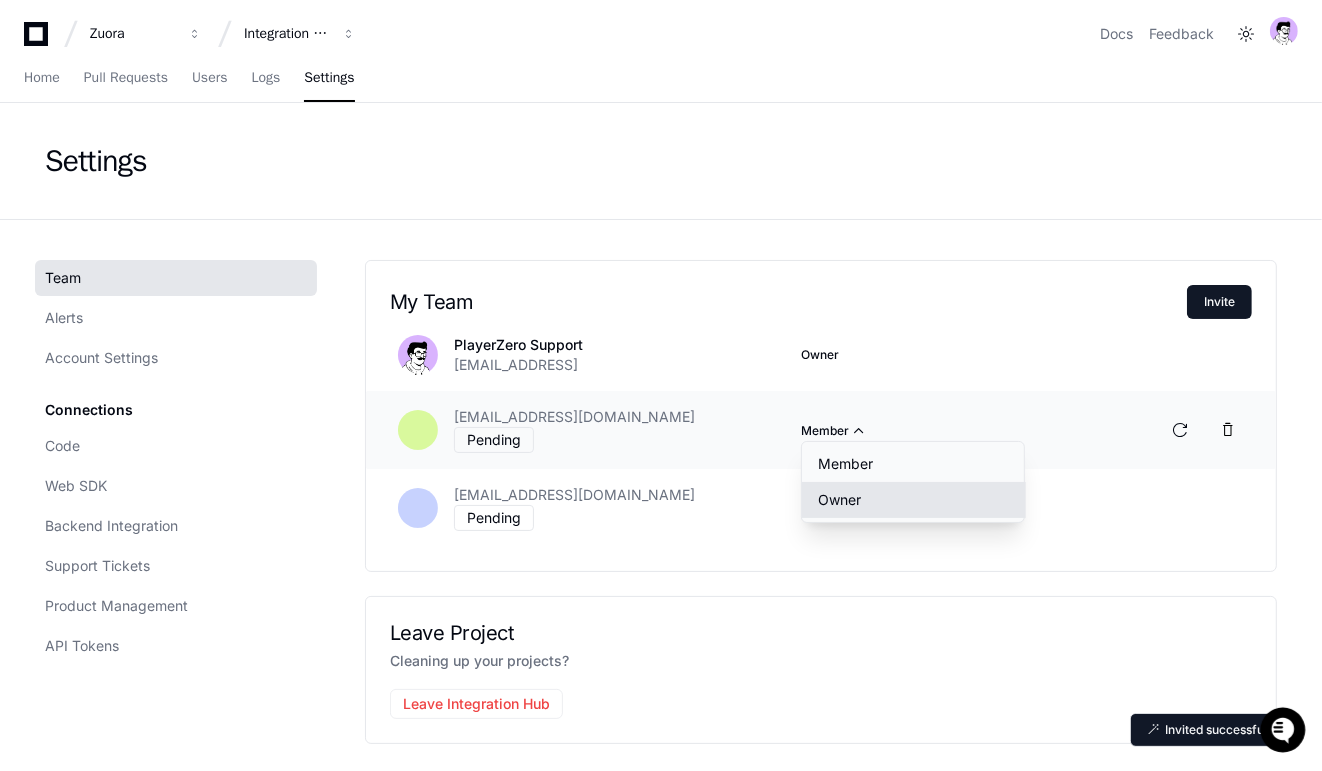 click on "Owner" 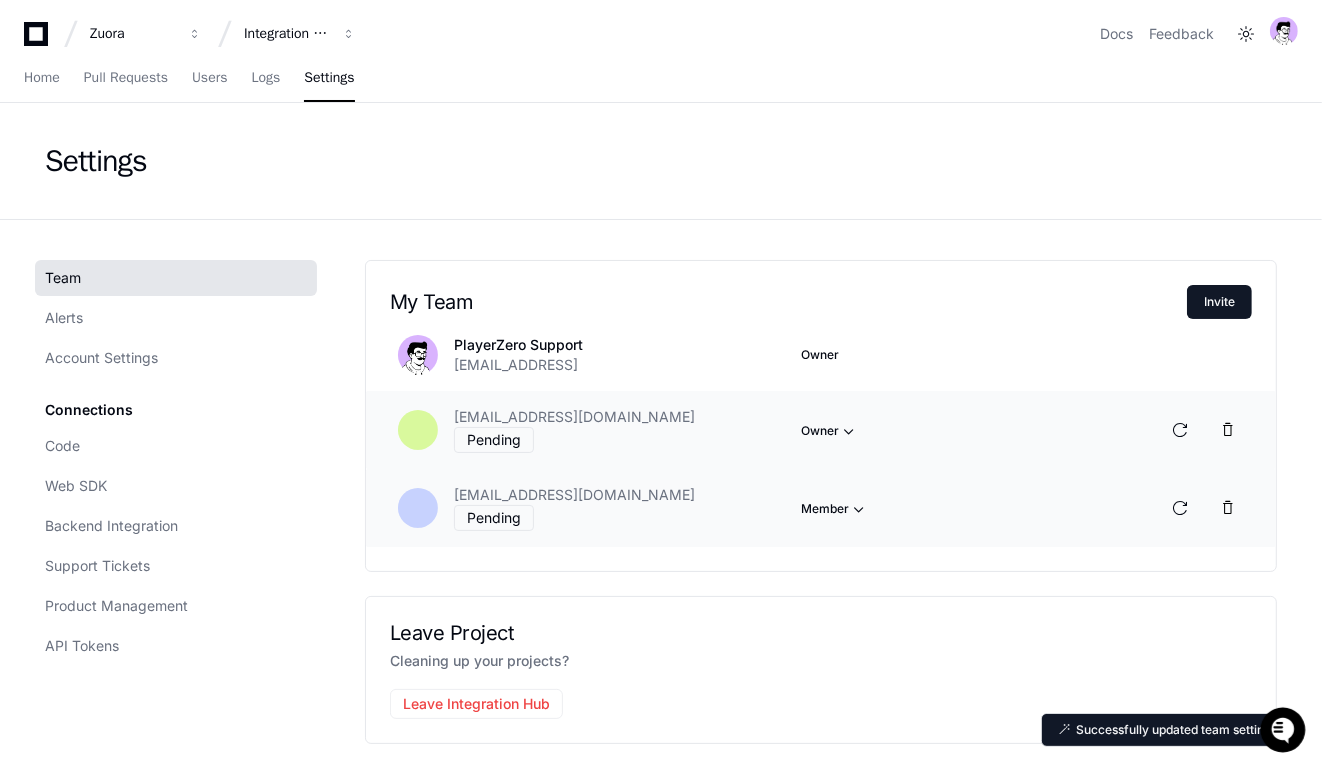 click on "Member" 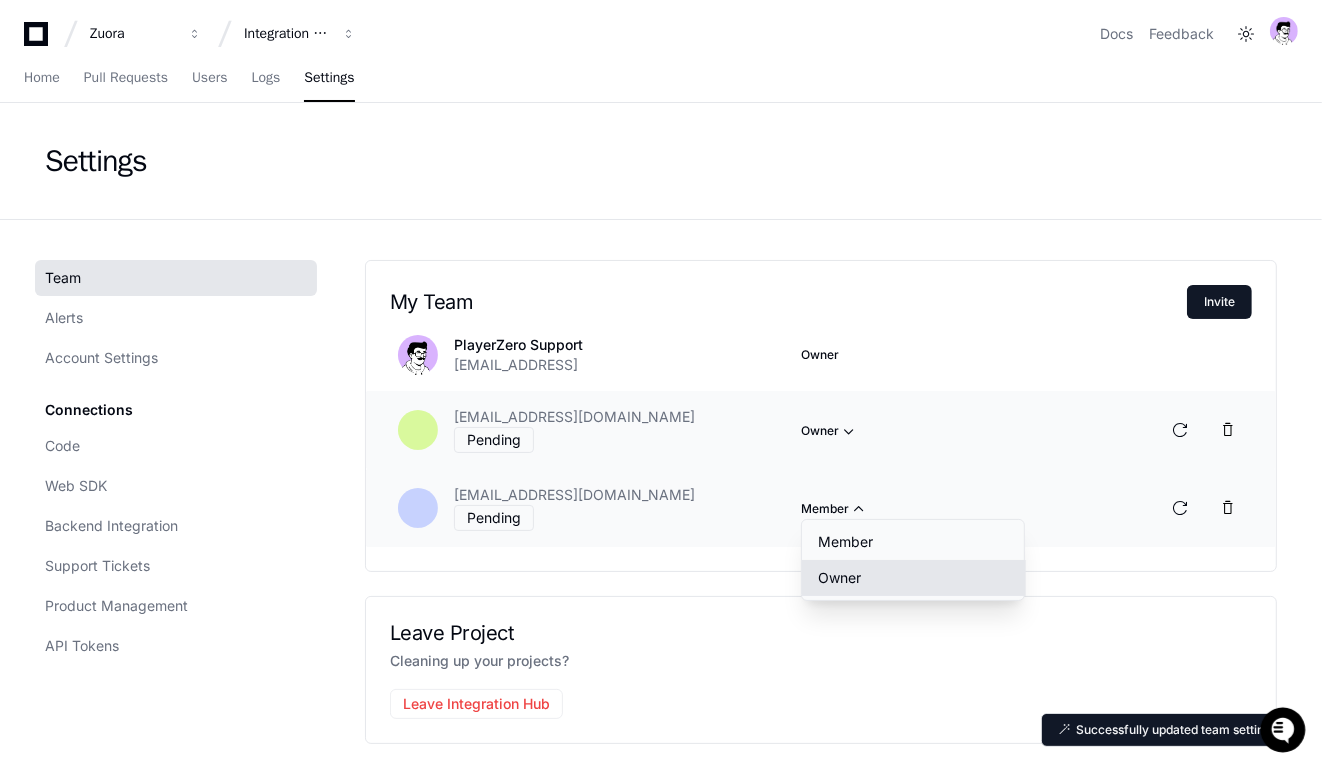 click on "Owner" 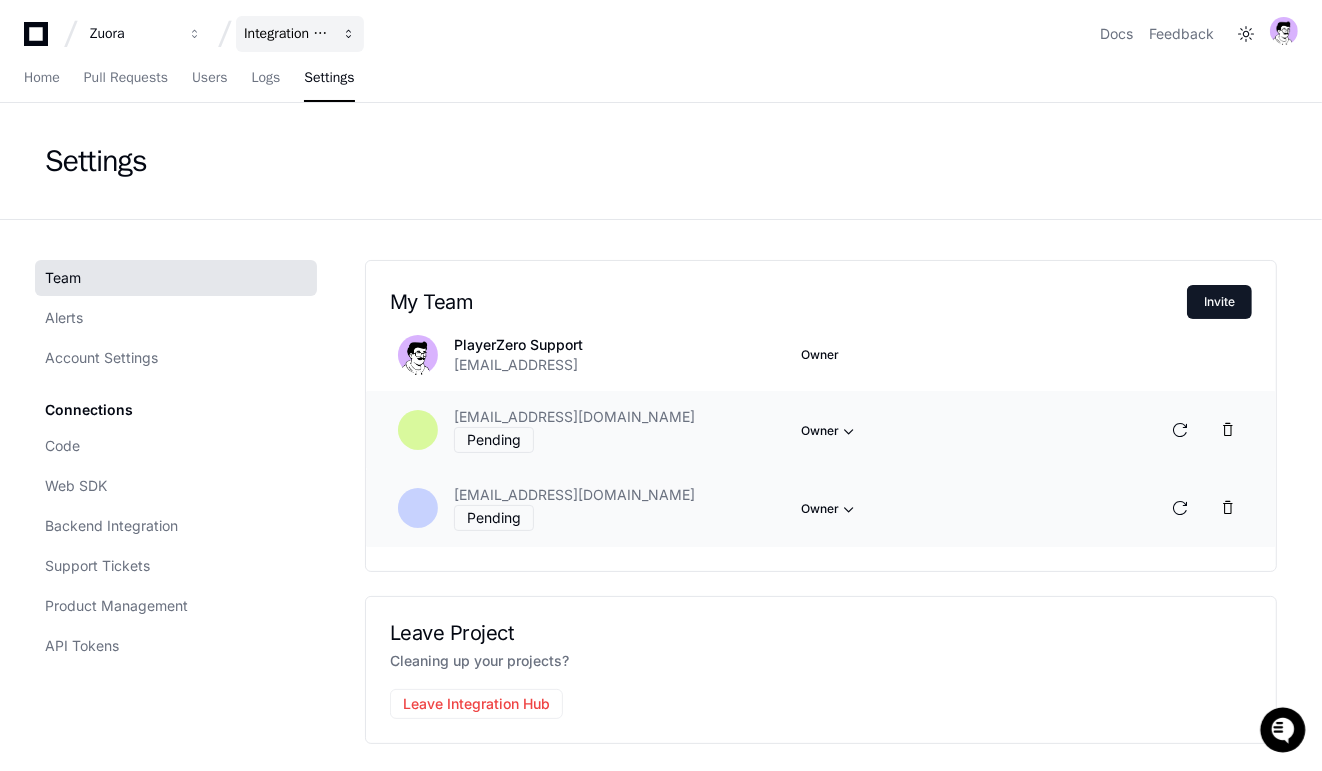 click on "Integration Hub" at bounding box center [133, 34] 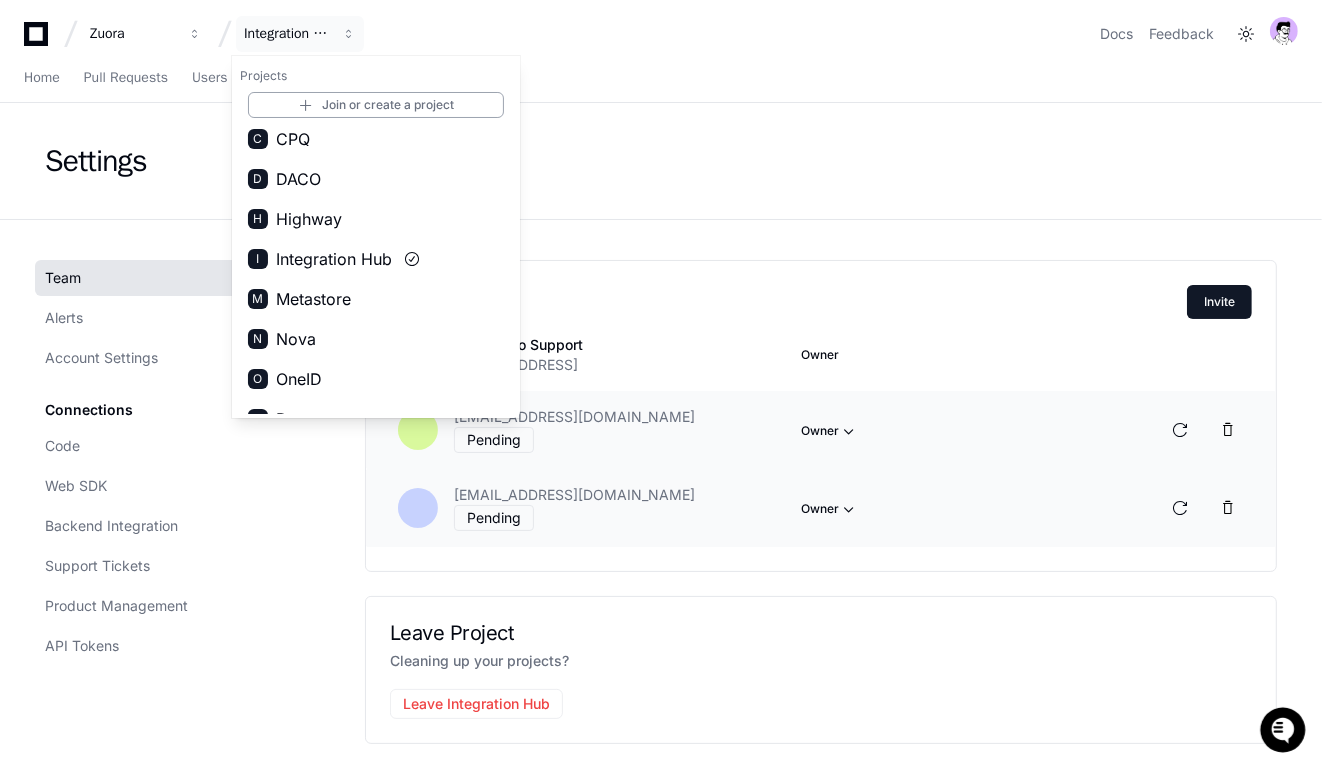 scroll, scrollTop: 0, scrollLeft: 0, axis: both 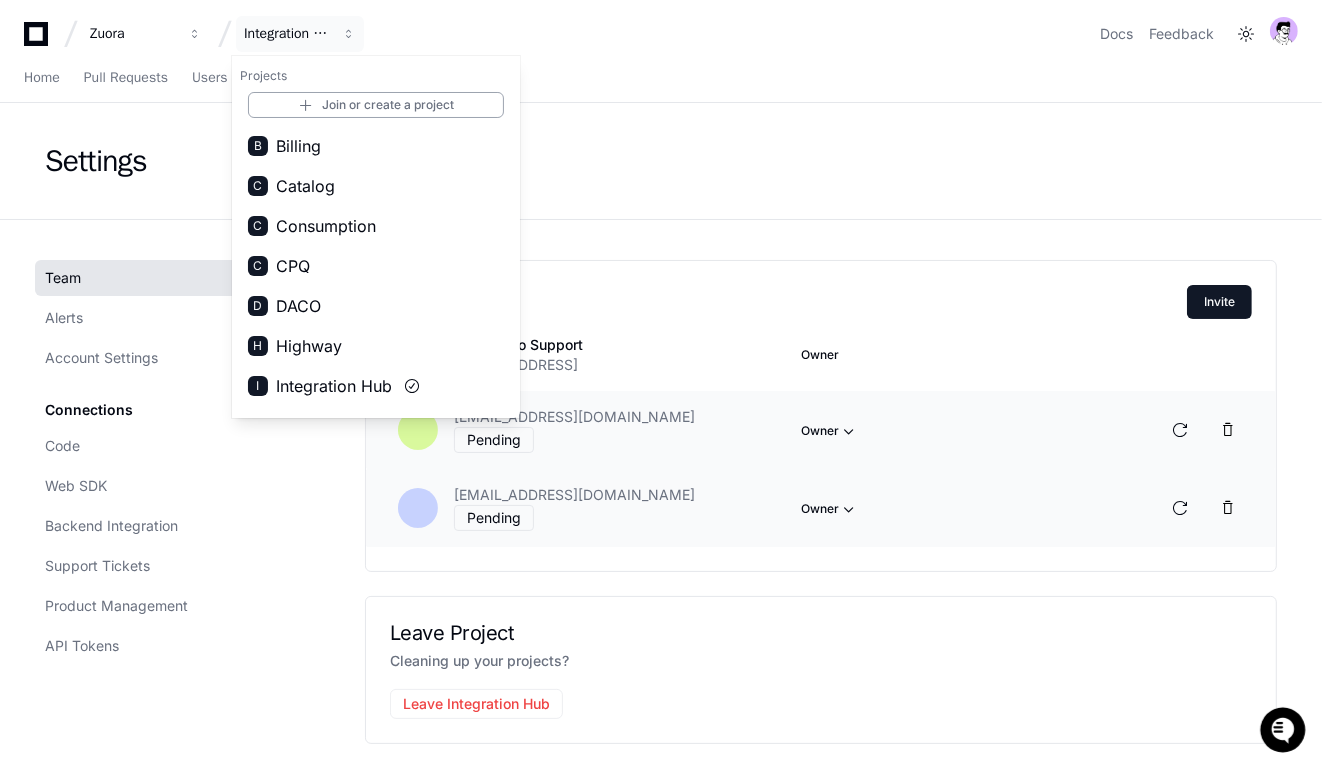 click on "Consumption" at bounding box center (326, 226) 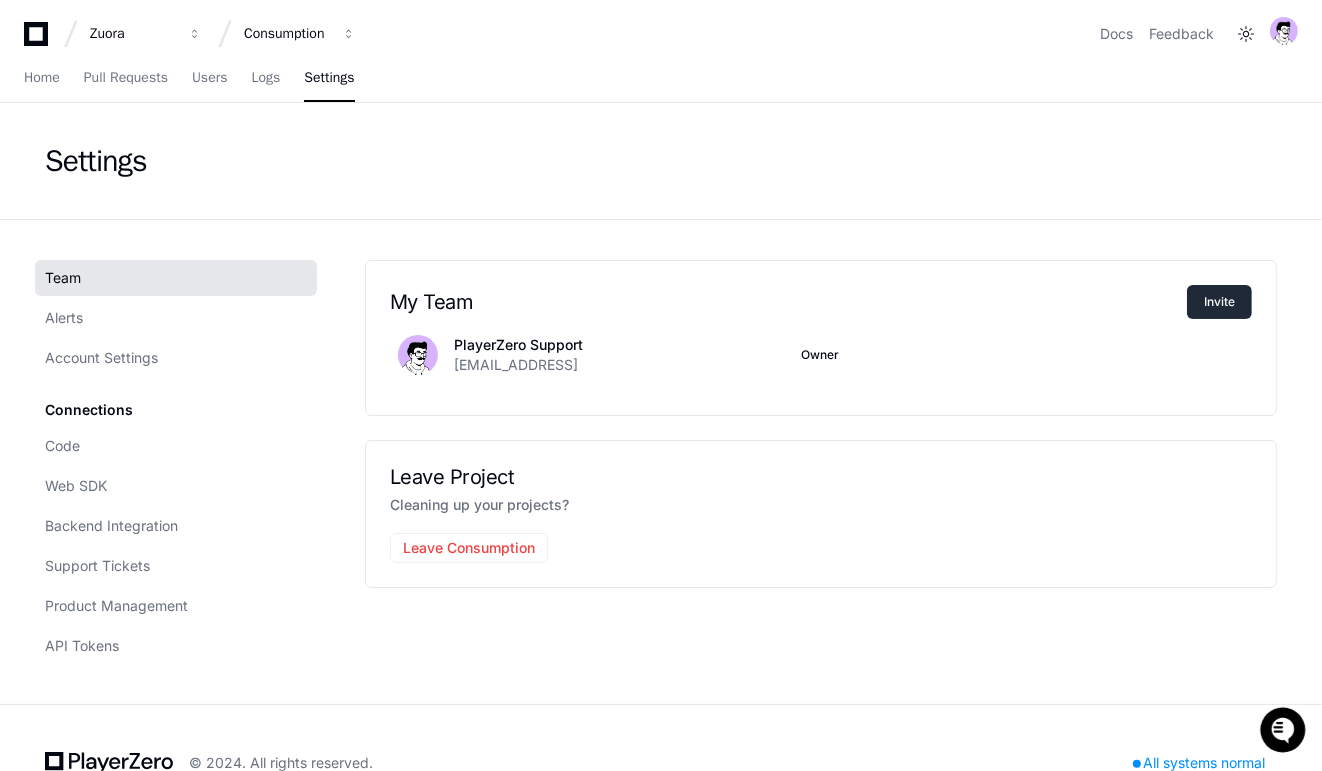 click on "Invite" 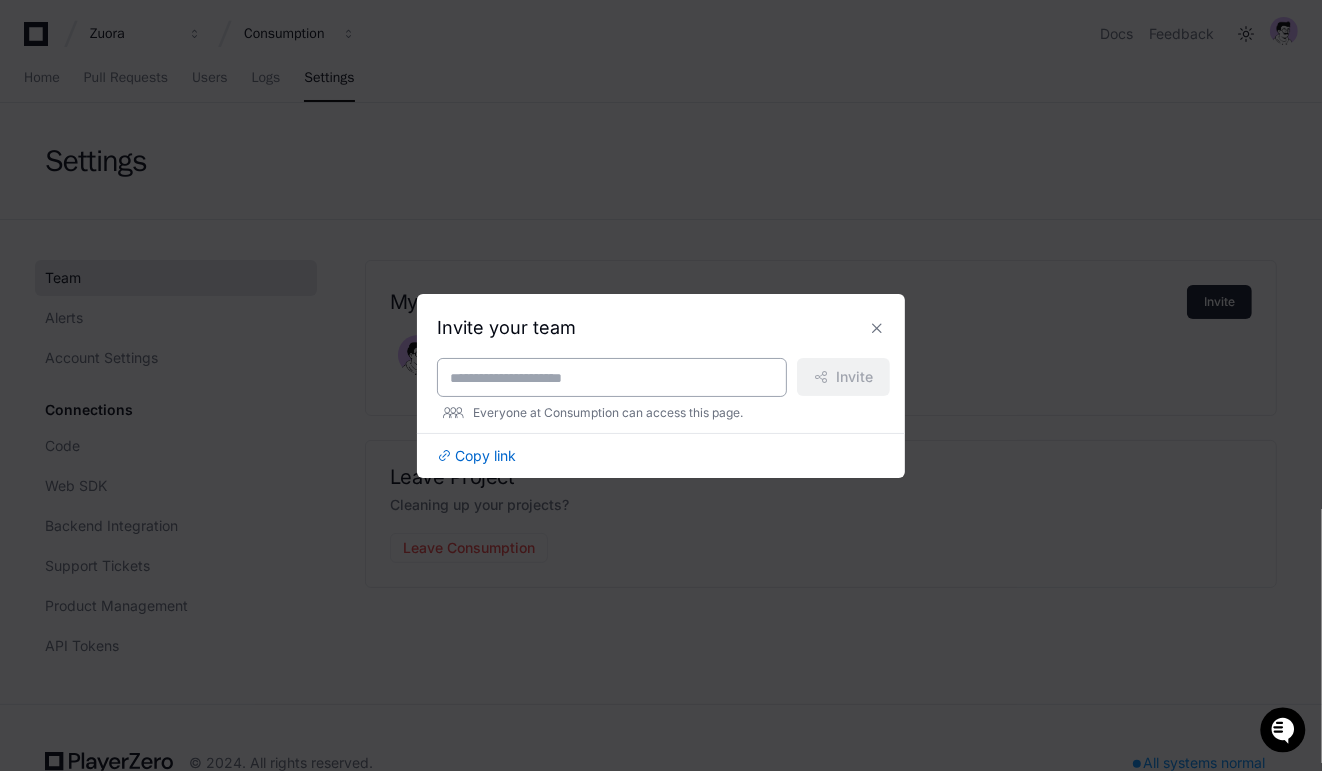 click at bounding box center (612, 378) 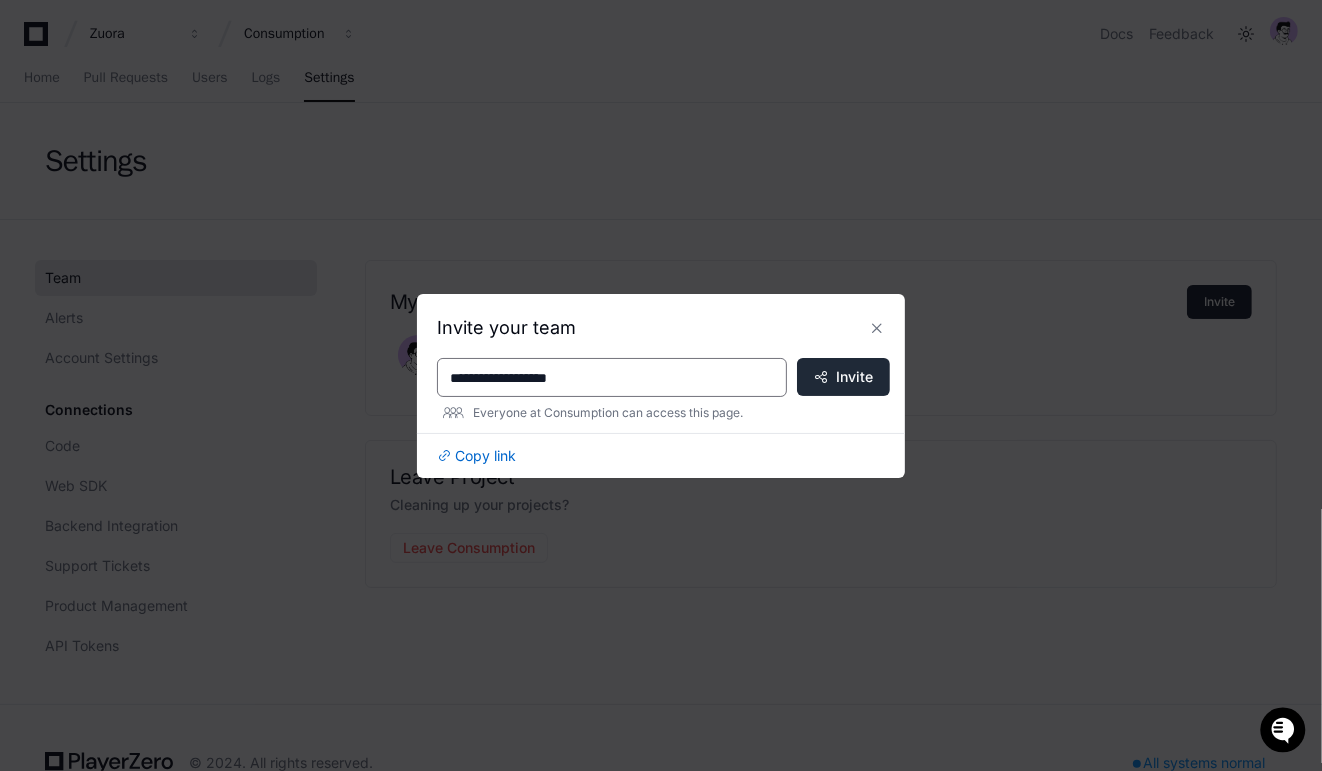 type on "**********" 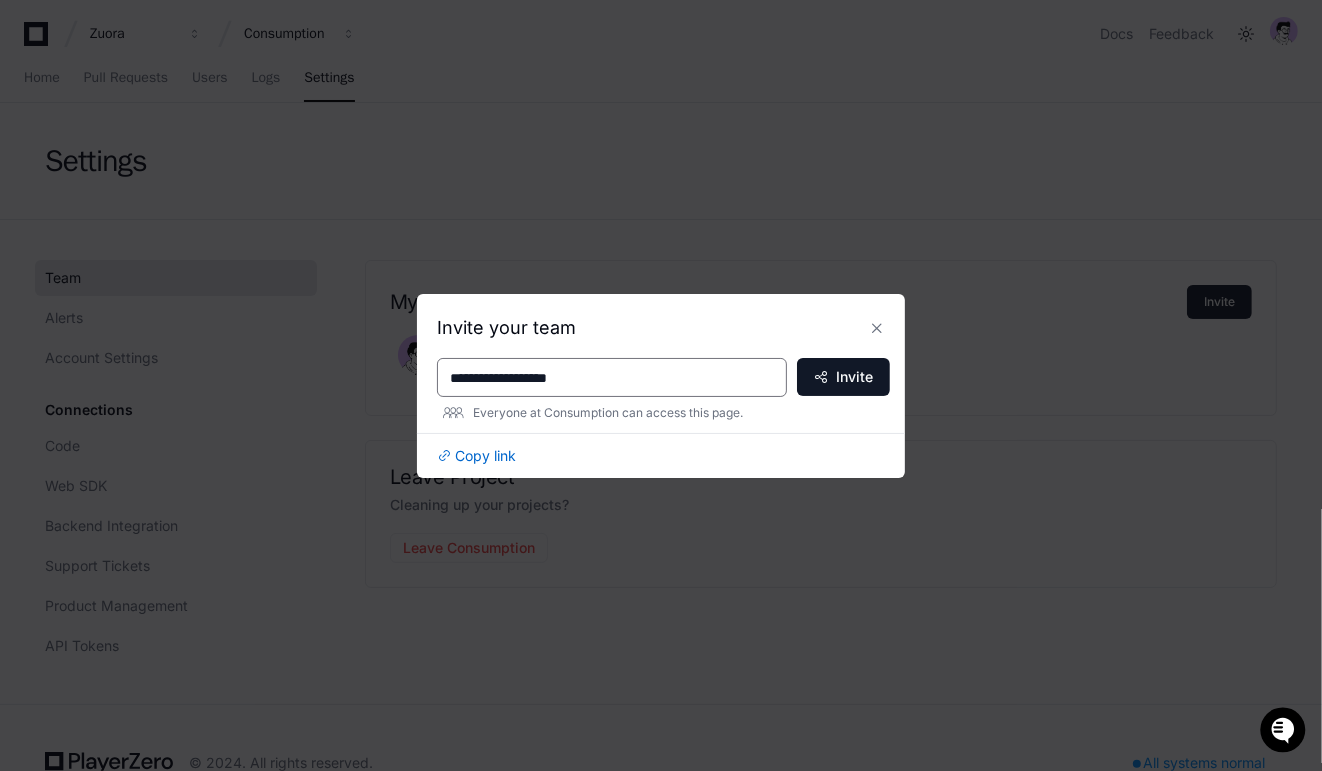 click on "Invite" at bounding box center (854, 377) 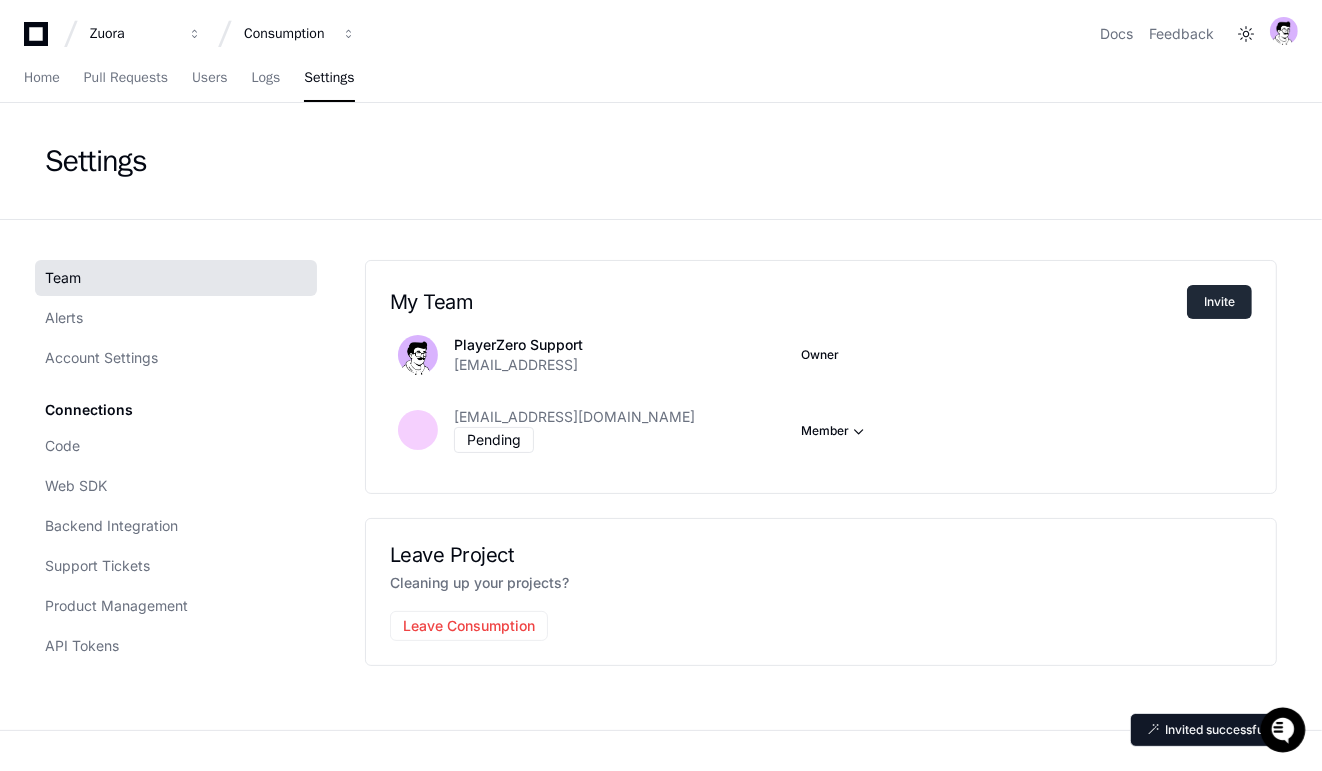 click on "Invite" 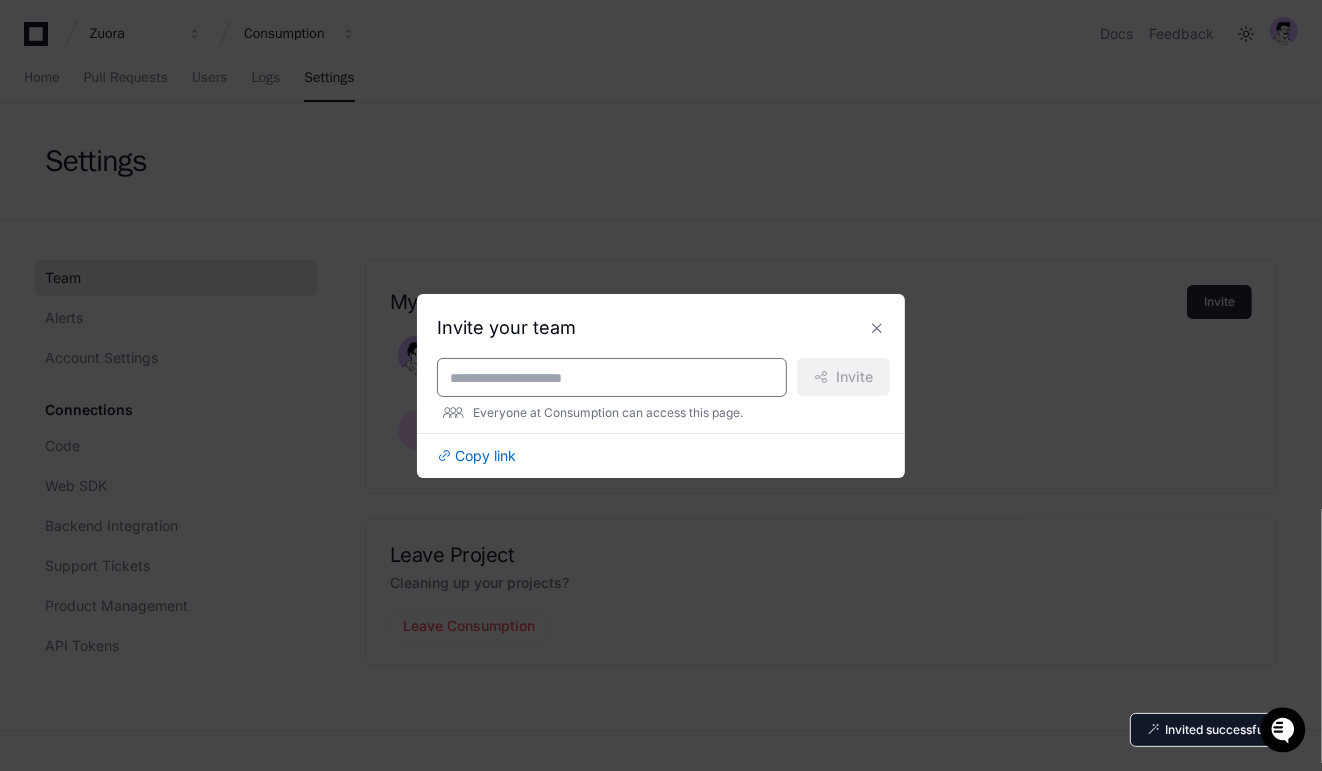 click at bounding box center (612, 378) 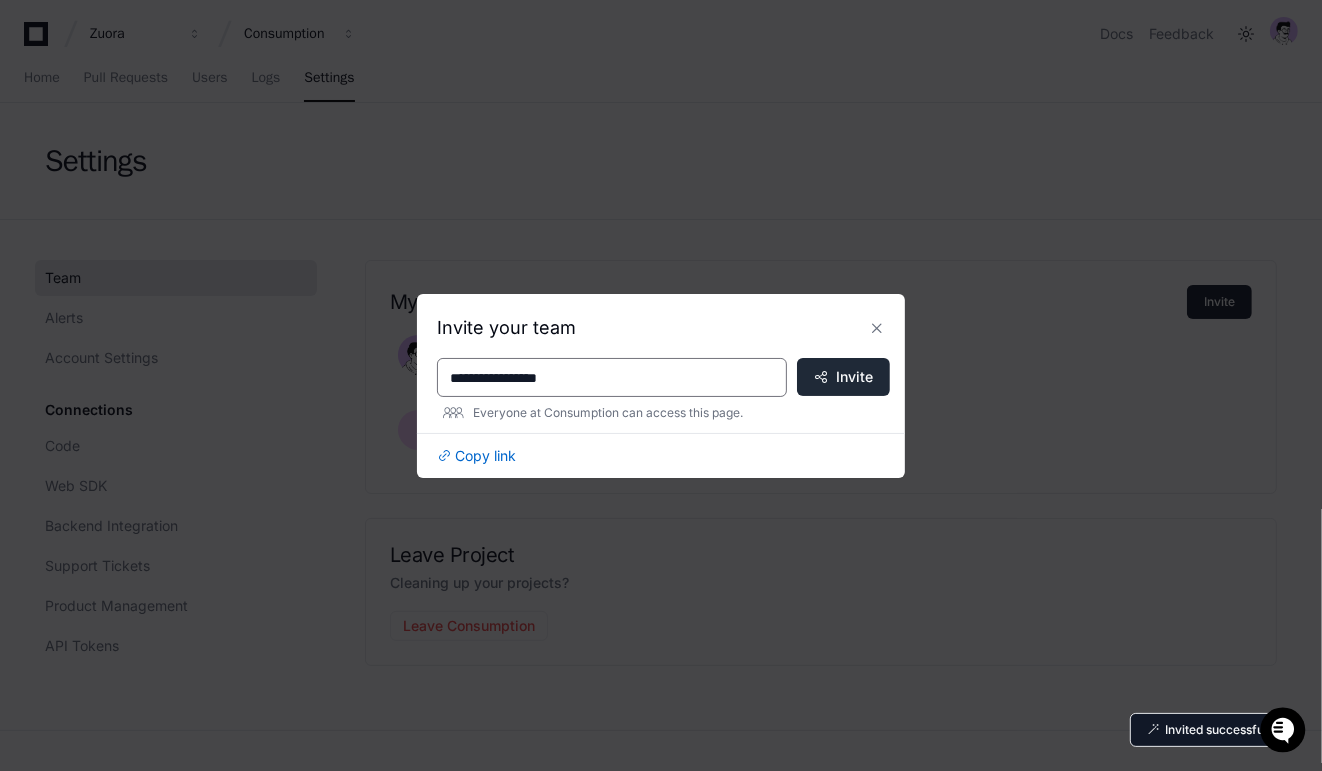 type on "**********" 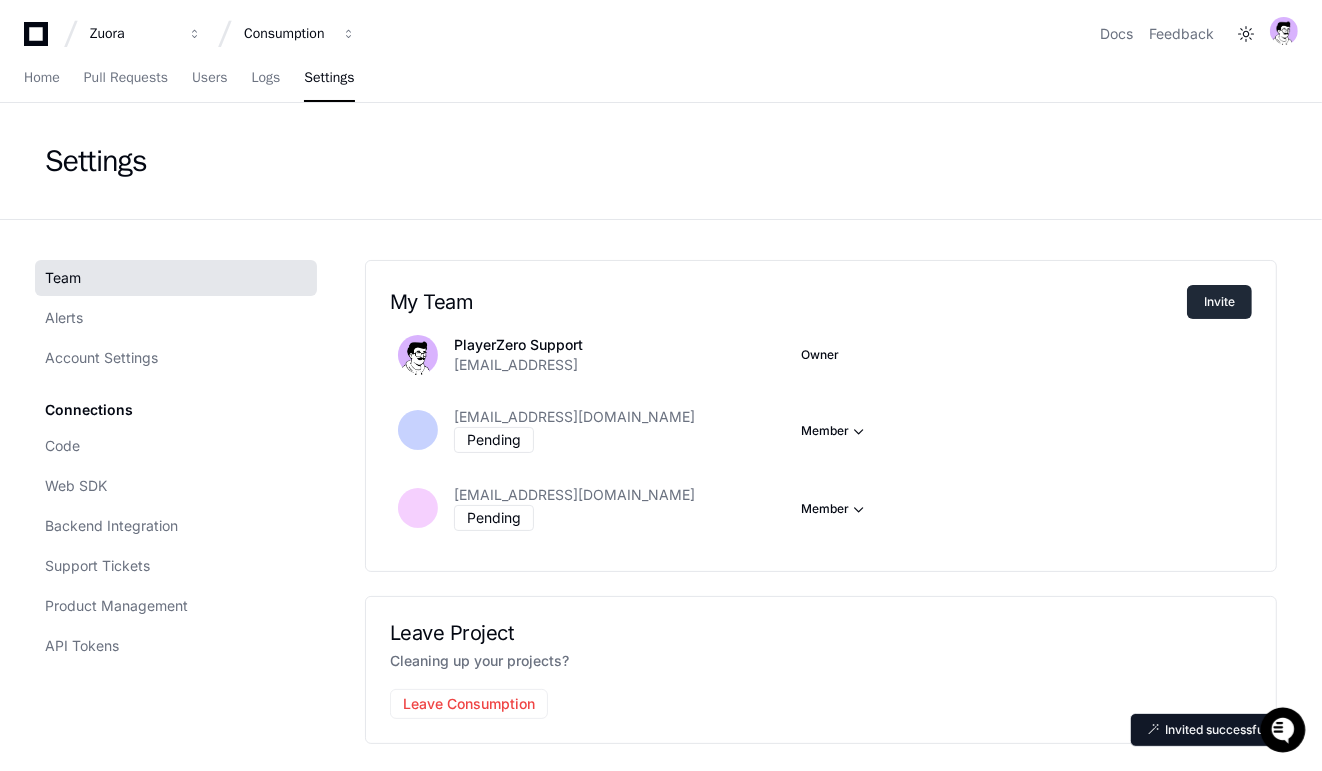 click on "Invite" 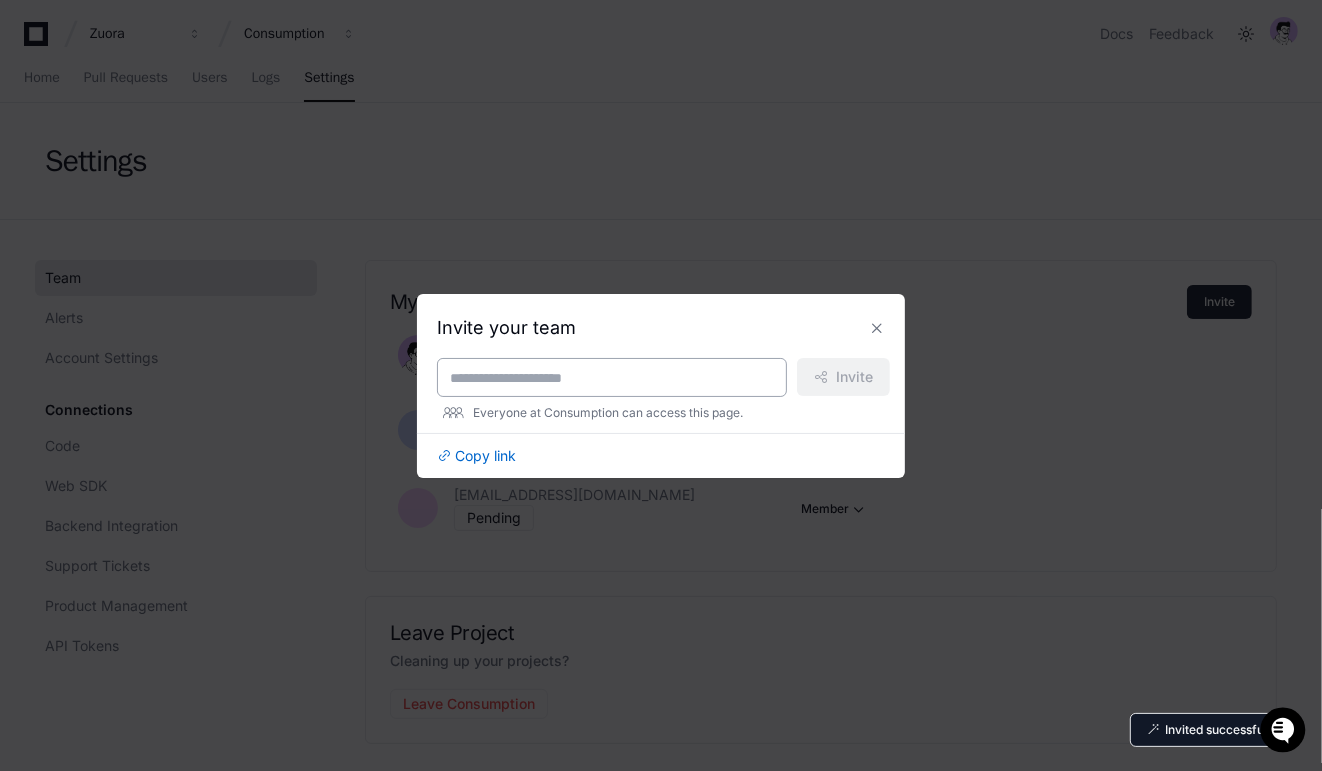 click at bounding box center [612, 378] 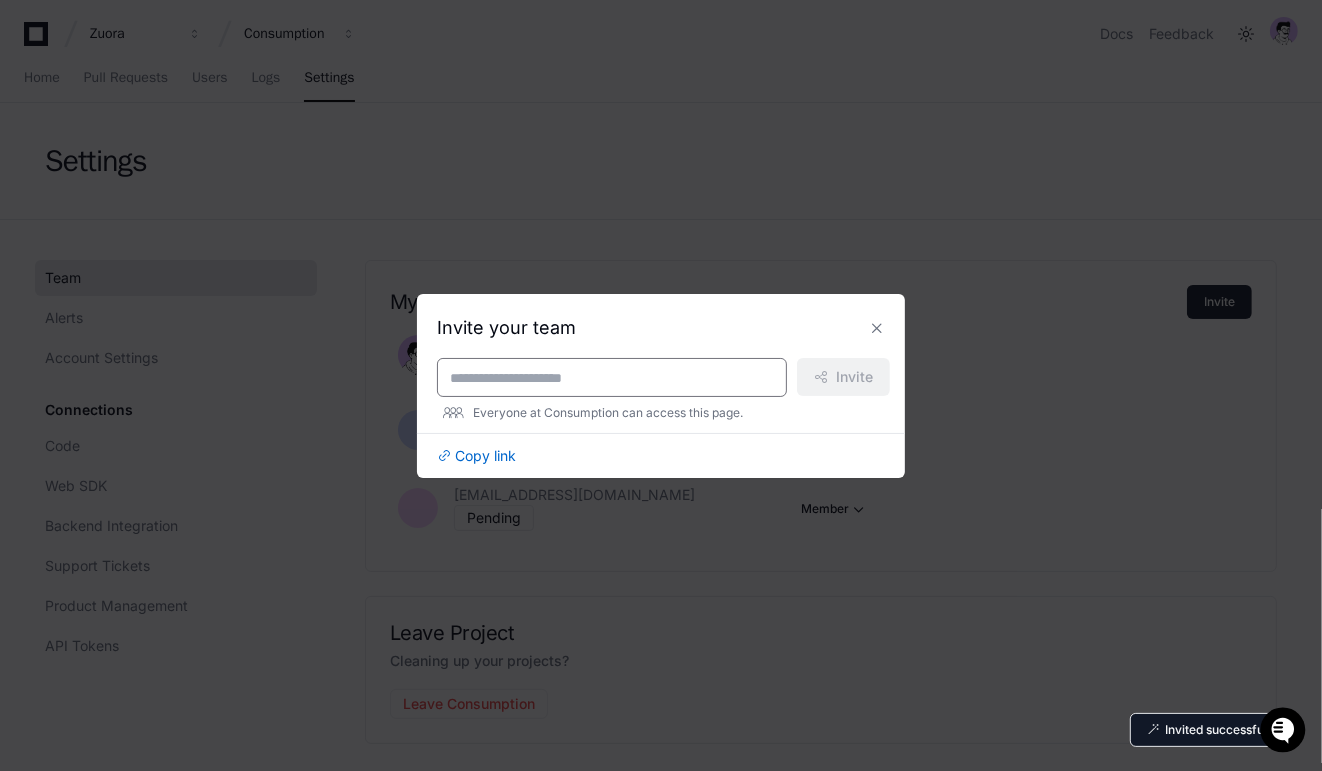 paste on "**********" 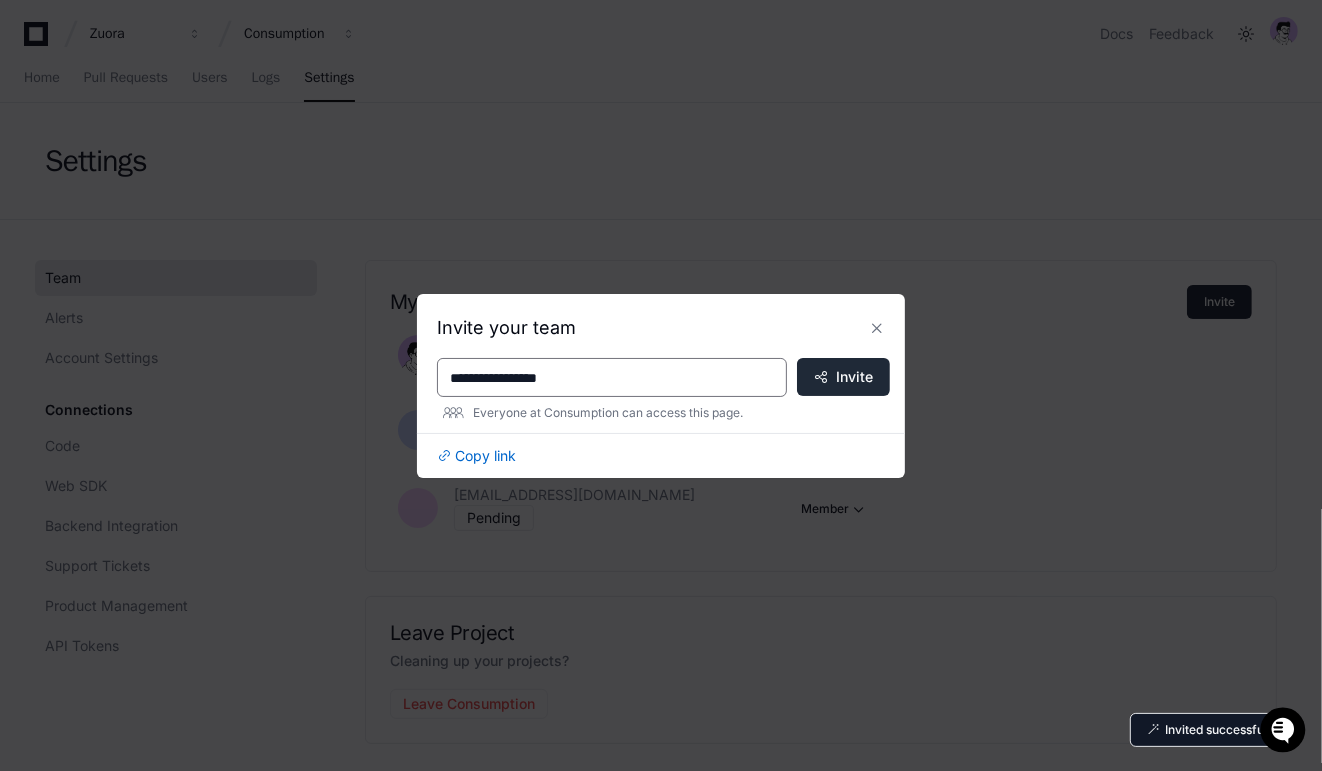 type on "**********" 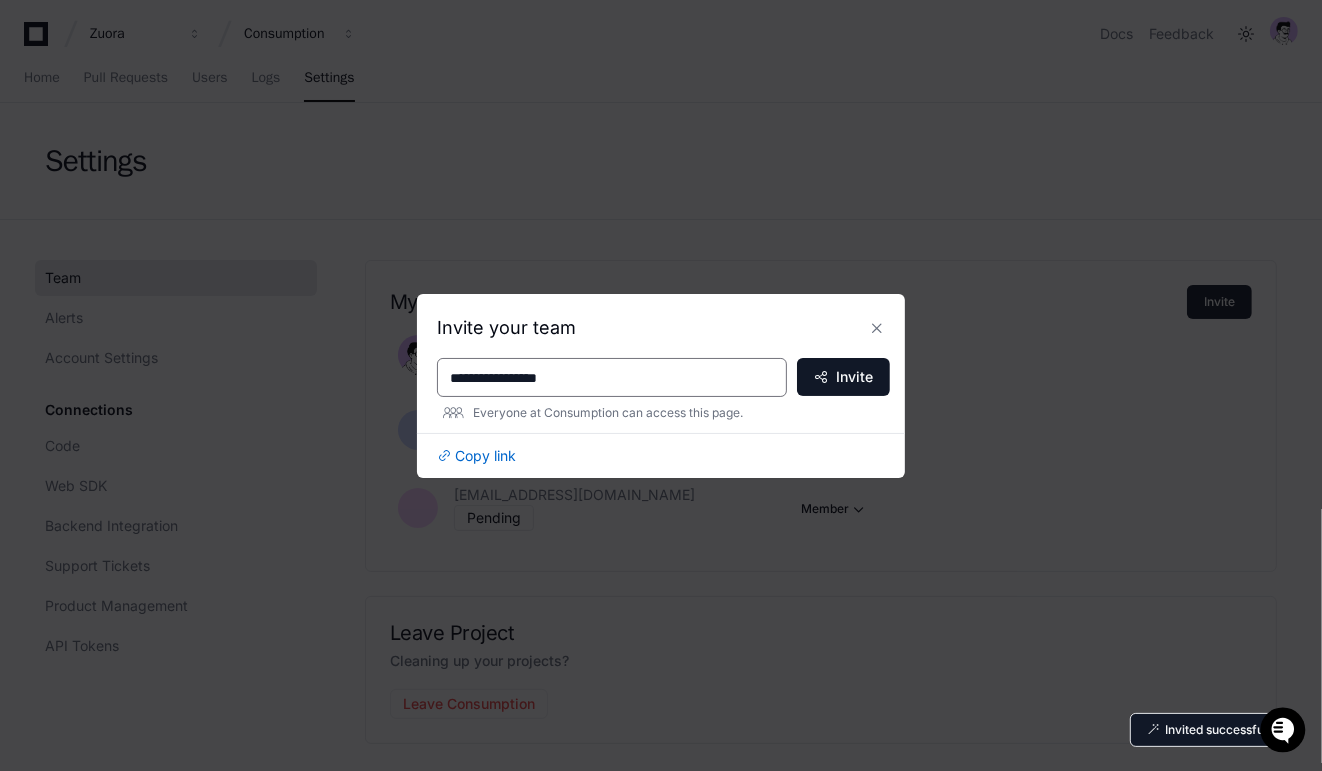 click on "Invite" at bounding box center (854, 377) 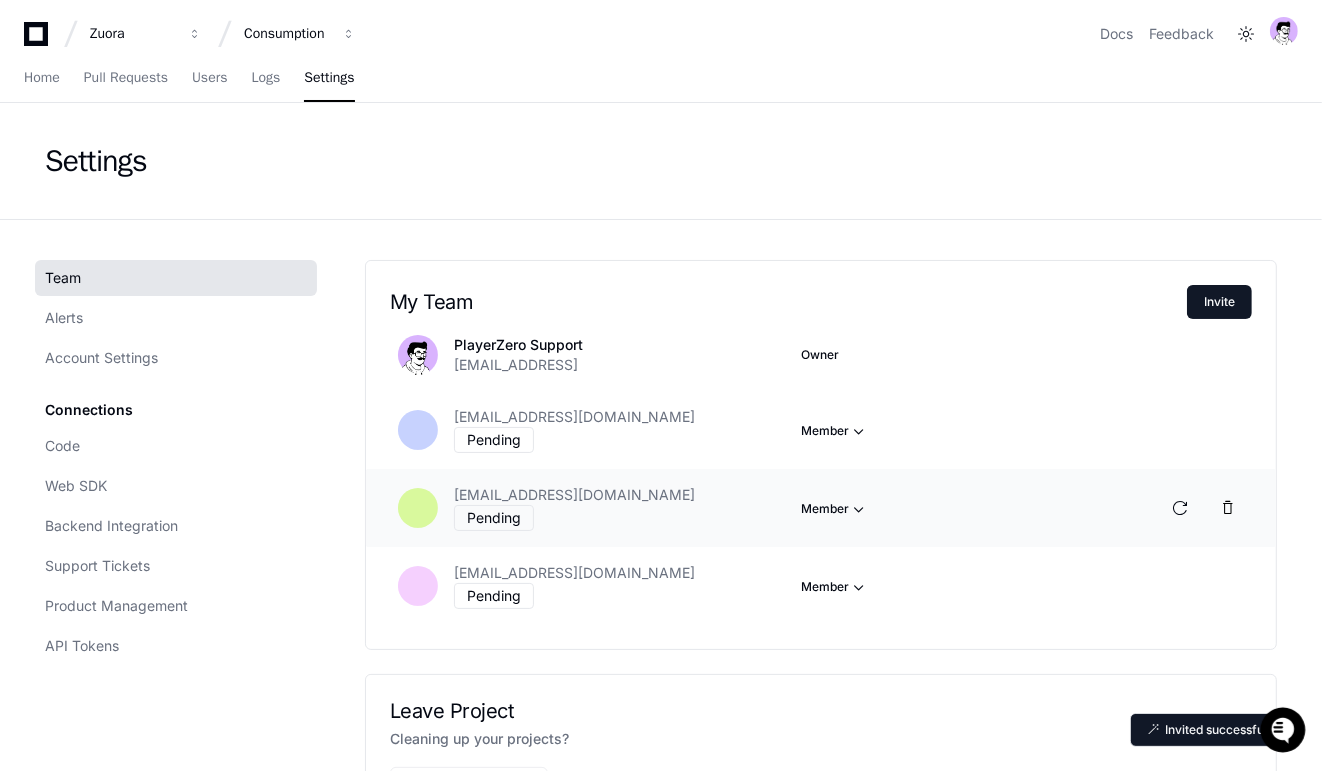 click on "Member" at bounding box center [835, 431] 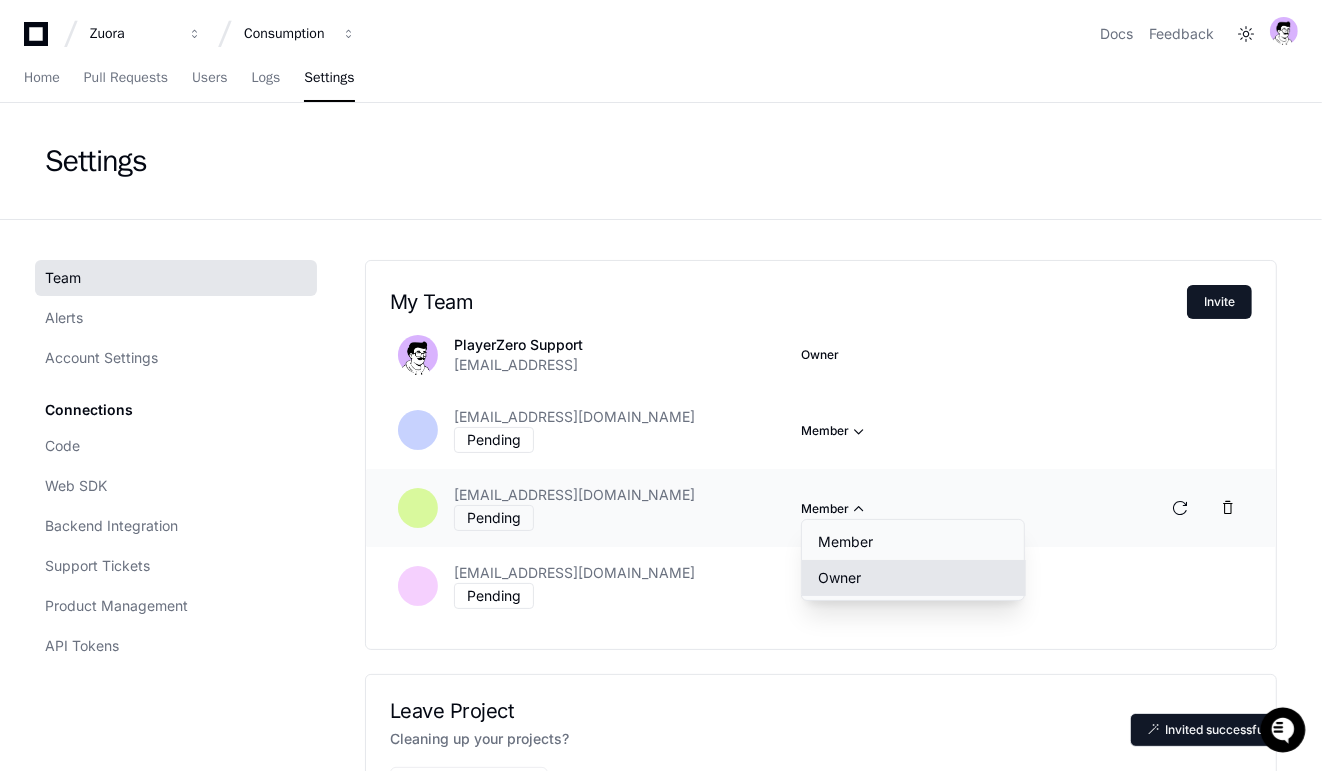 click on "Owner" 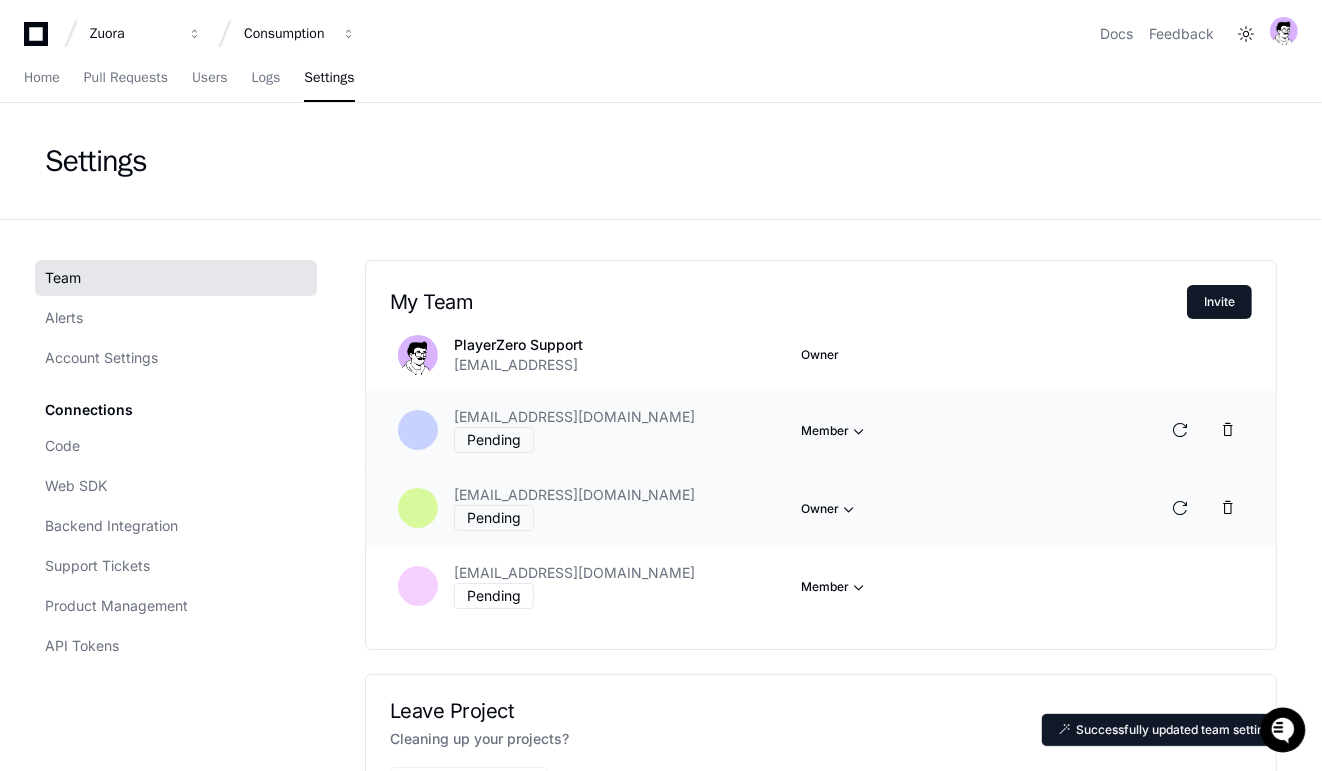 click on "Member" at bounding box center [835, 431] 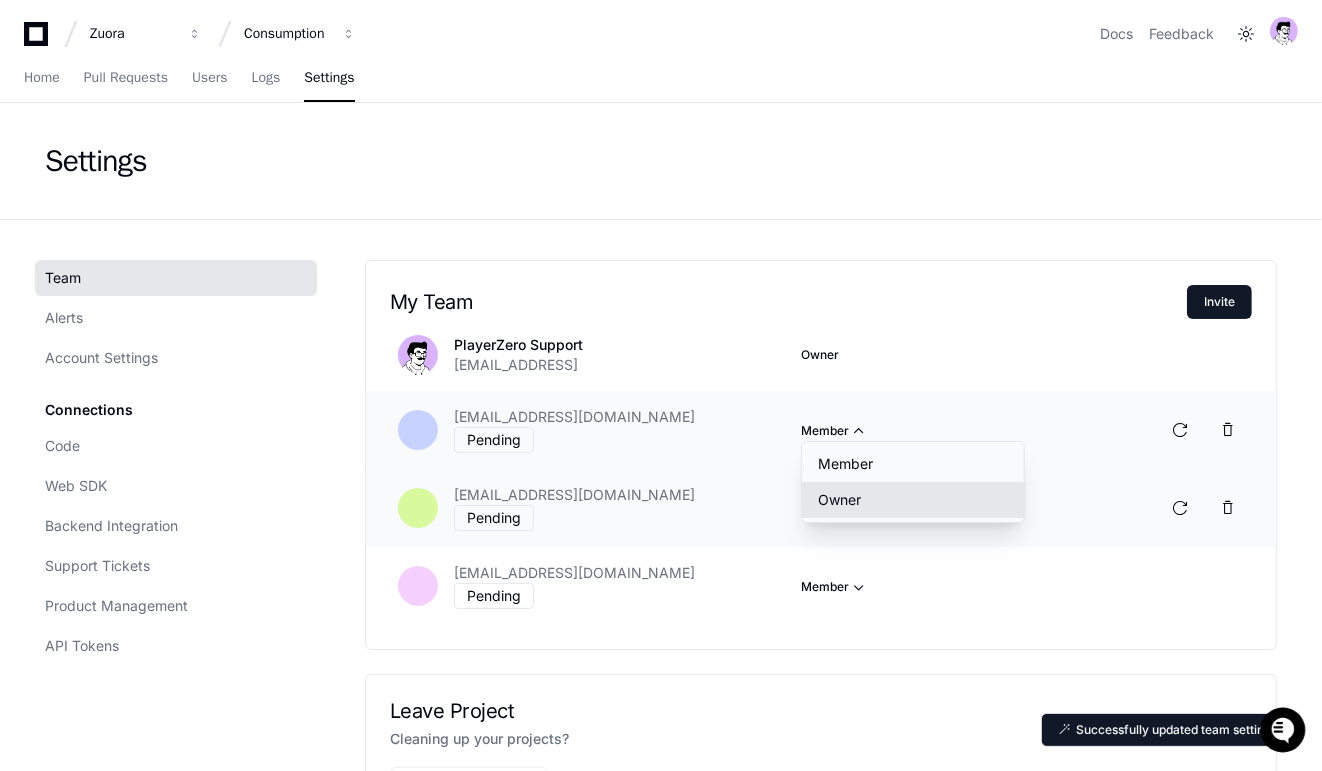 click on "Owner" 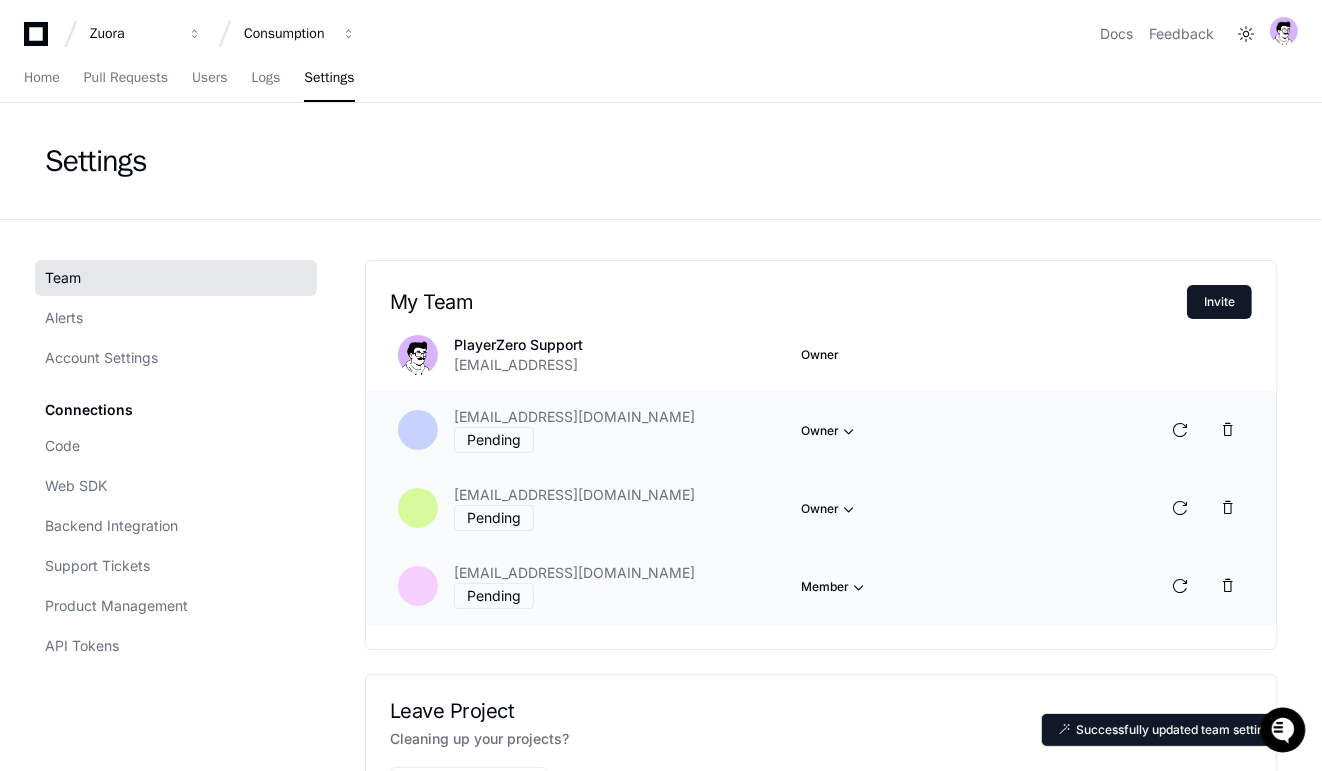 click on "Member" at bounding box center [830, 431] 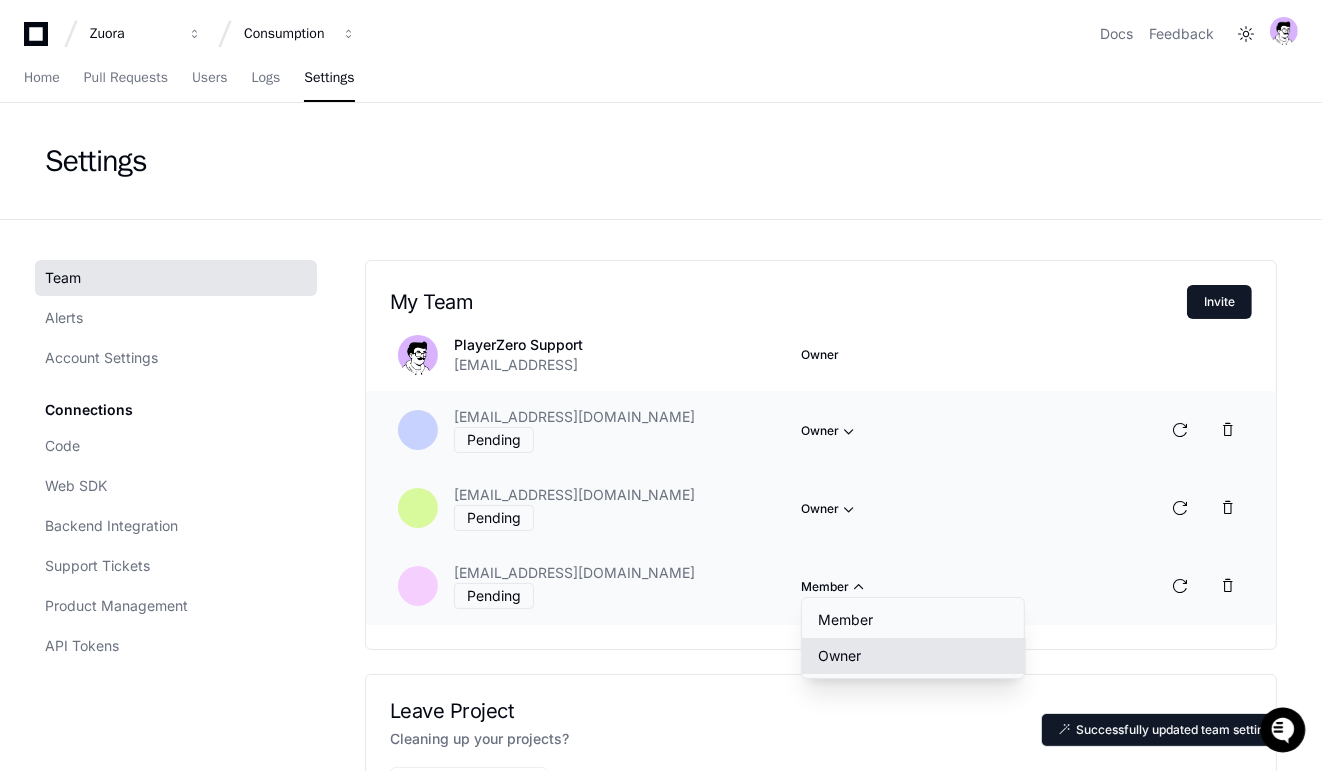 click on "Owner" 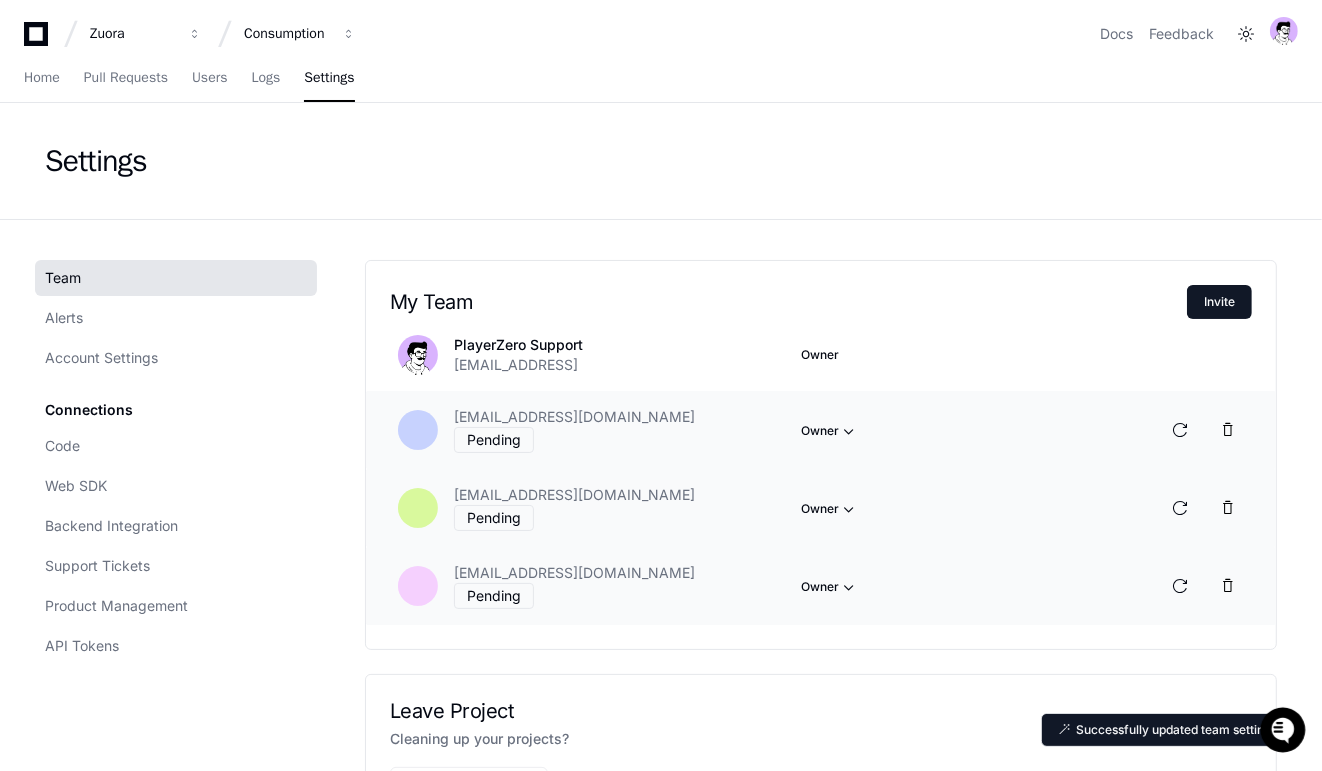 click on "Settings" 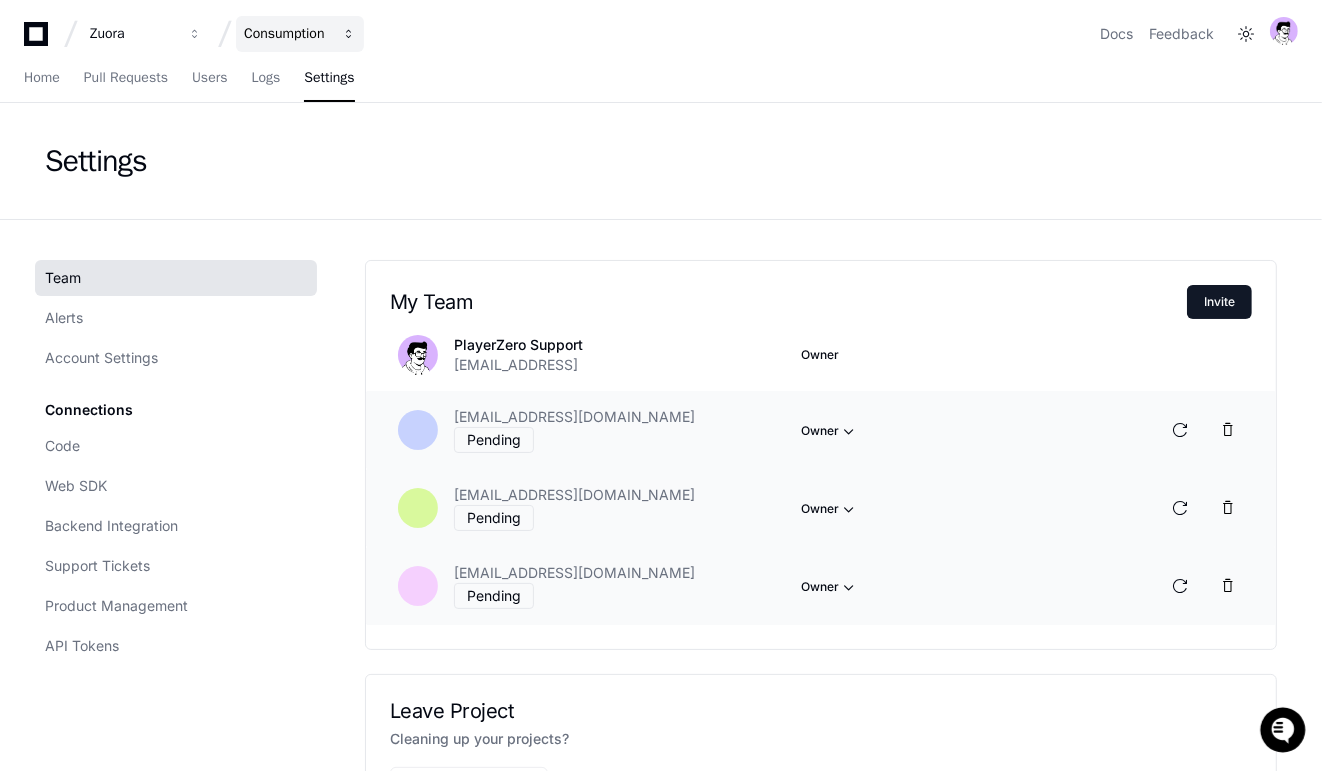 click on "Consumption" at bounding box center (300, 34) 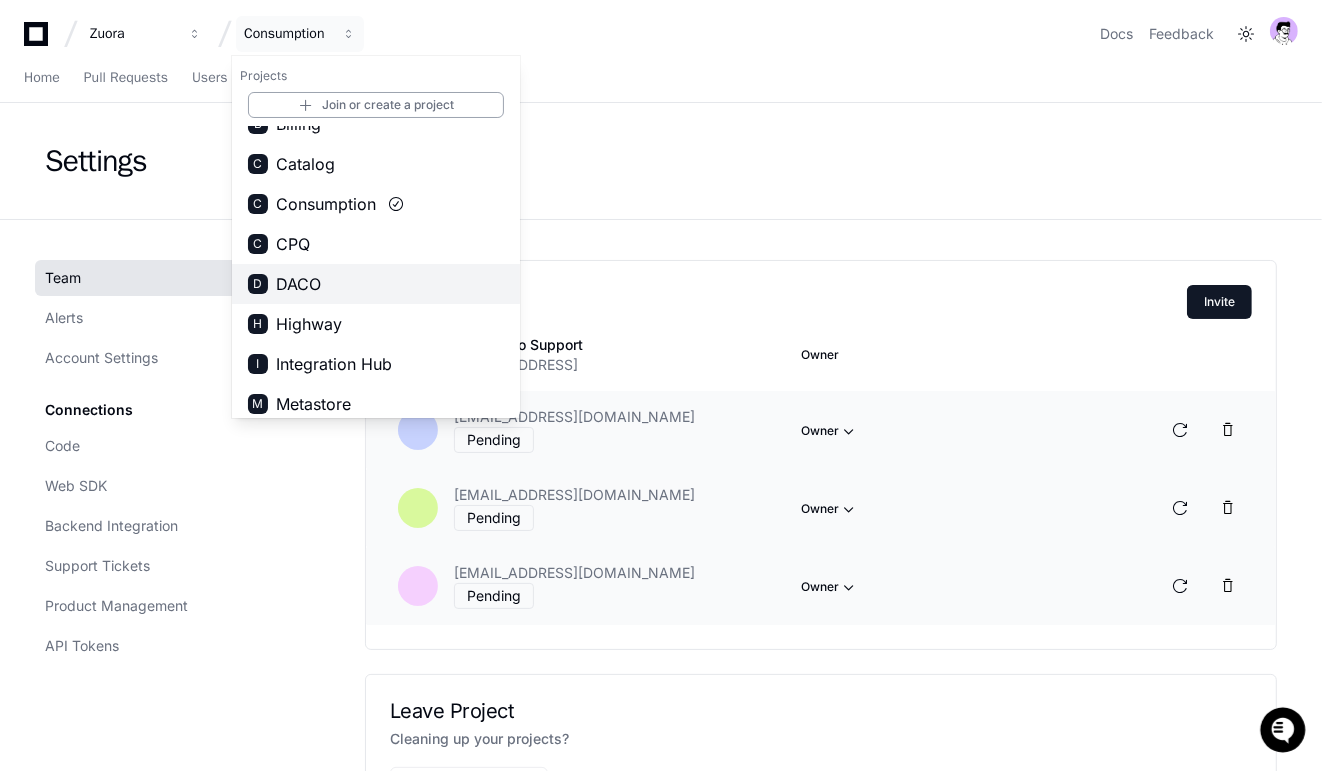 scroll, scrollTop: 42, scrollLeft: 0, axis: vertical 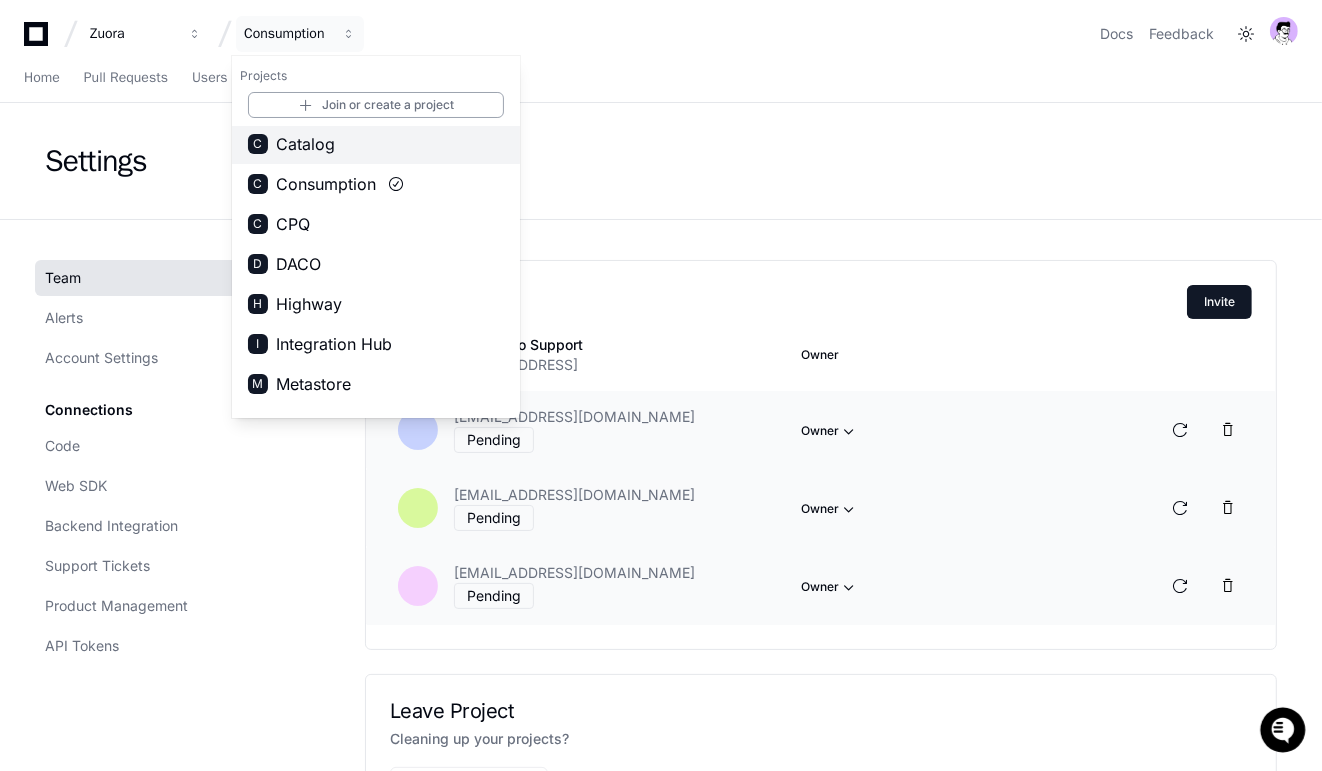 click on "C  Catalog" at bounding box center (376, 144) 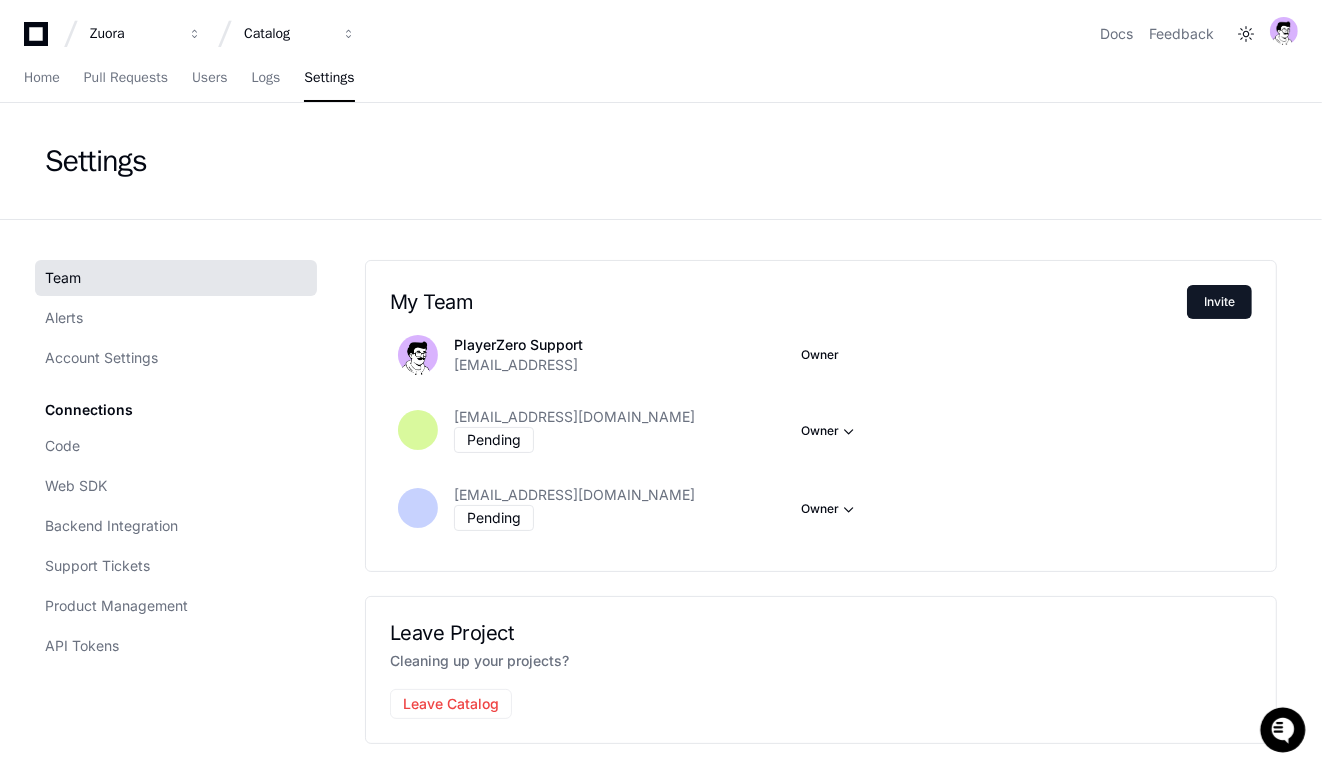click on "My Team  Invite
PlayerZero Support [EMAIL_ADDRESS] Owner [EMAIL_ADDRESS][DOMAIN_NAME] Pending   Owner  [EMAIL_ADDRESS][DOMAIN_NAME] Pending   Owner" 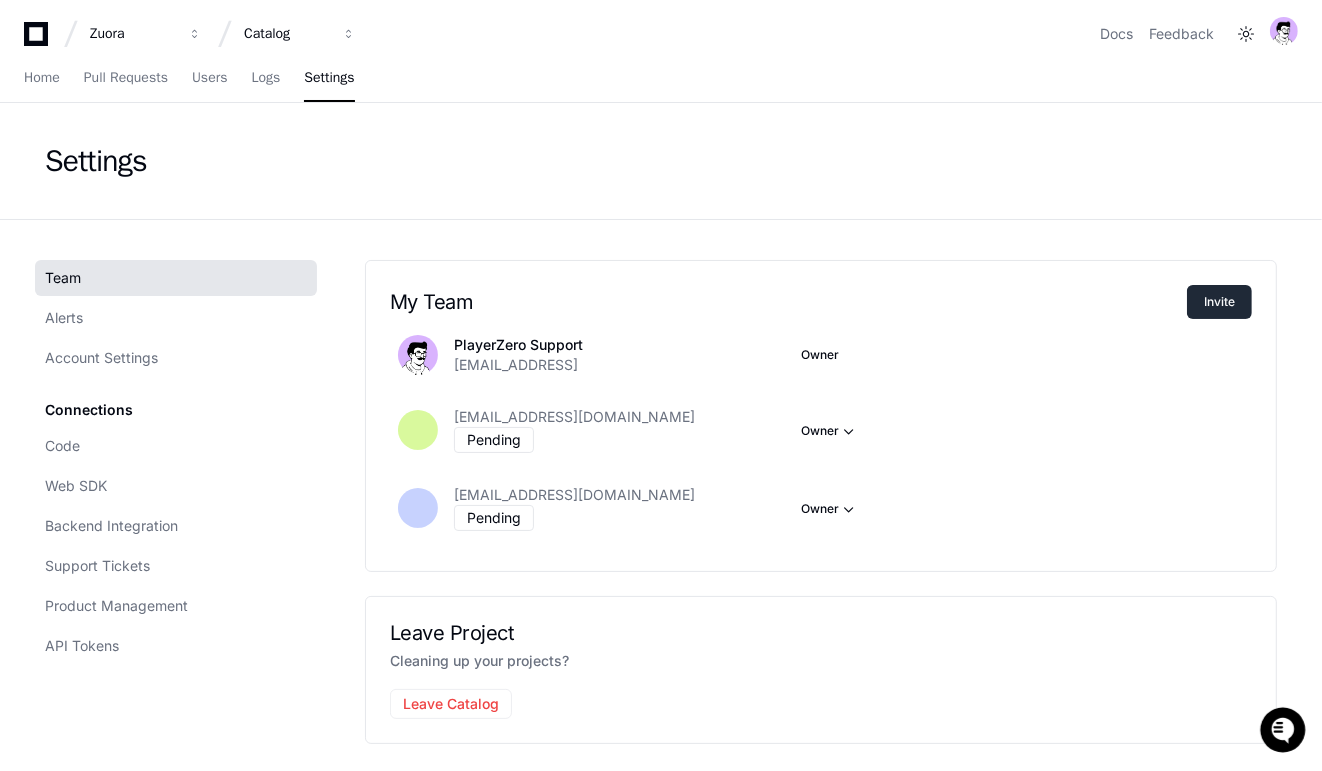 click on "Invite" 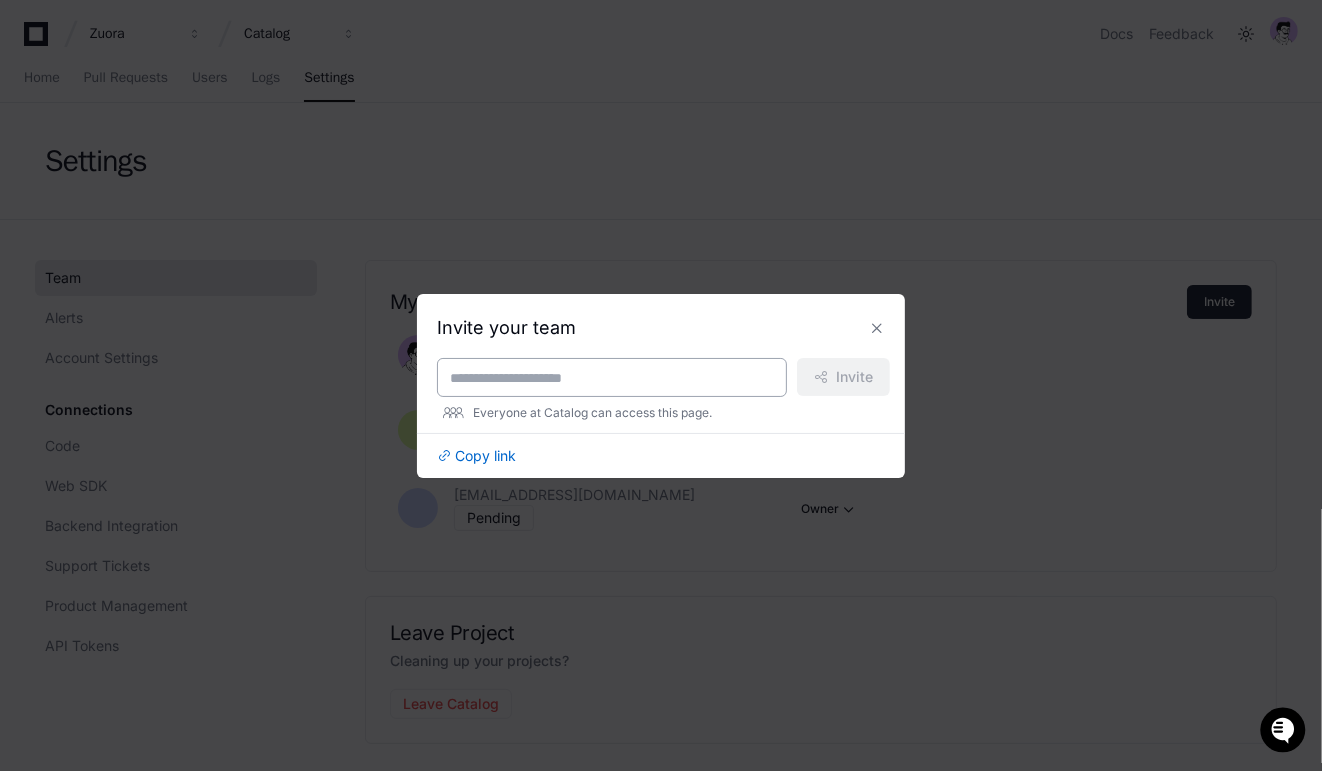 click at bounding box center (612, 378) 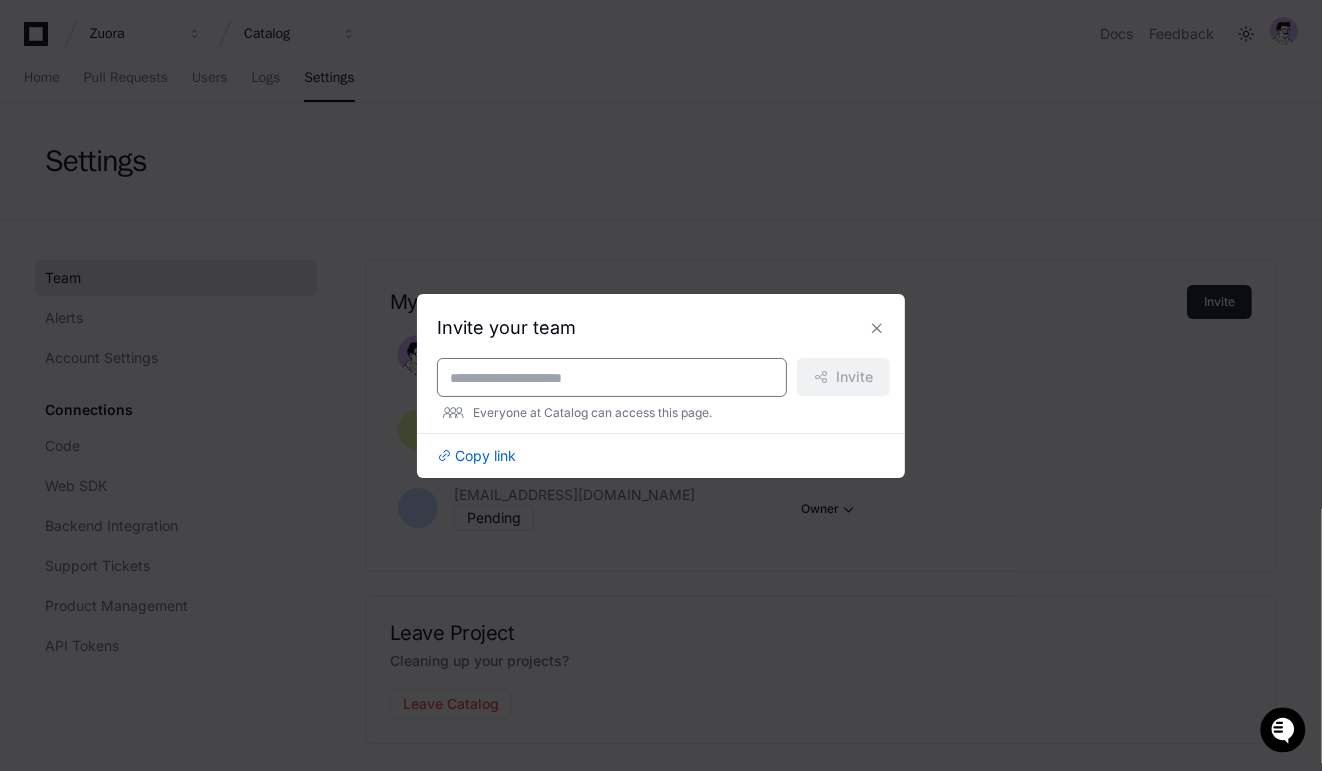 paste on "**********" 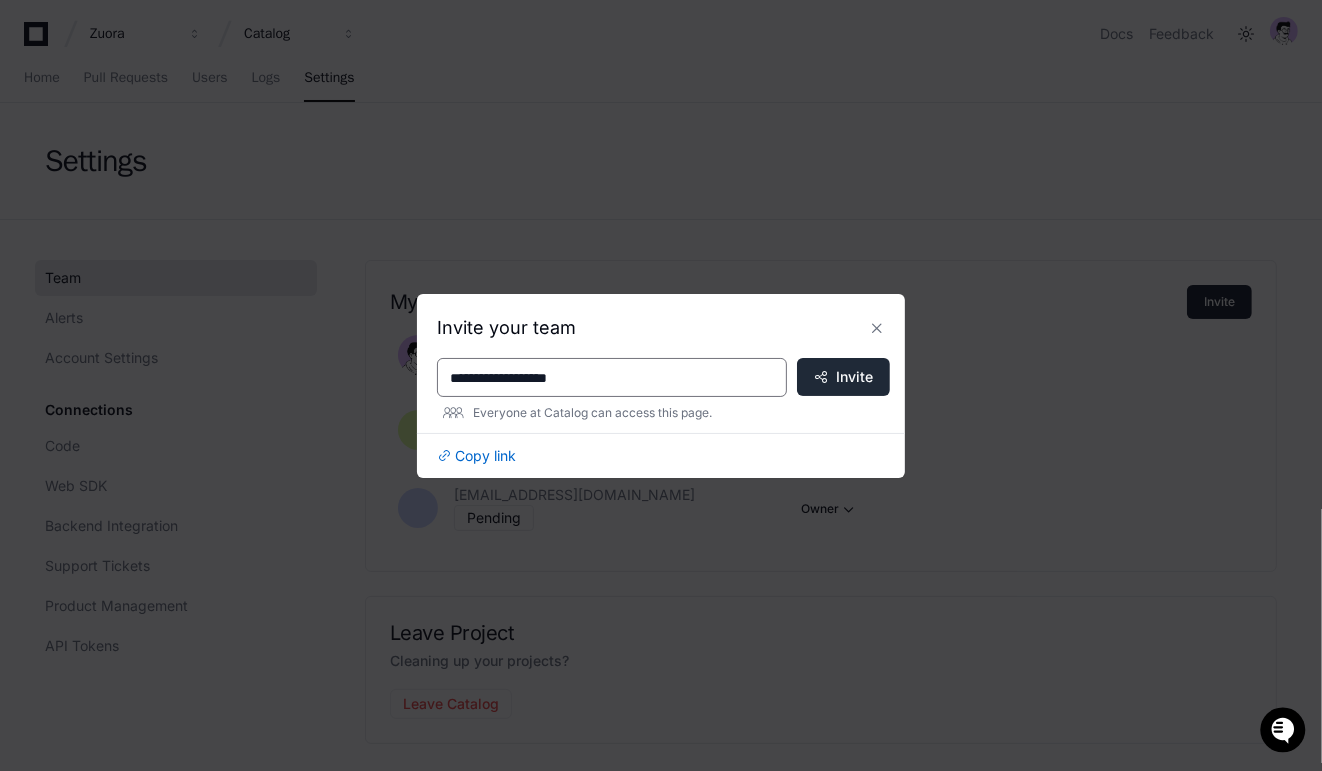 type on "**********" 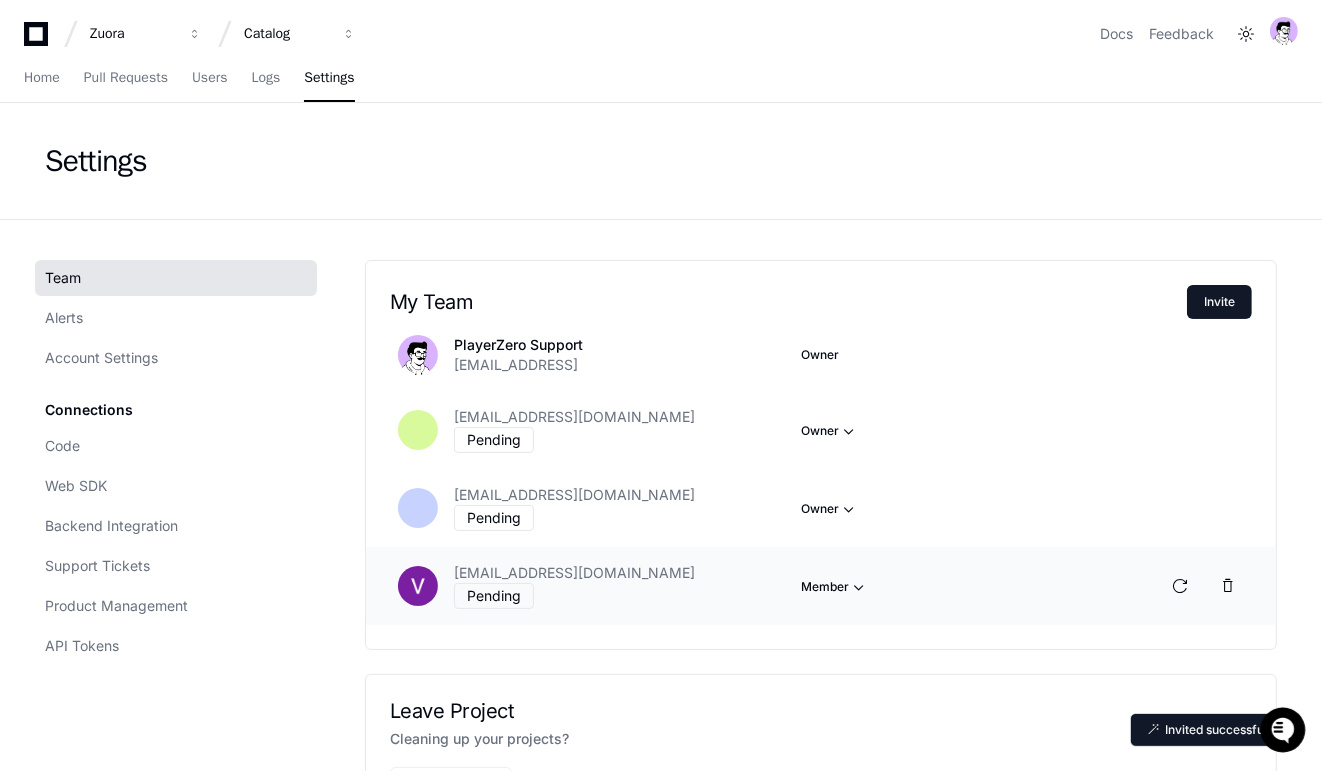 click on "Member" at bounding box center (830, 431) 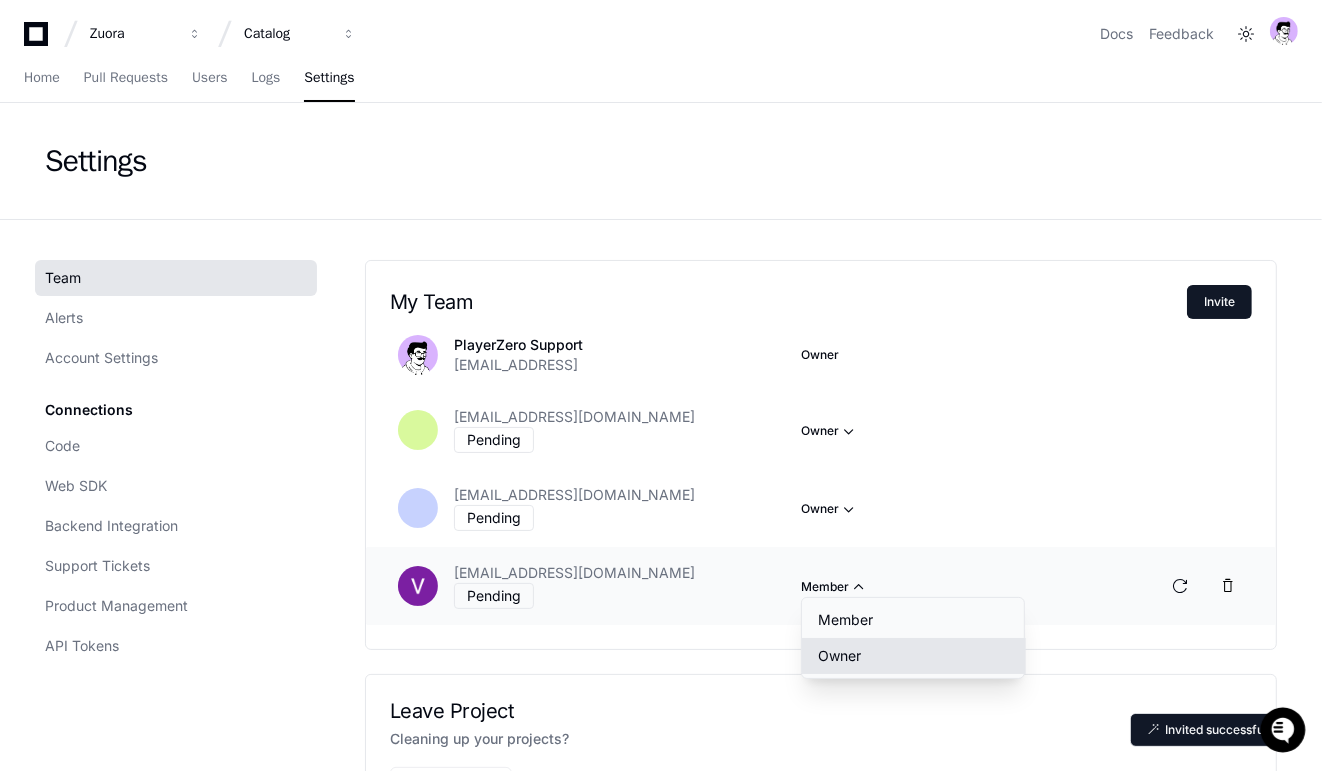 click on "Owner" 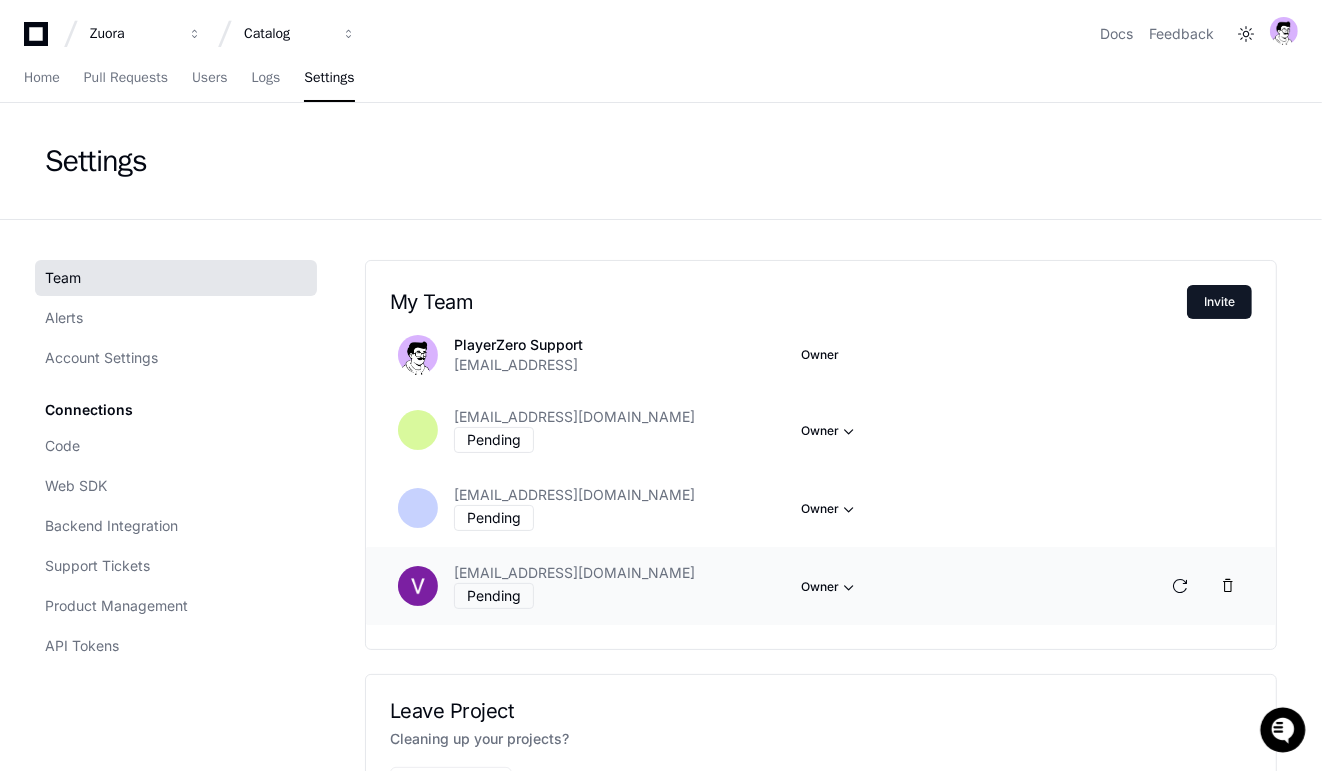 click on "Zuora Catalog  Docs  Feedback" at bounding box center [661, 26] 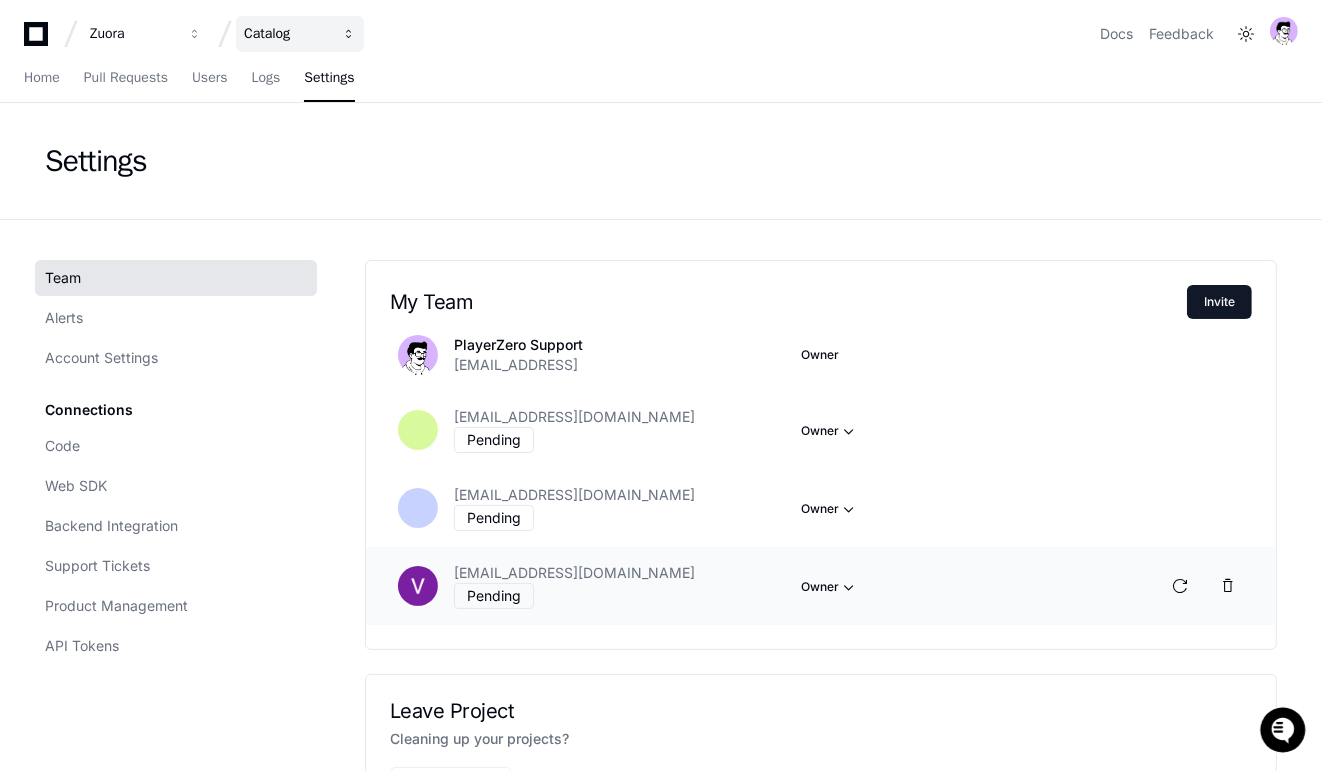 click on "Catalog" at bounding box center [300, 34] 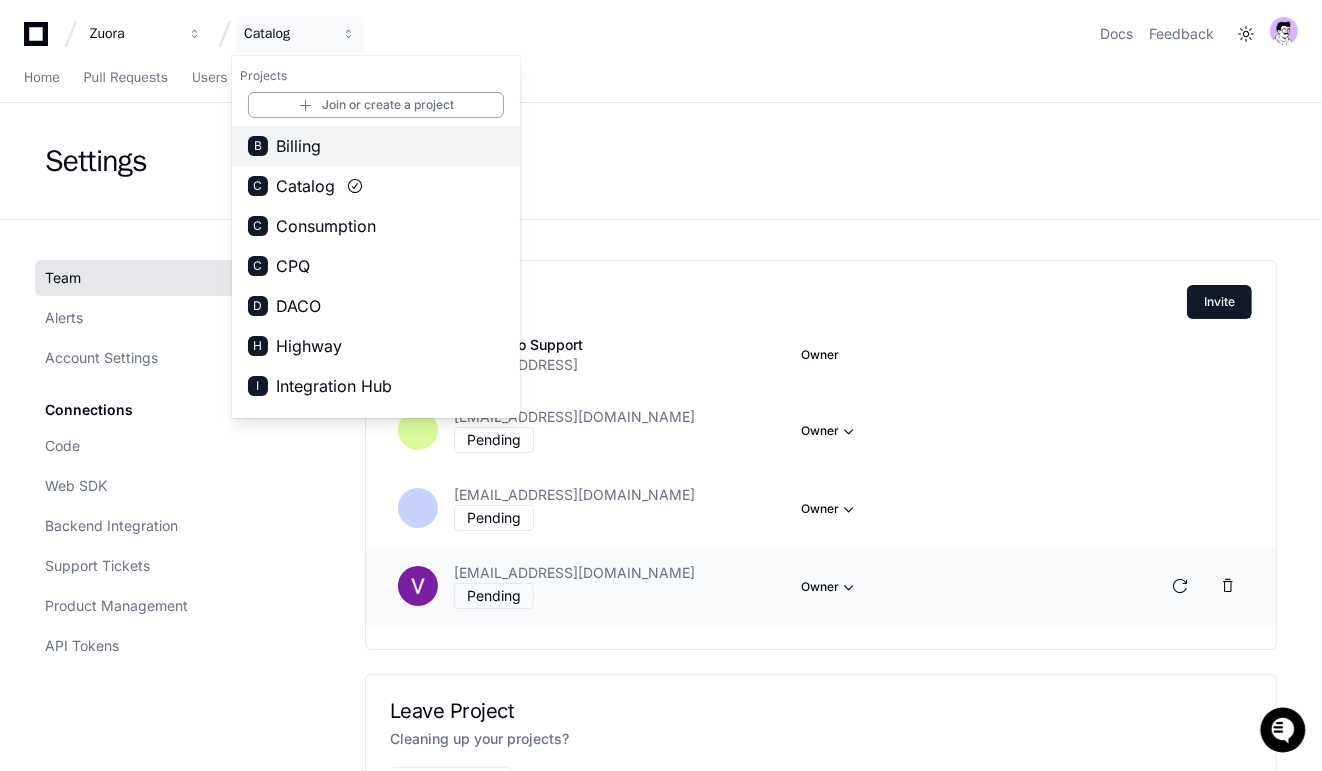 click on "B  Billing" at bounding box center [376, 146] 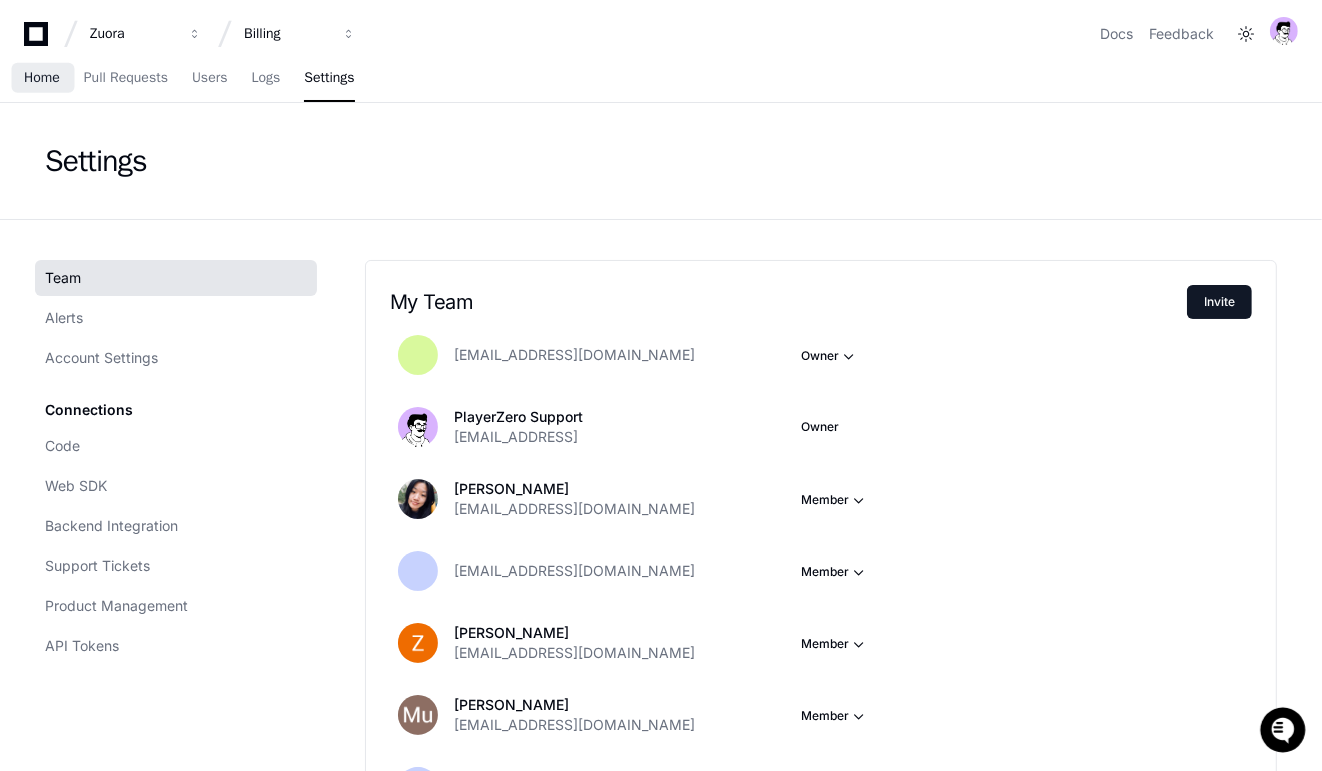 click on "Home" at bounding box center (42, 78) 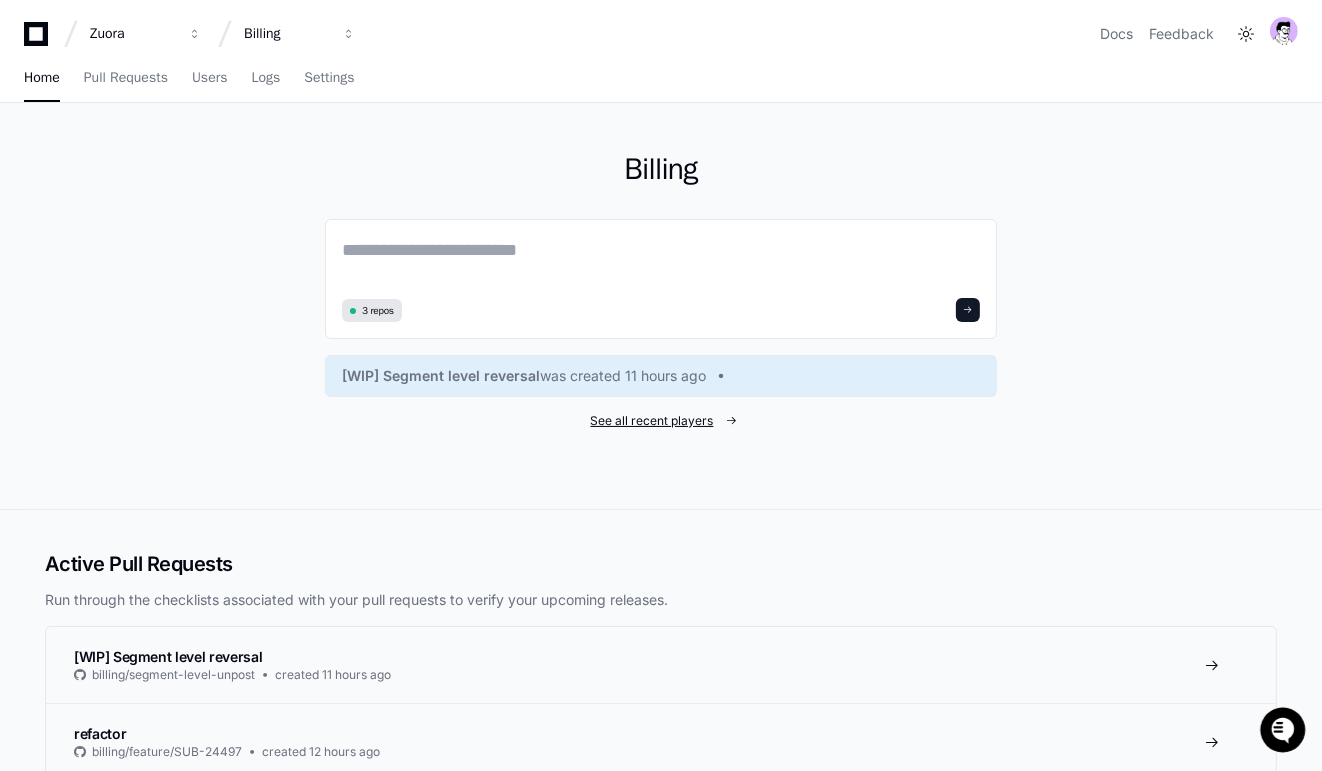 click on "See all recent players" 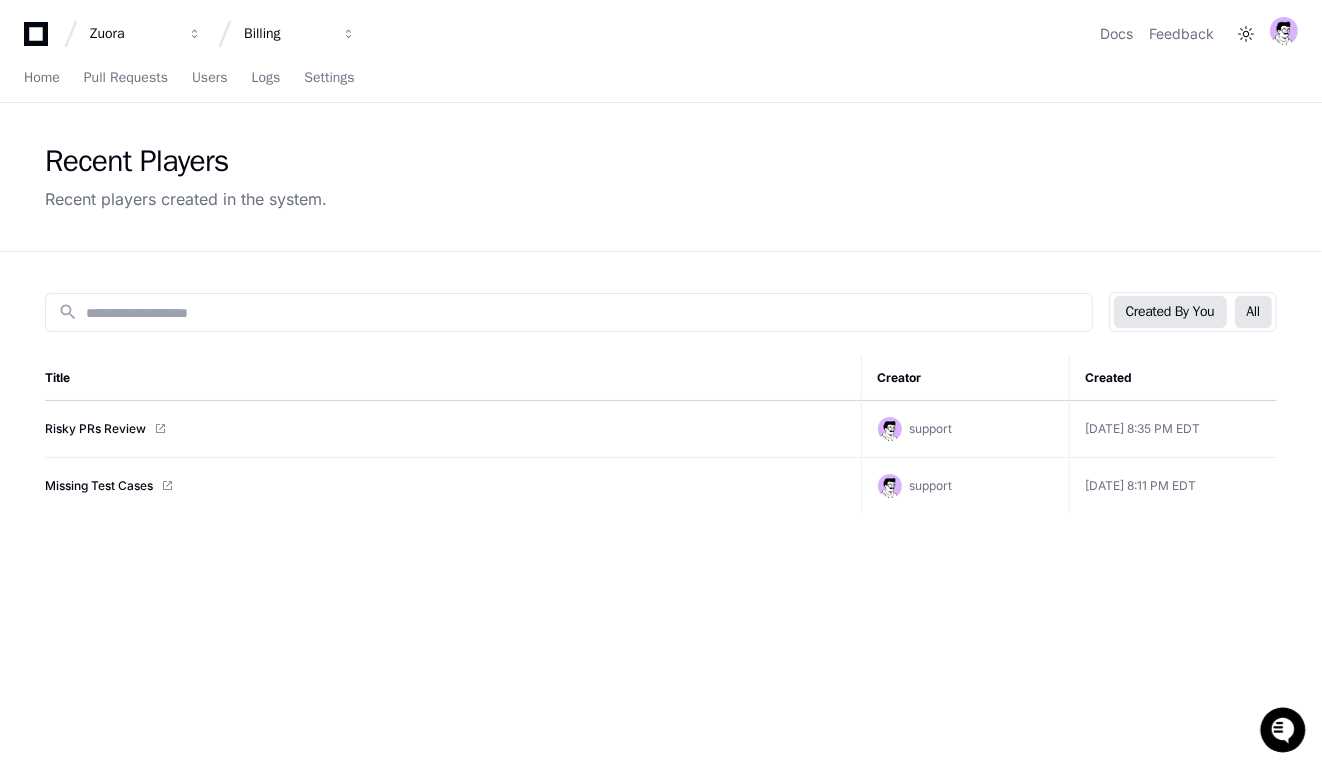 click on "All" 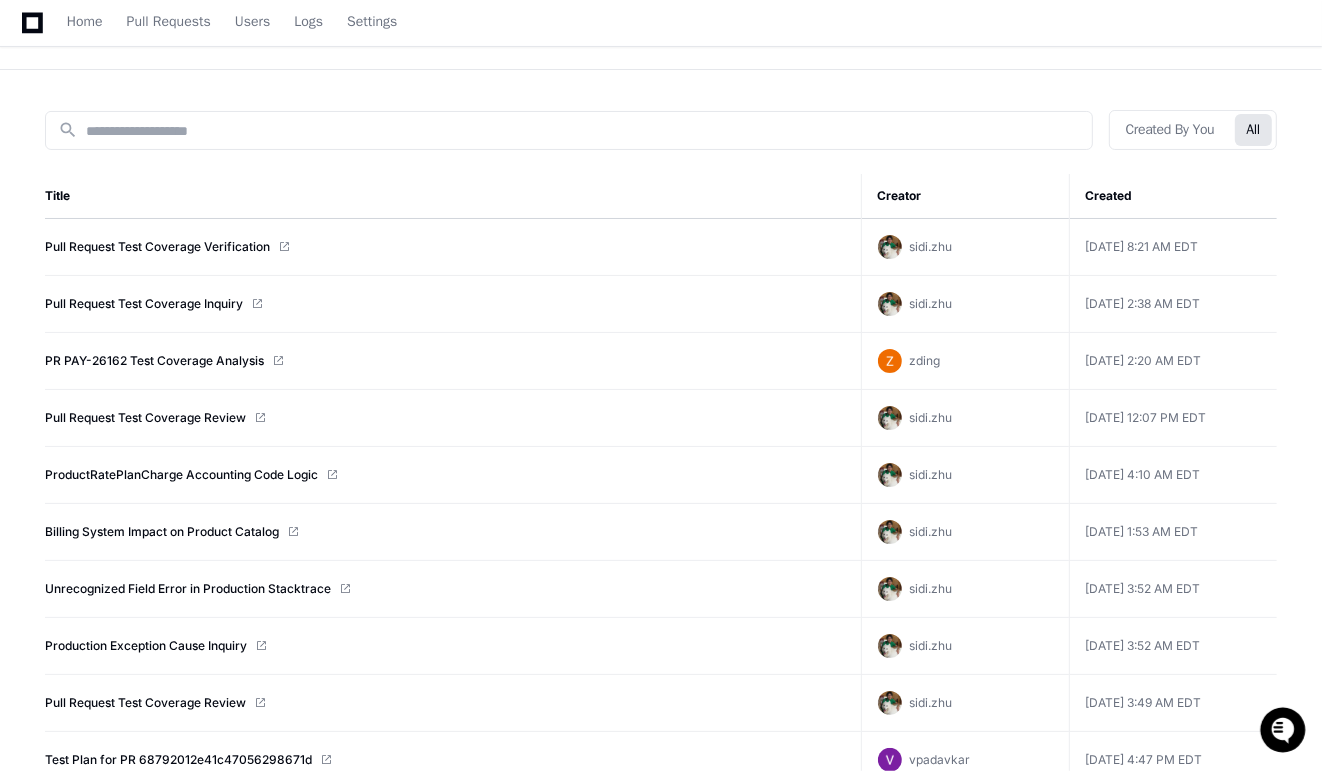 scroll, scrollTop: 163, scrollLeft: 0, axis: vertical 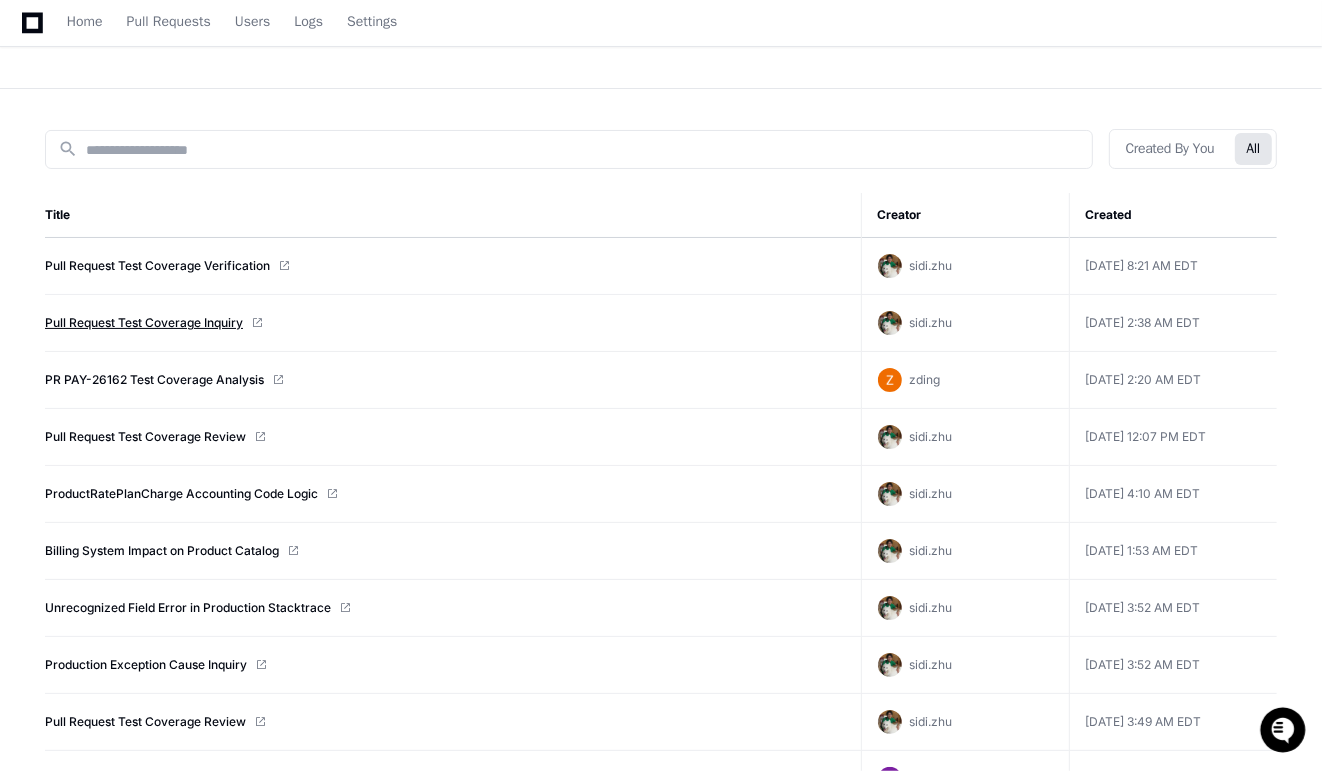 click on "Pull Request Test Coverage Inquiry" 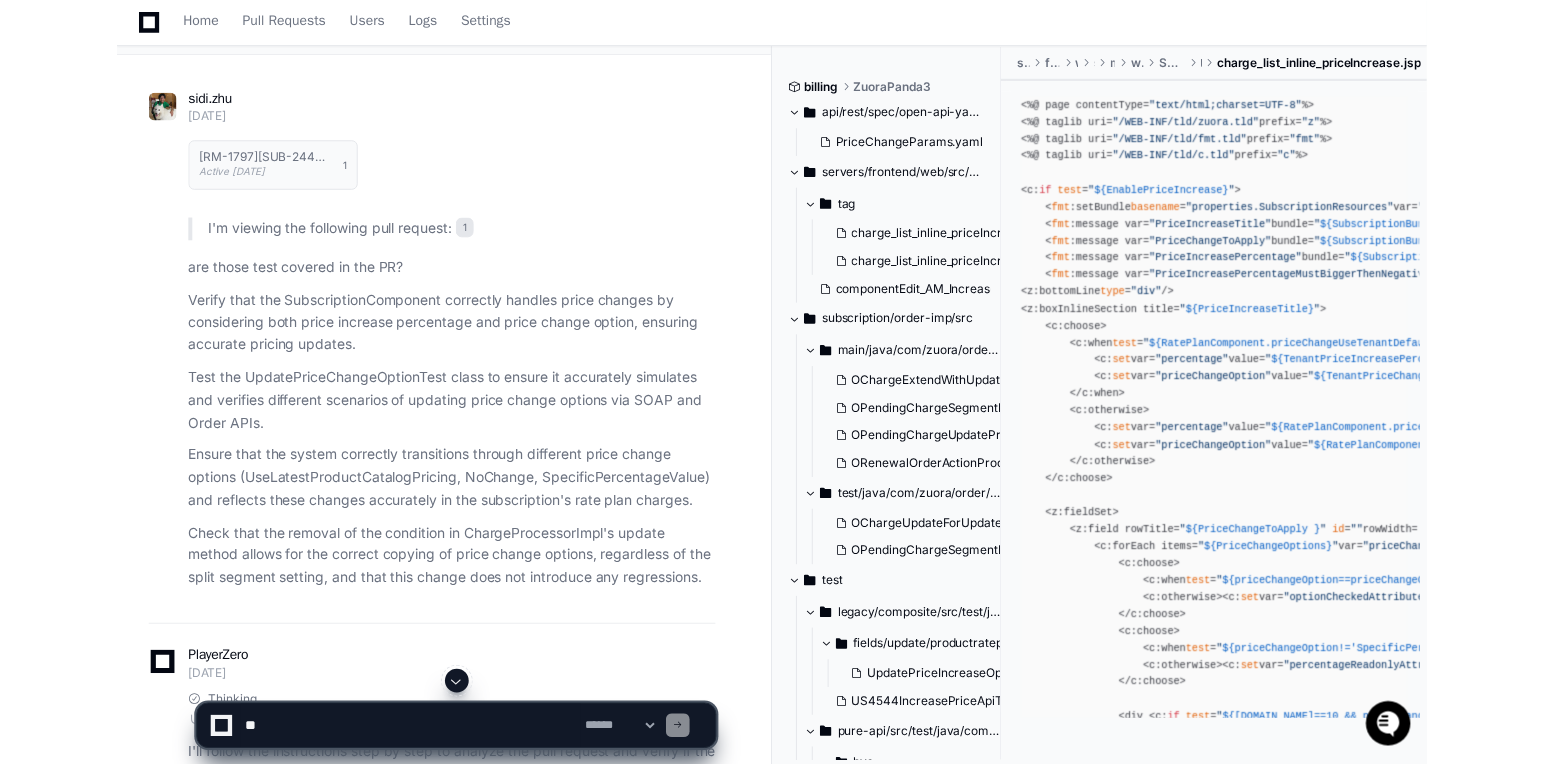 scroll, scrollTop: 0, scrollLeft: 0, axis: both 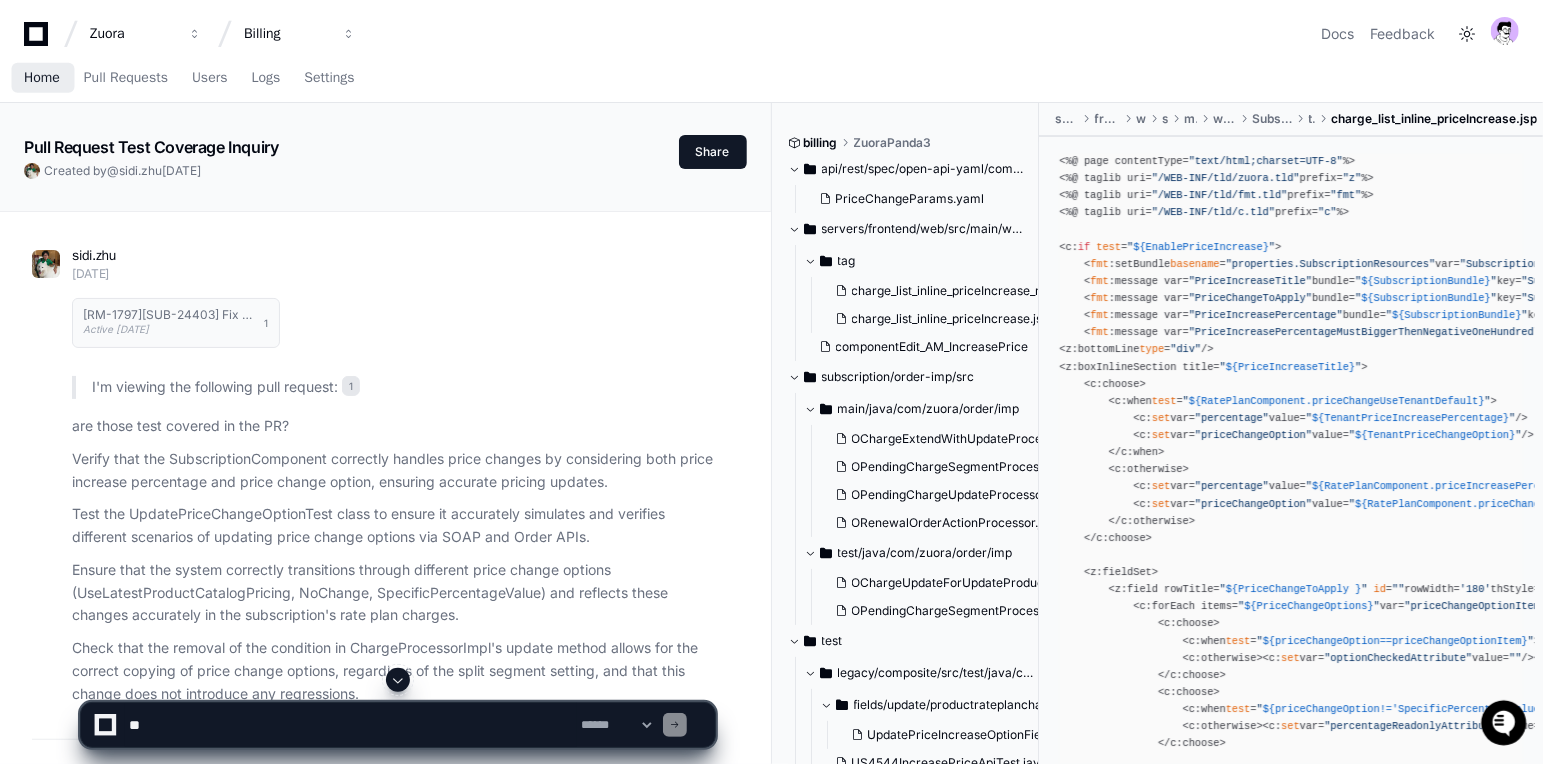 click on "Home" at bounding box center (42, 78) 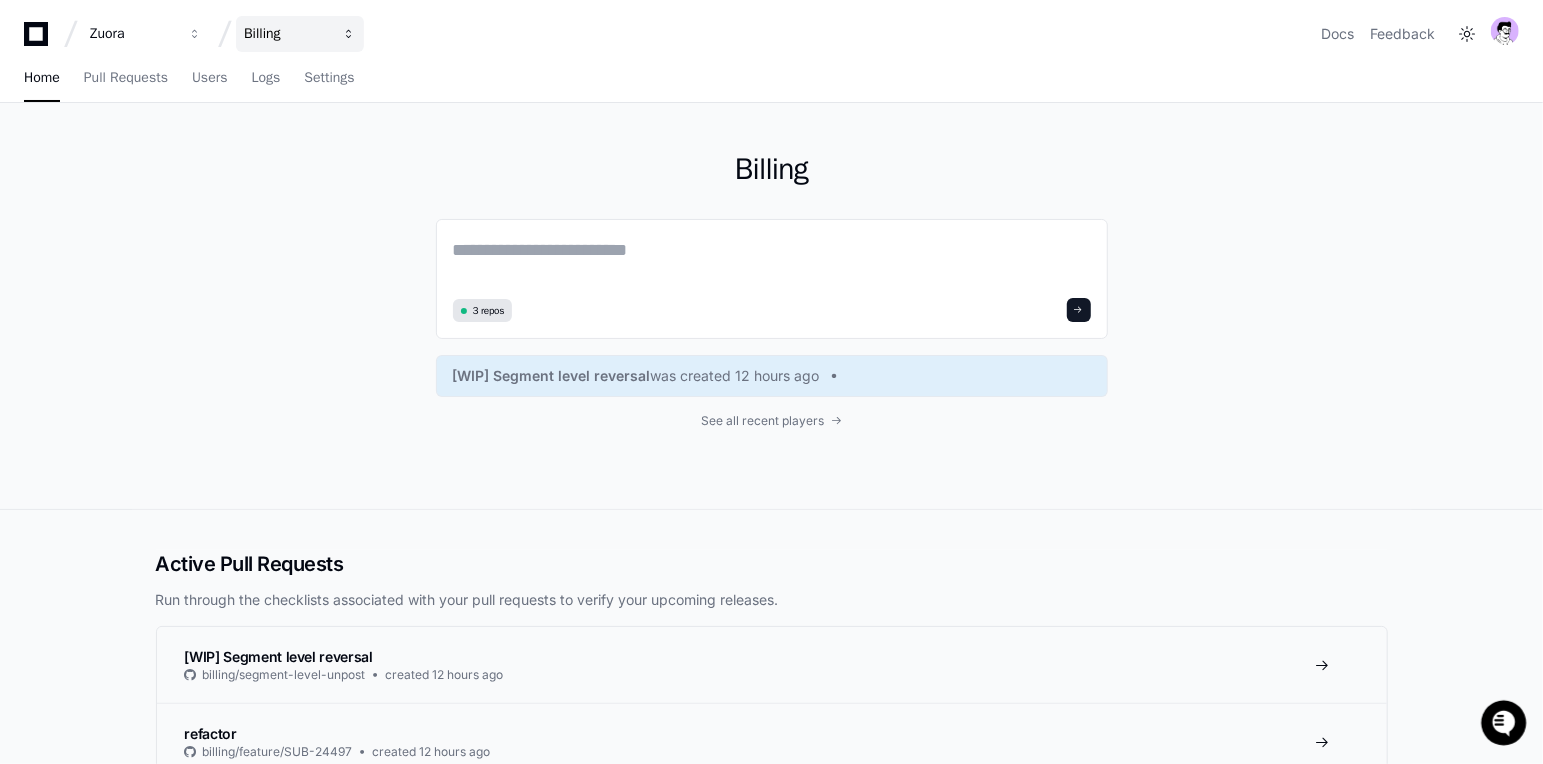 click on "Billing" at bounding box center [133, 34] 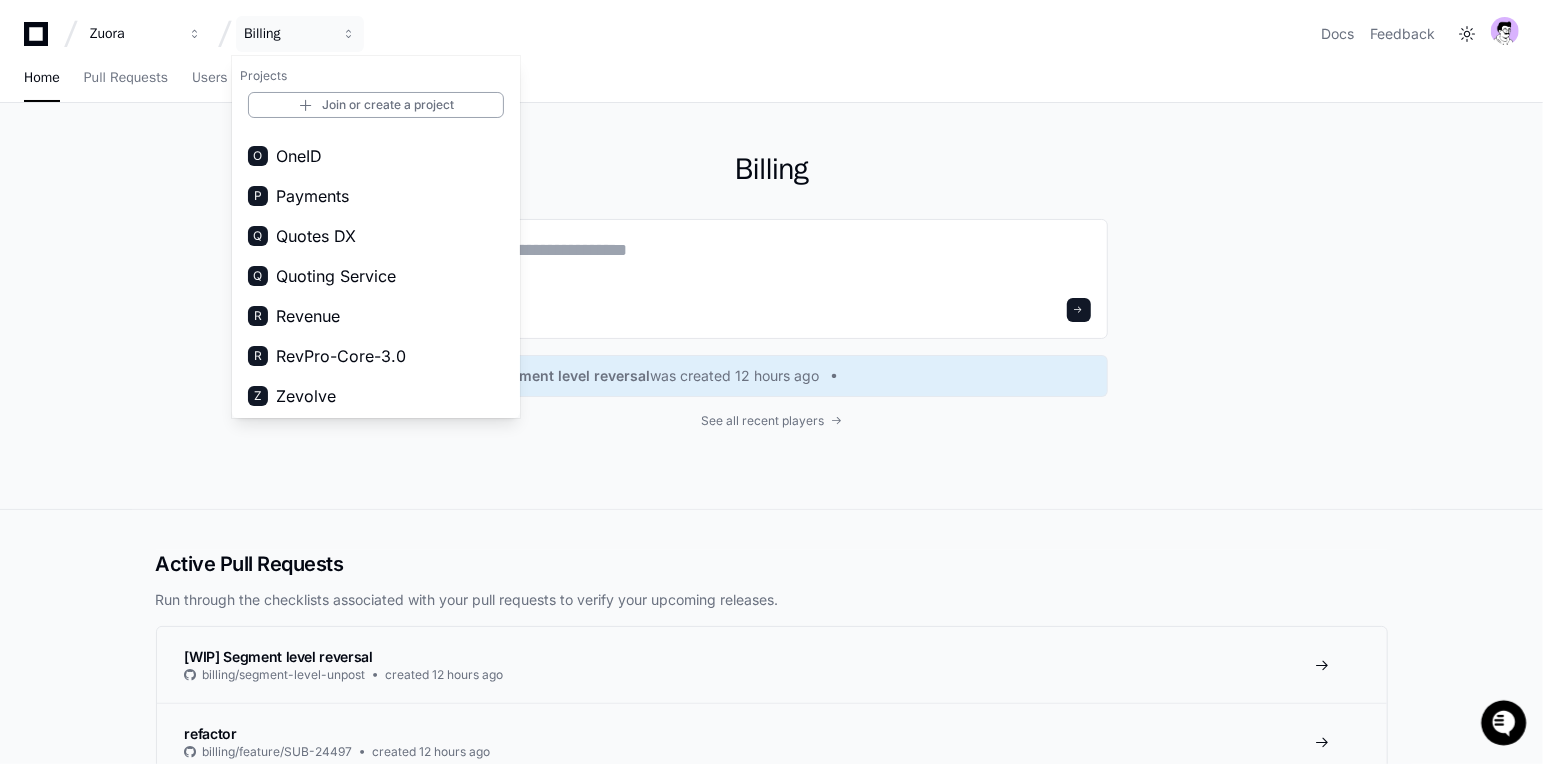 scroll, scrollTop: 351, scrollLeft: 0, axis: vertical 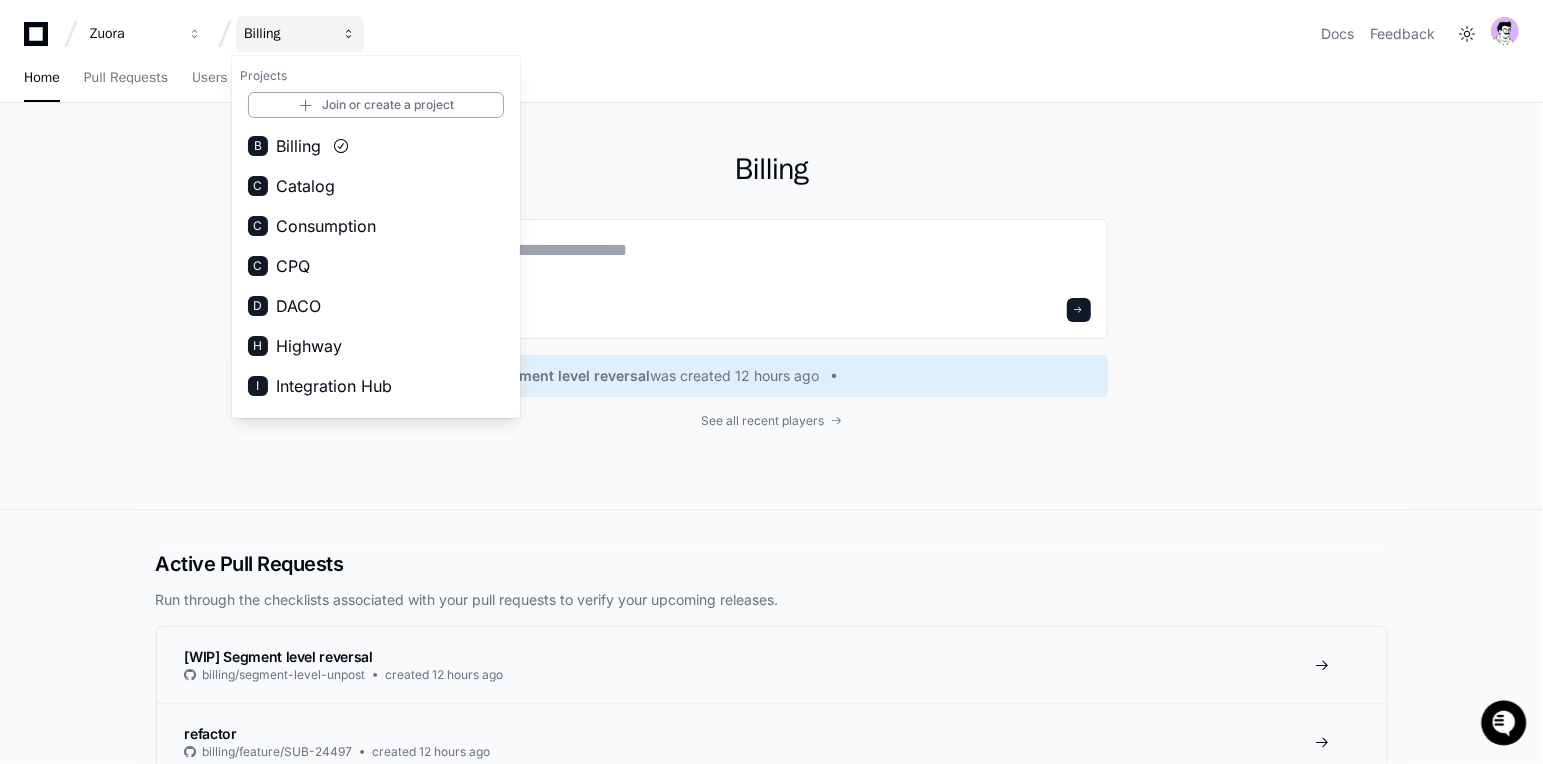 click on "Billing" at bounding box center [287, 34] 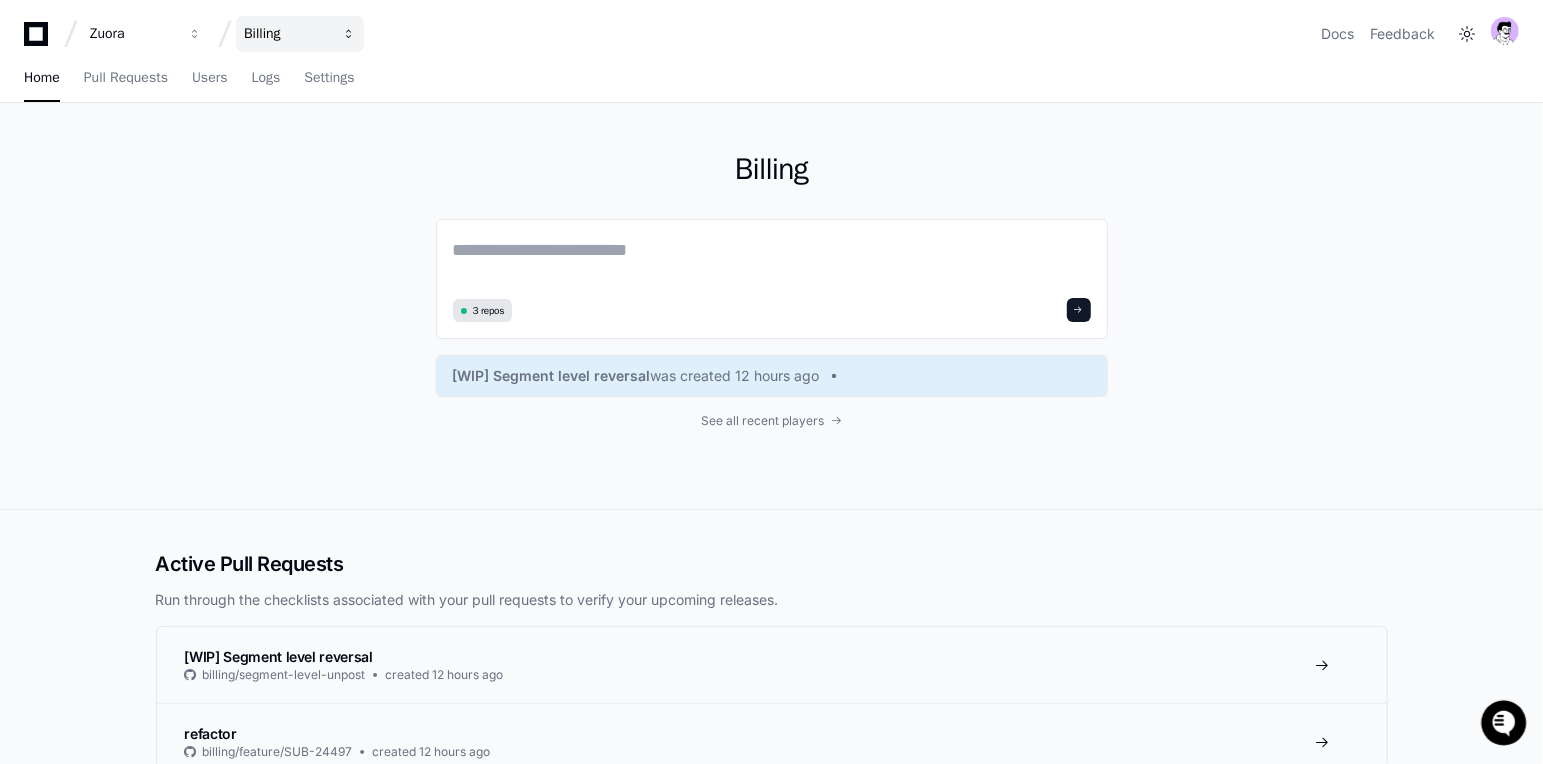 click on "Billing" at bounding box center [133, 34] 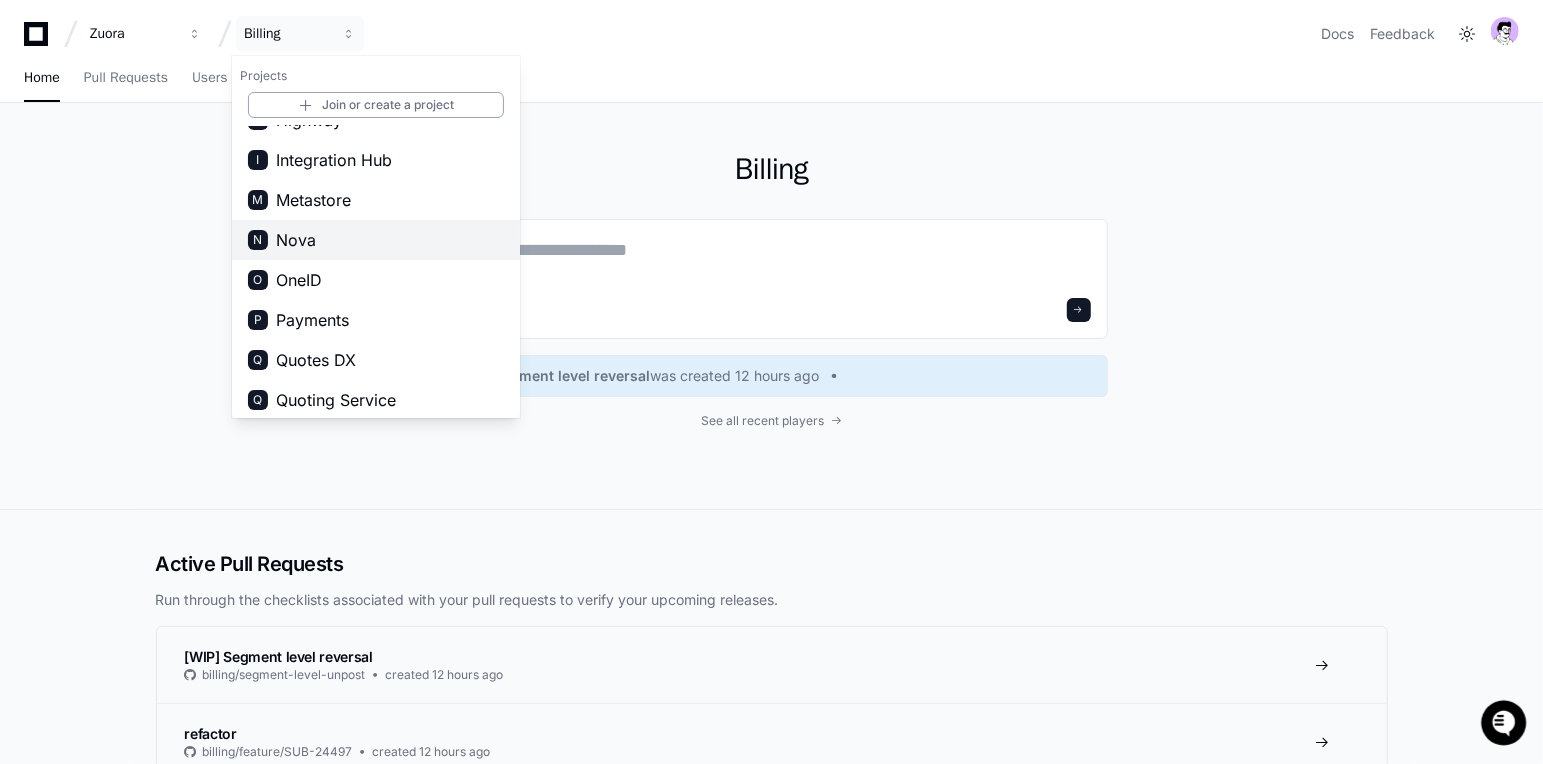scroll, scrollTop: 351, scrollLeft: 0, axis: vertical 